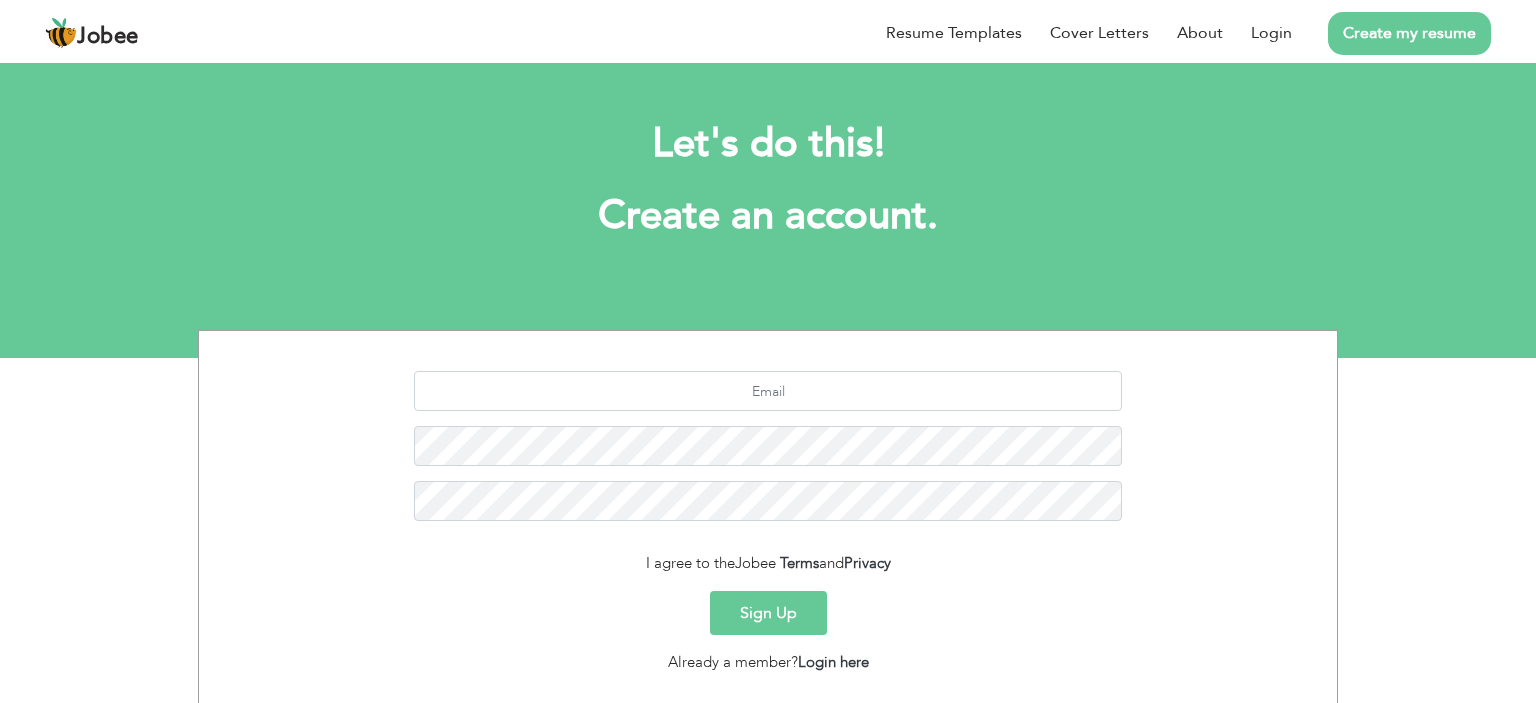 scroll, scrollTop: 126, scrollLeft: 0, axis: vertical 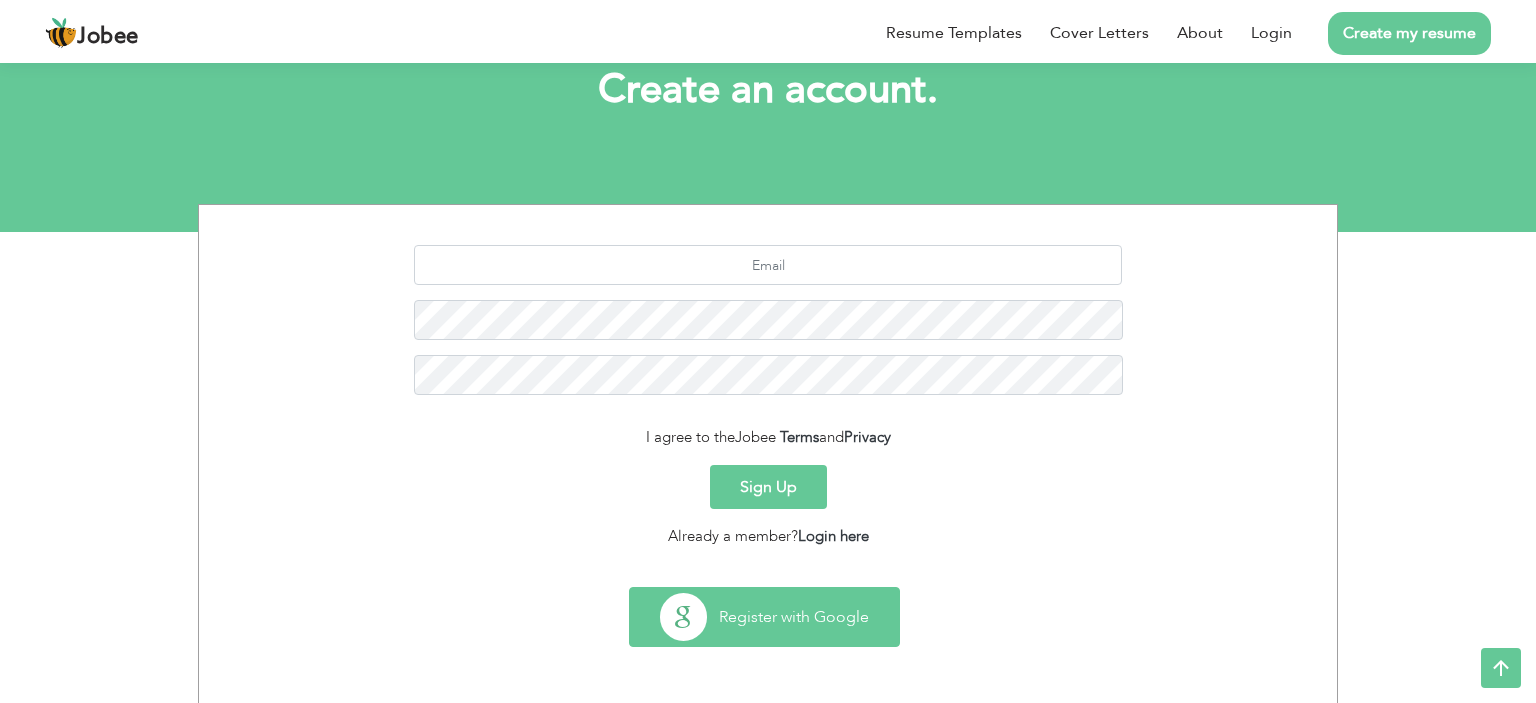 click on "Register with Google" at bounding box center (764, 617) 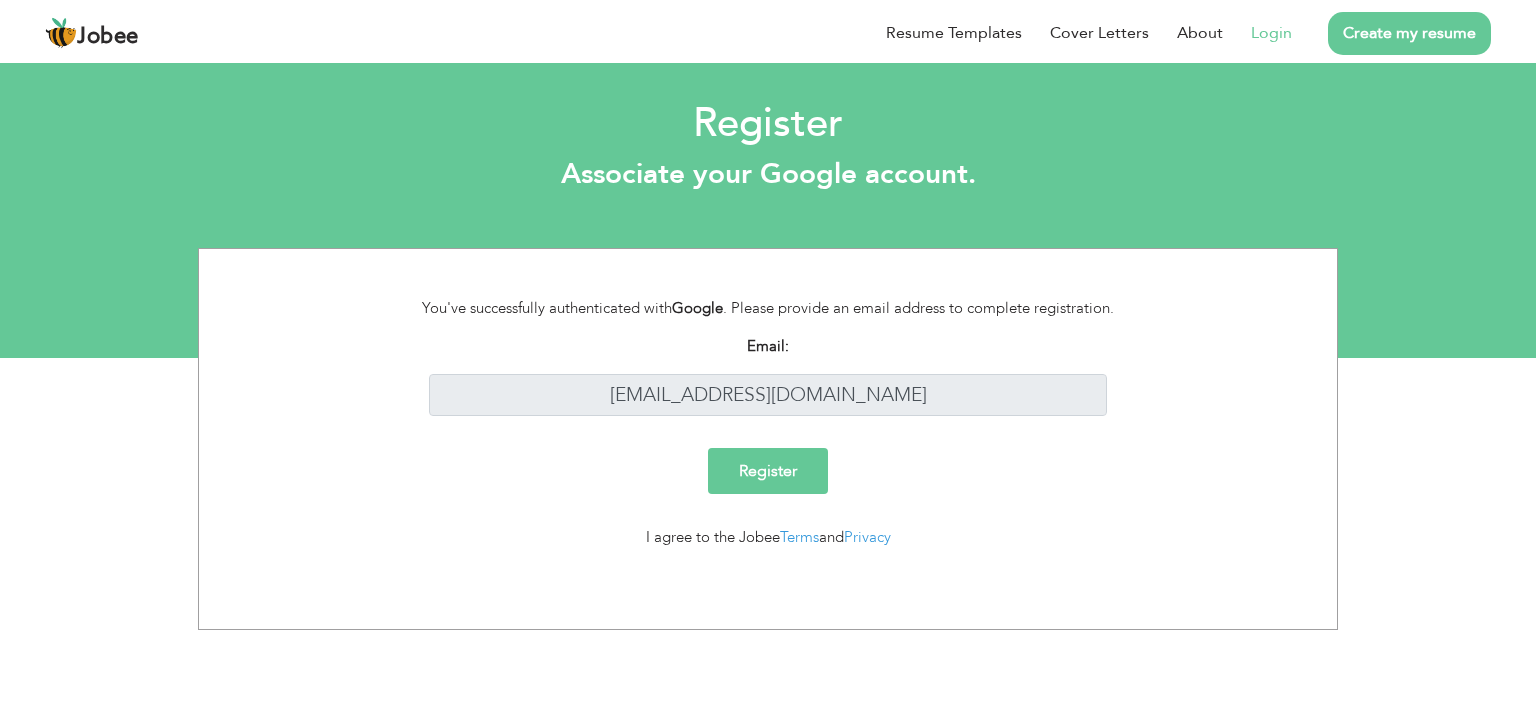 scroll, scrollTop: 0, scrollLeft: 0, axis: both 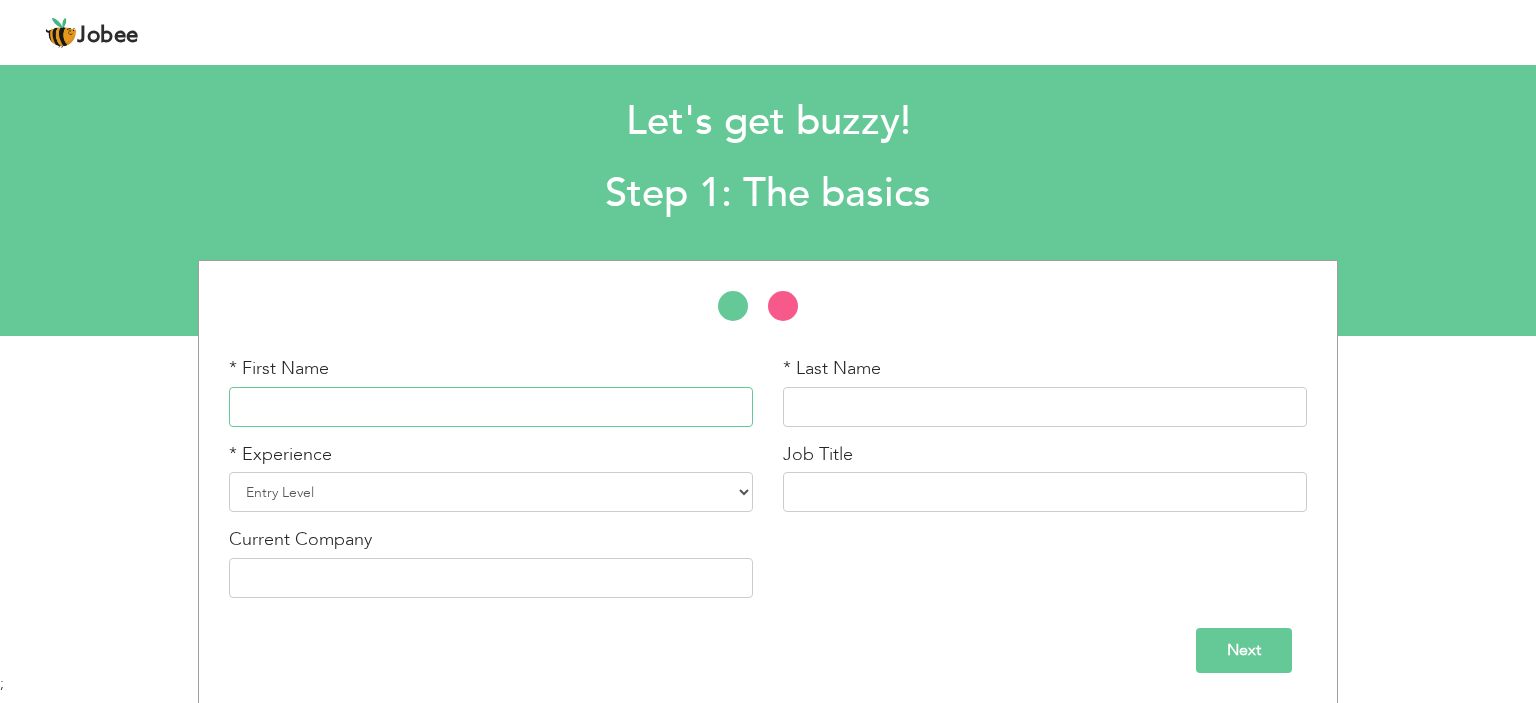 click at bounding box center [491, 407] 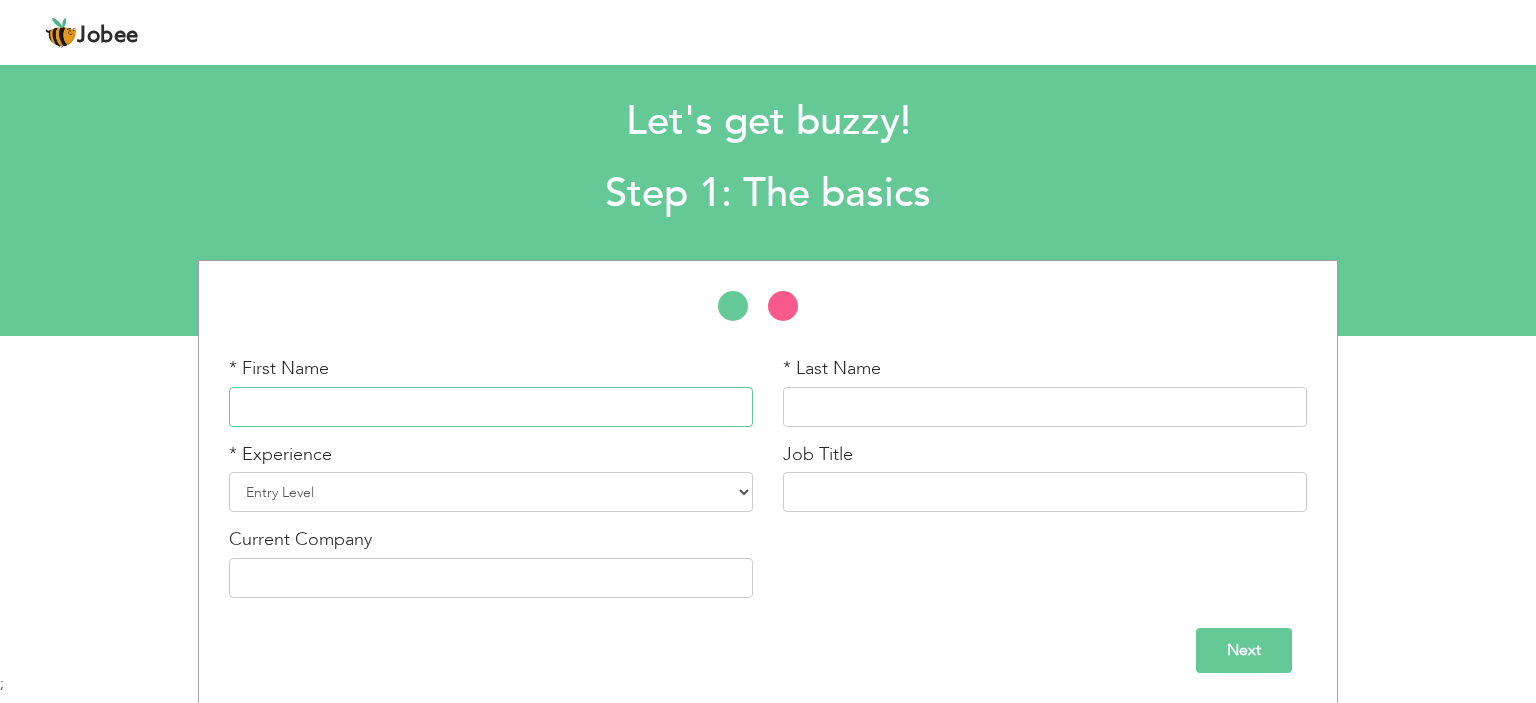 paste on "Kanwal Umair" 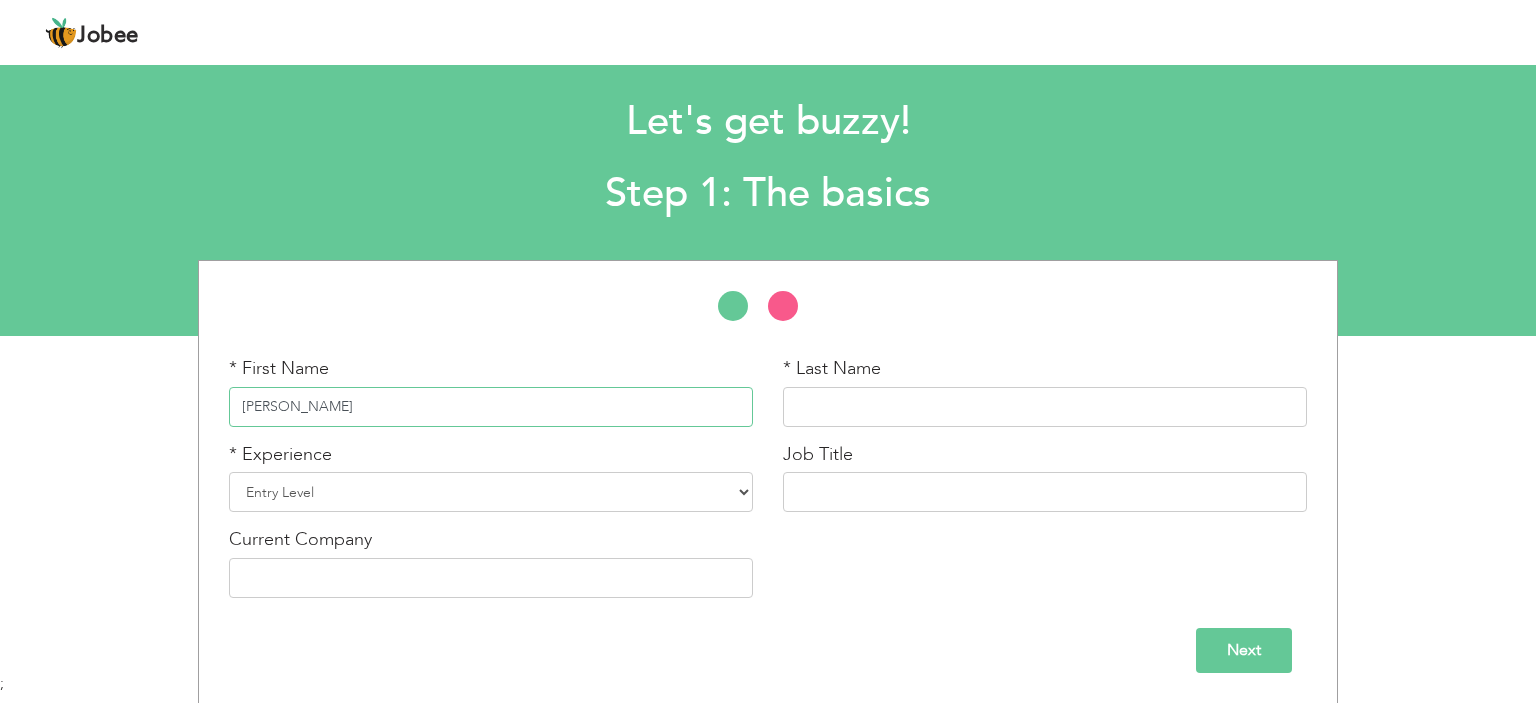 click on "Kanwal Umair" at bounding box center [491, 407] 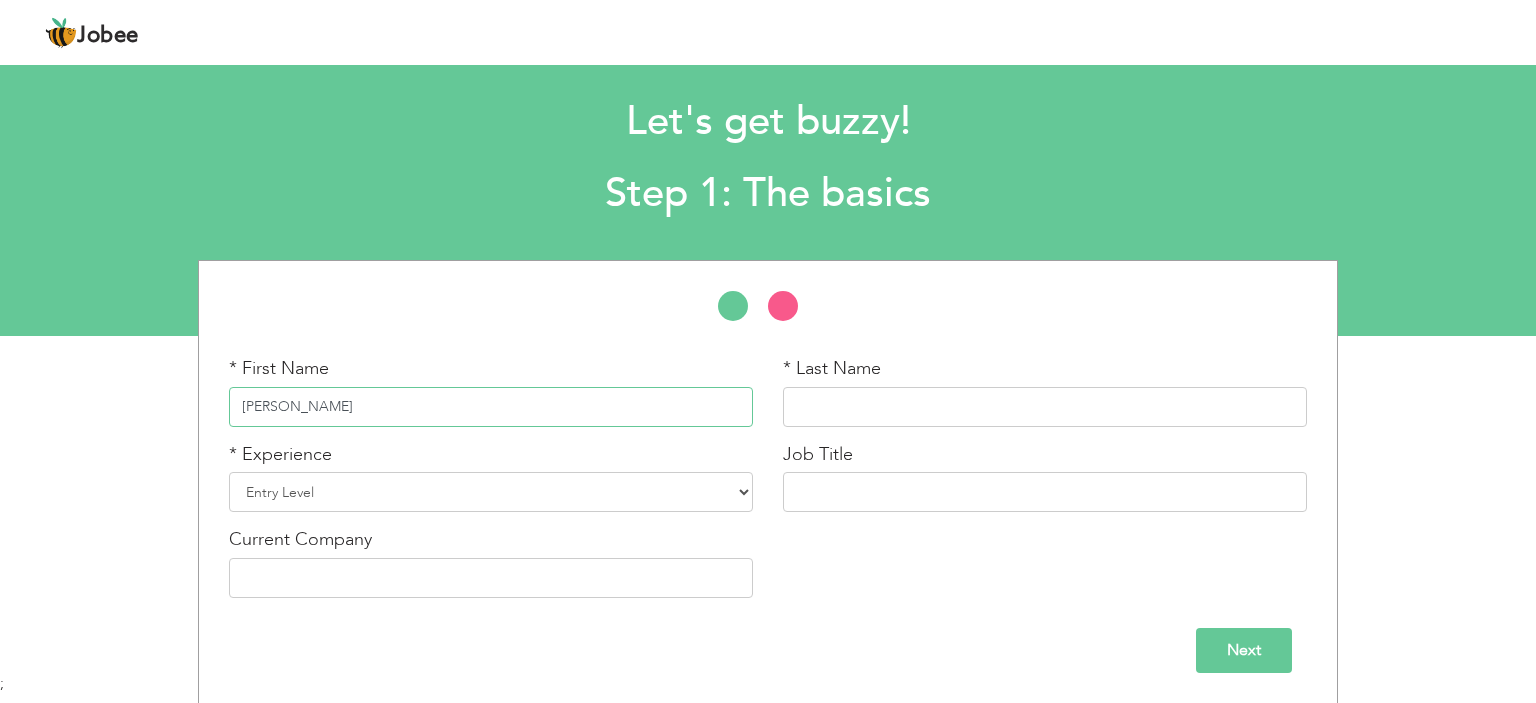 type on "Kanwal Umair" 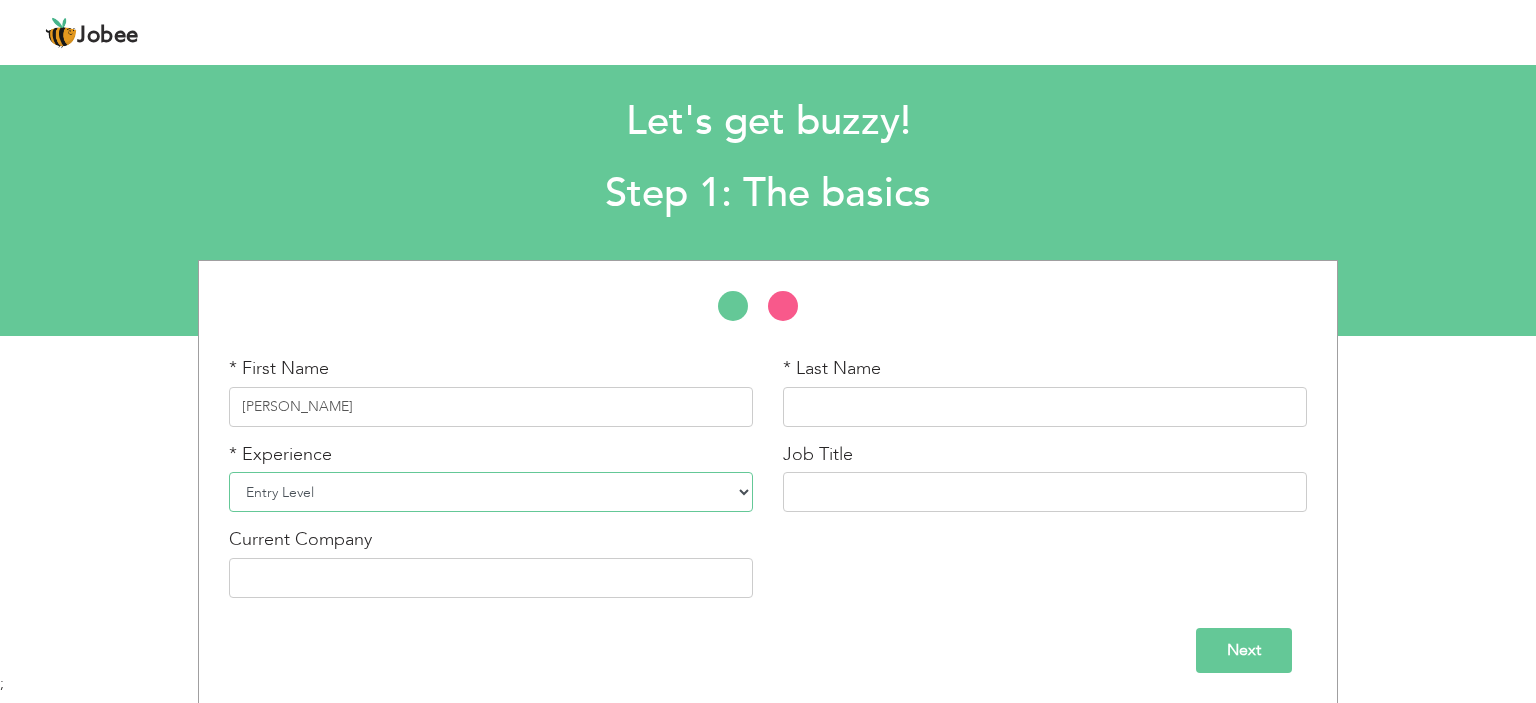 click on "Entry Level
Less than 1 Year
1 Year
2 Years
3 Years
4 Years
5 Years
6 Years
7 Years
8 Years
9 Years
10 Years
11 Years
12 Years
13 Years
14 Years
15 Years
16 Years
17 Years
18 Years
19 Years
20 Years
21 Years
22 Years
23 Years
24 Years
25 Years
26 Years
27 Years
28 Years
29 Years
30 Years
31 Years
32 Years
33 Years
34 Years
35 Years
More than 35 Years" at bounding box center (491, 492) 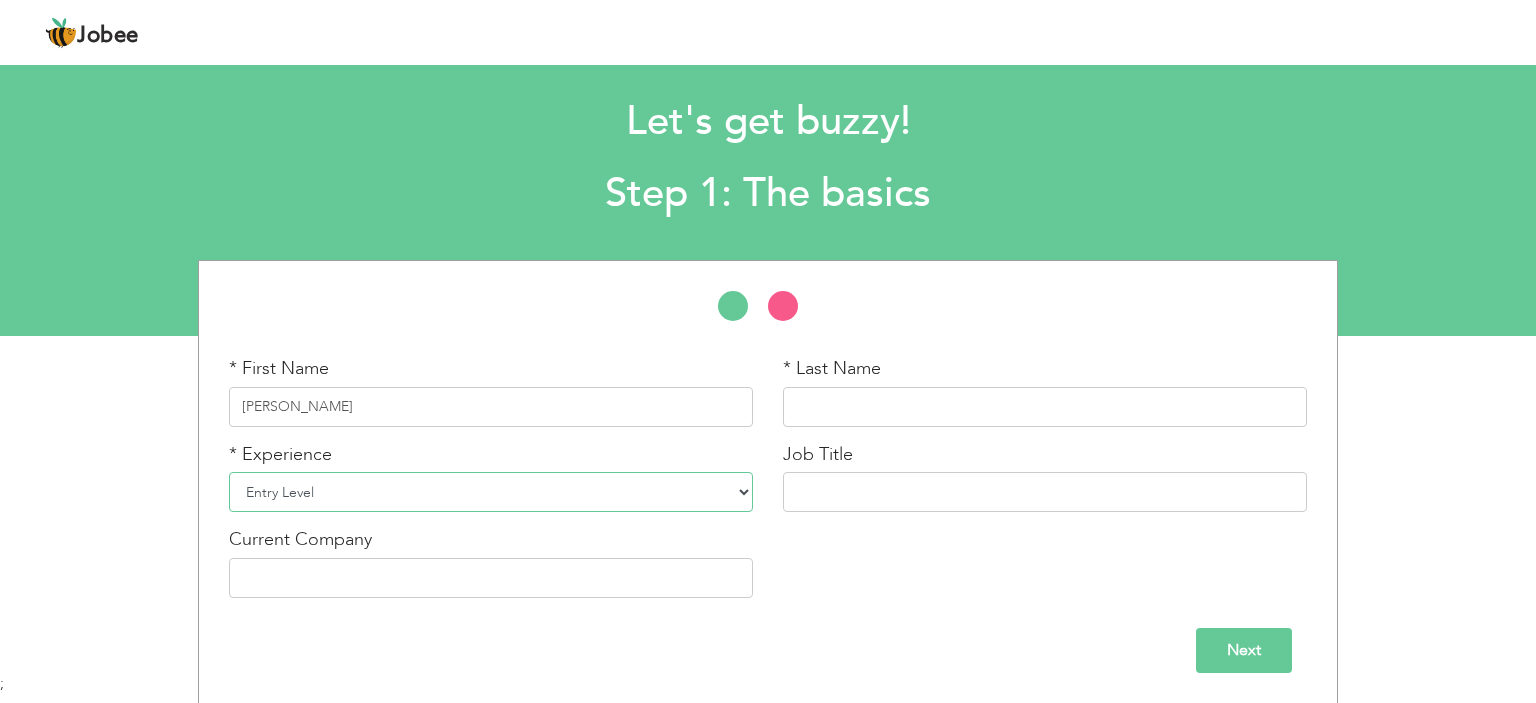 click on "Entry Level
Less than 1 Year
1 Year
2 Years
3 Years
4 Years
5 Years
6 Years
7 Years
8 Years
9 Years
10 Years
11 Years
12 Years
13 Years
14 Years
15 Years
16 Years
17 Years
18 Years
19 Years
20 Years
21 Years
22 Years
23 Years
24 Years
25 Years
26 Years
27 Years
28 Years
29 Years
30 Years
31 Years
32 Years
33 Years
34 Years
35 Years
More than 35 Years" at bounding box center (491, 492) 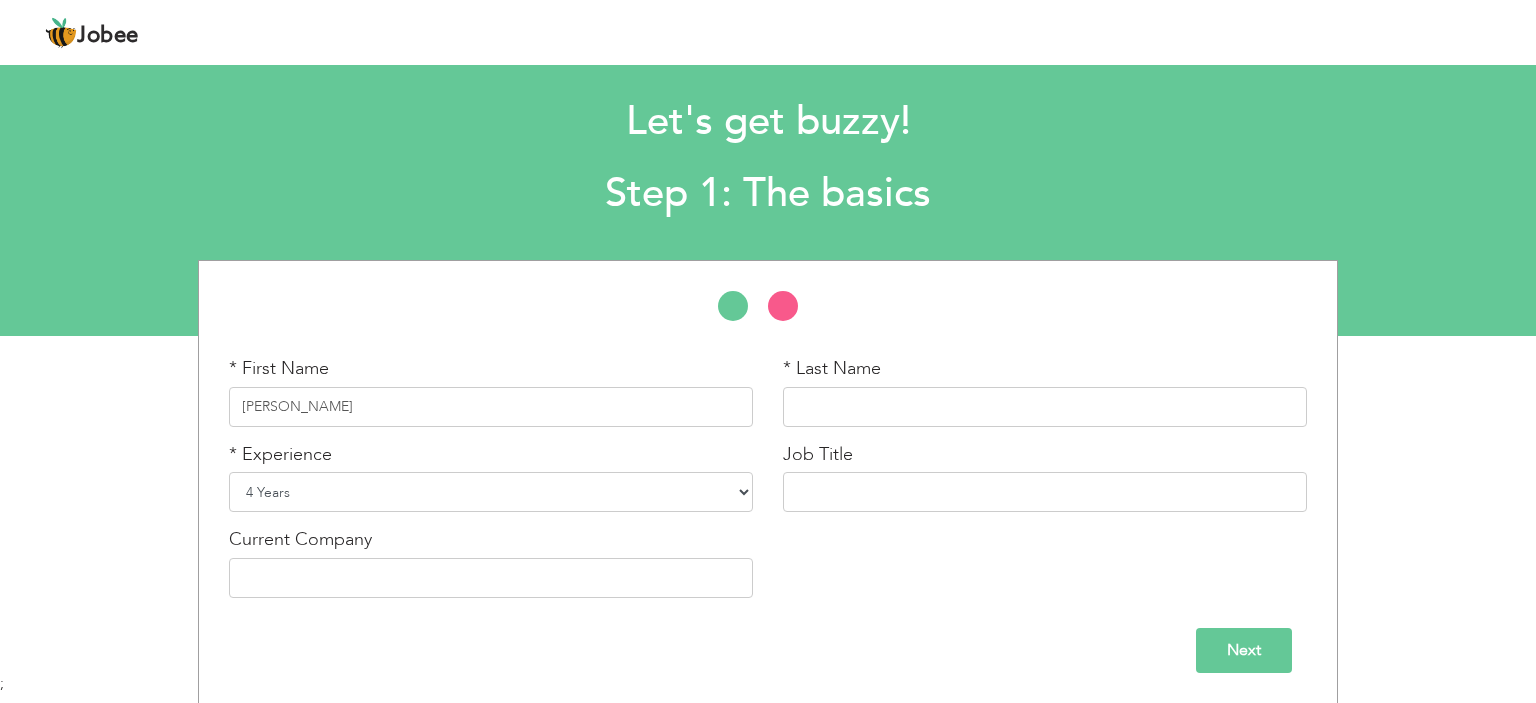 click on "Entry Level
Less than 1 Year
1 Year
2 Years
3 Years
4 Years
5 Years
6 Years
7 Years
8 Years
9 Years
10 Years
11 Years
12 Years
13 Years
14 Years
15 Years
16 Years
17 Years
18 Years
19 Years
20 Years
21 Years
22 Years
23 Years
24 Years
25 Years
26 Years
27 Years
28 Years
29 Years
30 Years
31 Years
32 Years
33 Years
34 Years
35 Years
More than 35 Years" at bounding box center [491, 492] 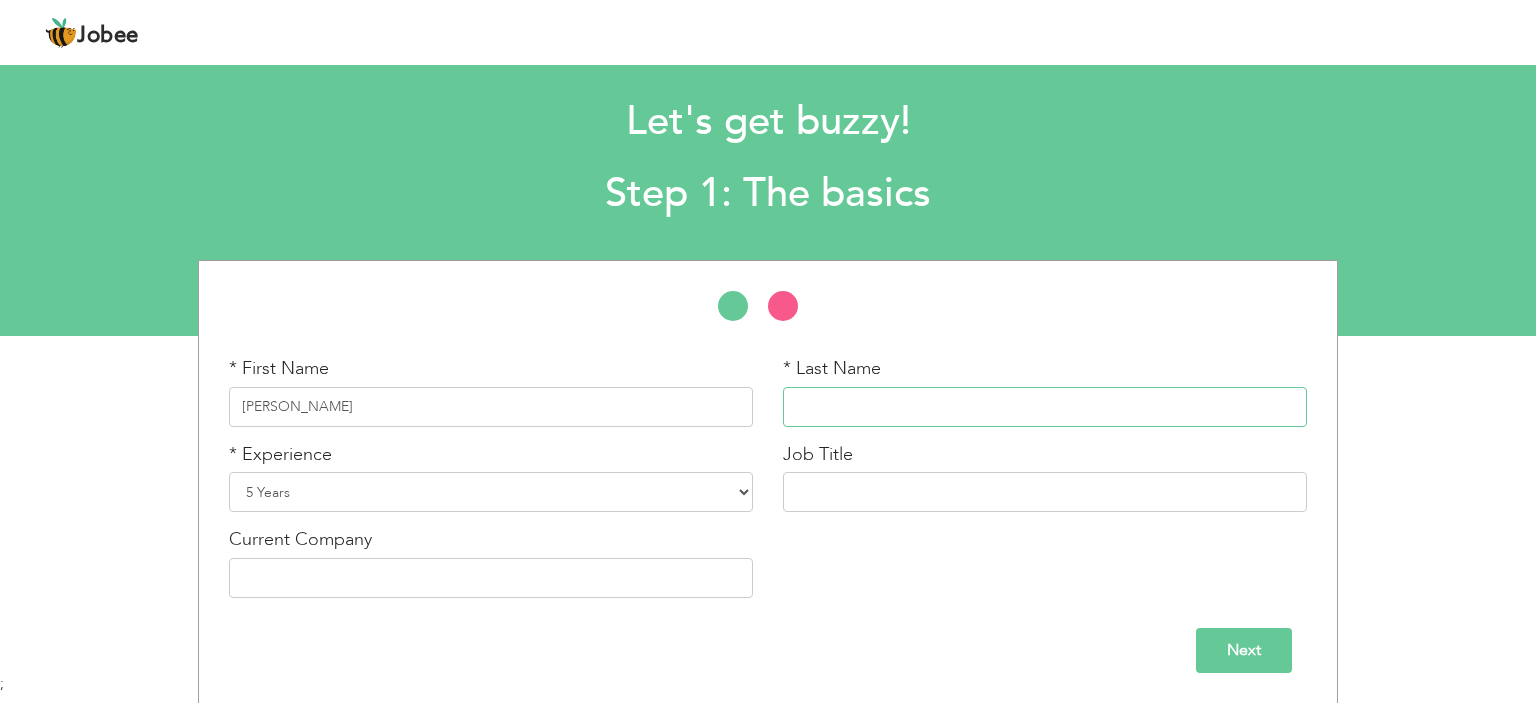 click at bounding box center [1045, 407] 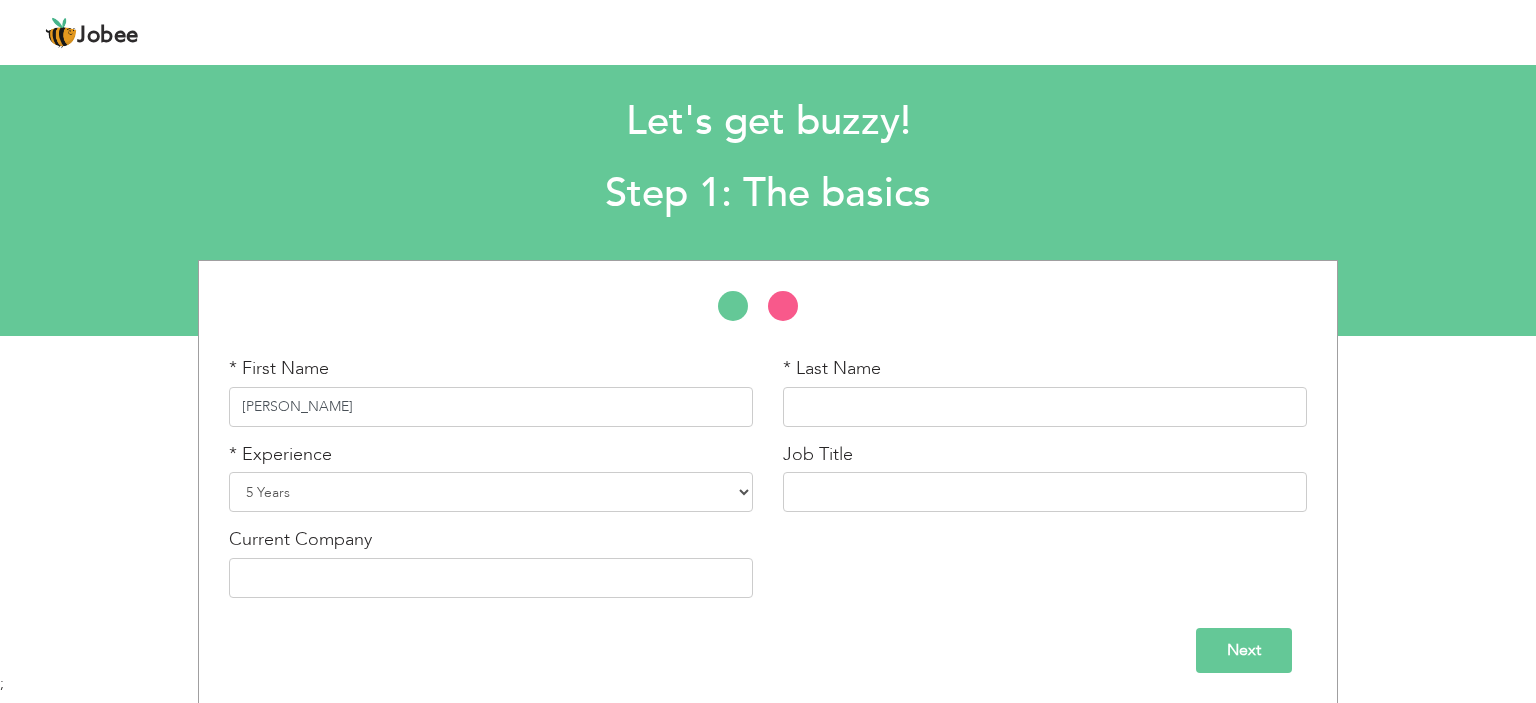 click on "[PERSON_NAME]" at bounding box center (491, 407) 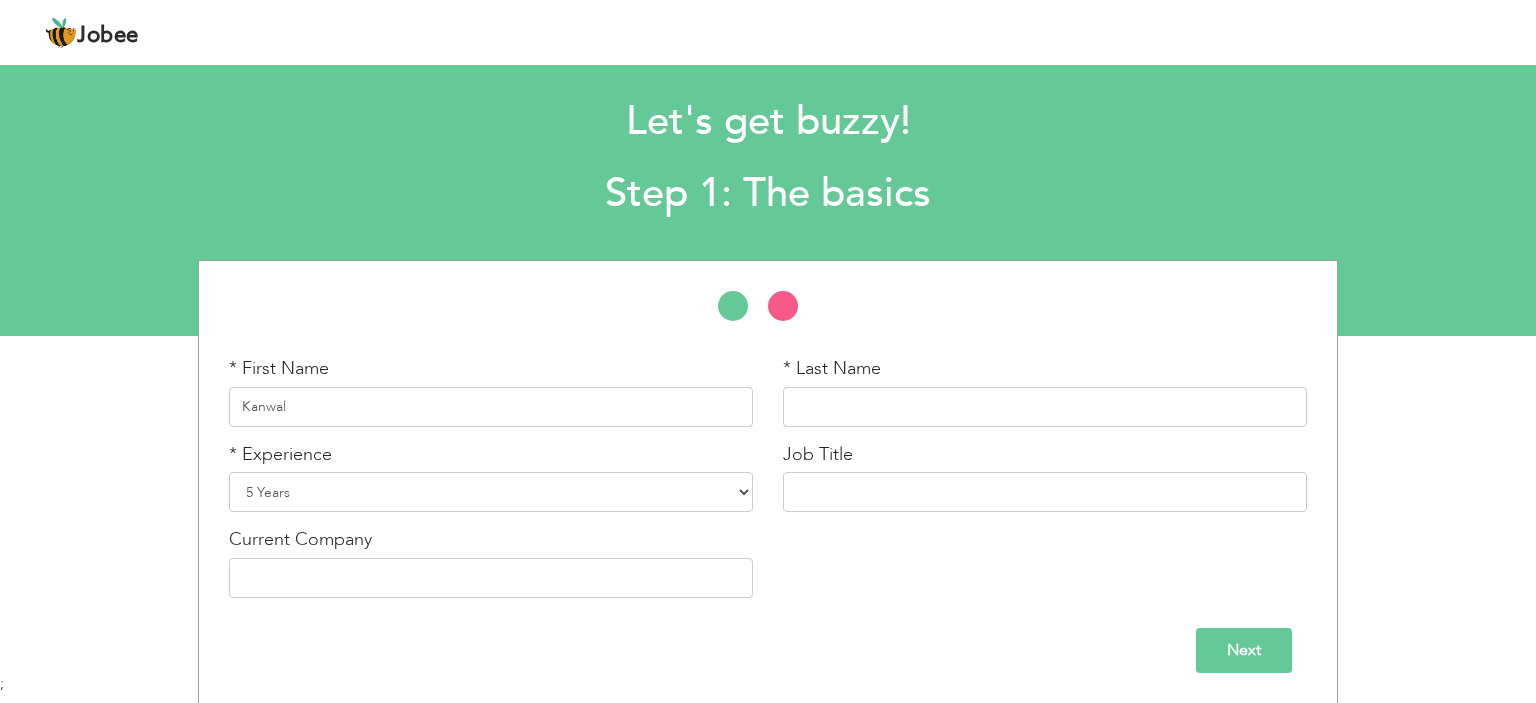 type on "Kanwal" 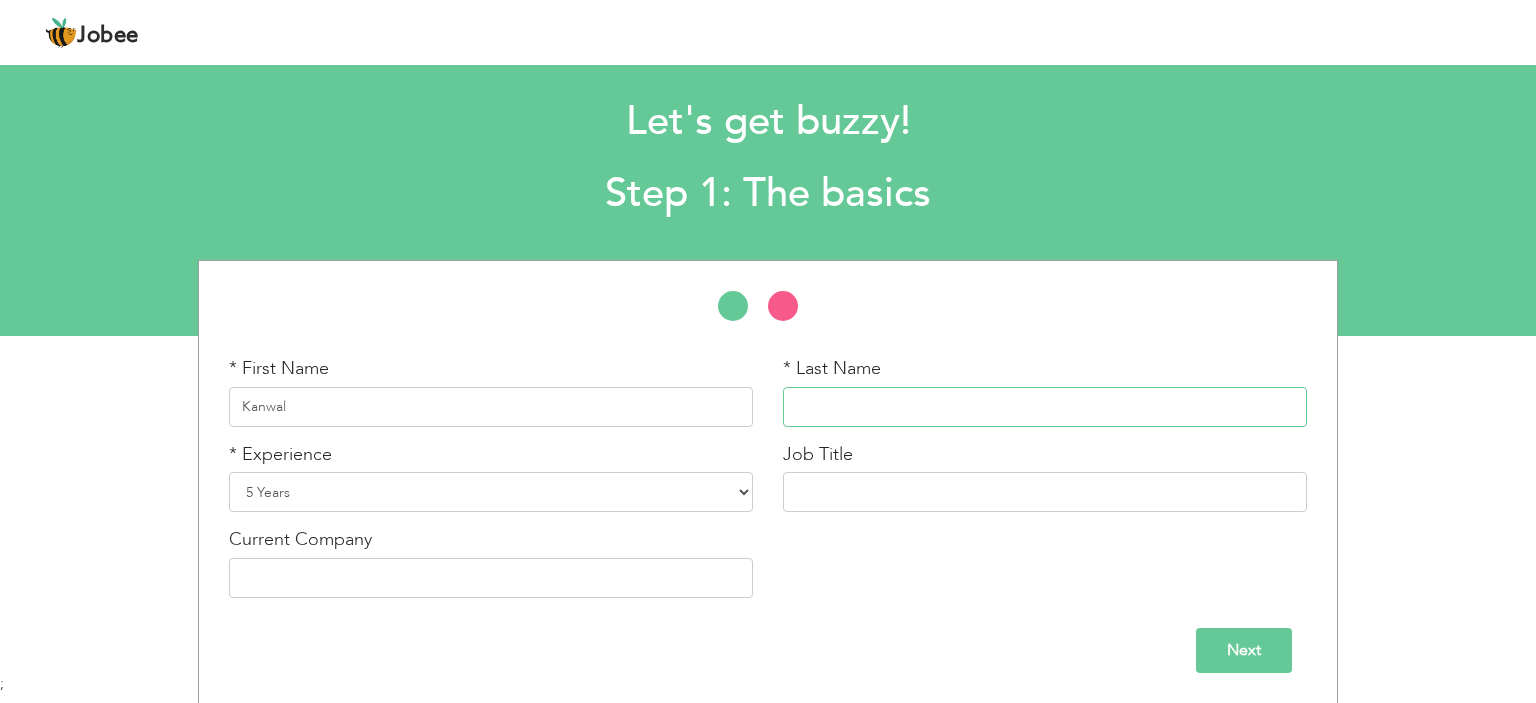 click at bounding box center (1045, 407) 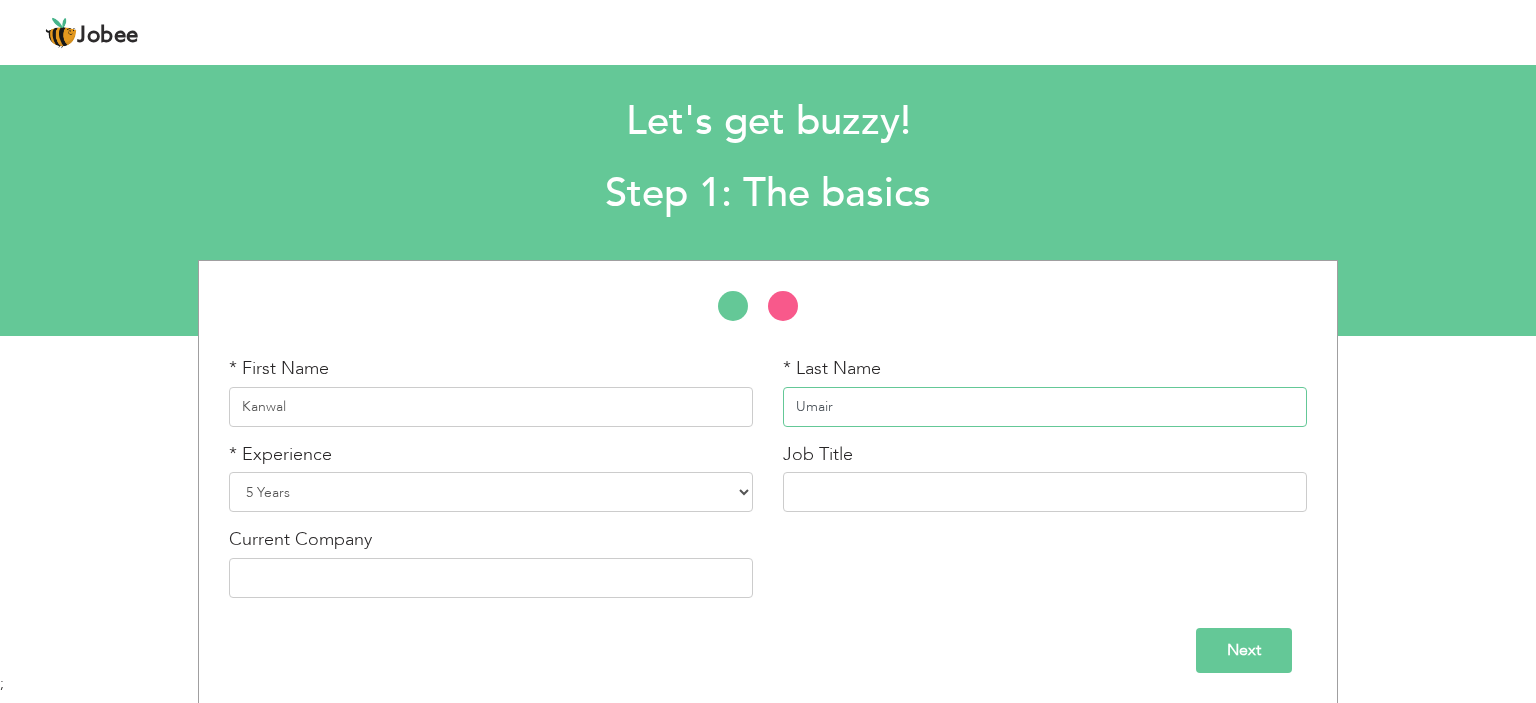 type on "Umair" 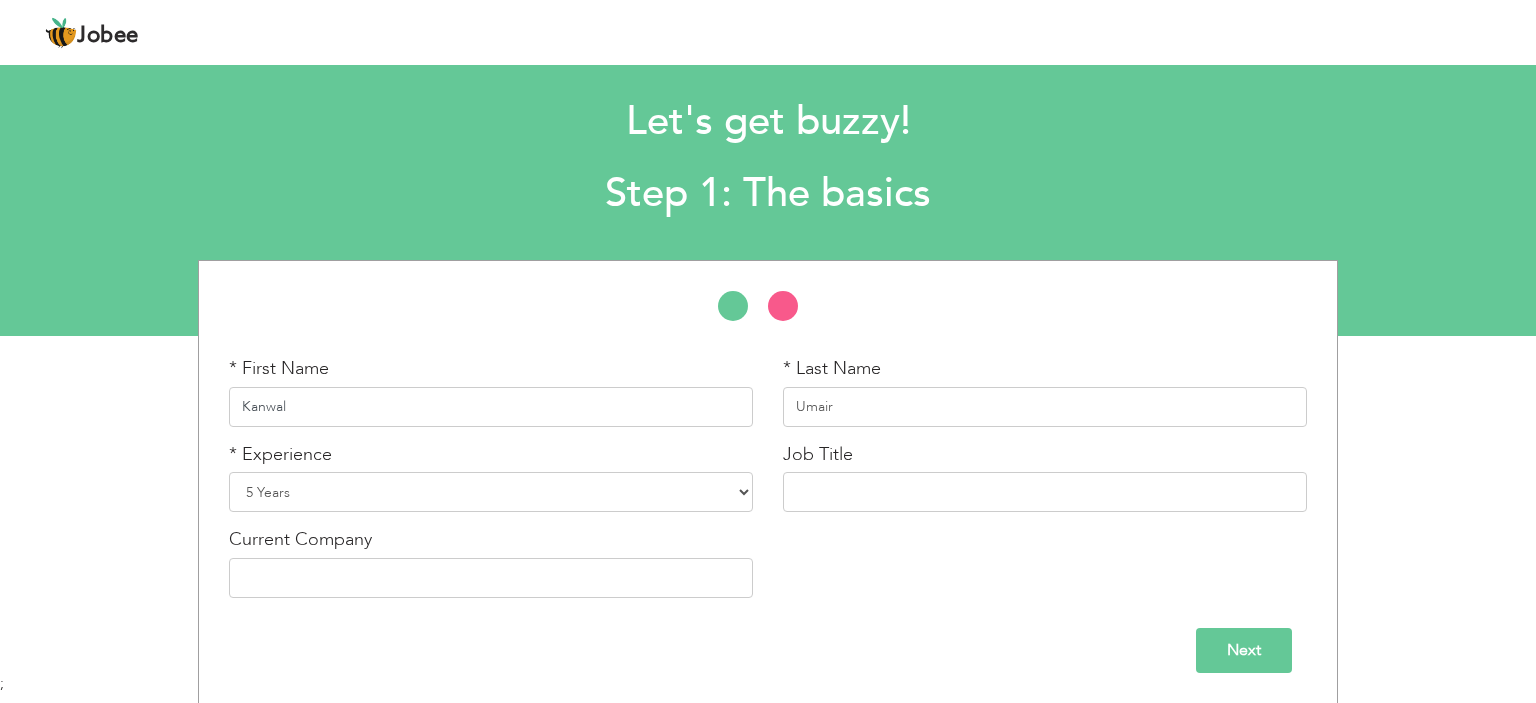 click on "Kanwal" at bounding box center [491, 407] 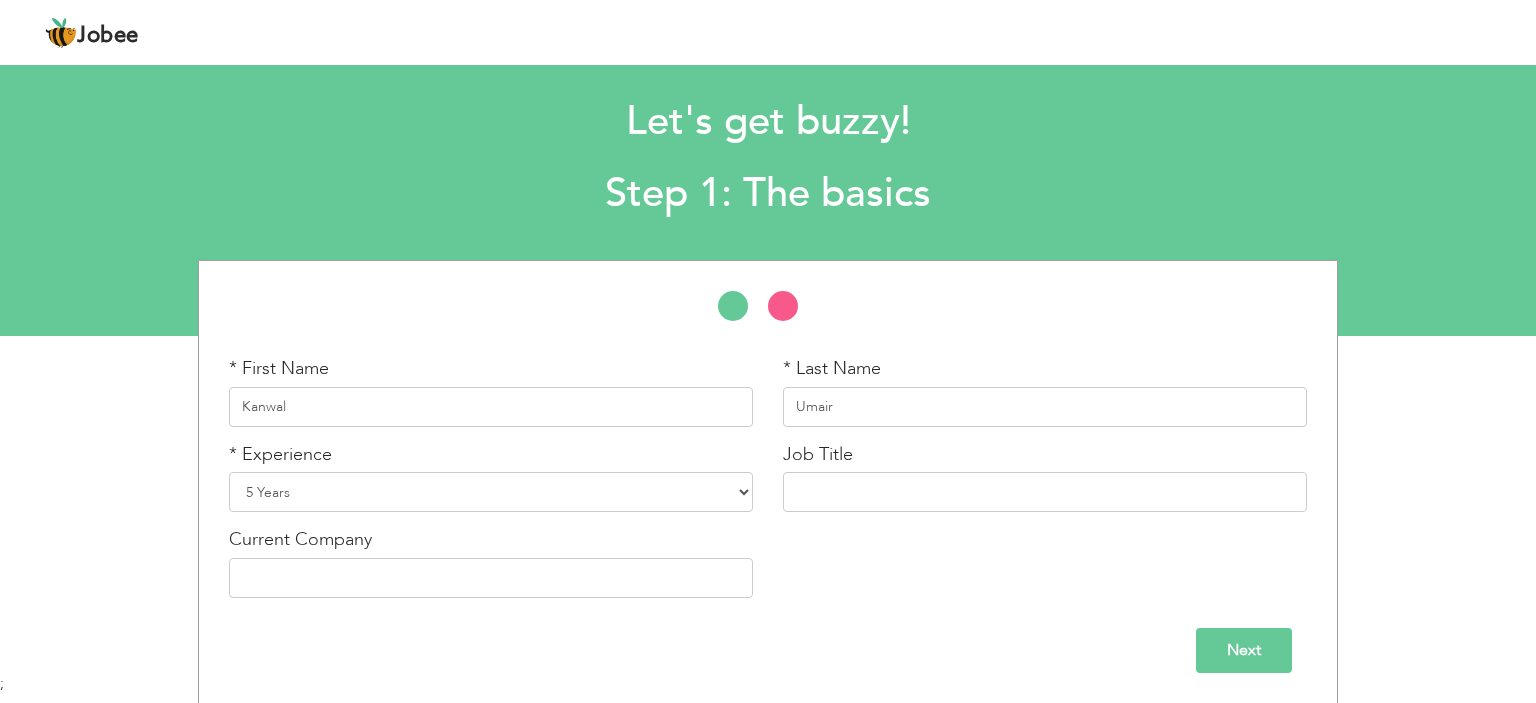 click on "* First Name
Kanwal
* Last Name
Umair
* Experience
Entry Level
Less than 1 Year
1 Year
2 Years
3 Years
4 Years
5 Years
6 Years
7 Years
8 Years
9 Years
10 Years
11 Years
12 Years
13 Years
14 Years
15 Years
16 Years
17 Years
18 Years
19 Years
20 Years
21 Years
22 Years
23 Years
24 Years
25 Years
26 Years
27 Years
28 Years
29 Years
30 Years
31 Years
32 Years
33 Years
34 Years
35 Years
Job Title" at bounding box center [768, 484] 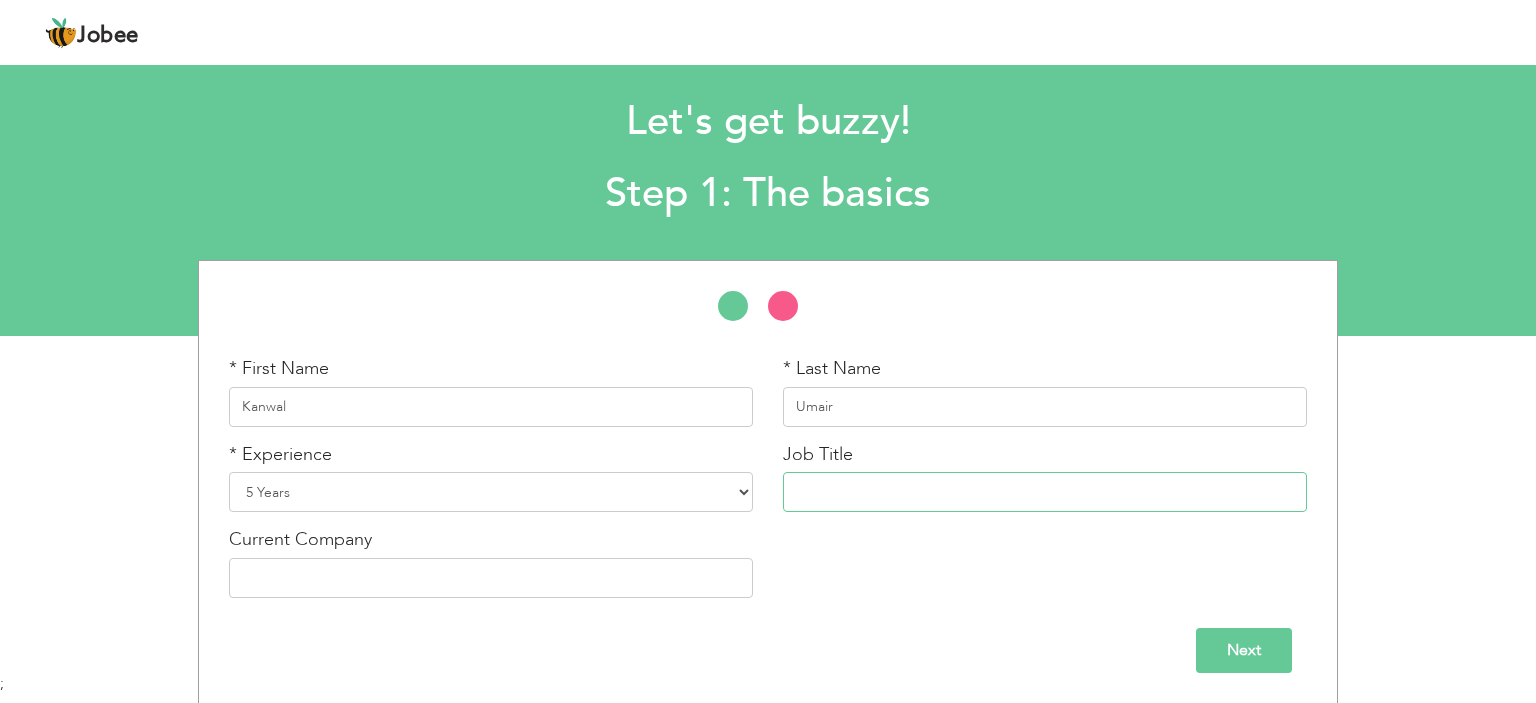 click at bounding box center [1045, 492] 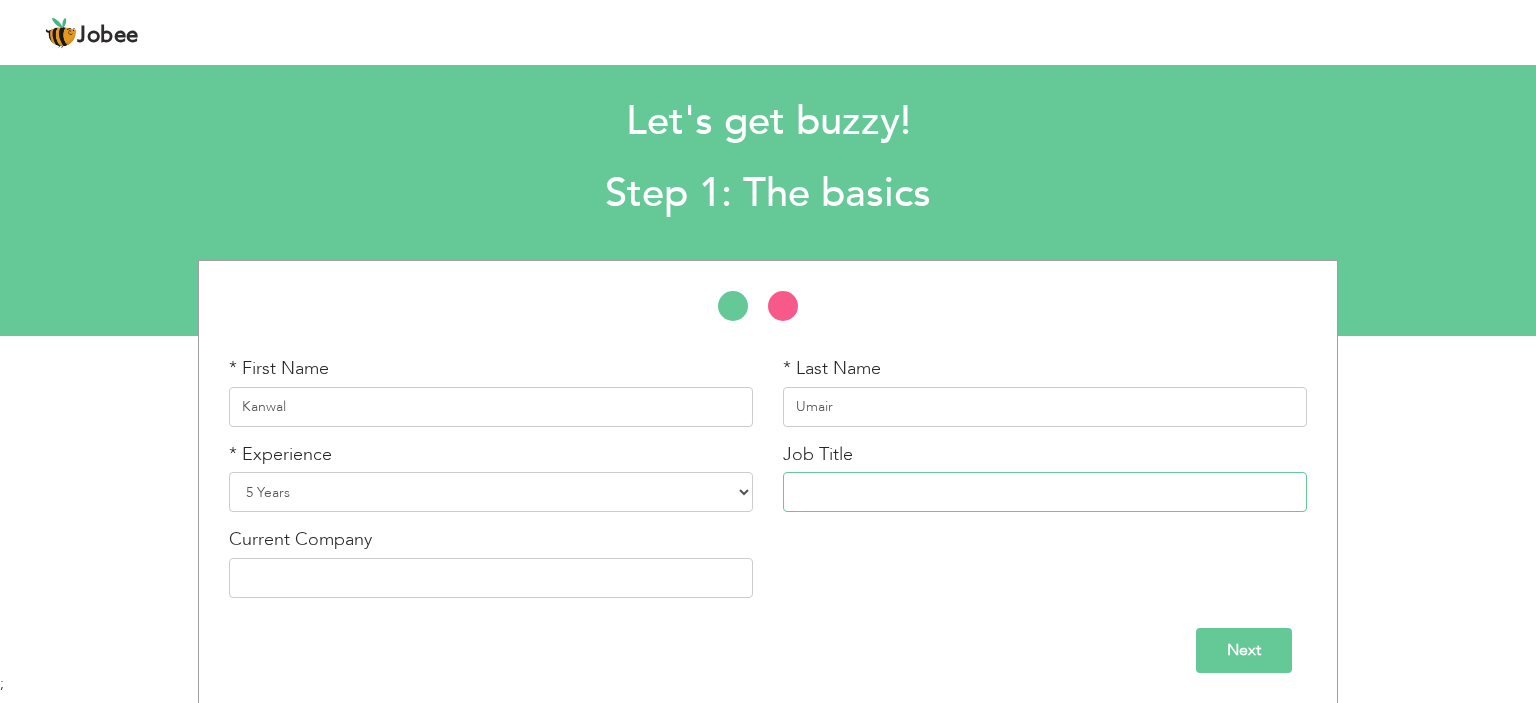 paste on "internee in Meezan bank" 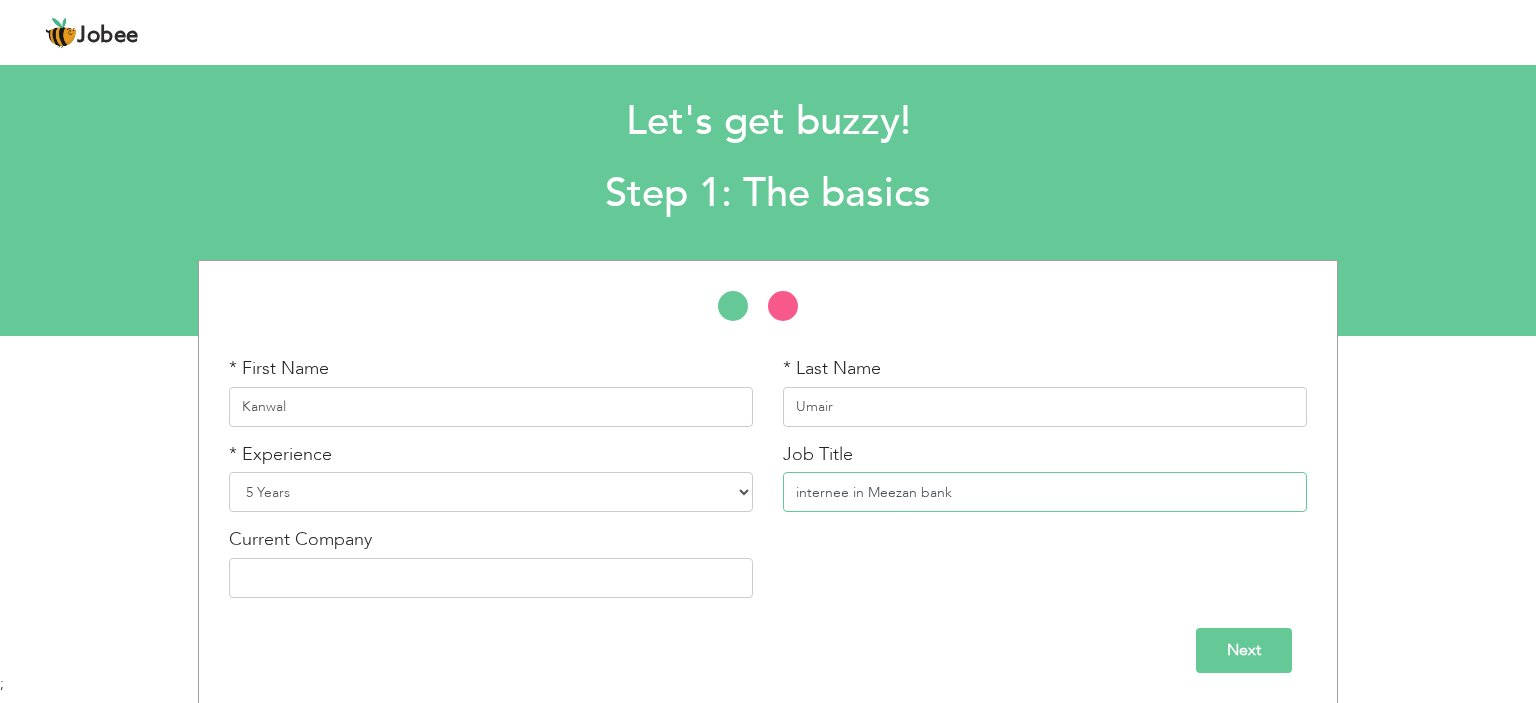 drag, startPoint x: 849, startPoint y: 497, endPoint x: 746, endPoint y: 494, distance: 103.04368 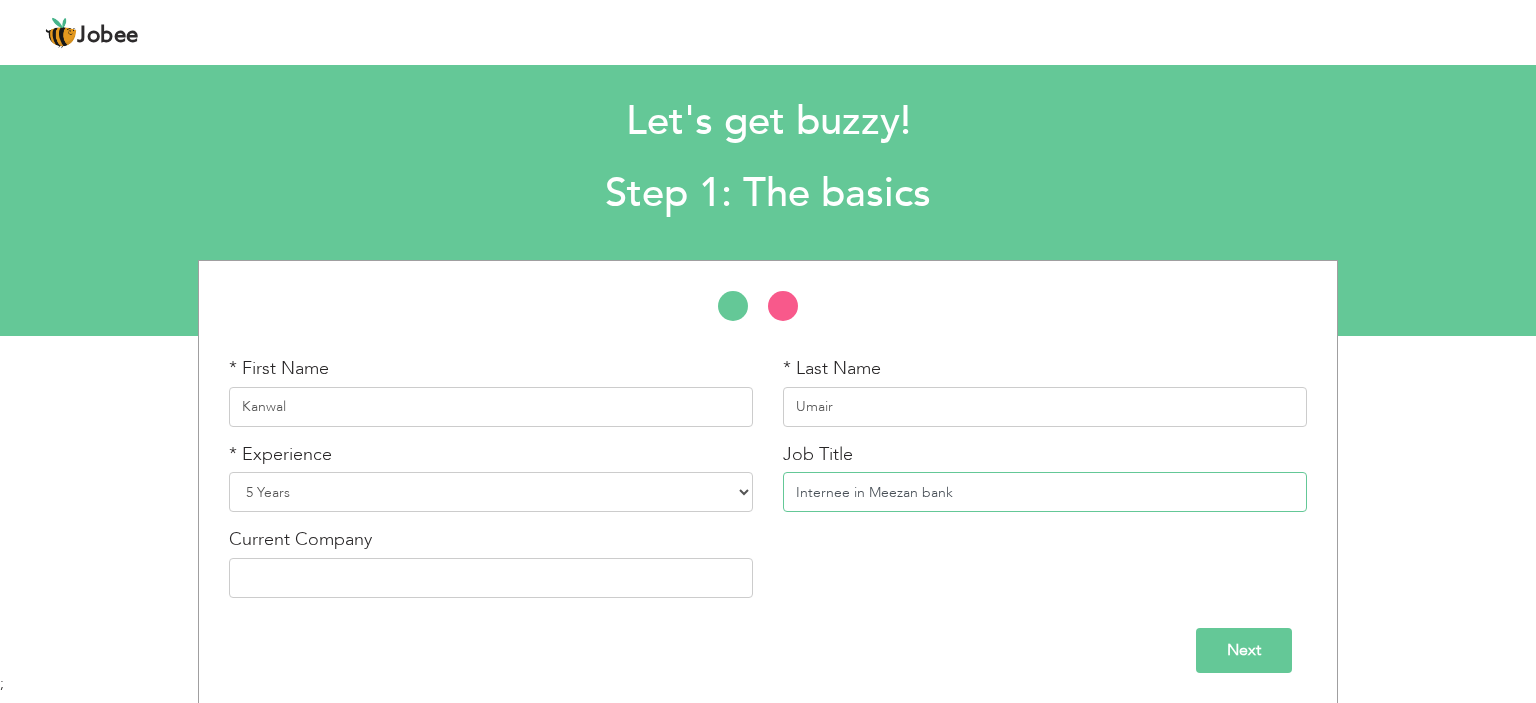 type on "Internee in Meezan bank" 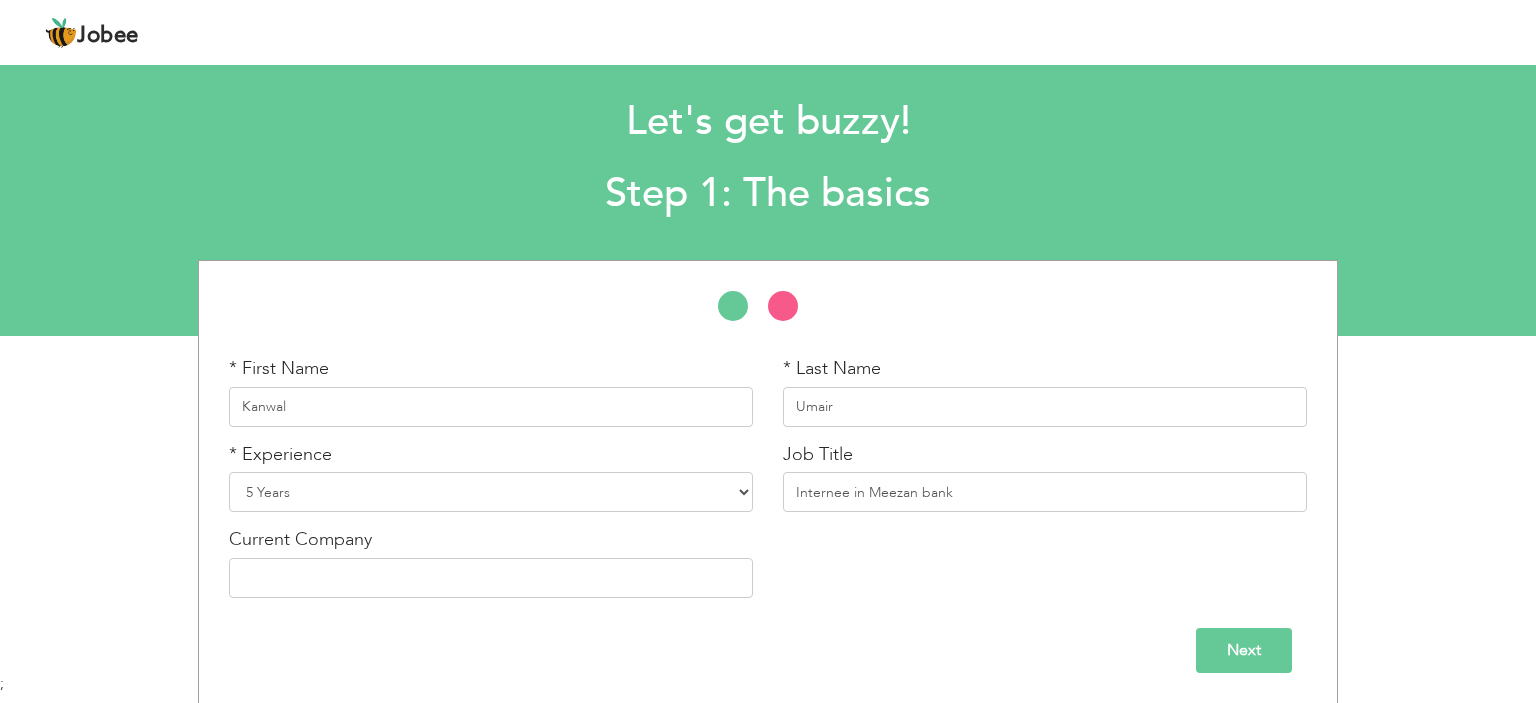 click on "* First Name
Kanwal
* Last Name
Umair
* Experience
Entry Level
Less than 1 Year
1 Year
2 Years
3 Years
4 Years
5 Years
6 Years
7 Years
8 Years
9 Years
10 Years
11 Years
12 Years
13 Years
14 Years
15 Years
16 Years
17 Years
18 Years
19 Years
20 Years
21 Years
22 Years
23 Years
24 Years
25 Years
26 Years
27 Years
28 Years
29 Years
30 Years
31 Years
32 Years
33 Years
34 Years
35 Years
Job Title" at bounding box center (768, 484) 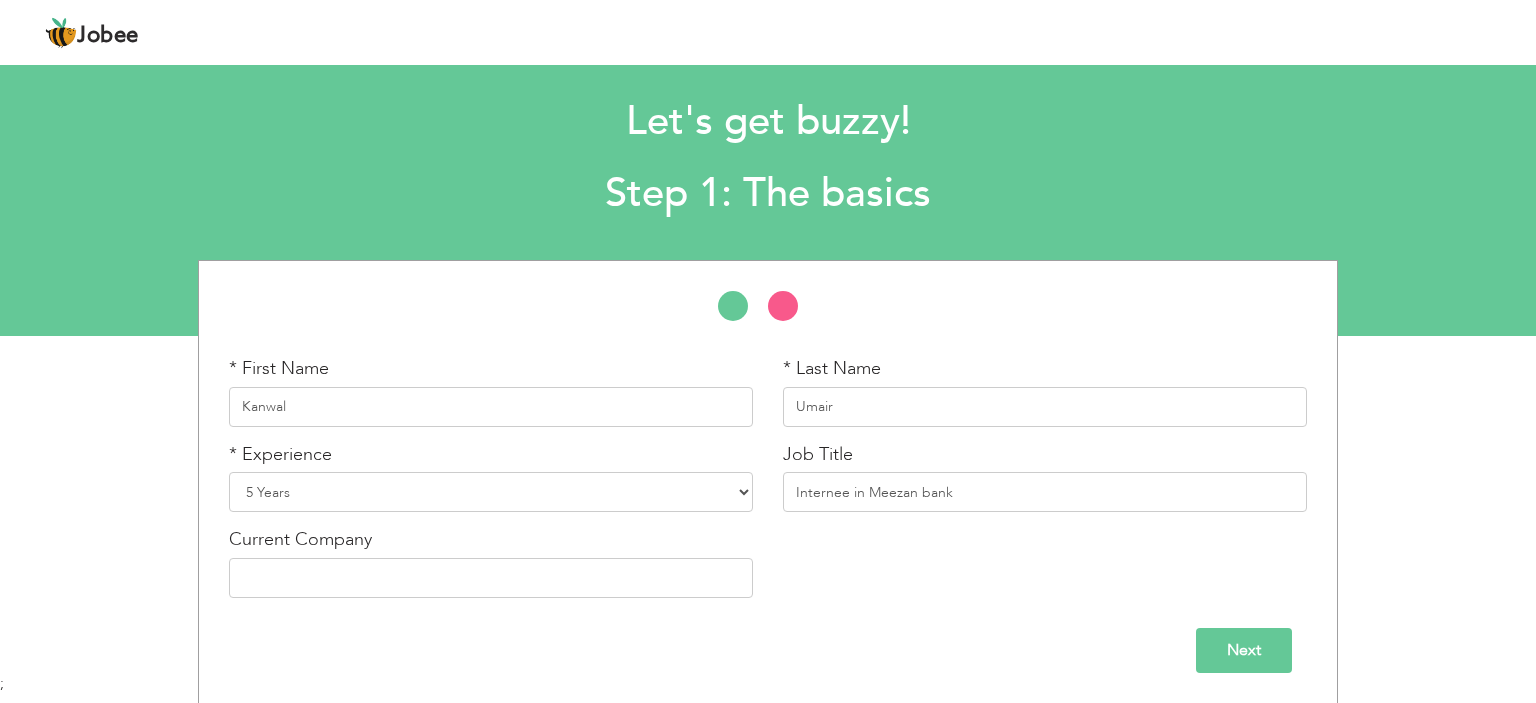 click on "Next" at bounding box center [1244, 650] 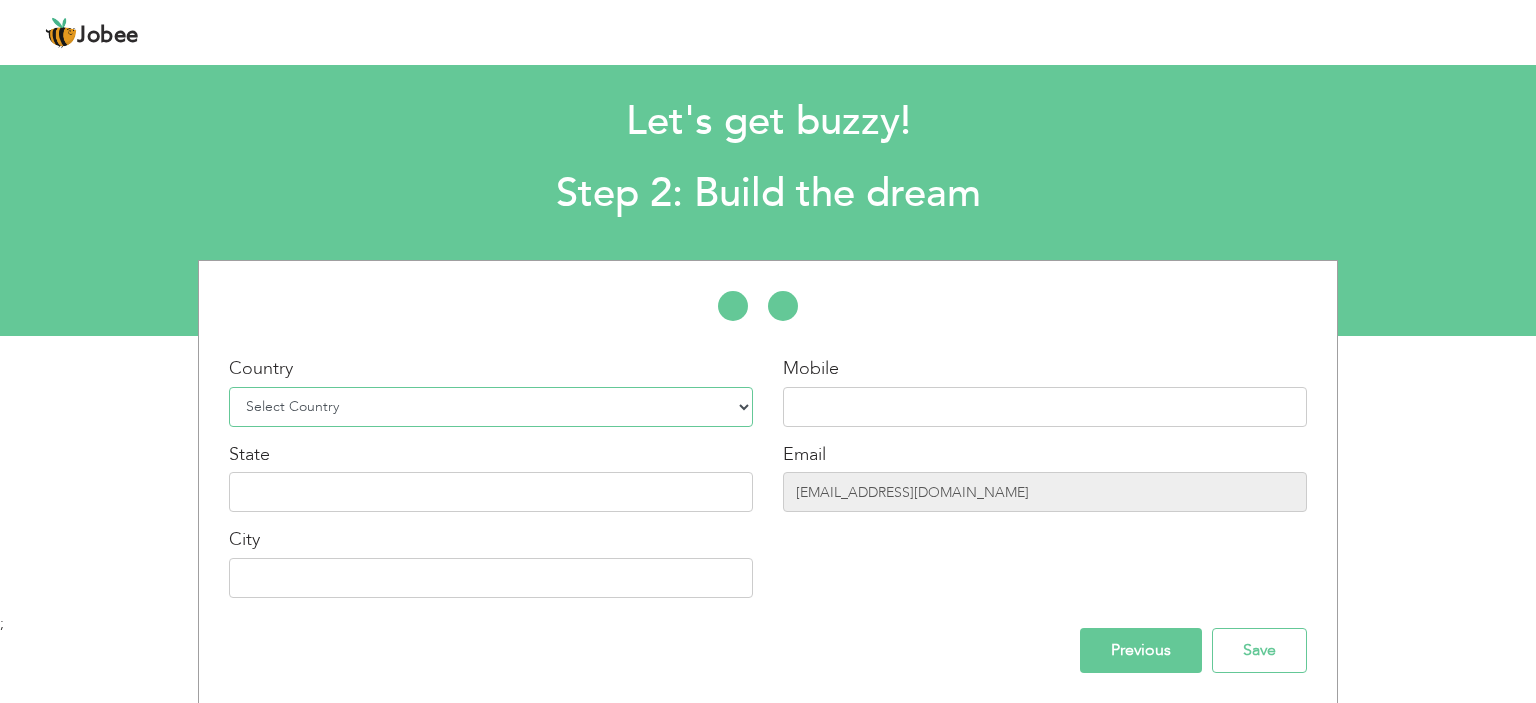 click on "Select Country
Afghanistan
Albania
Algeria
American Samoa
Andorra
Angola
Anguilla
Antarctica
Antigua and Barbuda
Argentina
Armenia
Aruba
Australia
Austria
Azerbaijan
Bahamas
Bahrain
Bangladesh
Barbados
Belarus
Belgium
Belize
Benin
Bermuda
Bhutan
Bolivia
Bosnia-Herzegovina
Botswana
Bouvet Island
Brazil
British Indian Ocean Territory
Brunei Darussalam
Bulgaria
Burkina Faso
Burundi
Cambodia
Cameroon
Canada
Cape Verde
Cayman Islands
Central African Republic
Chad
Chile
China
Christmas Island
Cocos (Keeling) Islands
Colombia
Comoros
Congo
Congo, Dem. Republic
Cook Islands
Costa Rica
Croatia
Cuba
Cyprus
Czech Rep
Denmark
Djibouti
Dominica
Dominican Republic
Ecuador
Egypt
El Salvador
Equatorial Guinea
Eritrea
Estonia
Ethiopia
European Union
Falkland Islands (Malvinas)
Faroe Islands
Fiji
Finland
France
French Guiana
French Southern Territories
Gabon
Gambia
Georgia" at bounding box center [491, 407] 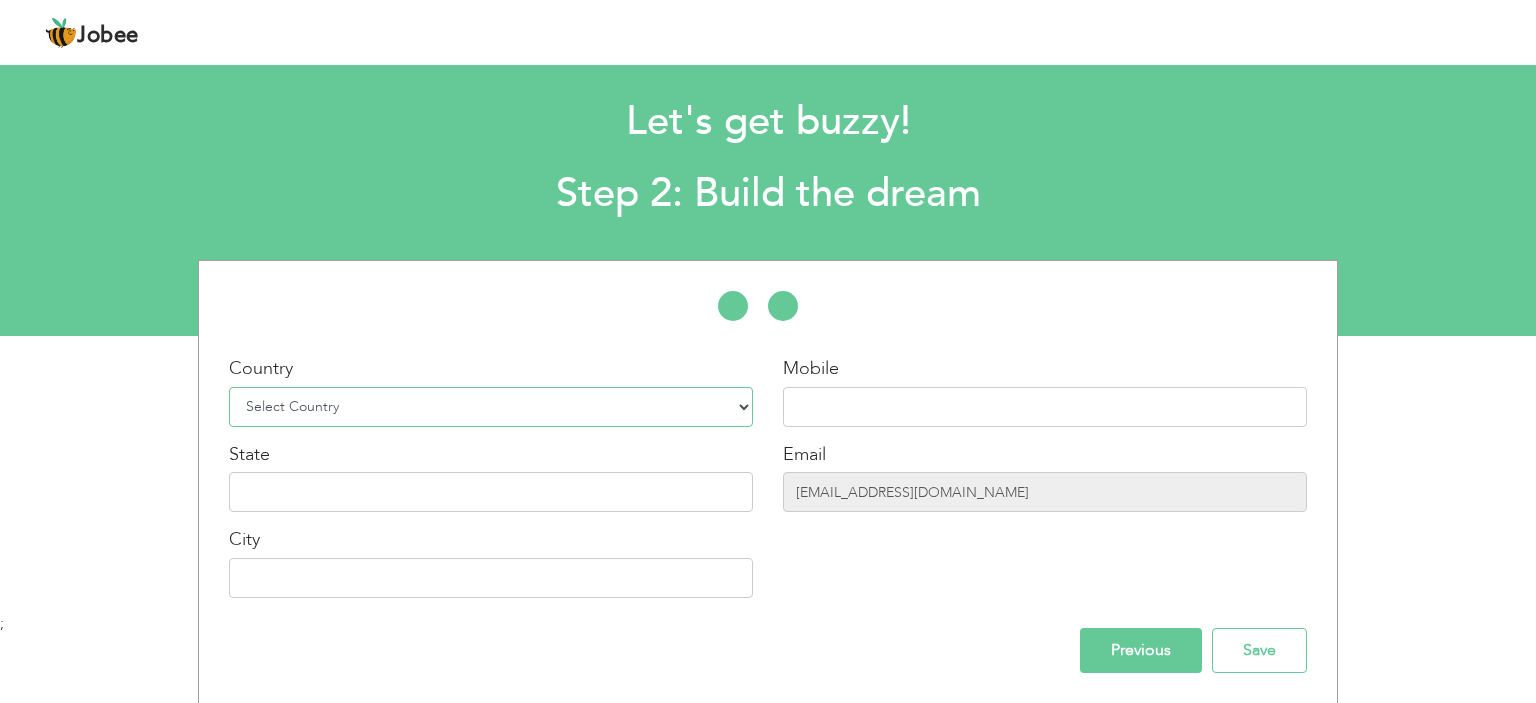 select on "166" 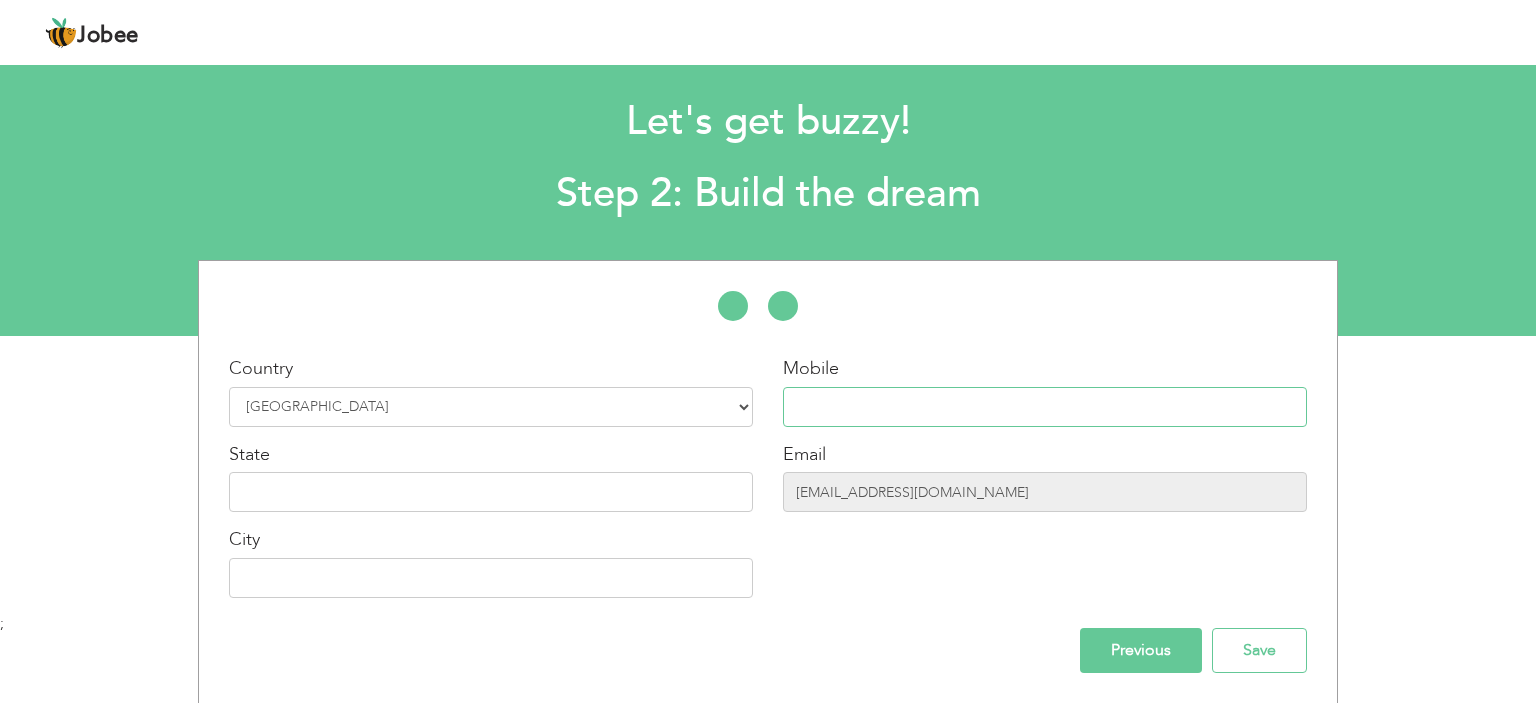 click at bounding box center [1045, 407] 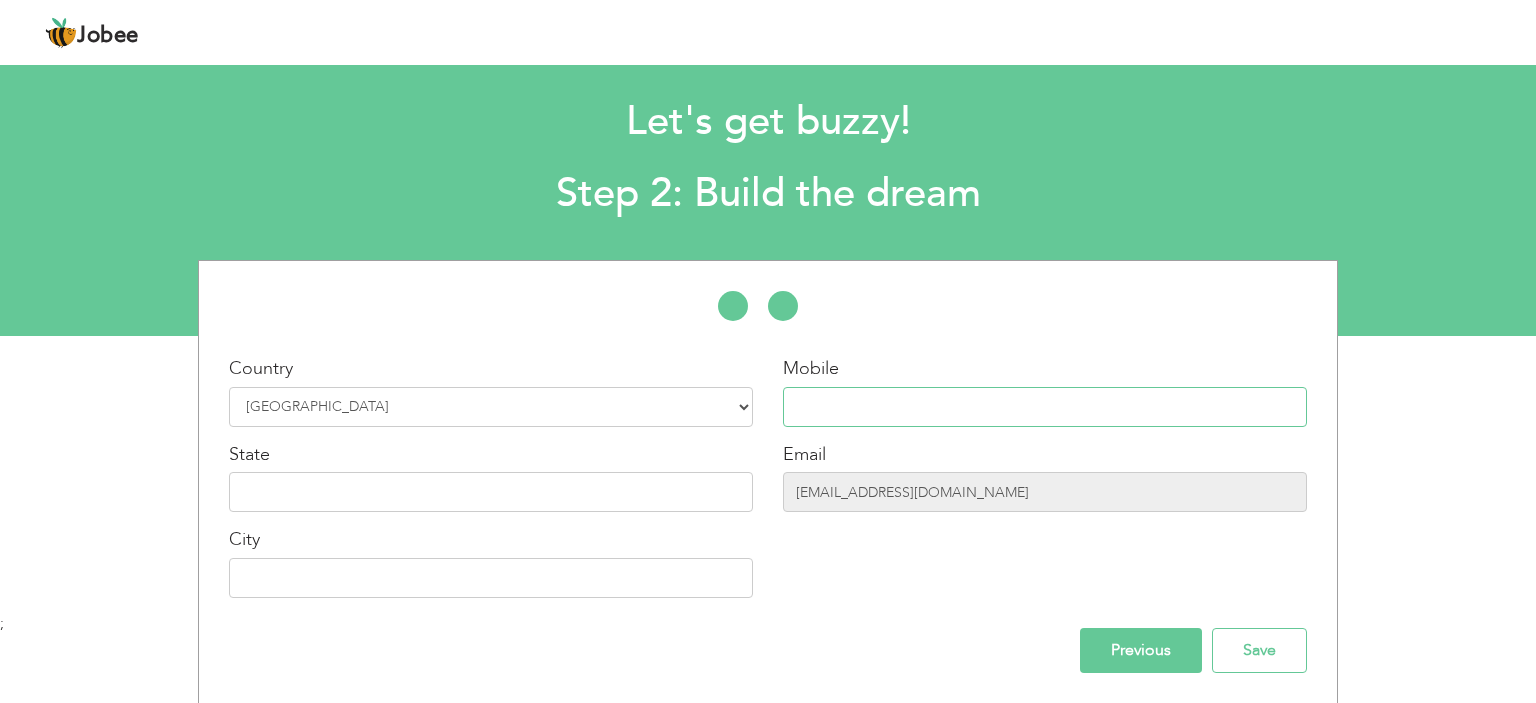 paste on "923214622967" 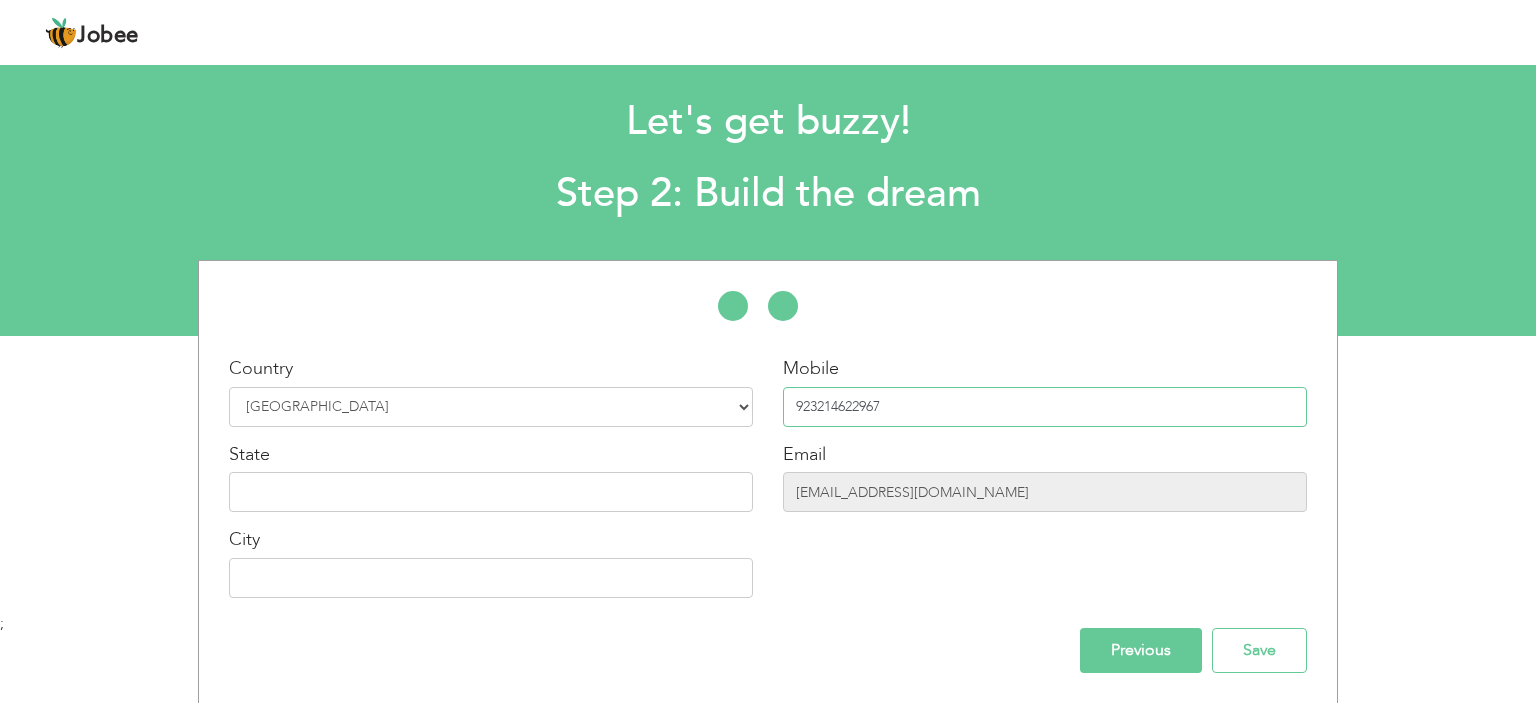 click on "923214622967" at bounding box center [1045, 407] 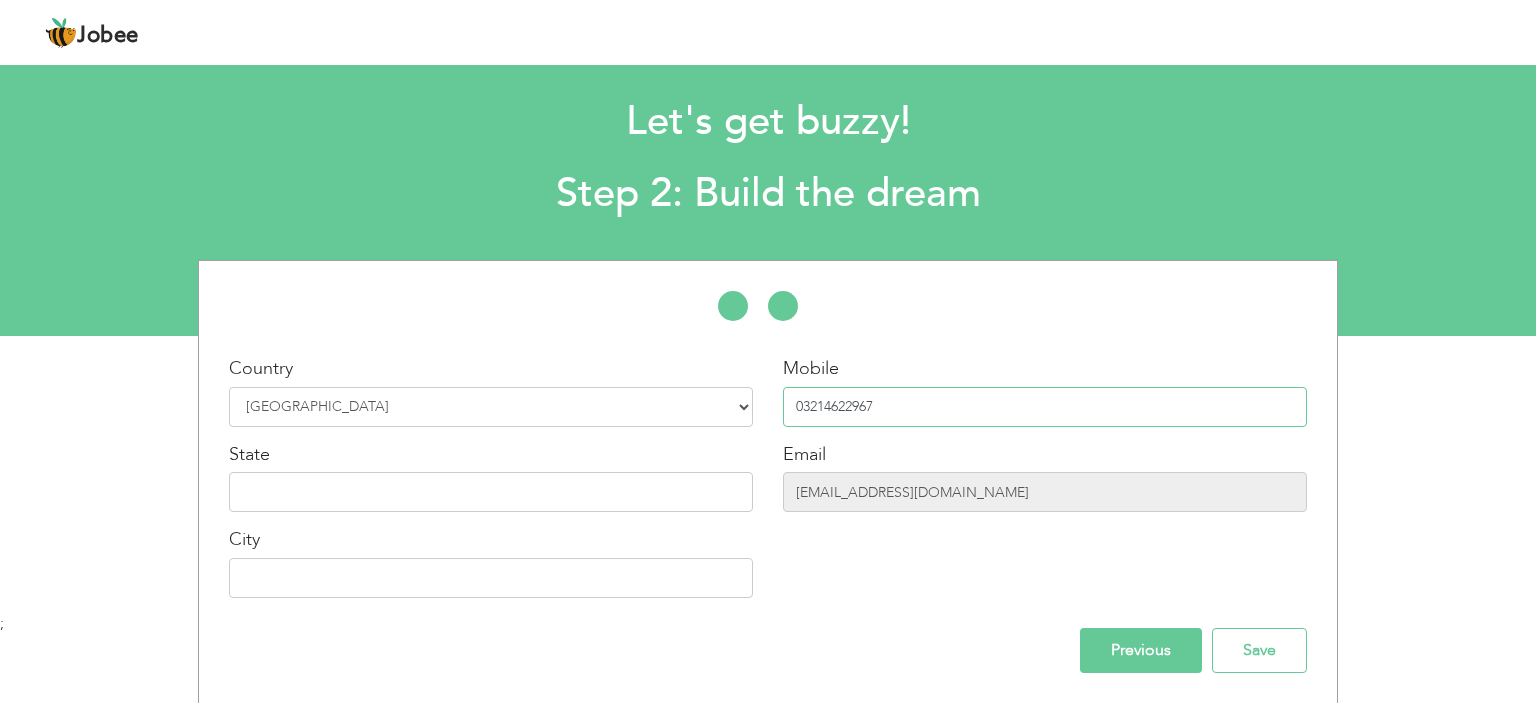 type on "03214622967" 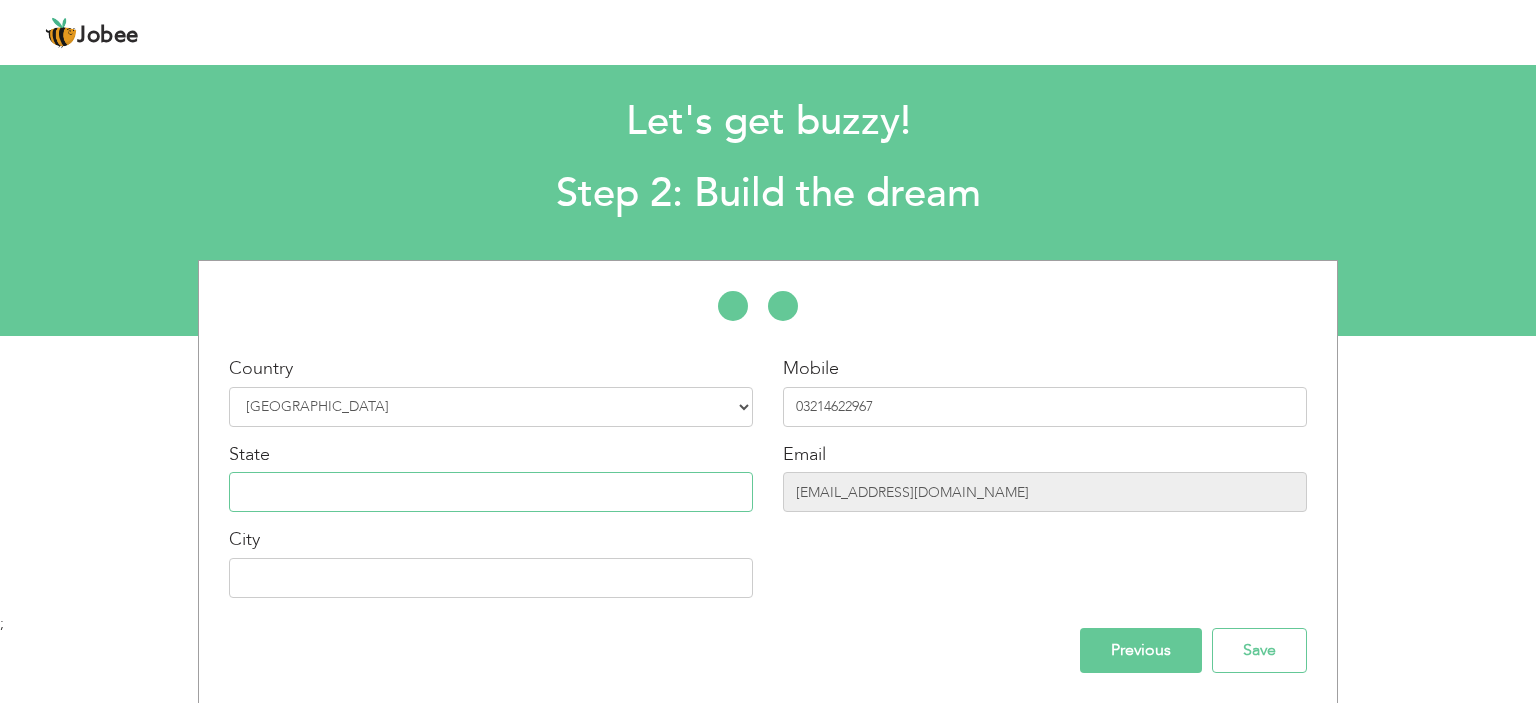 click at bounding box center [491, 492] 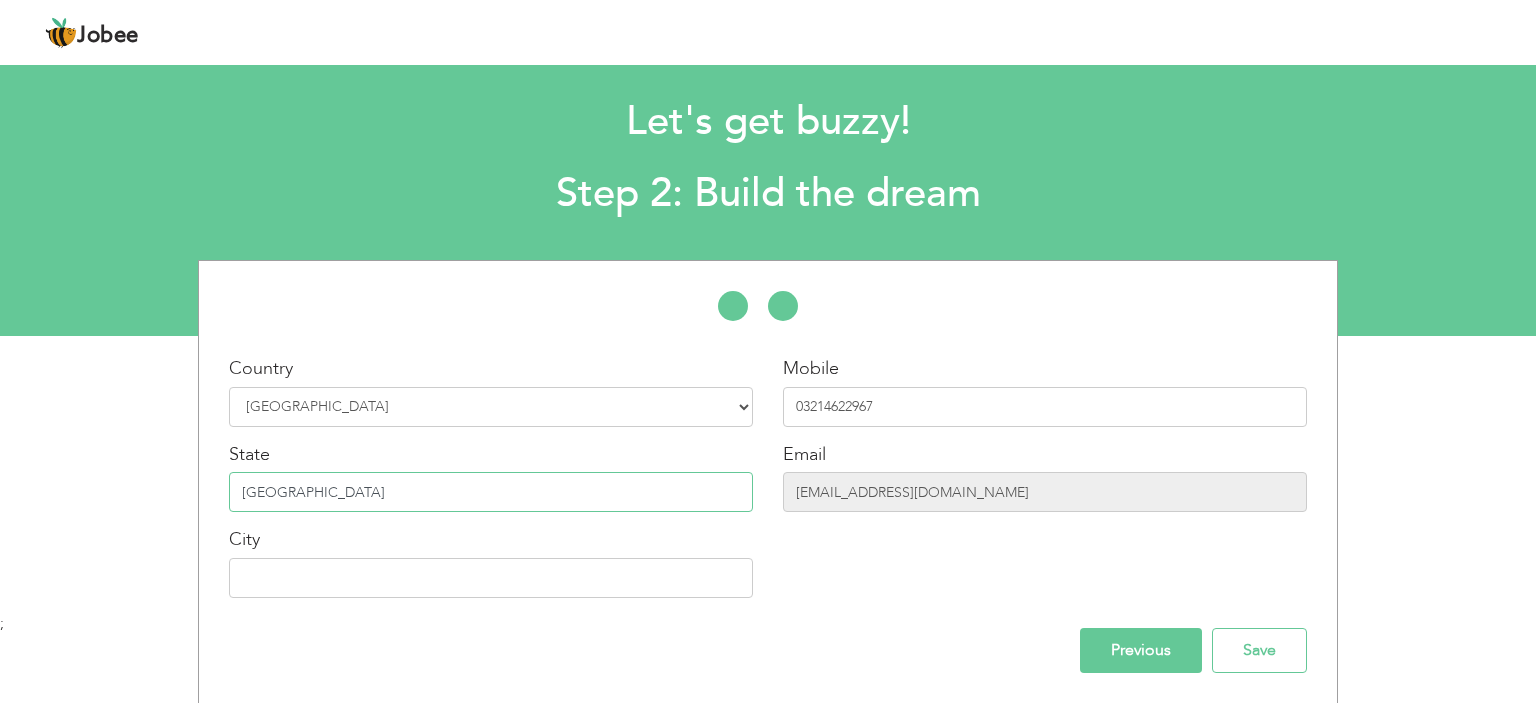 type on "[GEOGRAPHIC_DATA]" 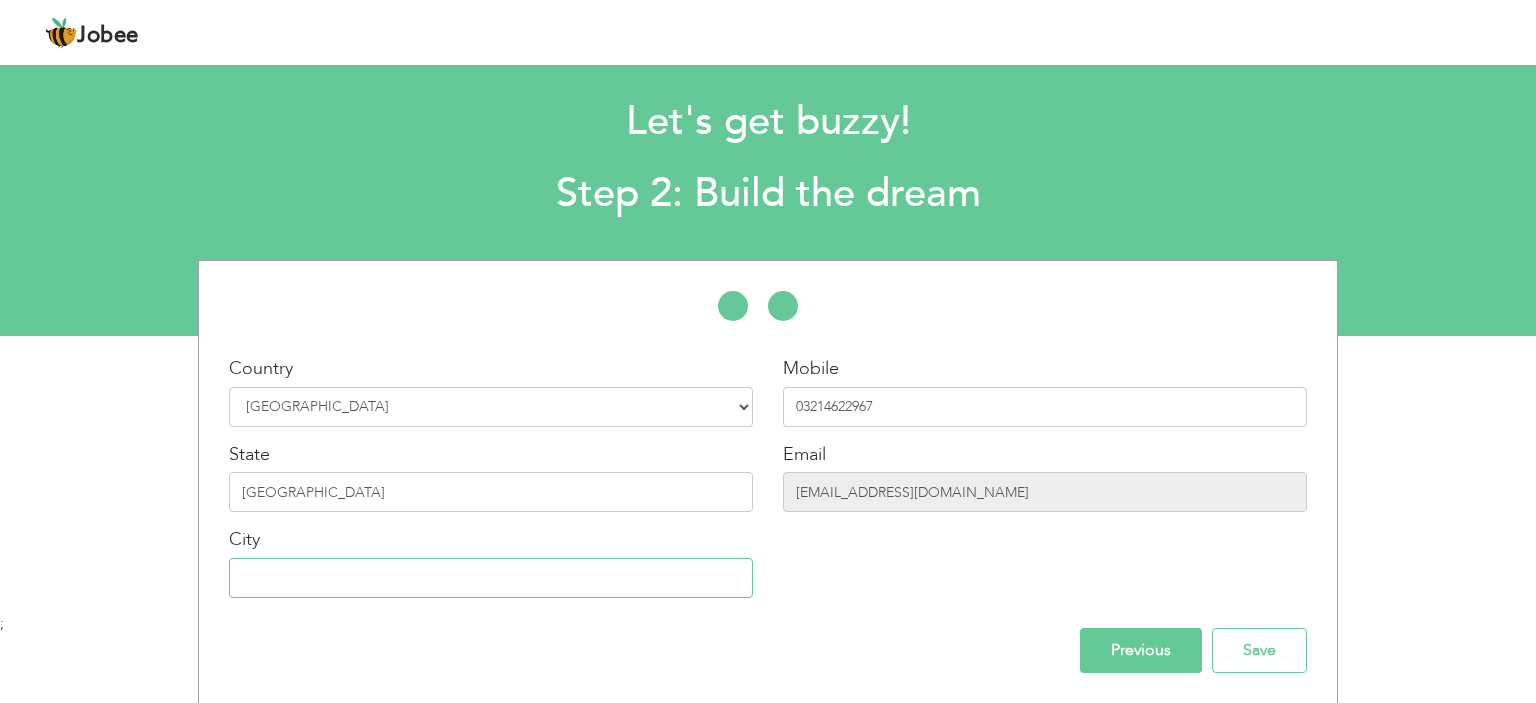 click at bounding box center [491, 578] 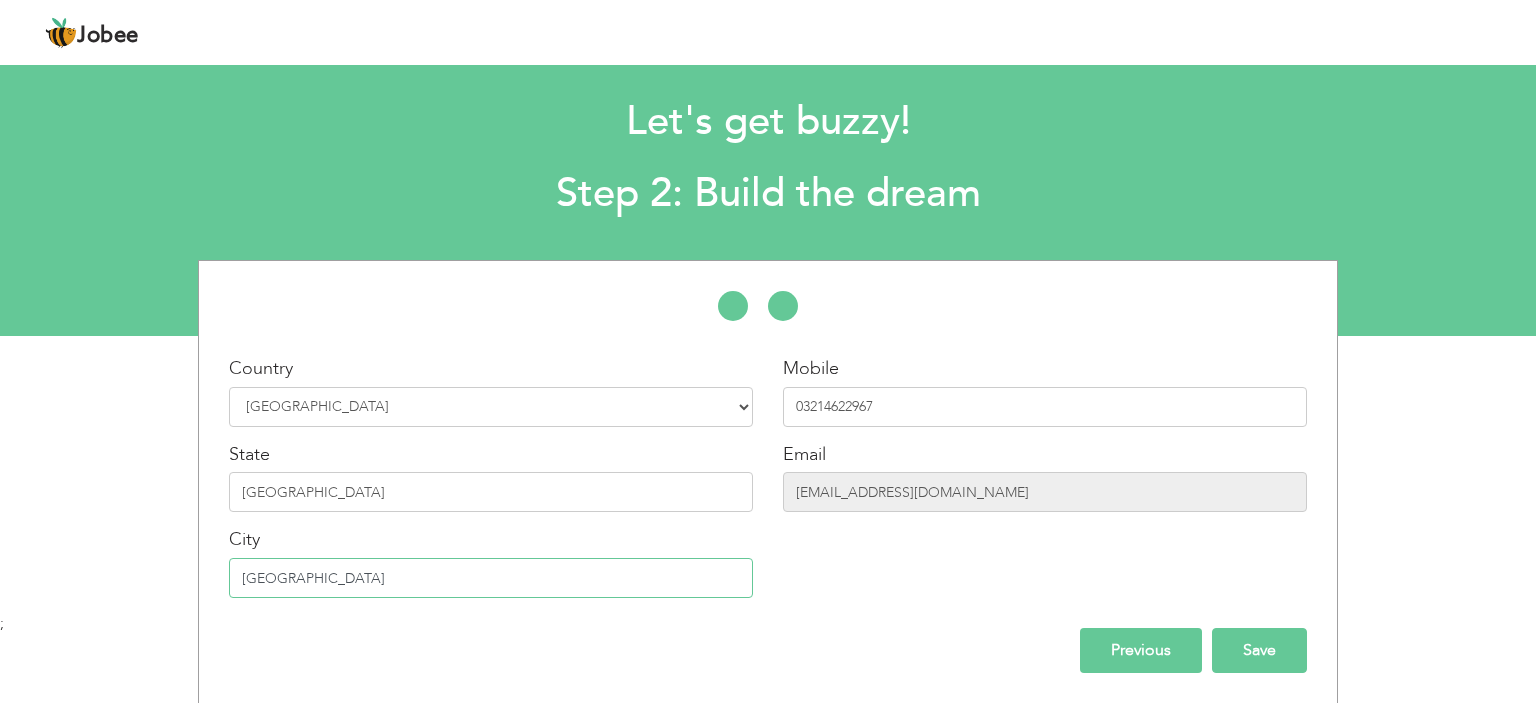 type on "[GEOGRAPHIC_DATA]" 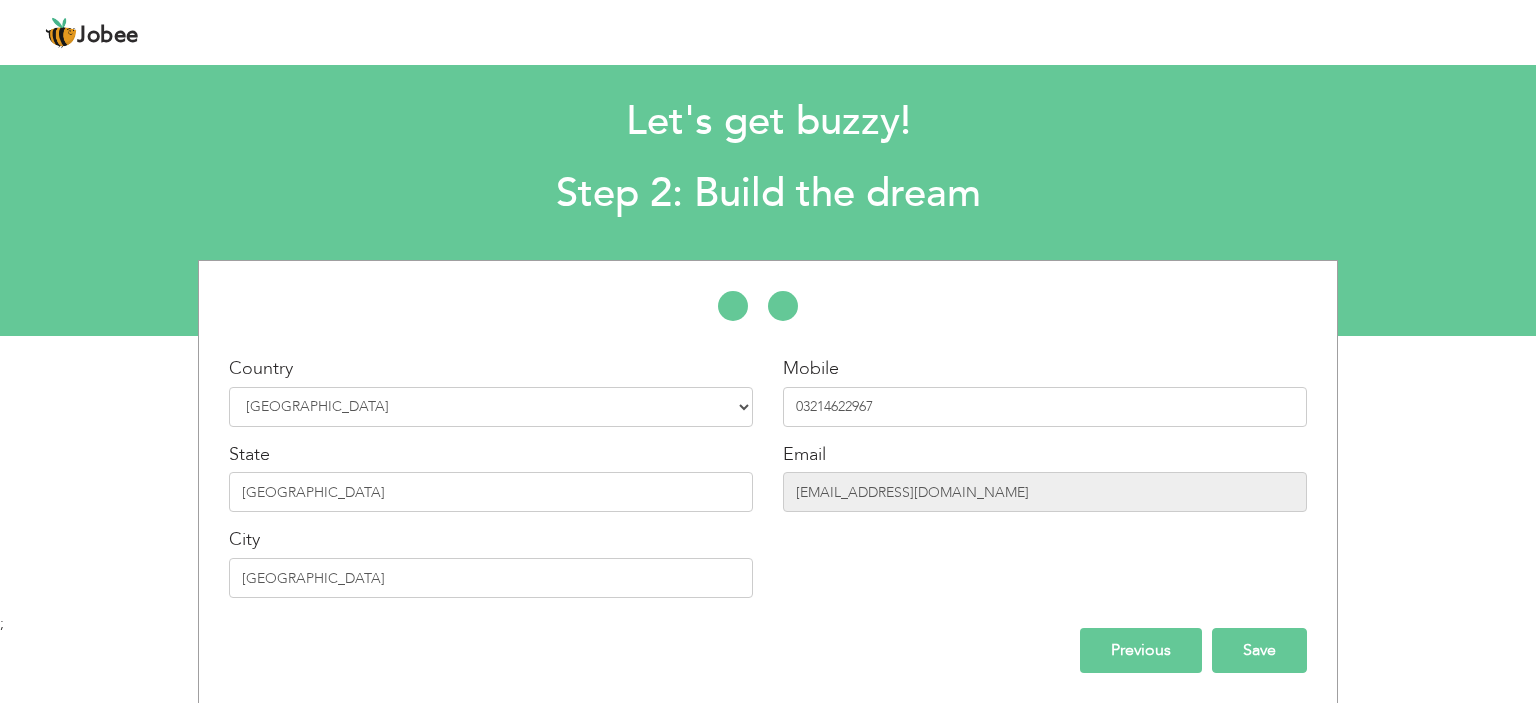 click on "Save" at bounding box center [1259, 650] 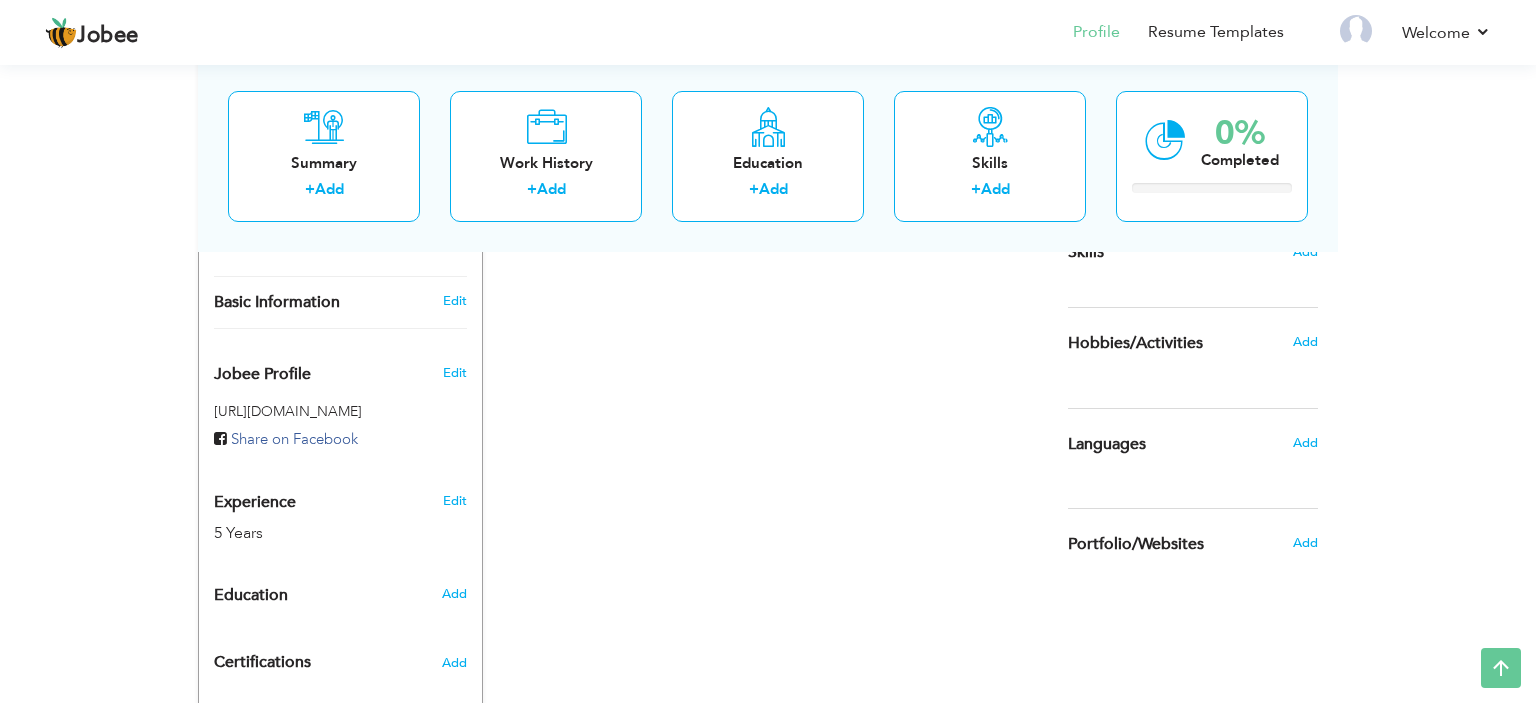 scroll, scrollTop: 0, scrollLeft: 0, axis: both 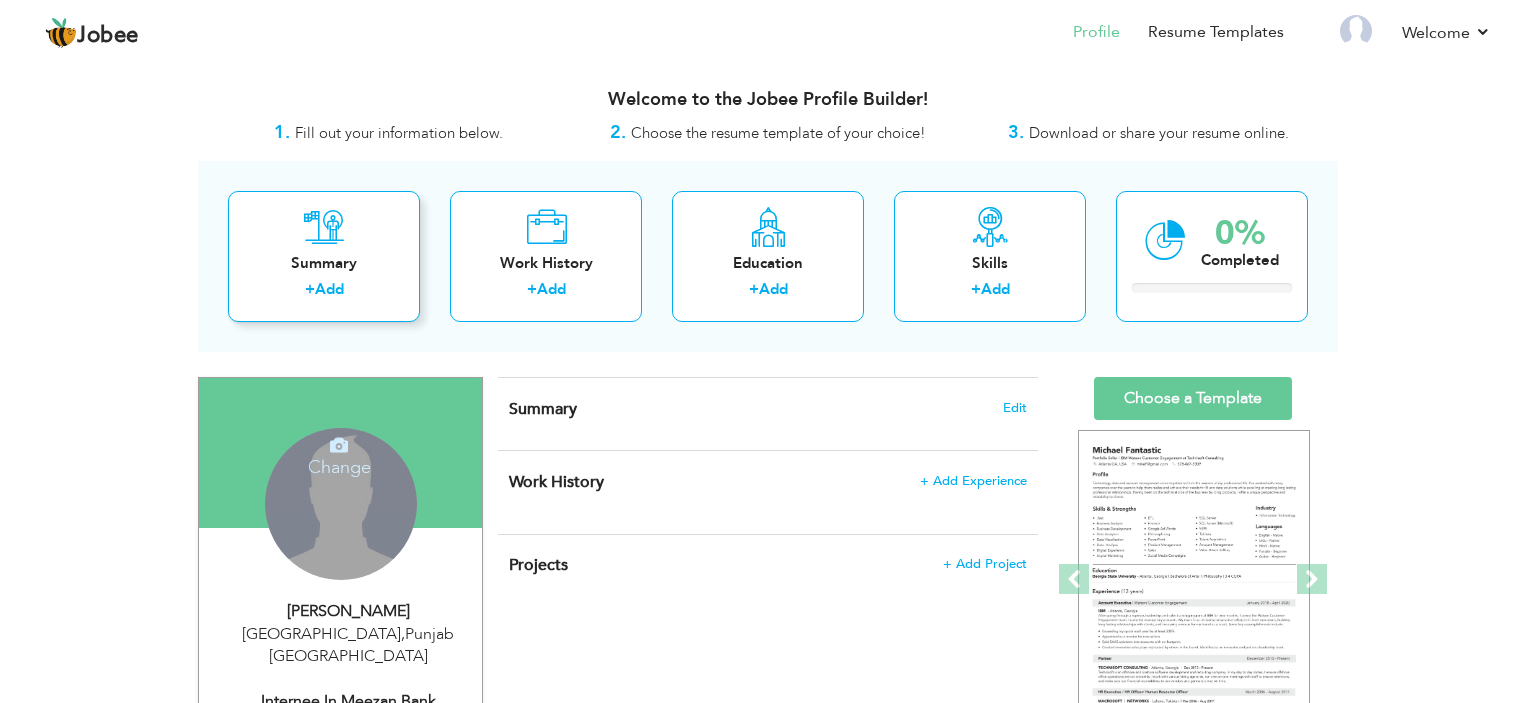 click on "Summary
+  Add" at bounding box center (324, 256) 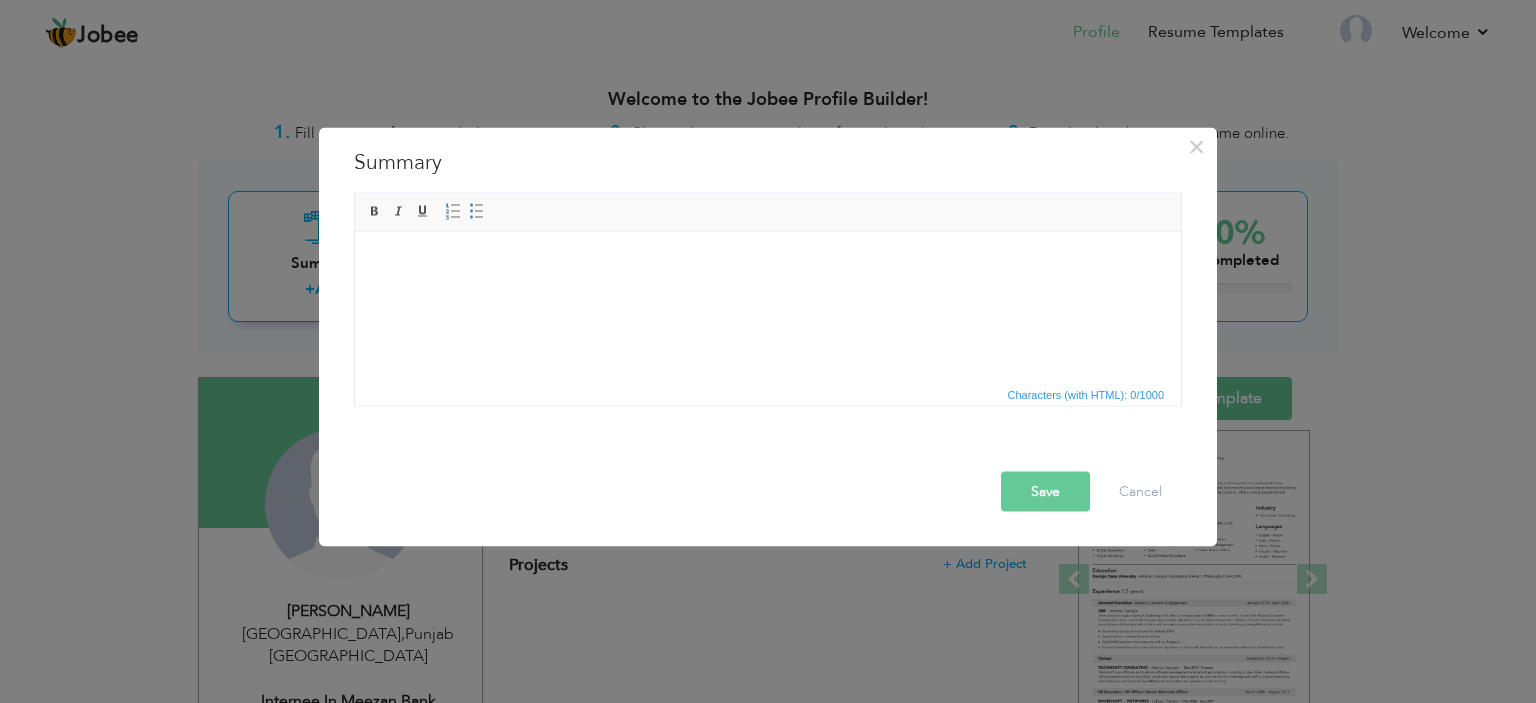 scroll, scrollTop: 0, scrollLeft: 0, axis: both 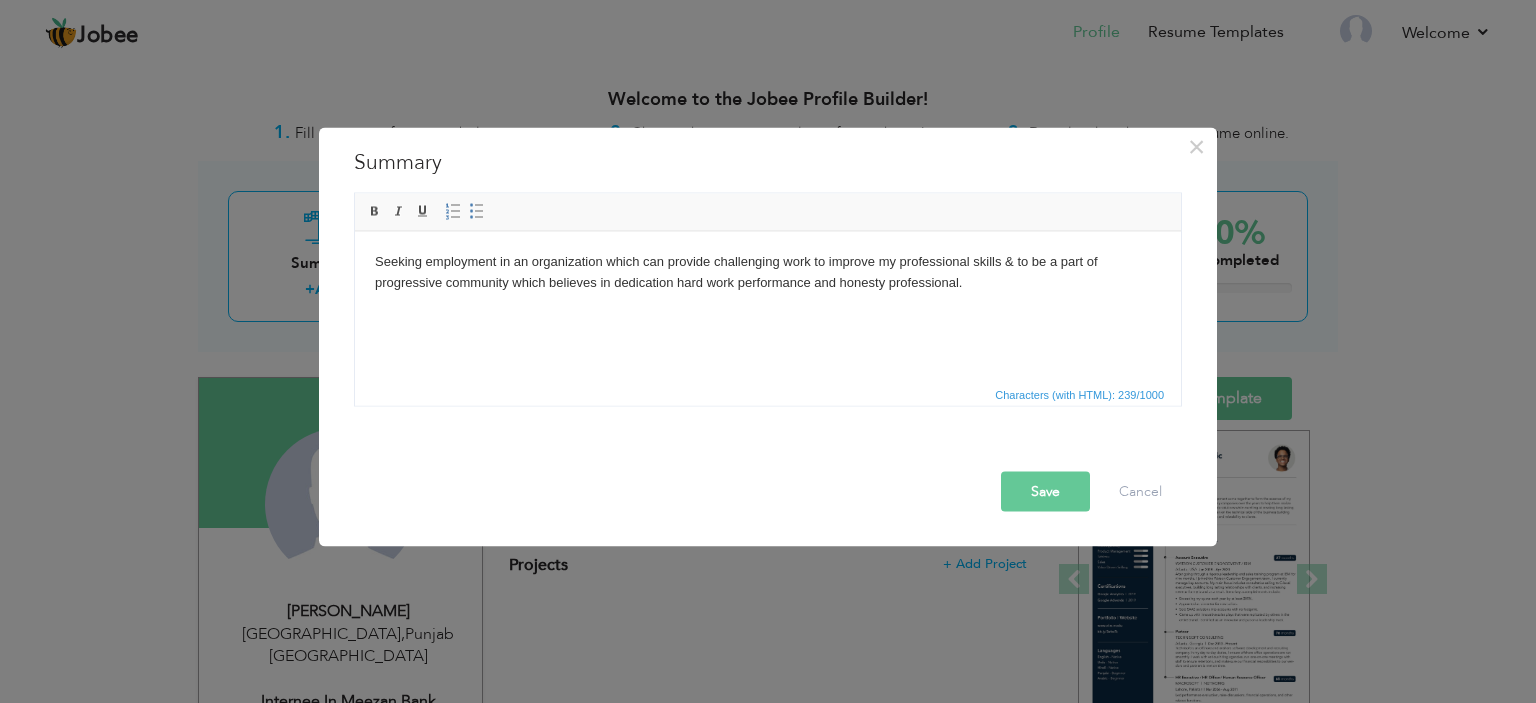 click on "Save" at bounding box center [1045, 491] 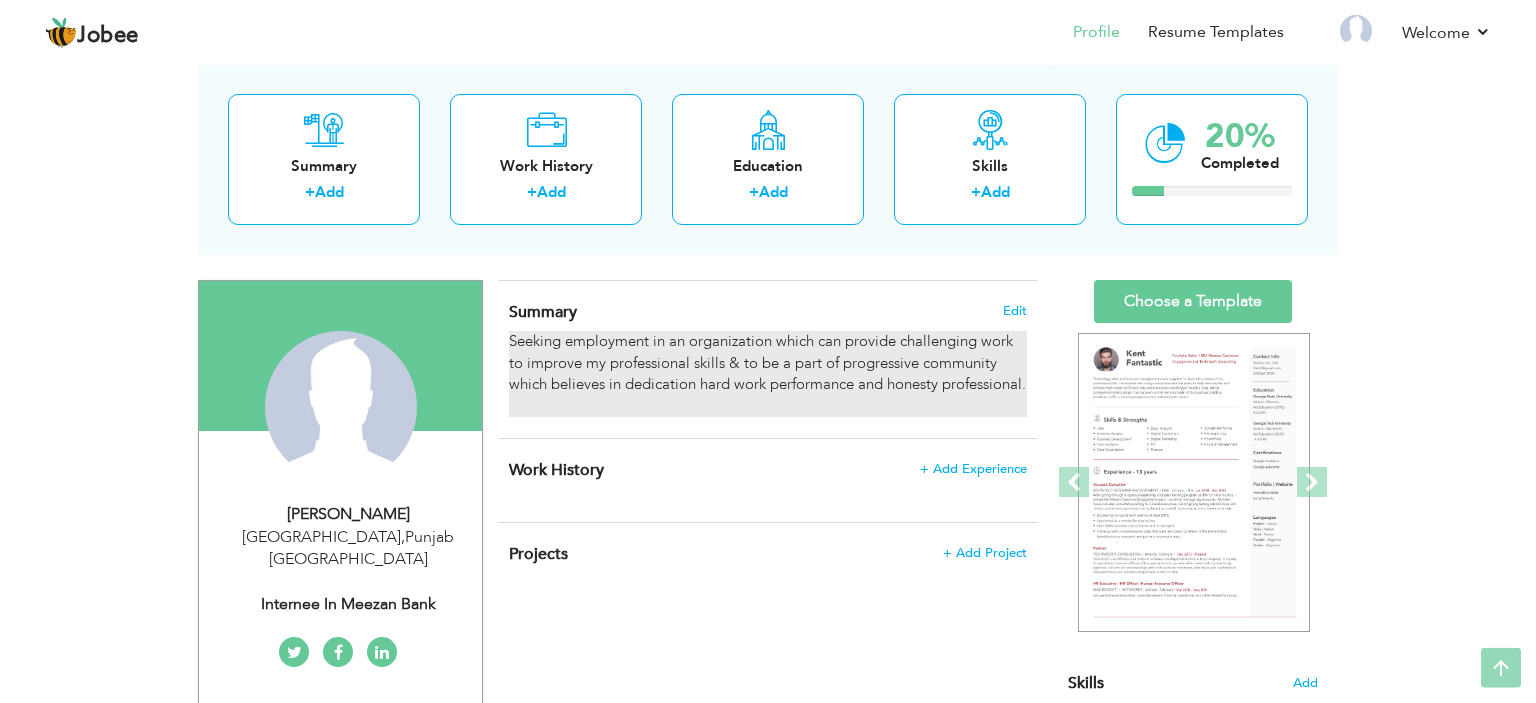 scroll, scrollTop: 0, scrollLeft: 0, axis: both 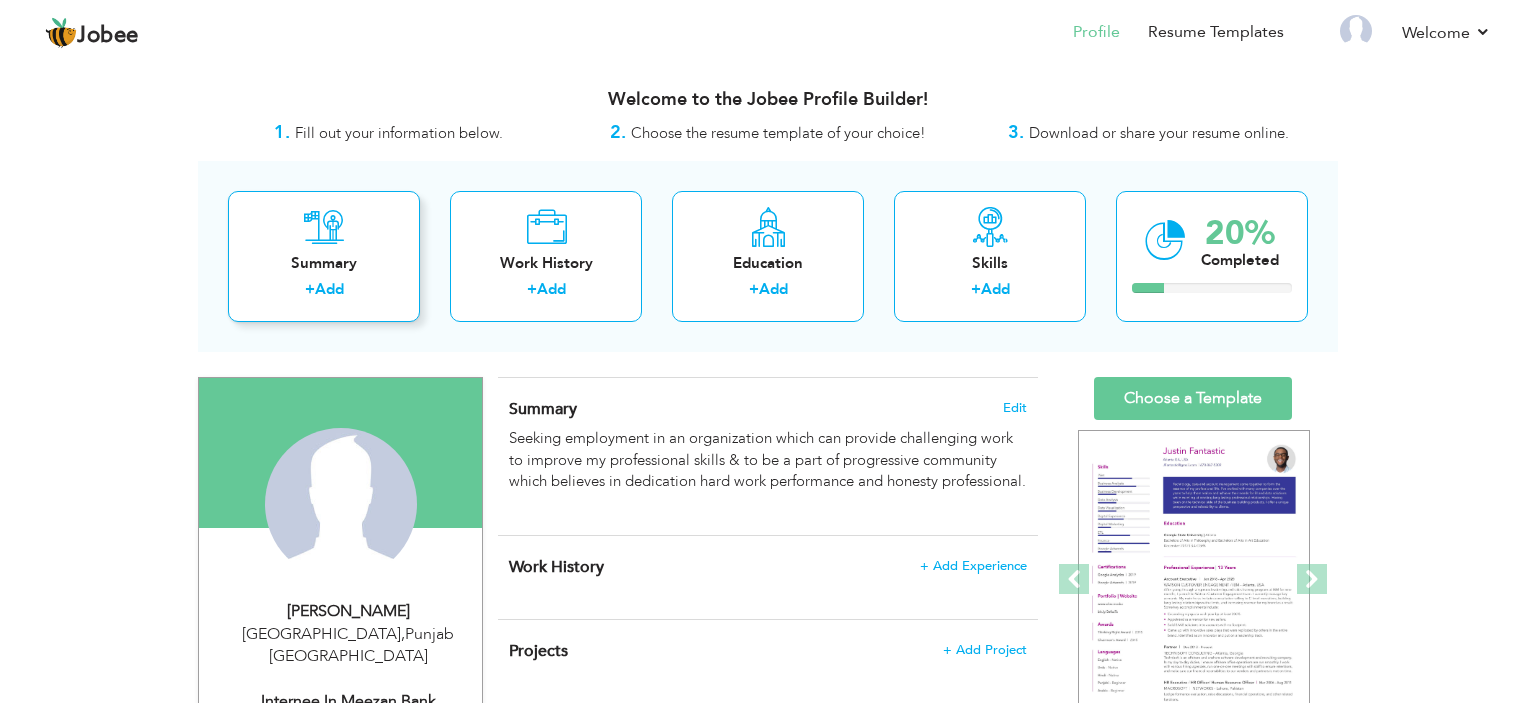 click on "Summary" at bounding box center [324, 263] 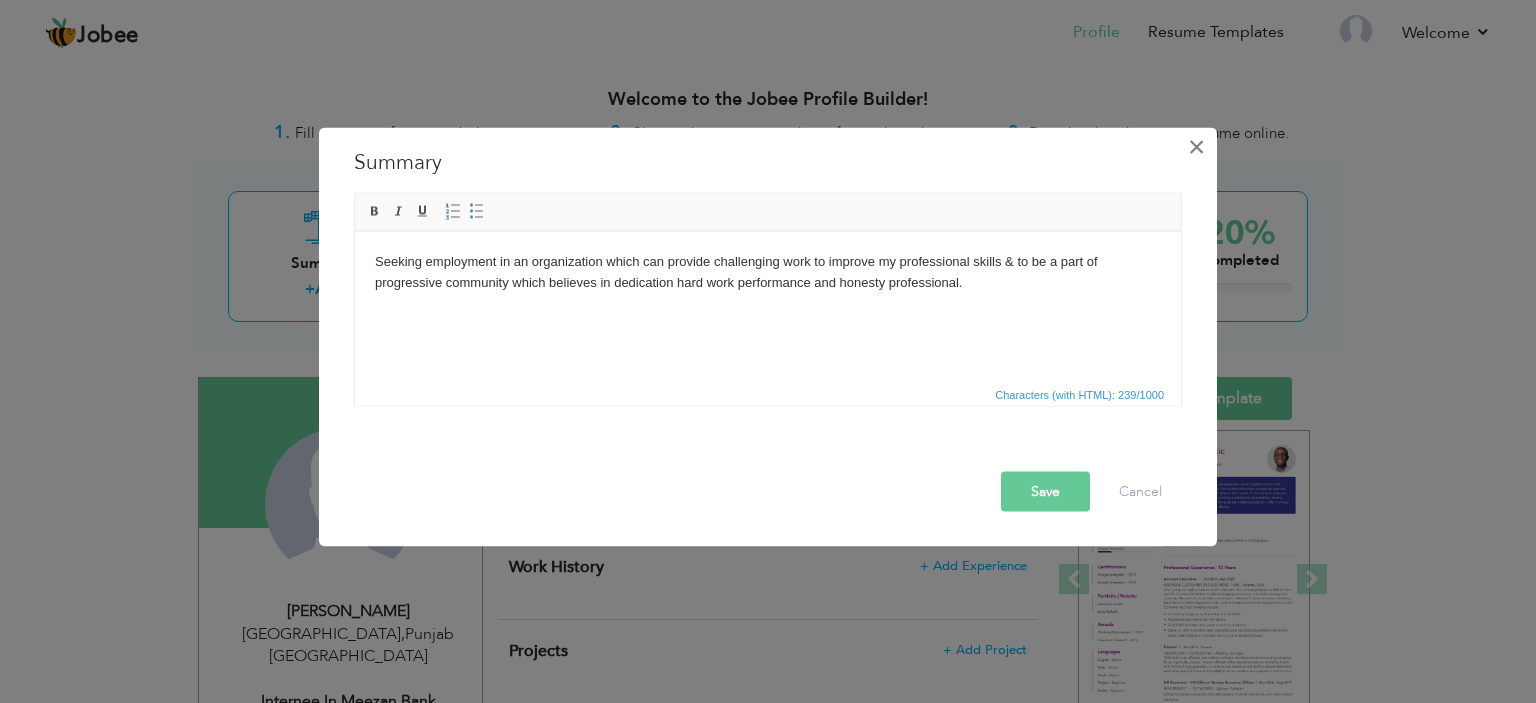 click on "×" at bounding box center (1196, 146) 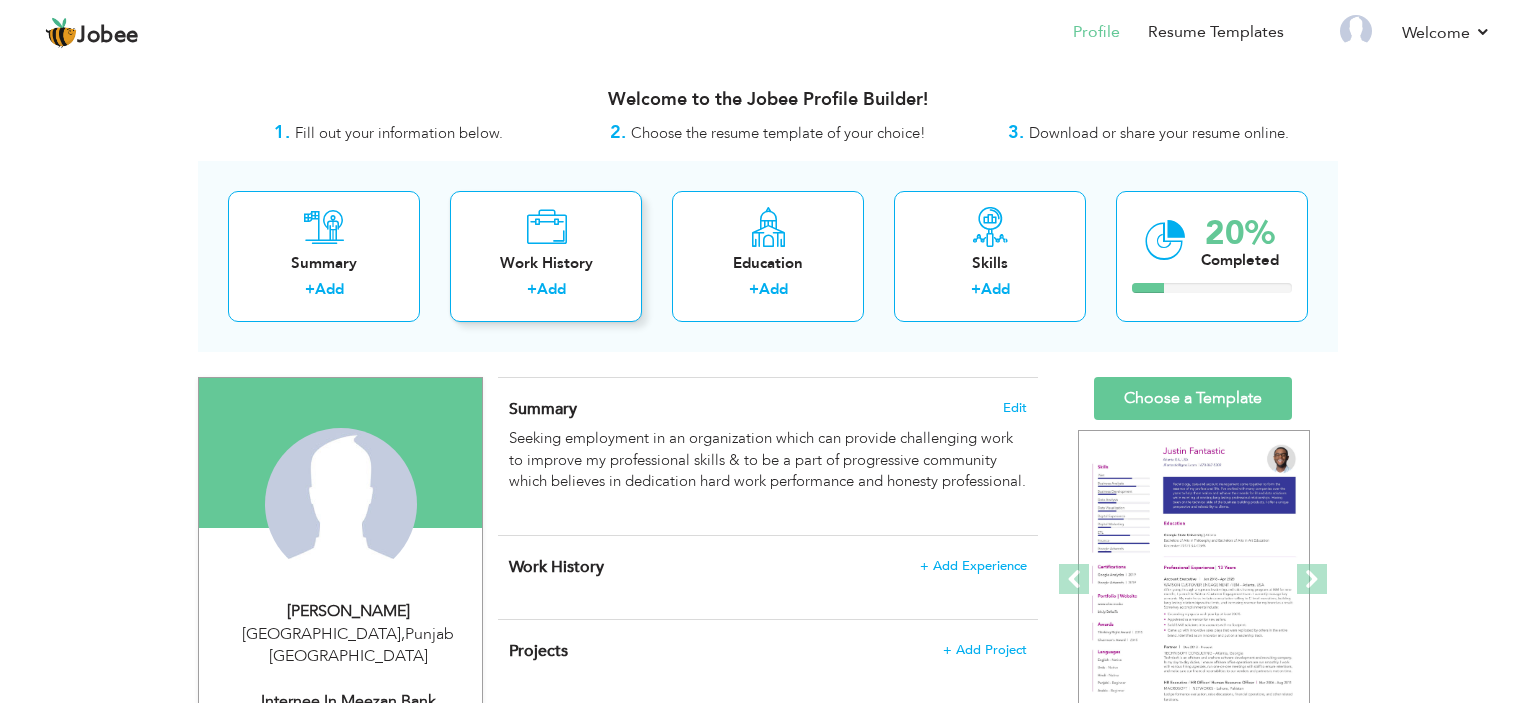 click on "Work History
+  Add" at bounding box center (546, 256) 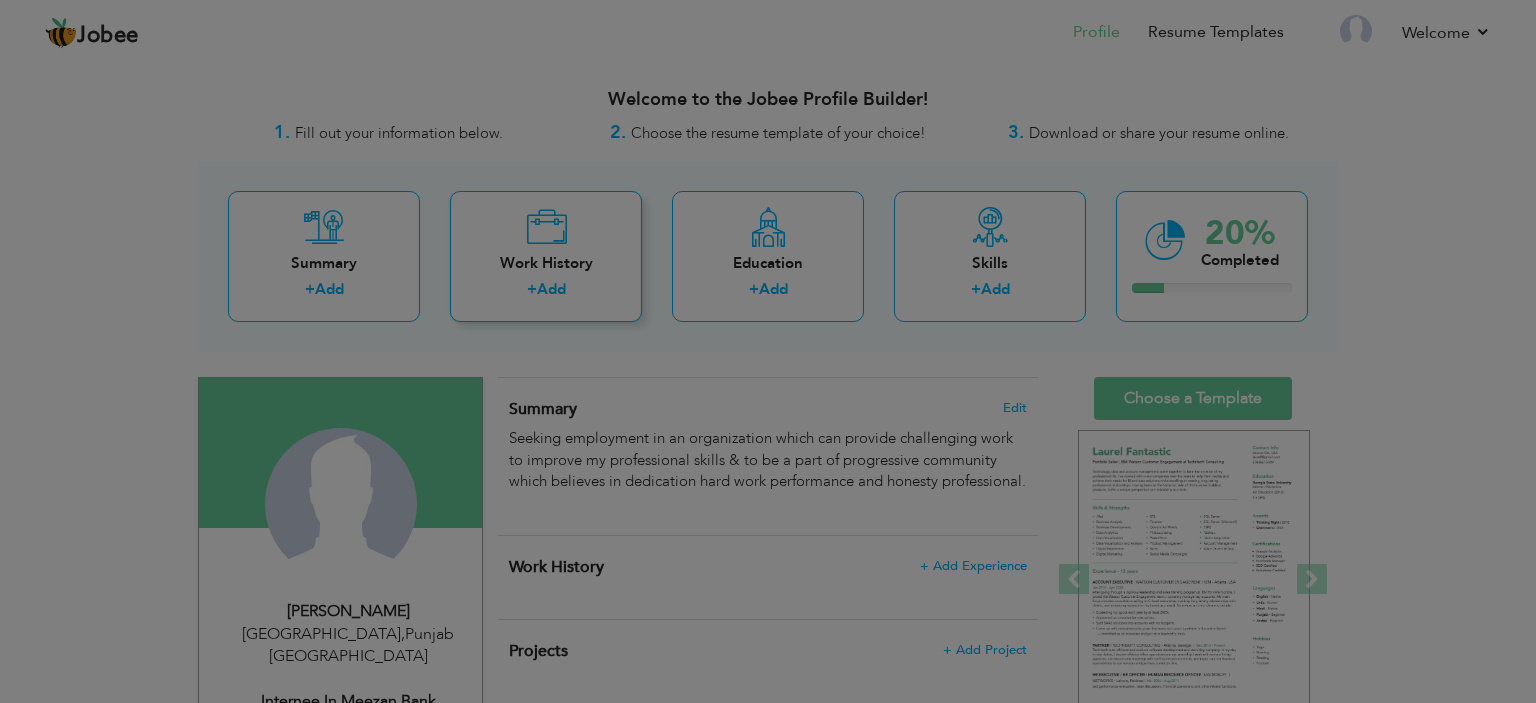 scroll, scrollTop: 0, scrollLeft: 0, axis: both 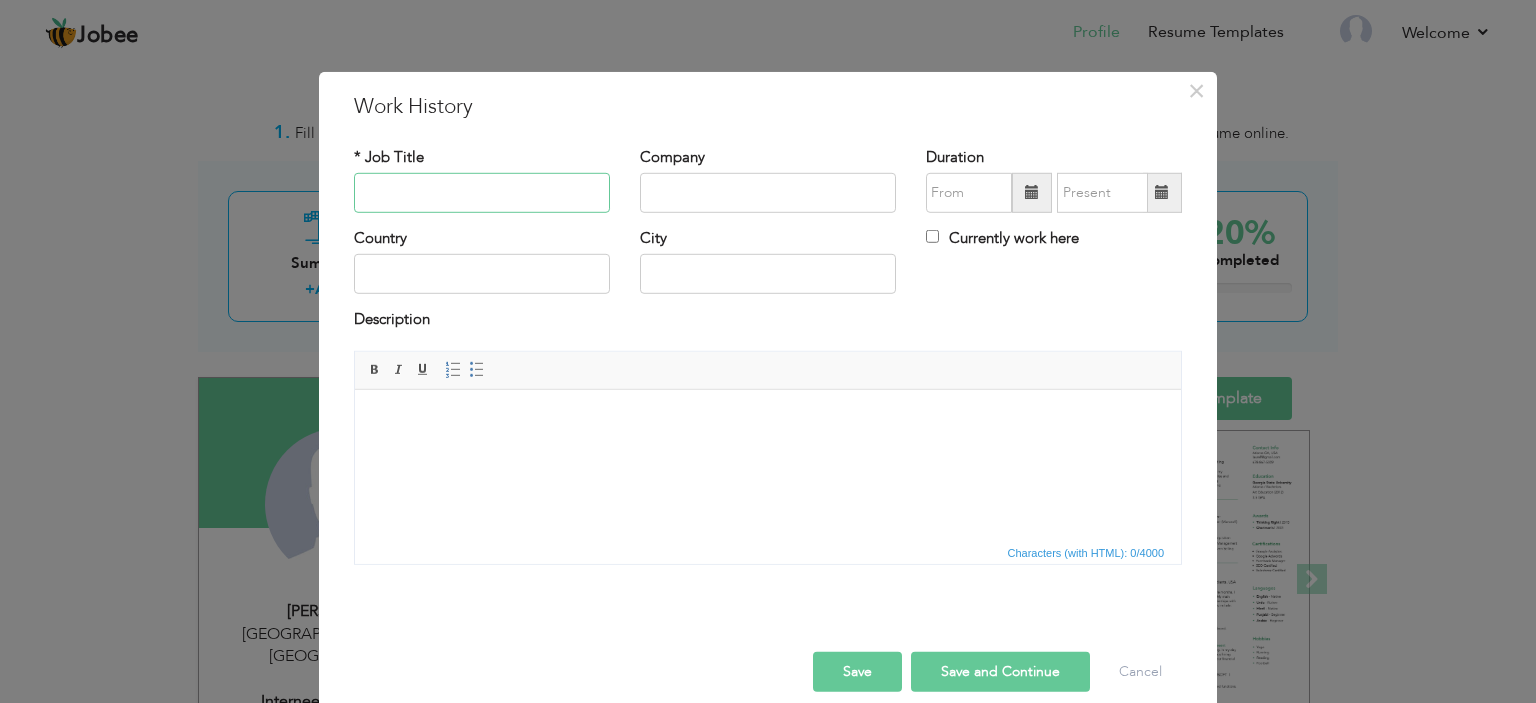 click at bounding box center [482, 193] 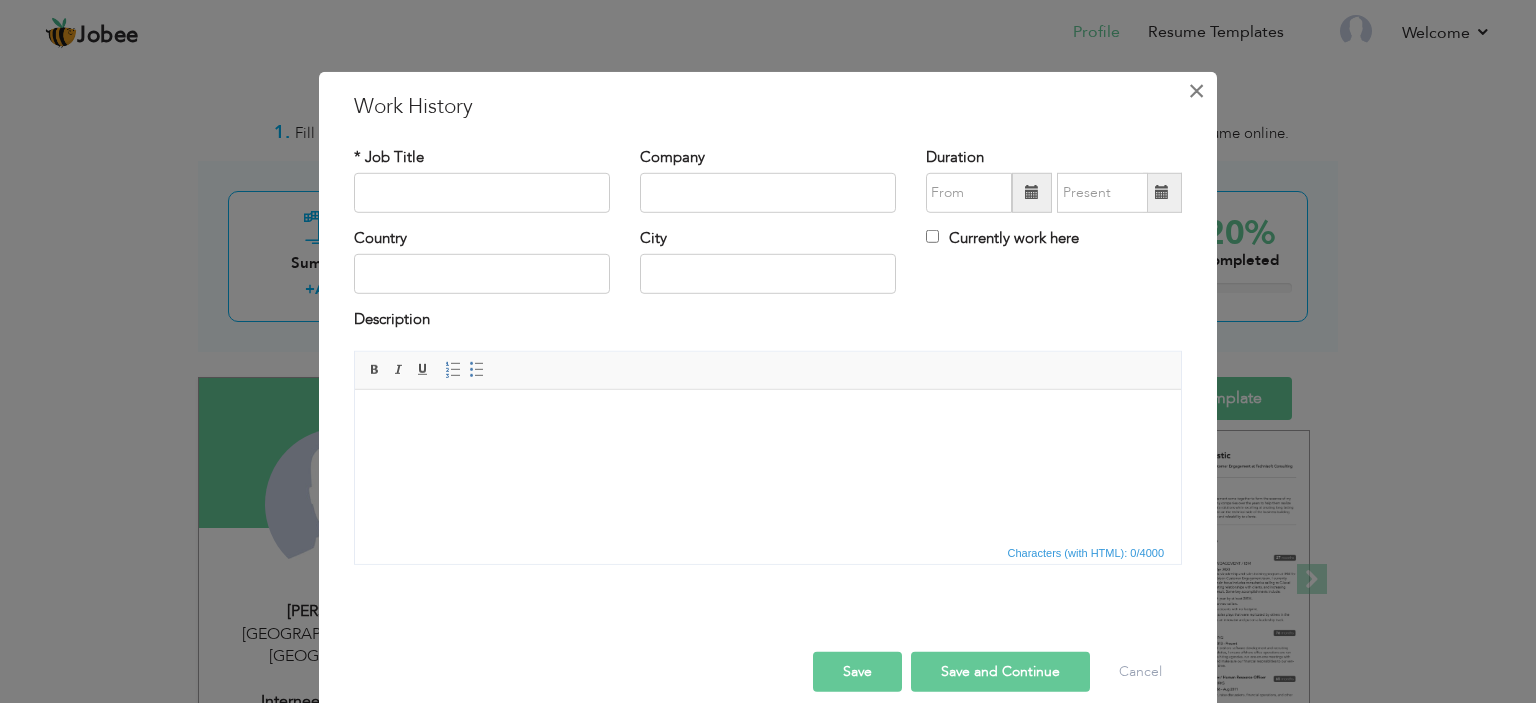 click on "×" at bounding box center (1196, 90) 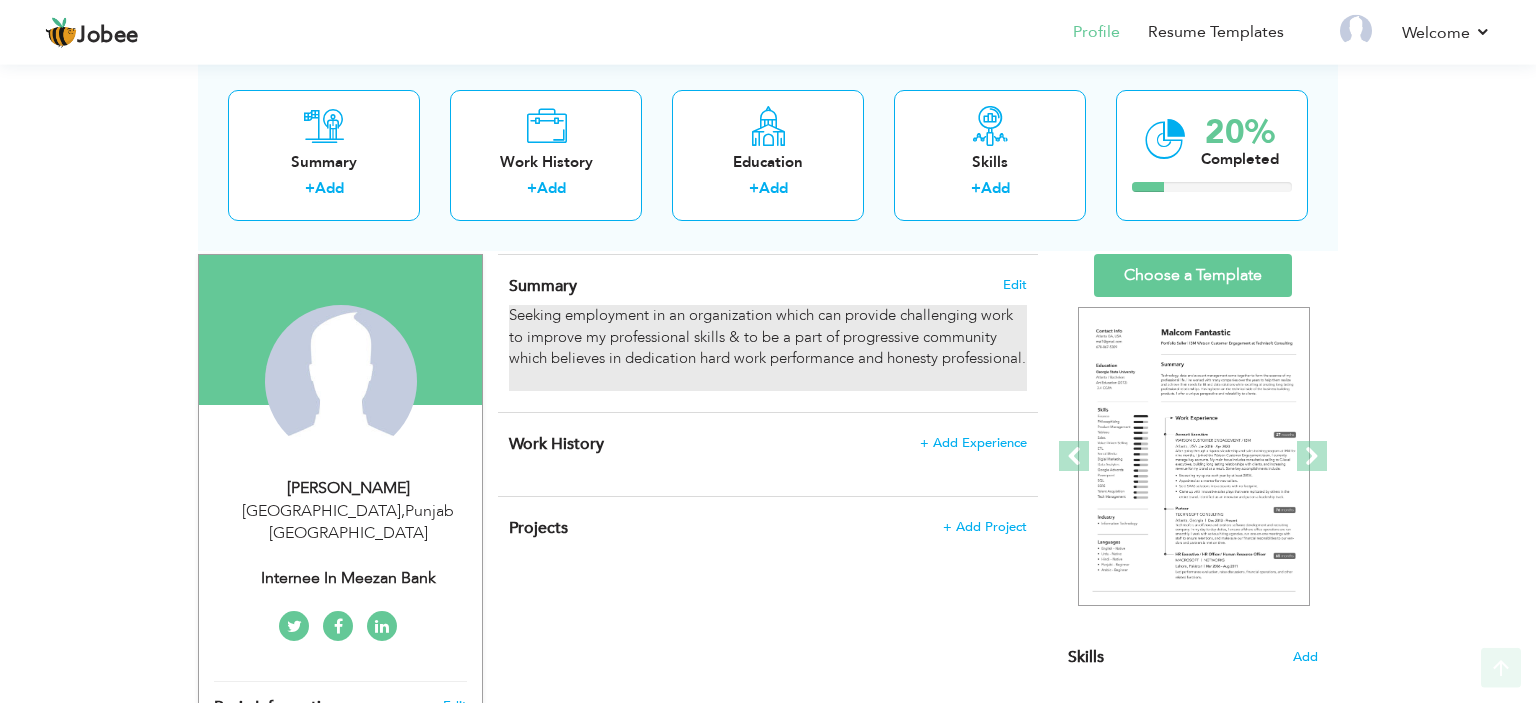 scroll, scrollTop: 0, scrollLeft: 0, axis: both 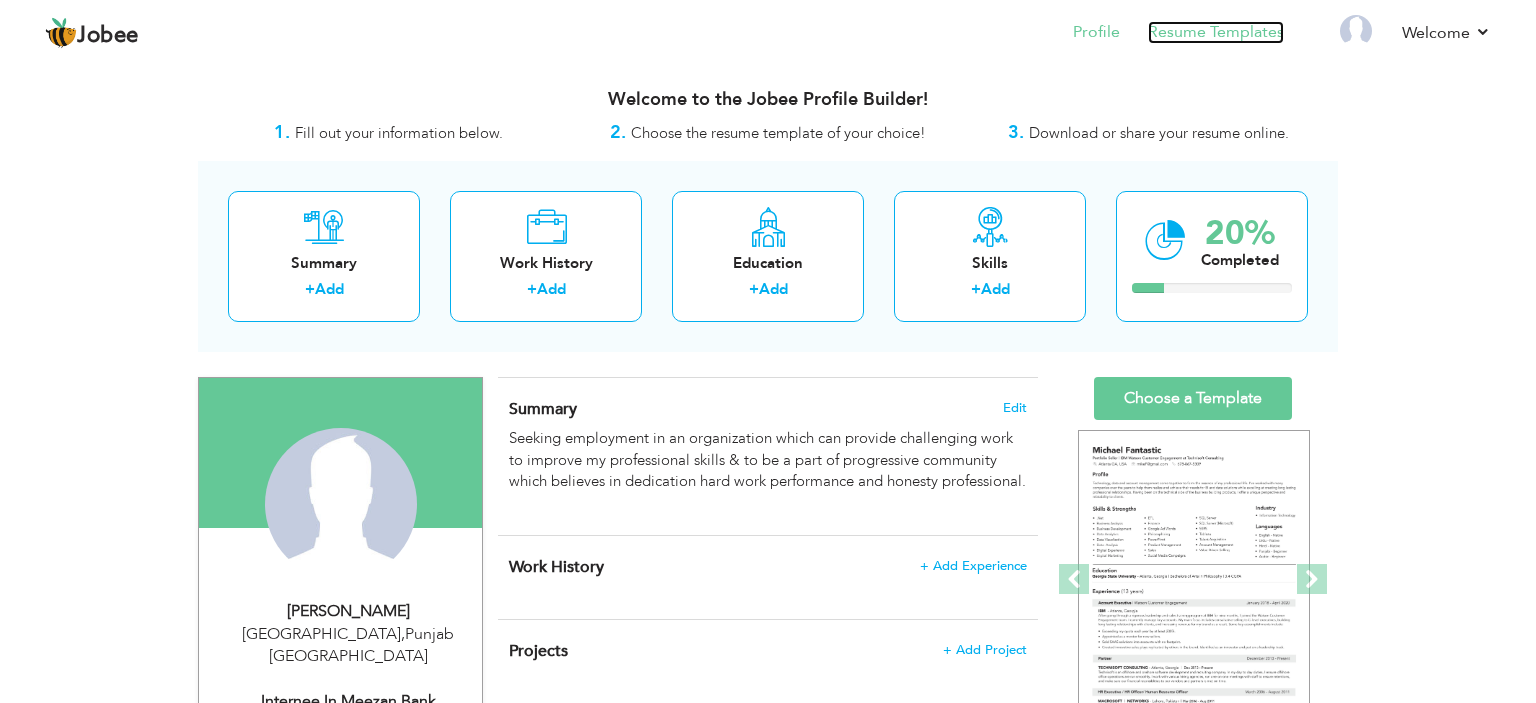 click on "Resume Templates" at bounding box center [1216, 32] 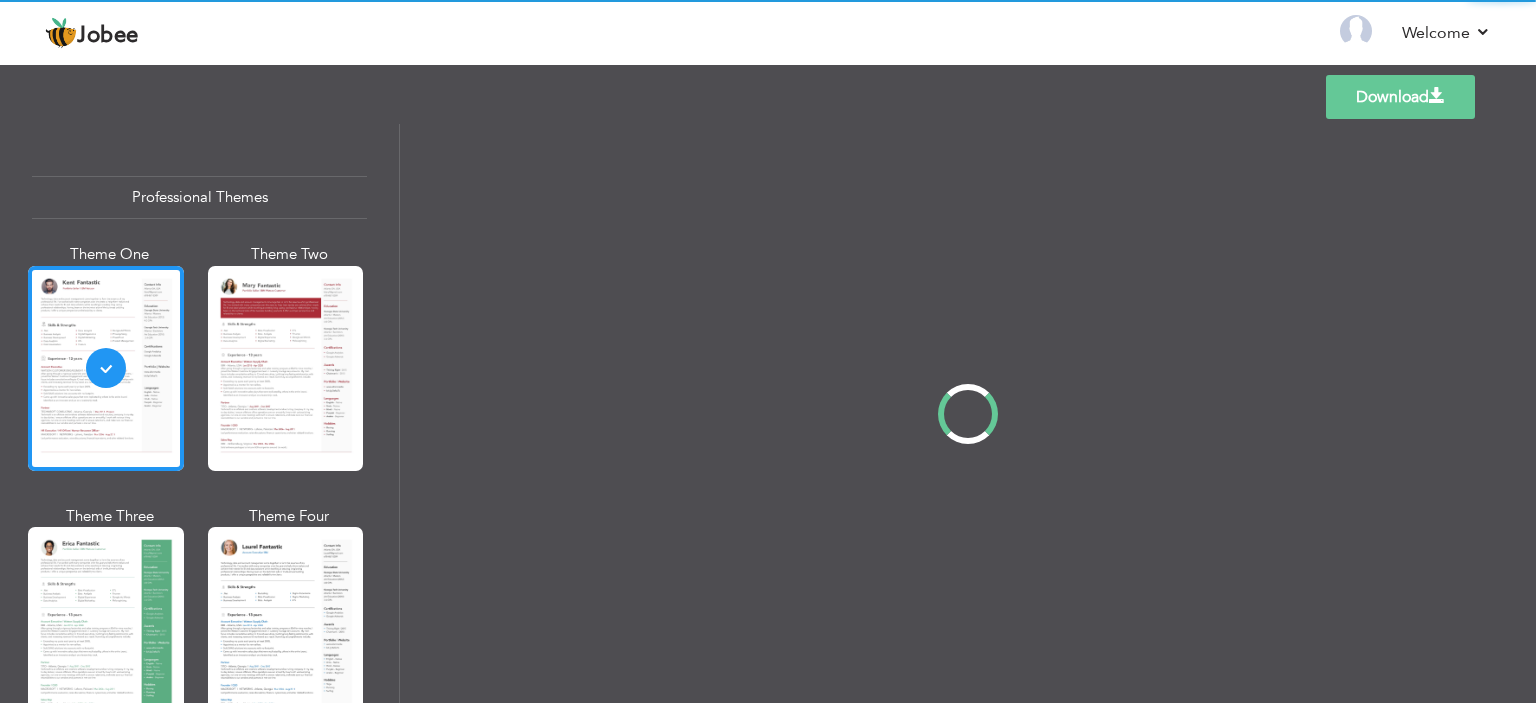 scroll, scrollTop: 0, scrollLeft: 0, axis: both 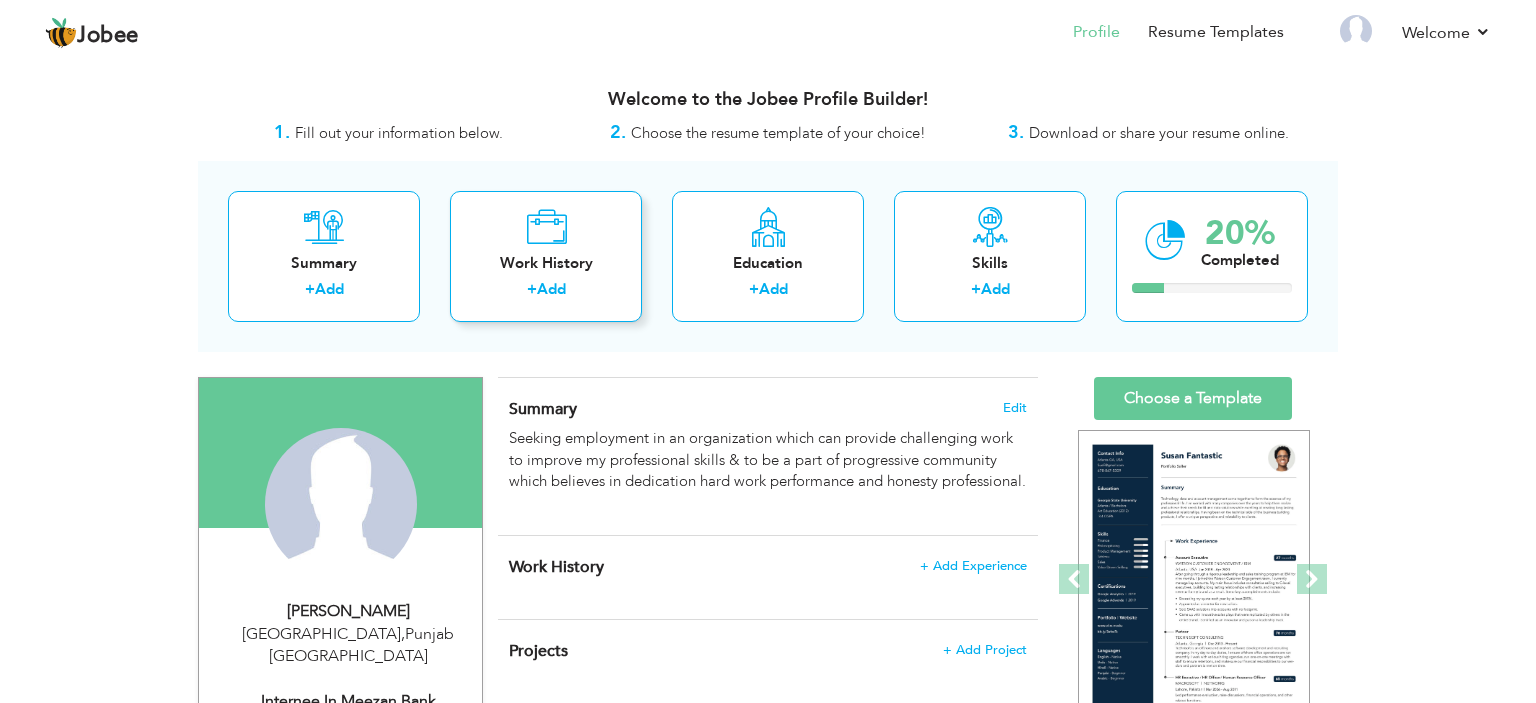 click on "Work History
+  Add" at bounding box center [546, 256] 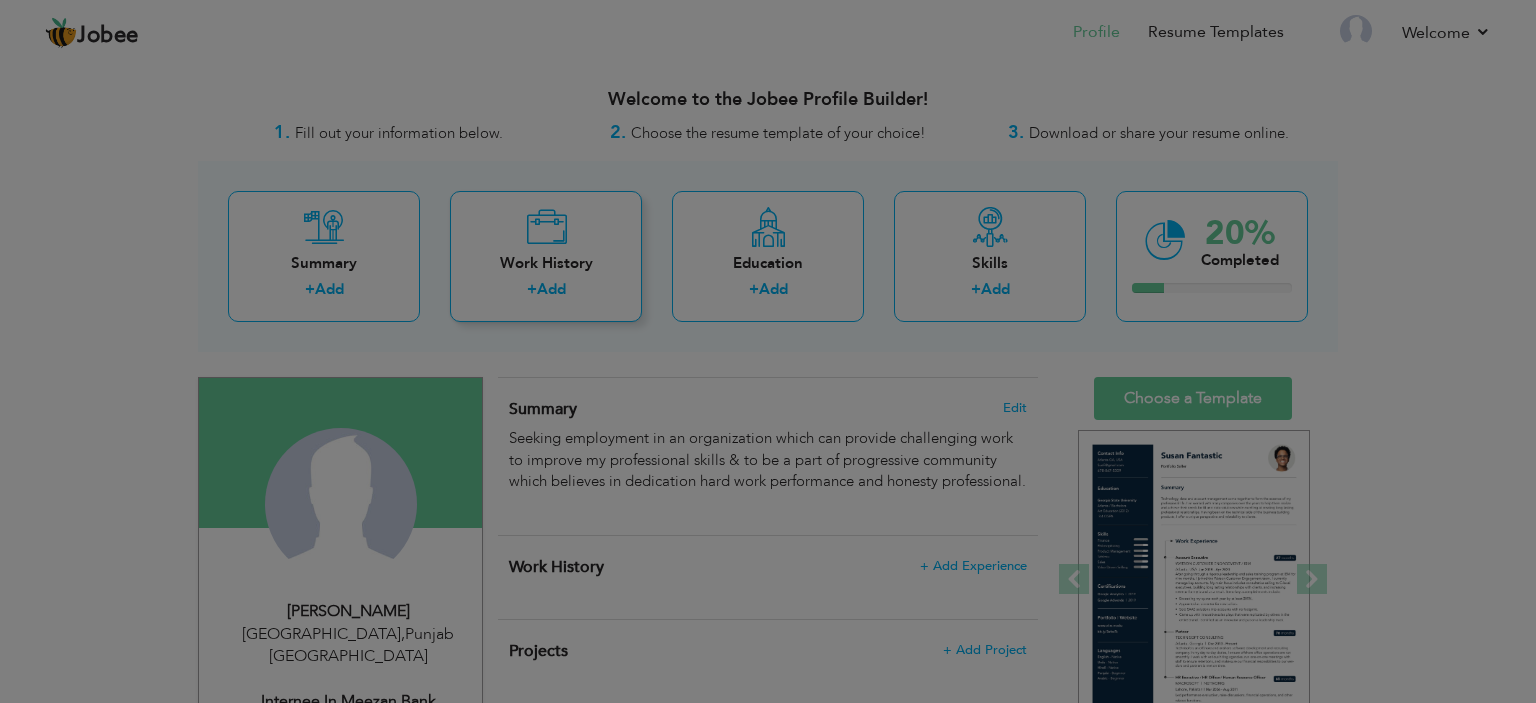 scroll, scrollTop: 0, scrollLeft: 0, axis: both 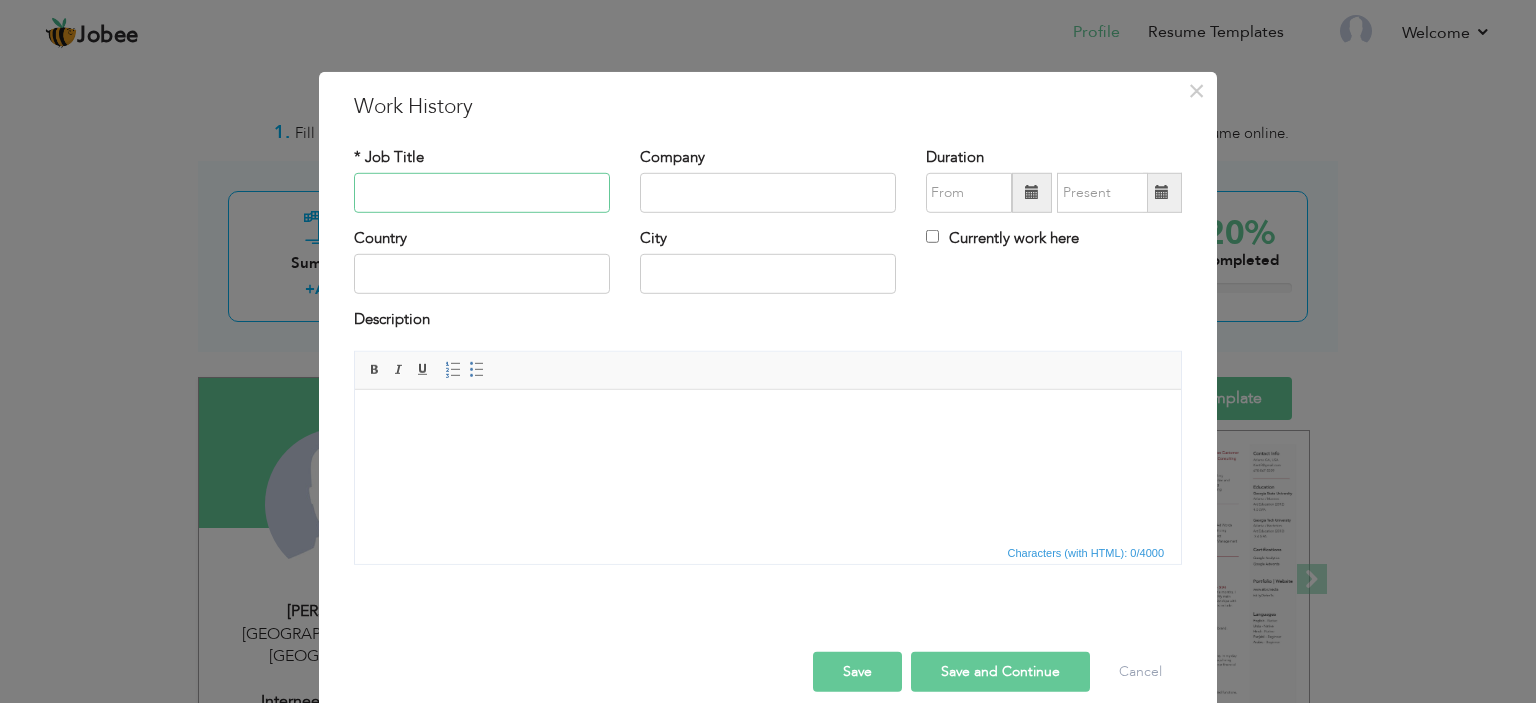 click at bounding box center (482, 193) 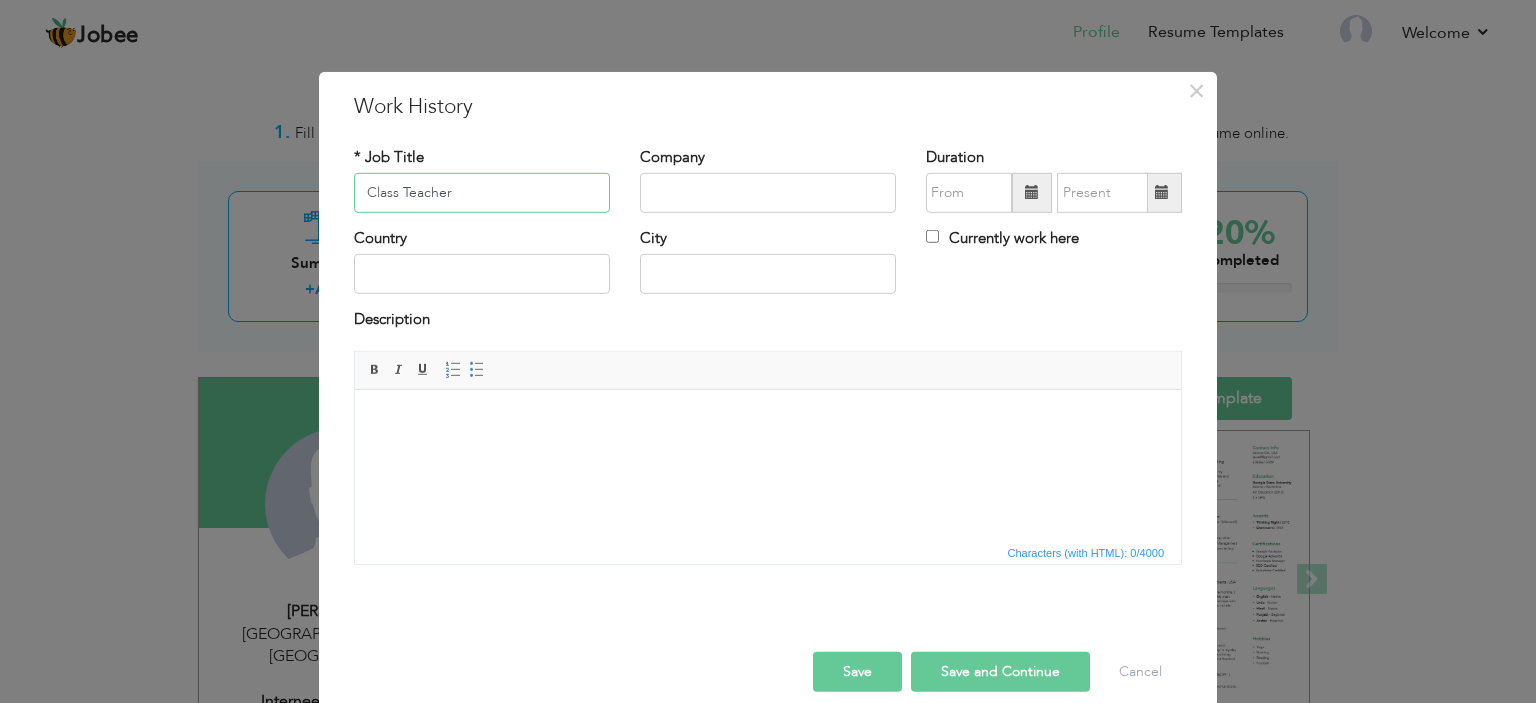 type on "Class Teacher" 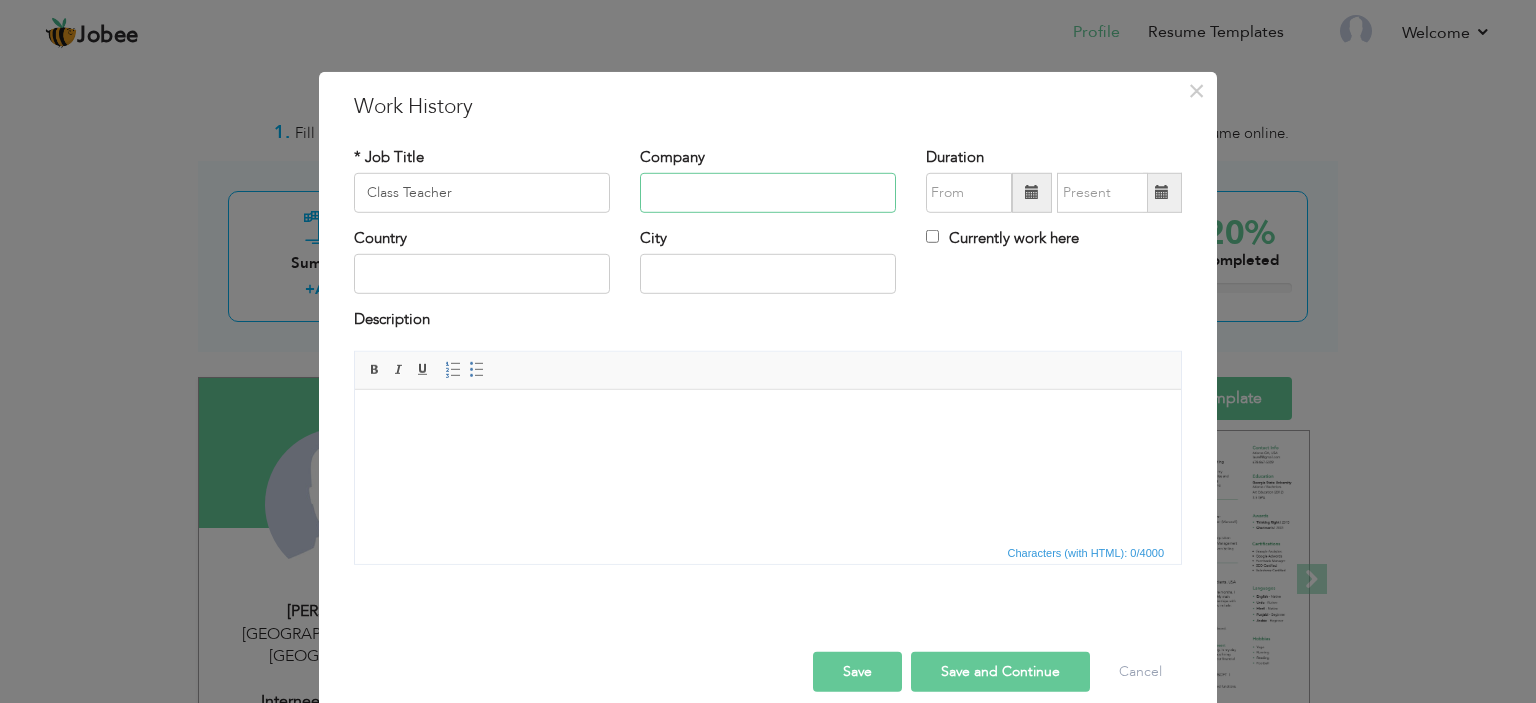 click at bounding box center (768, 193) 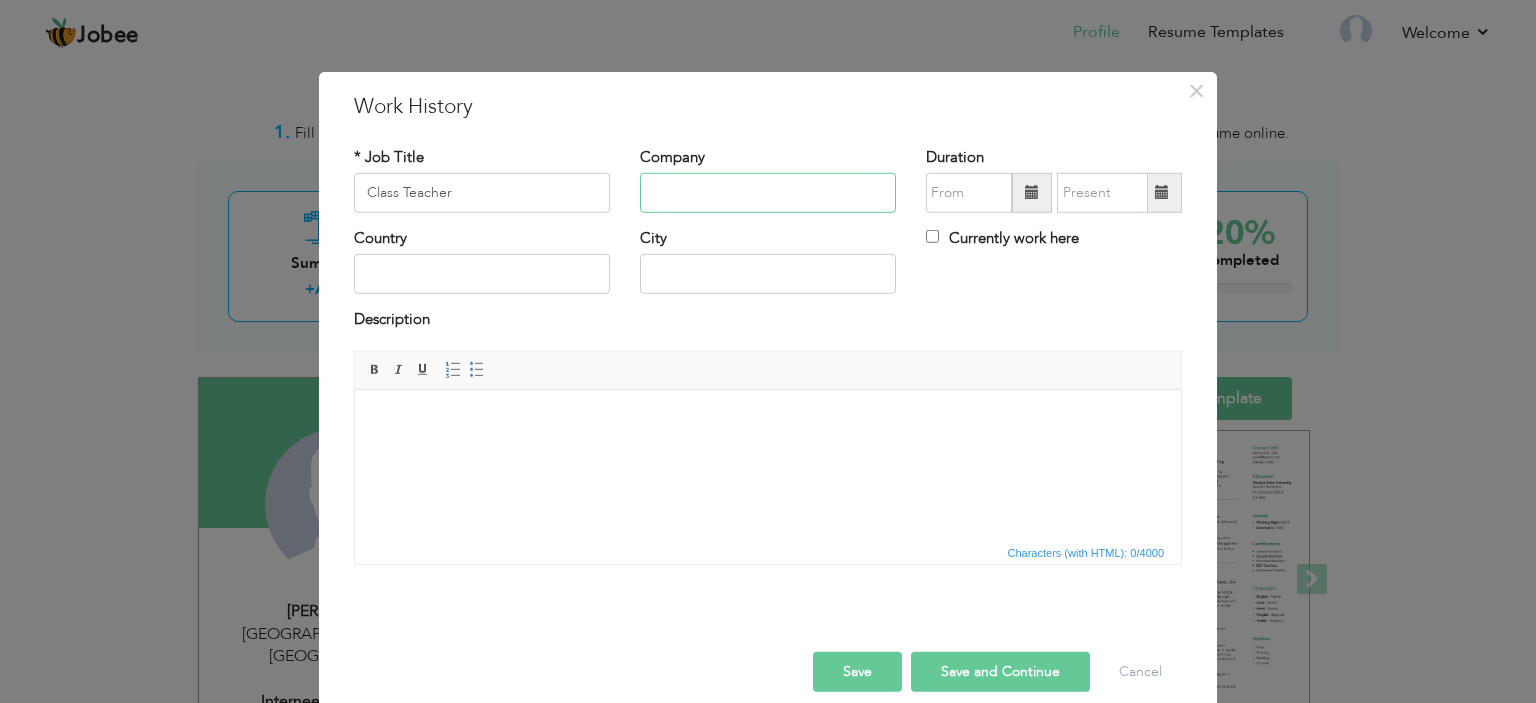 click at bounding box center (768, 193) 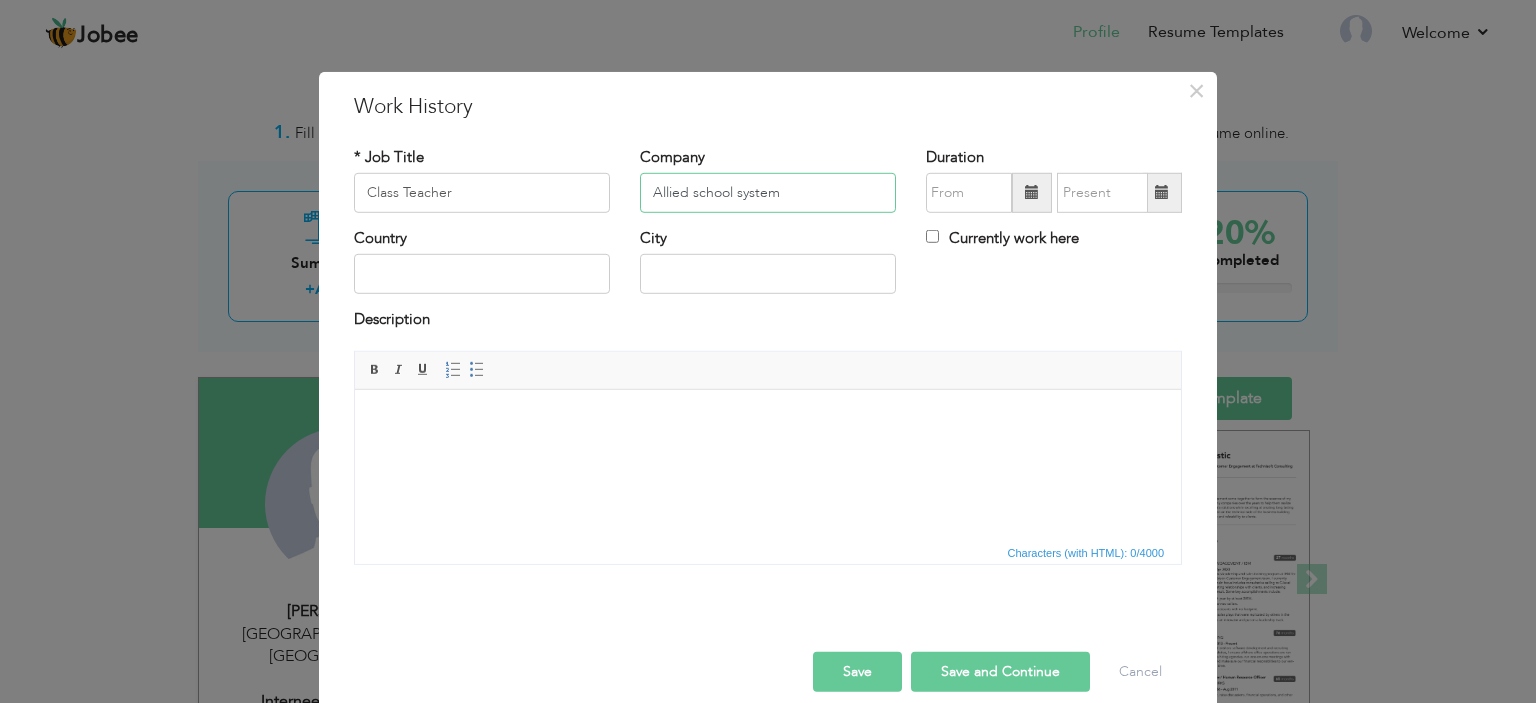 type on "Allied school system" 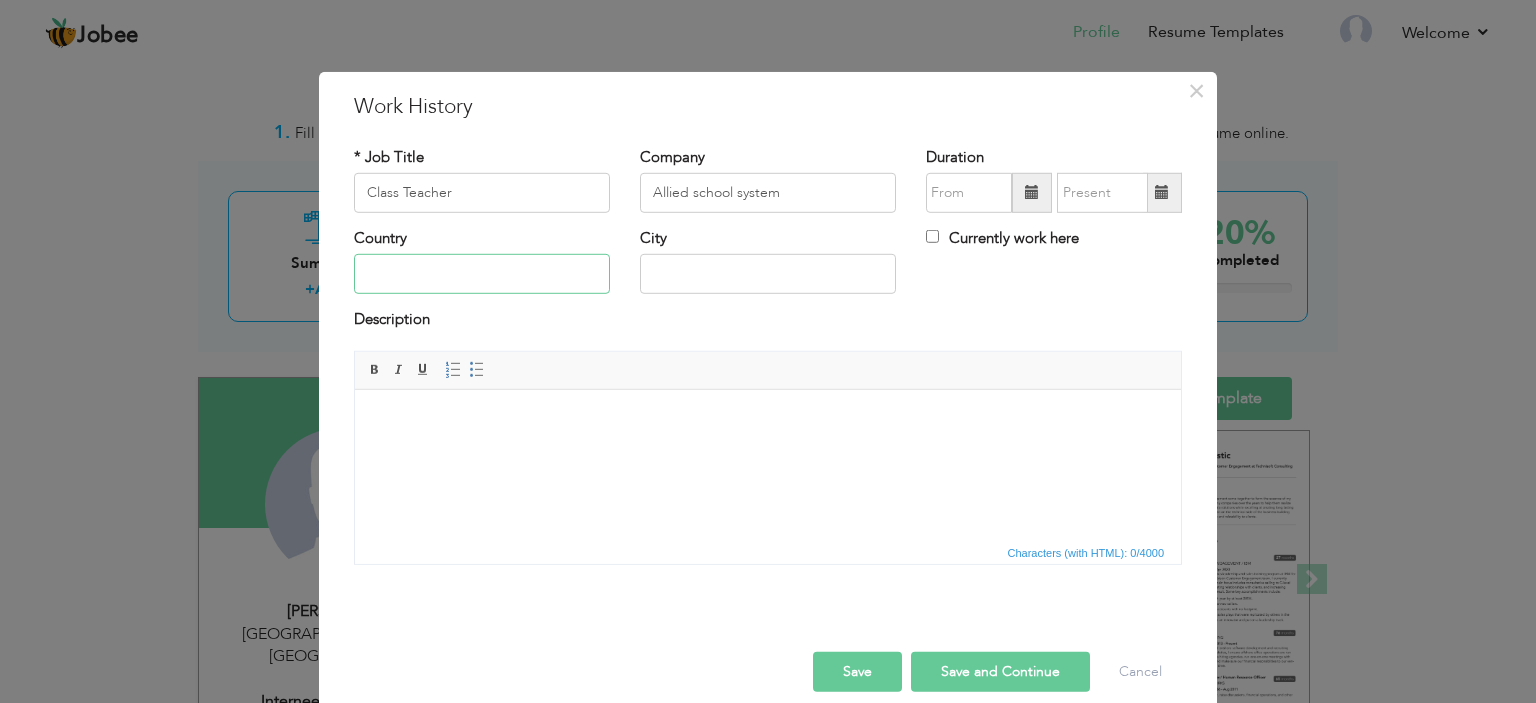 click at bounding box center [482, 274] 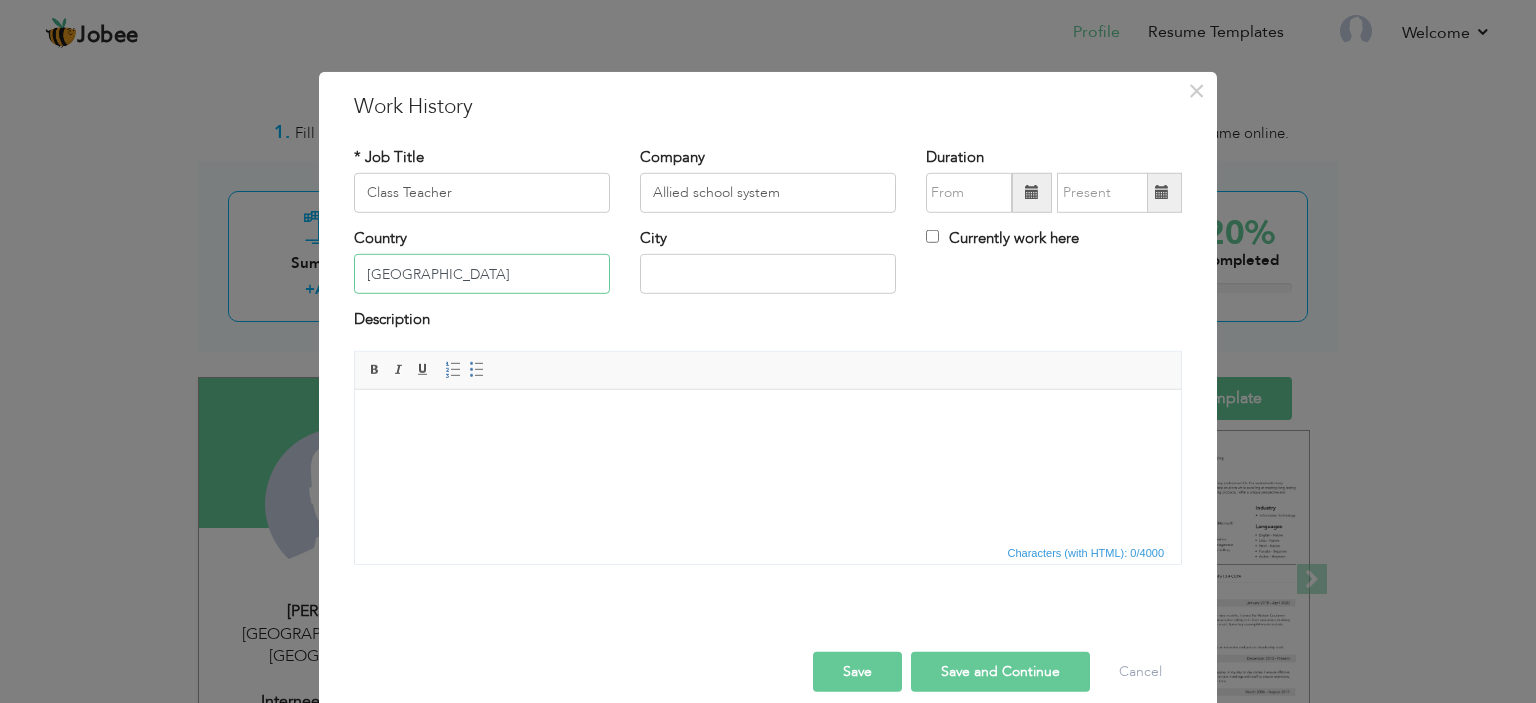 type on "[GEOGRAPHIC_DATA]" 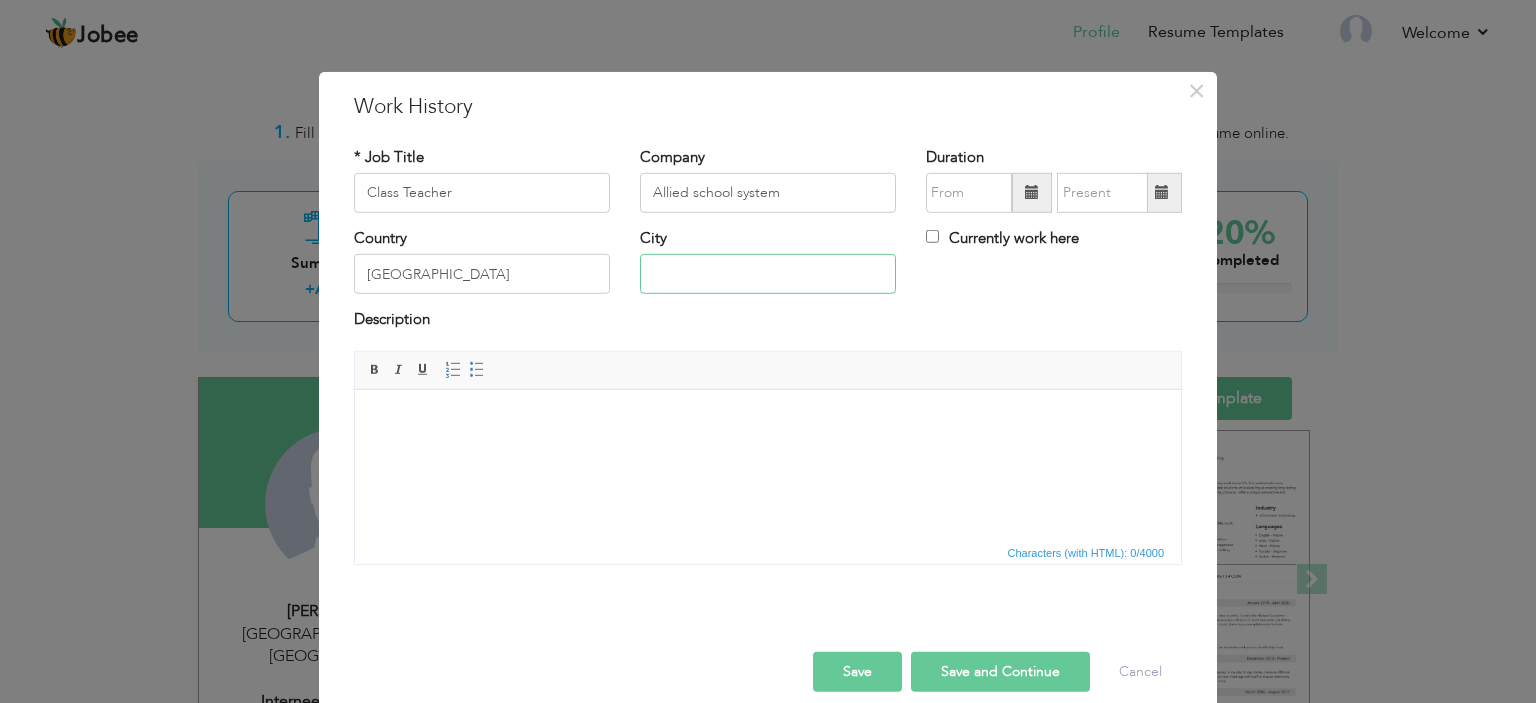 click at bounding box center (768, 274) 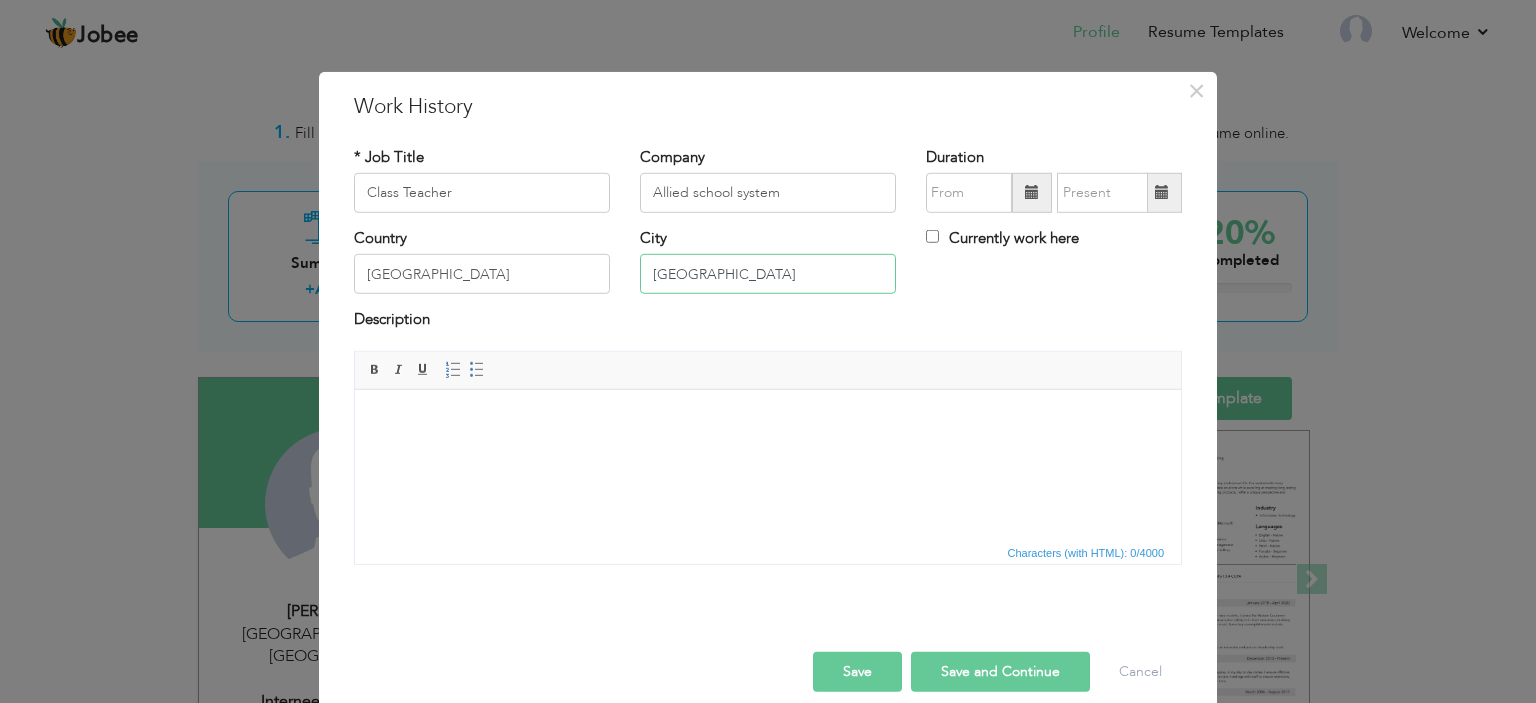 type on "[GEOGRAPHIC_DATA]" 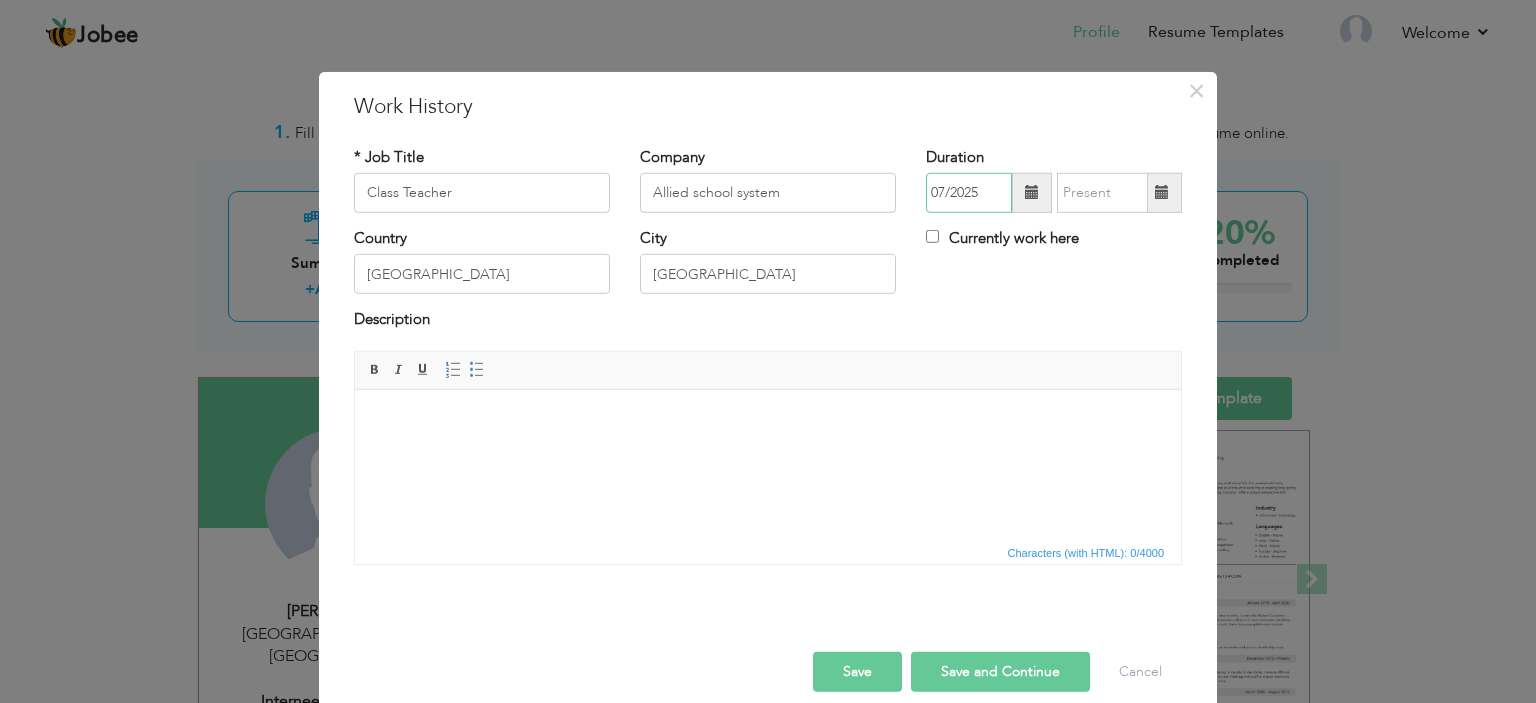 click on "07/2025" at bounding box center [969, 193] 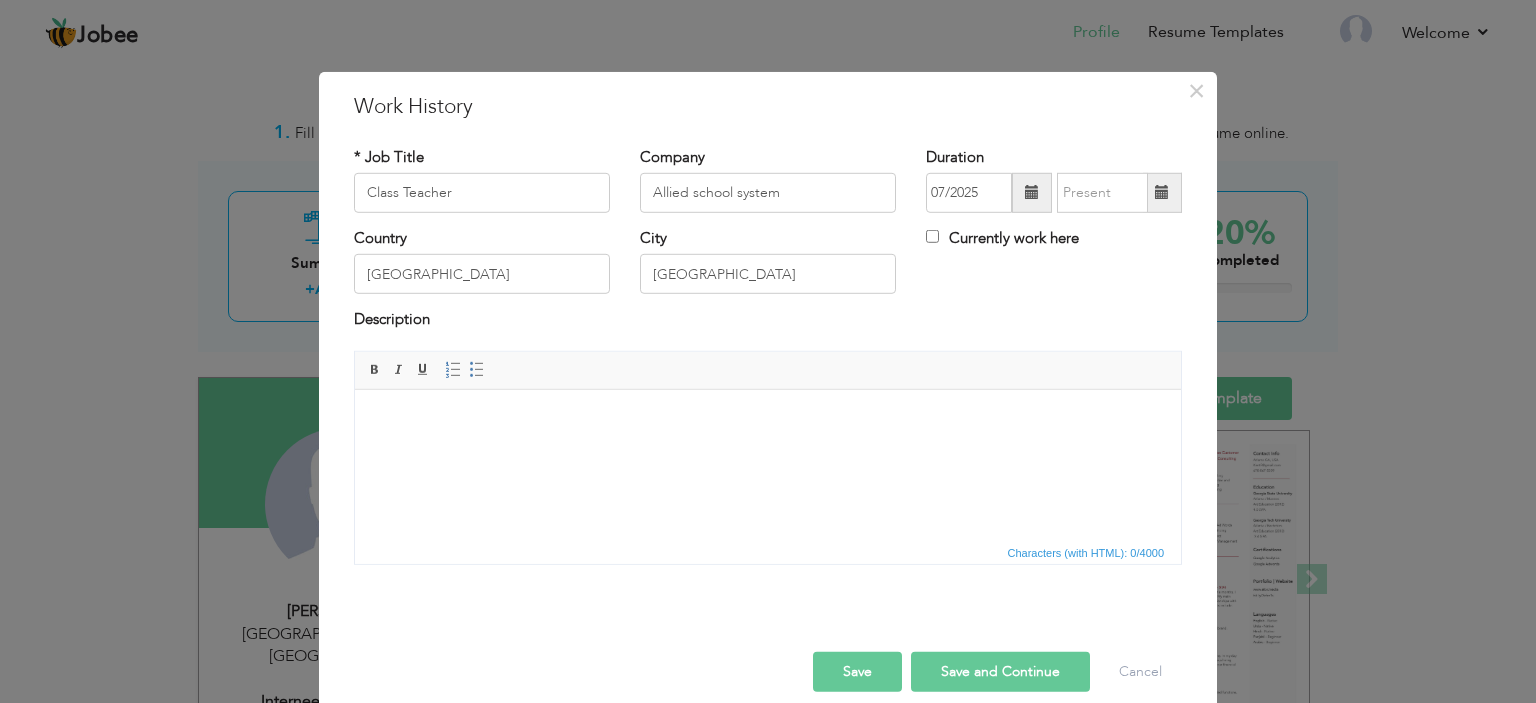 click on "Country
Pakistan
City
Lahore
Currently work here" at bounding box center [768, 268] 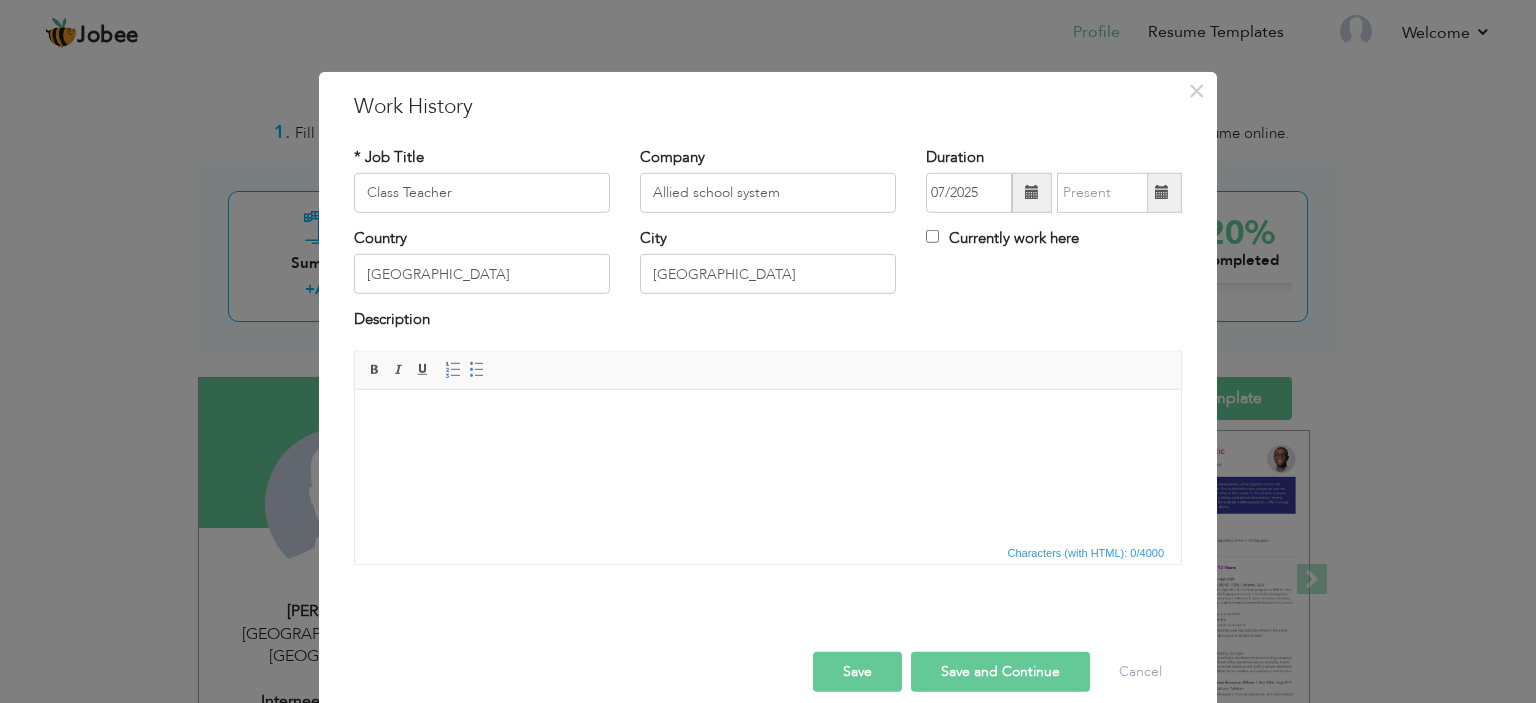 click at bounding box center (1032, 192) 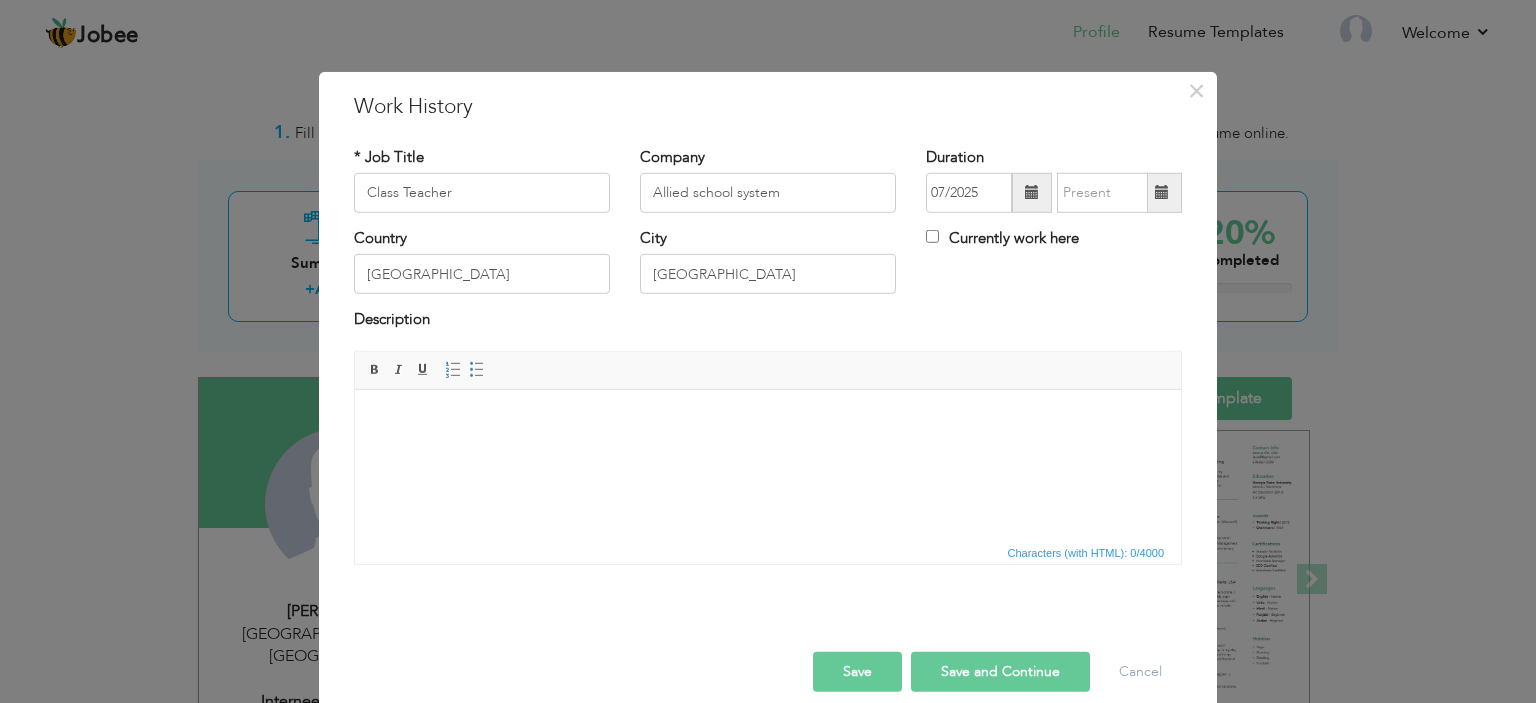 click at bounding box center (1032, 193) 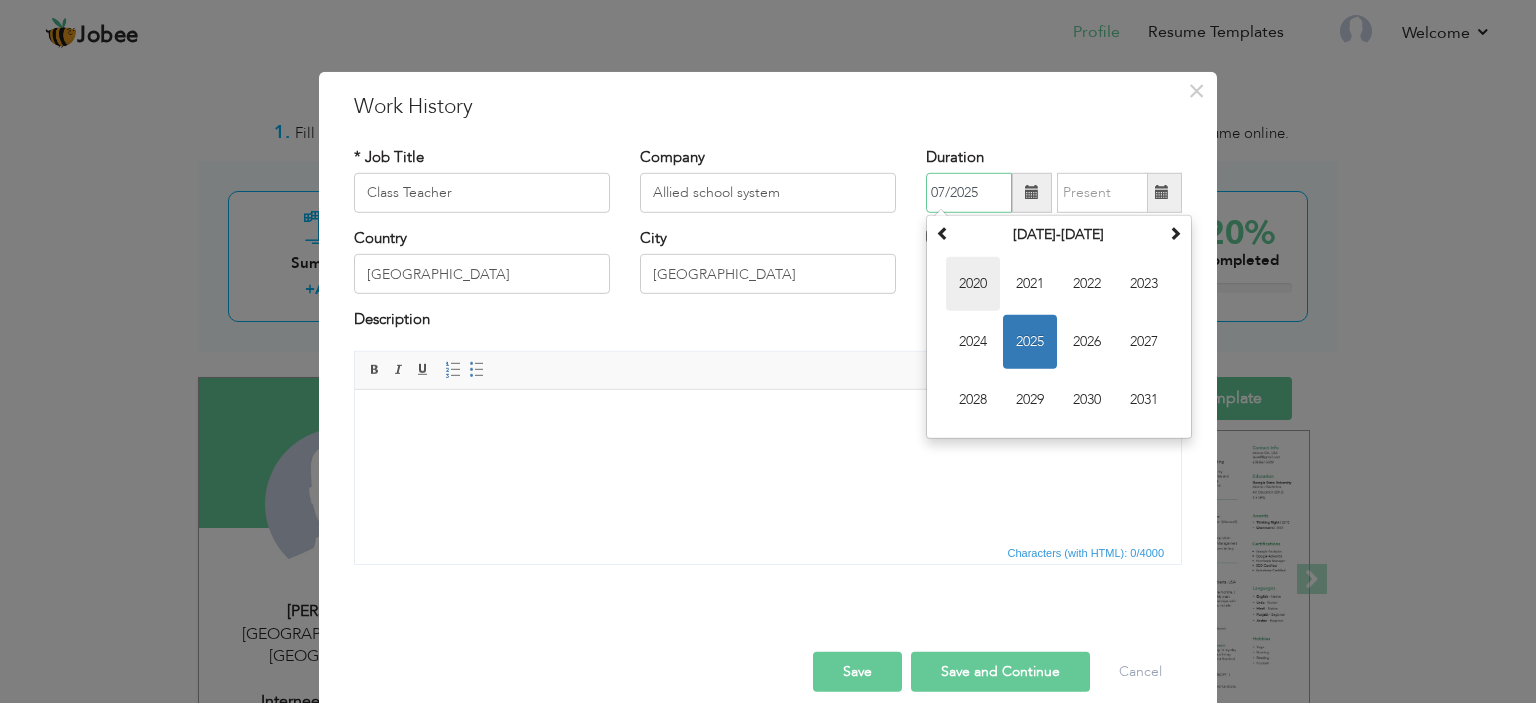 click on "2020" at bounding box center [973, 284] 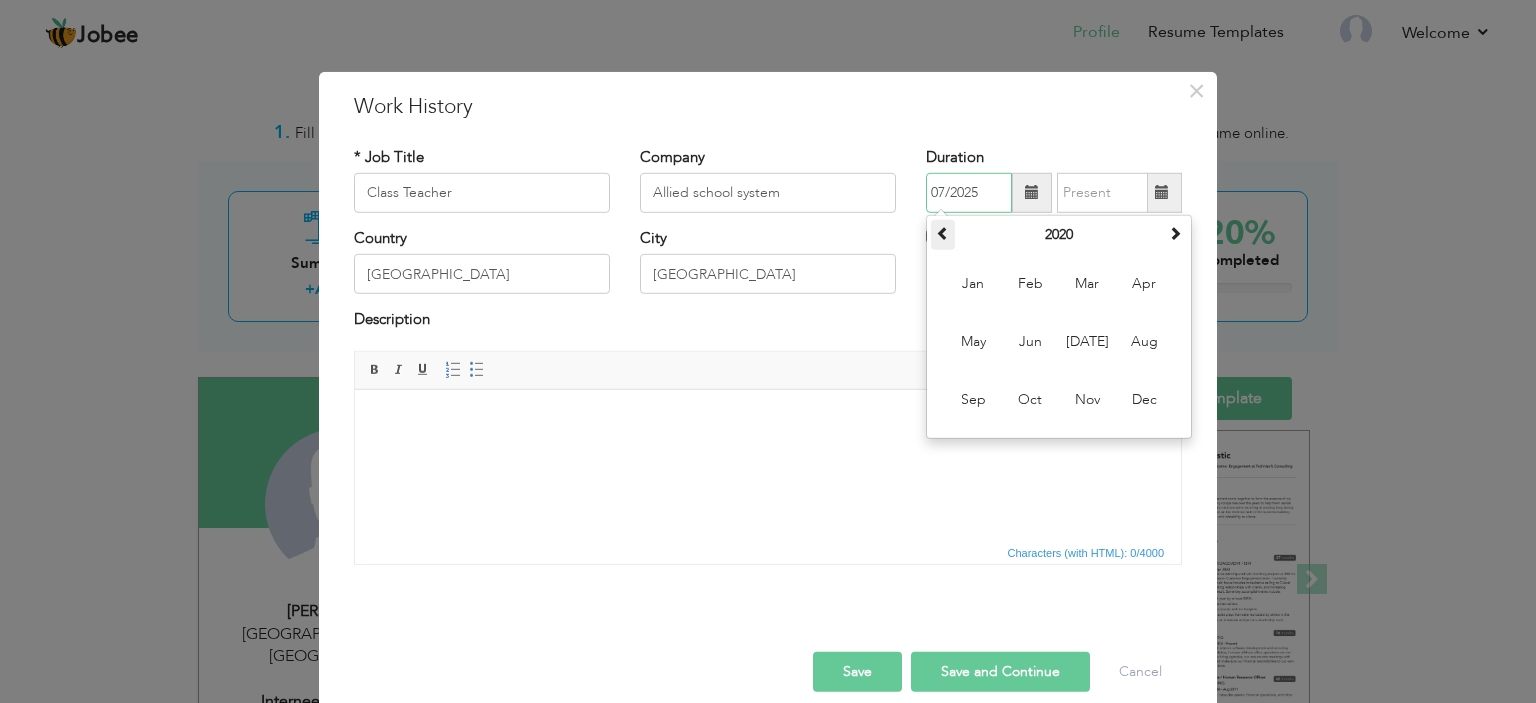 click at bounding box center [943, 233] 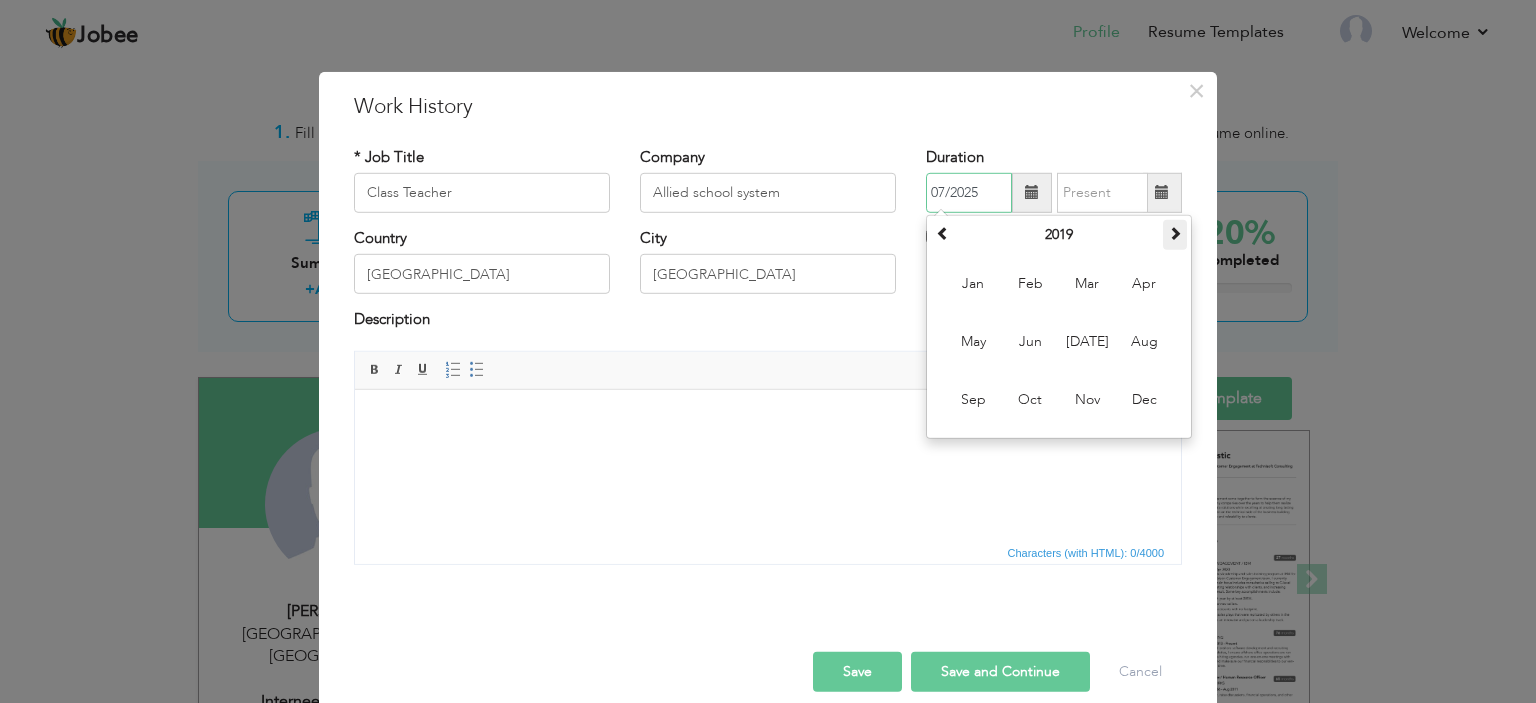 click at bounding box center (1175, 233) 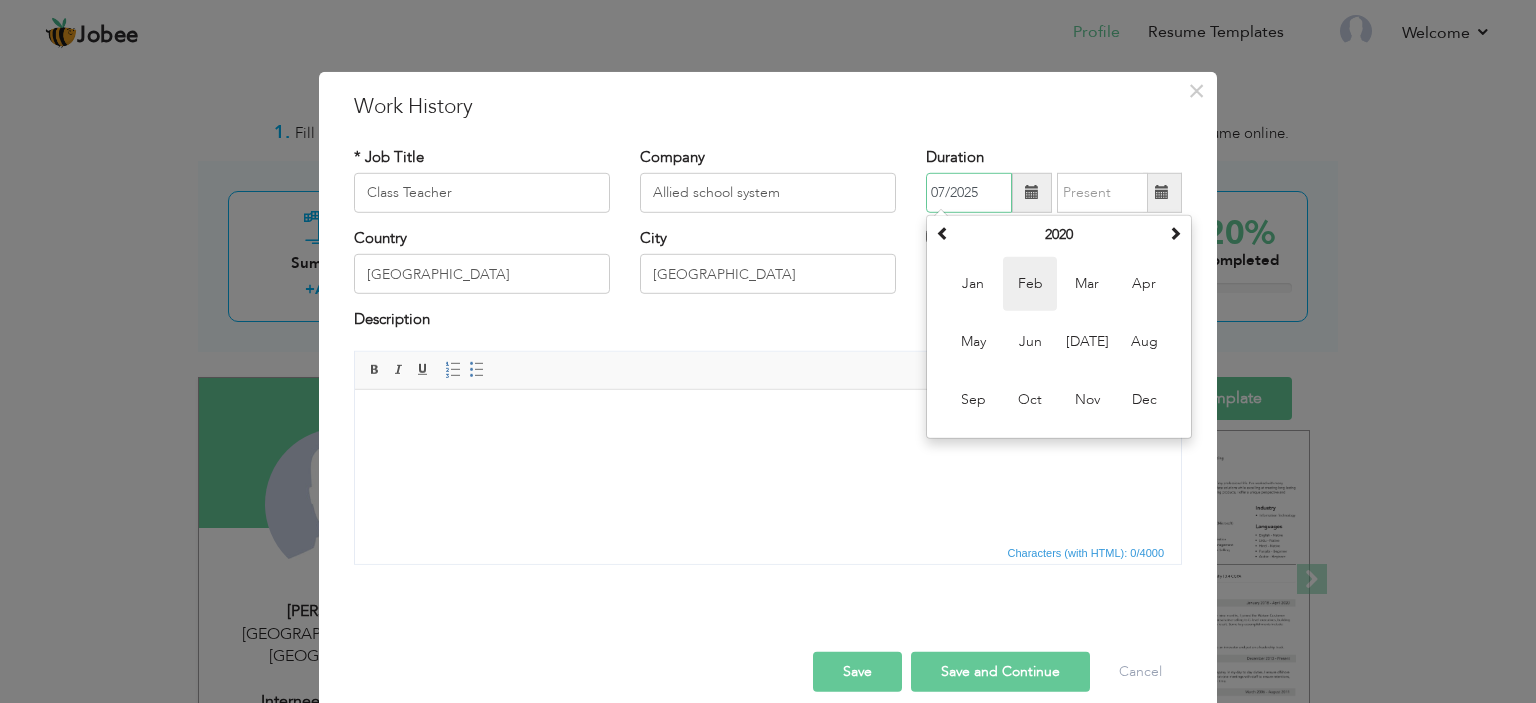 click on "Feb" at bounding box center (1030, 284) 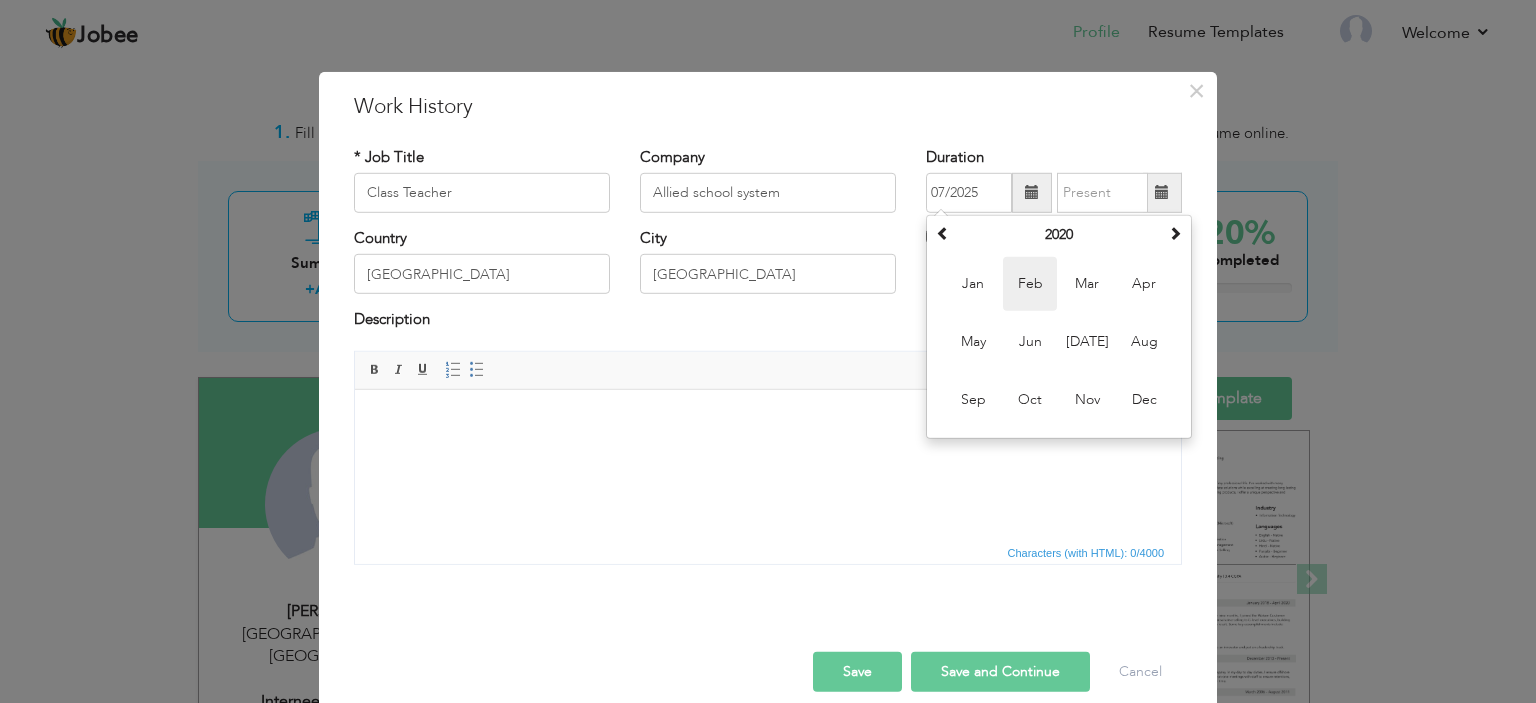 type on "02/2020" 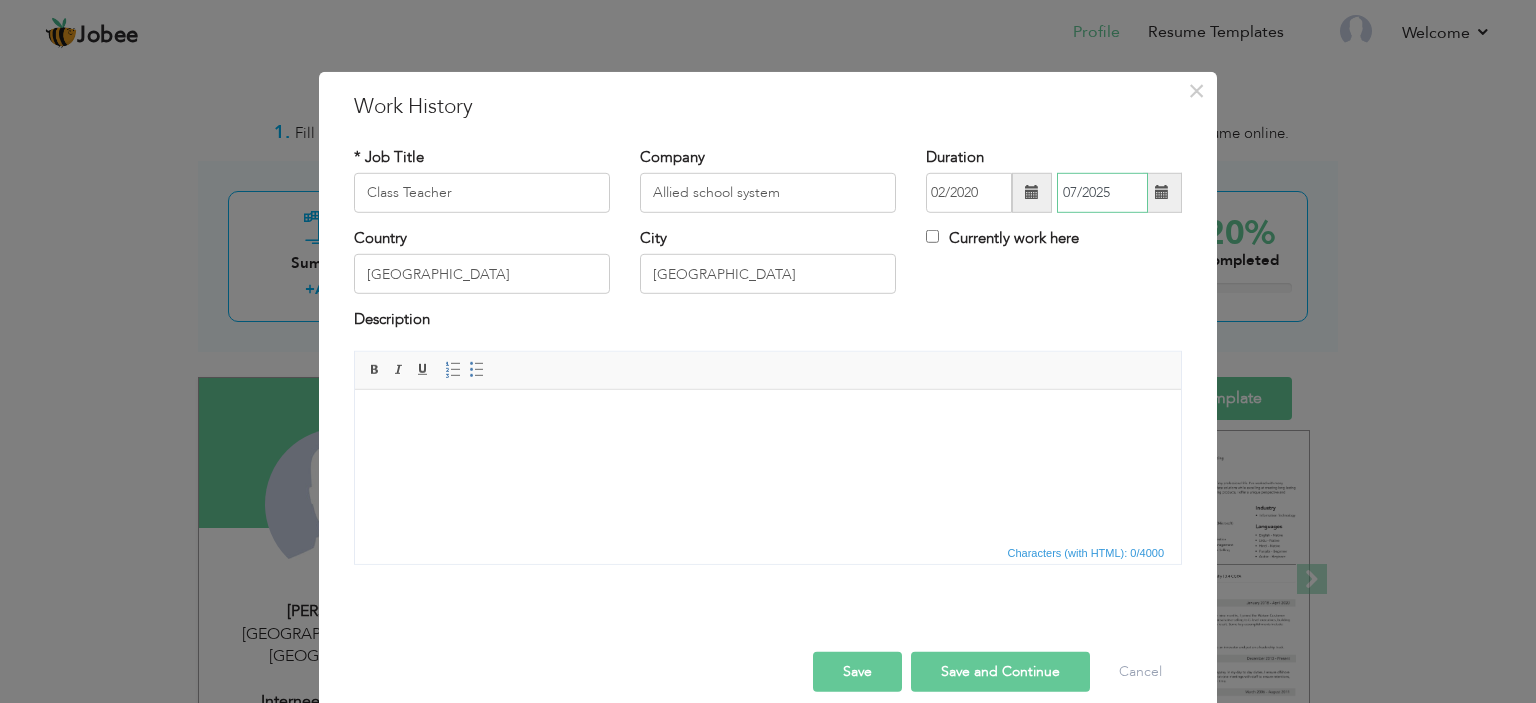 click on "07/2025" at bounding box center (1102, 193) 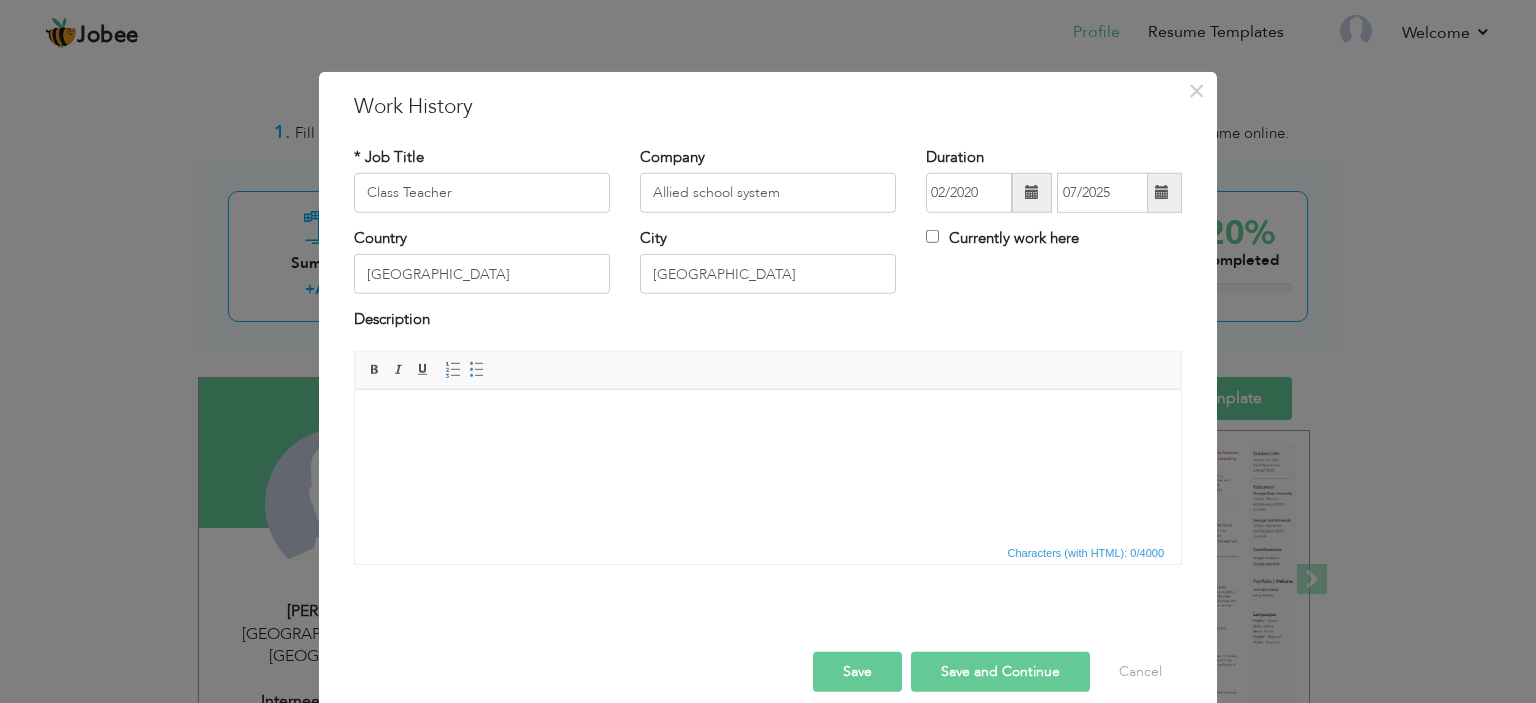 click at bounding box center [1162, 192] 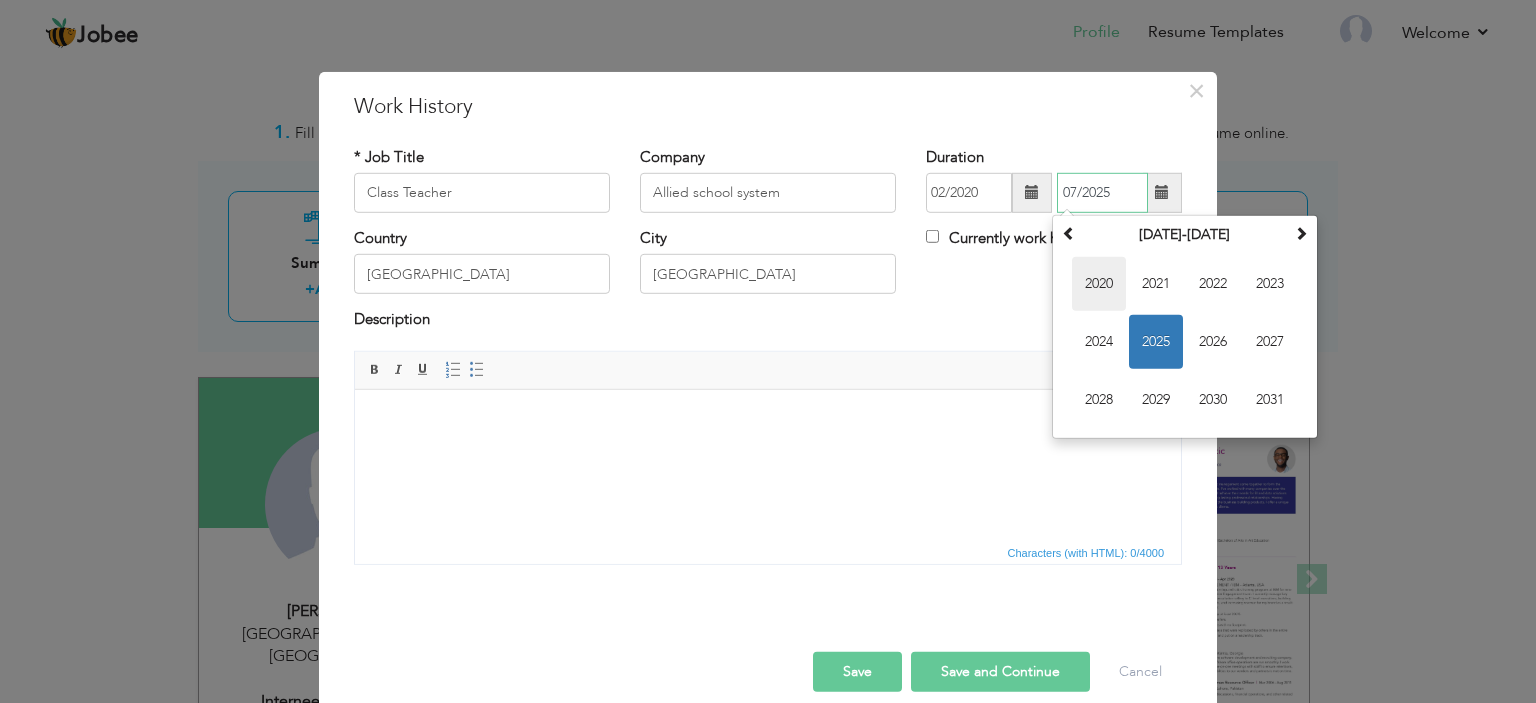 click on "2020" at bounding box center [1099, 284] 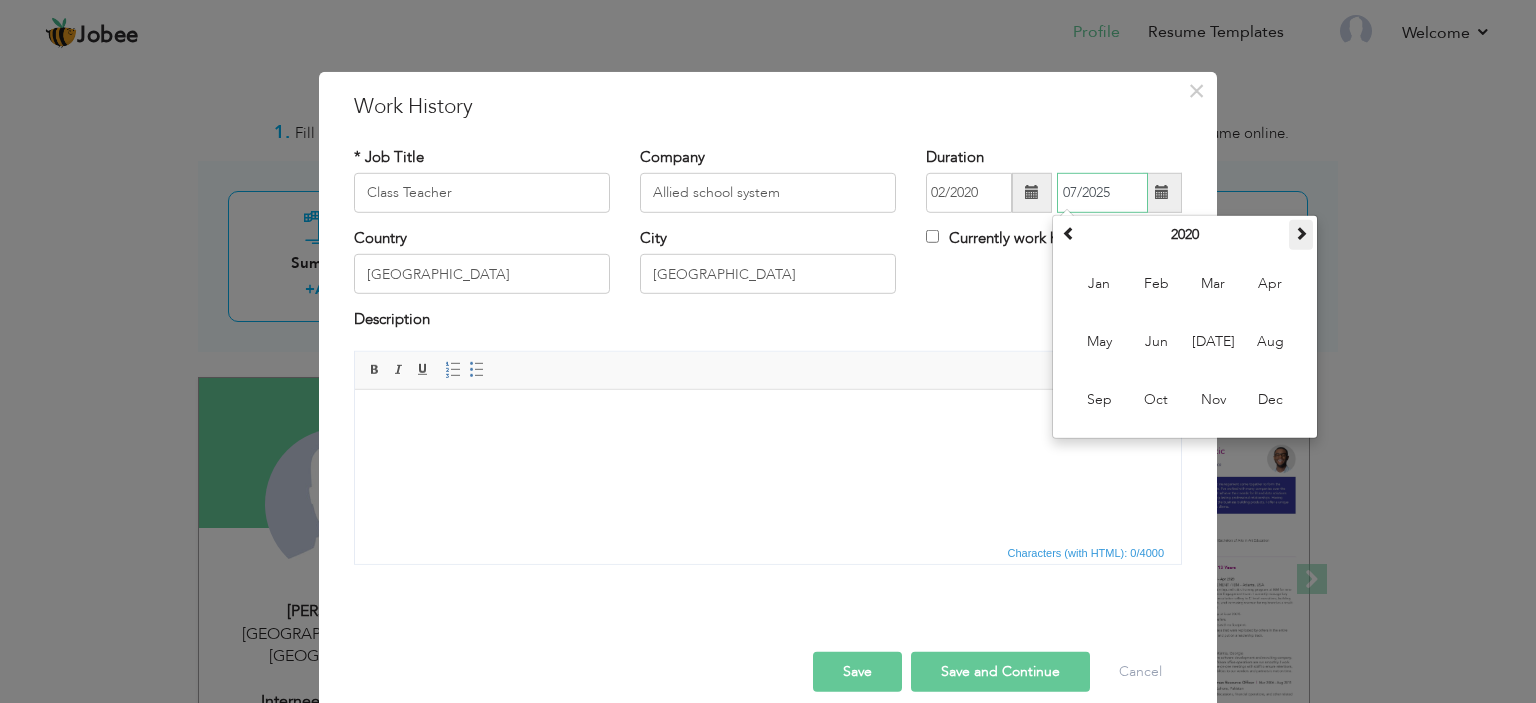 click at bounding box center [1301, 233] 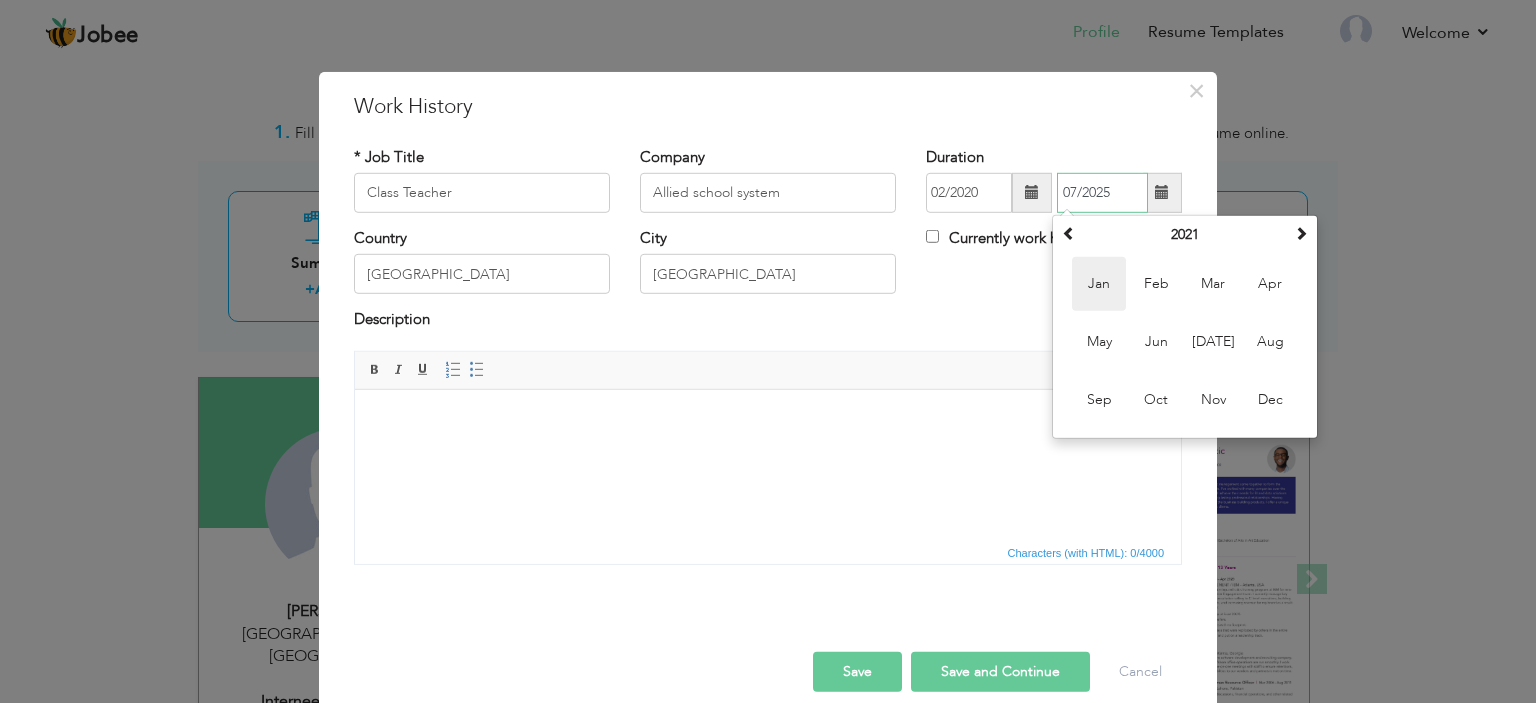 click on "Jan" at bounding box center (1099, 284) 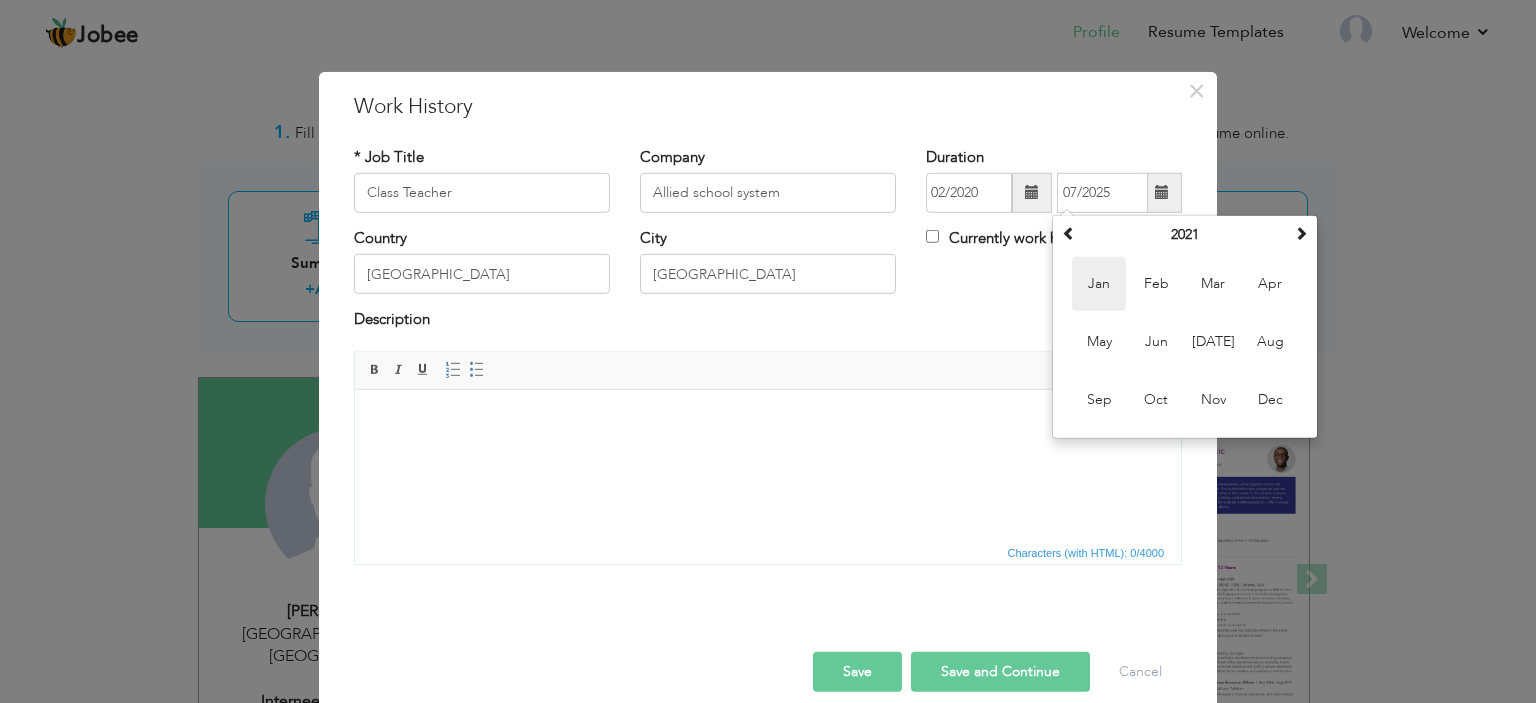type on "01/2021" 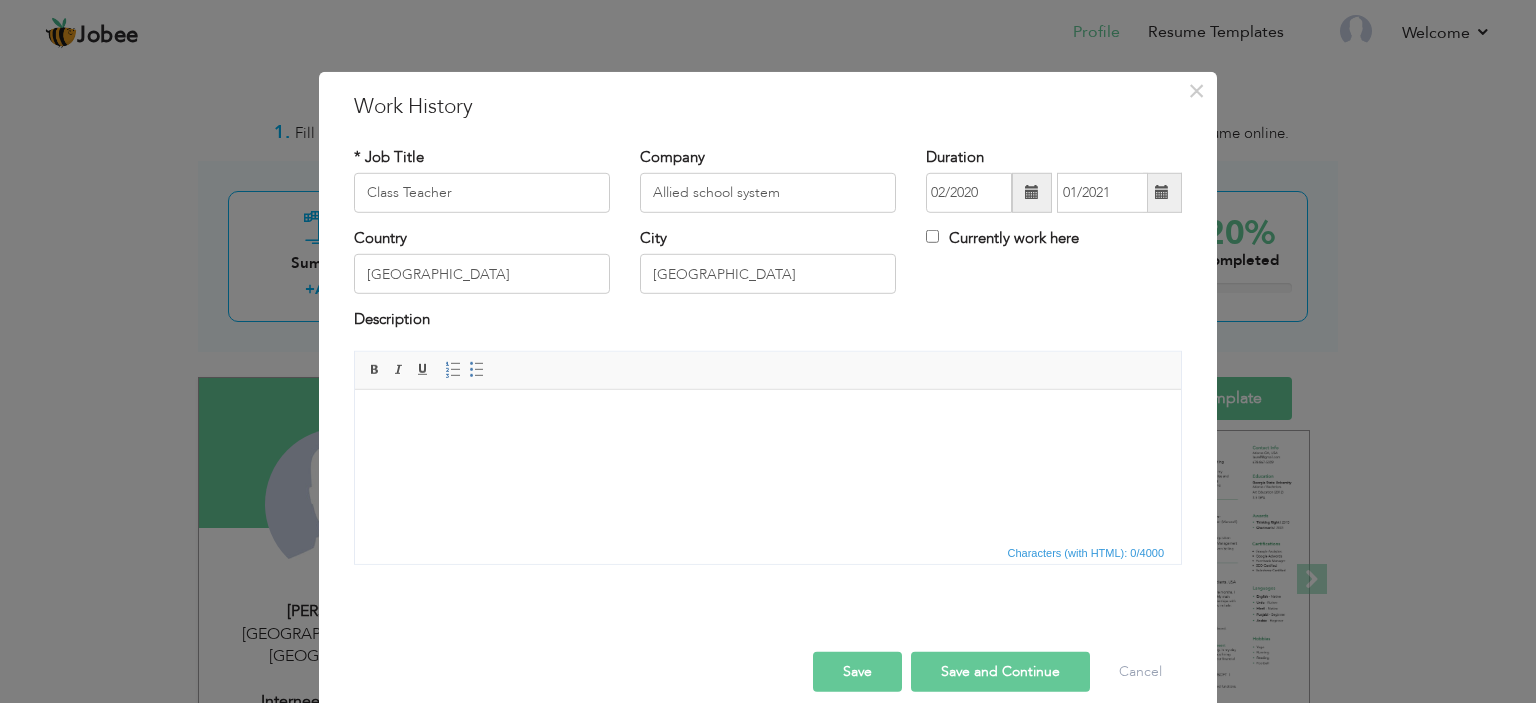 click on "Country
Pakistan
City
Lahore
Currently work here" at bounding box center [768, 268] 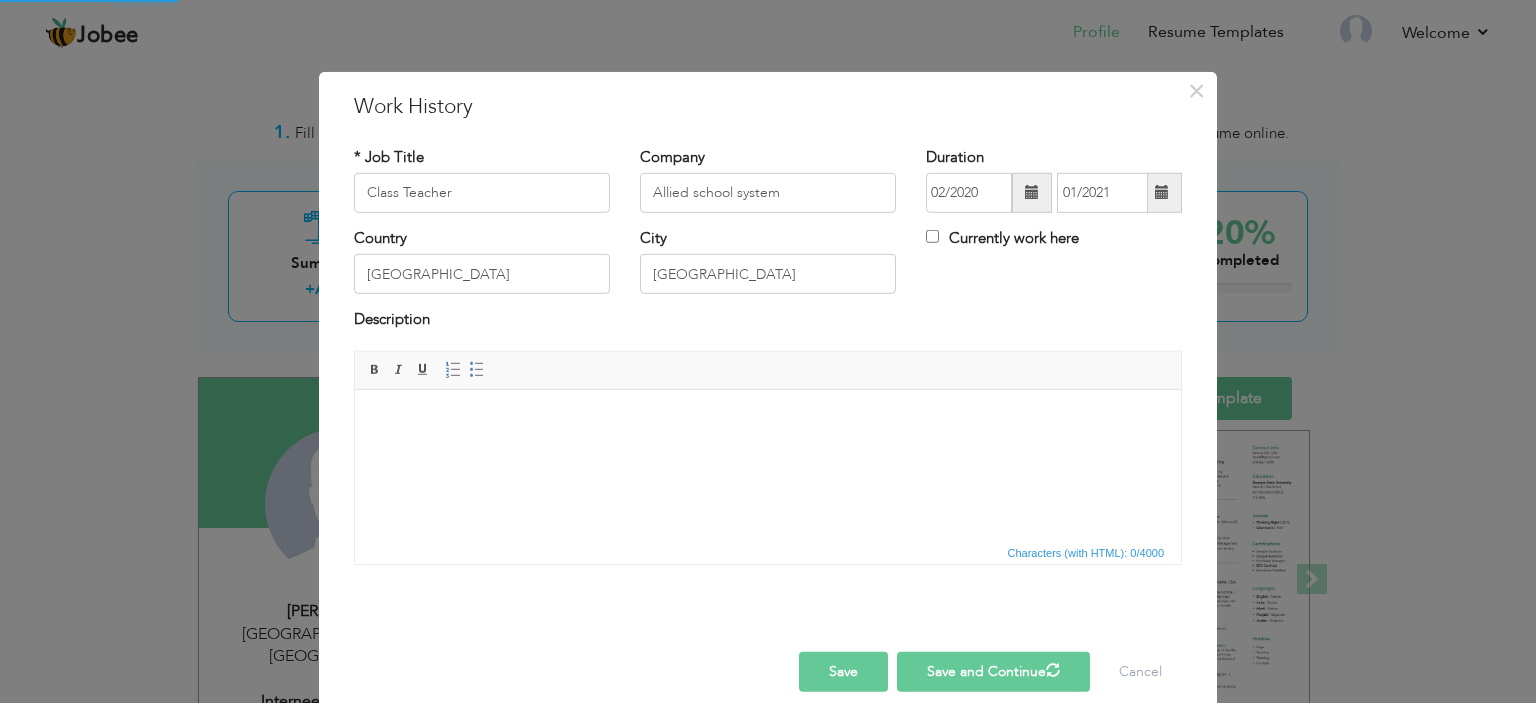 type 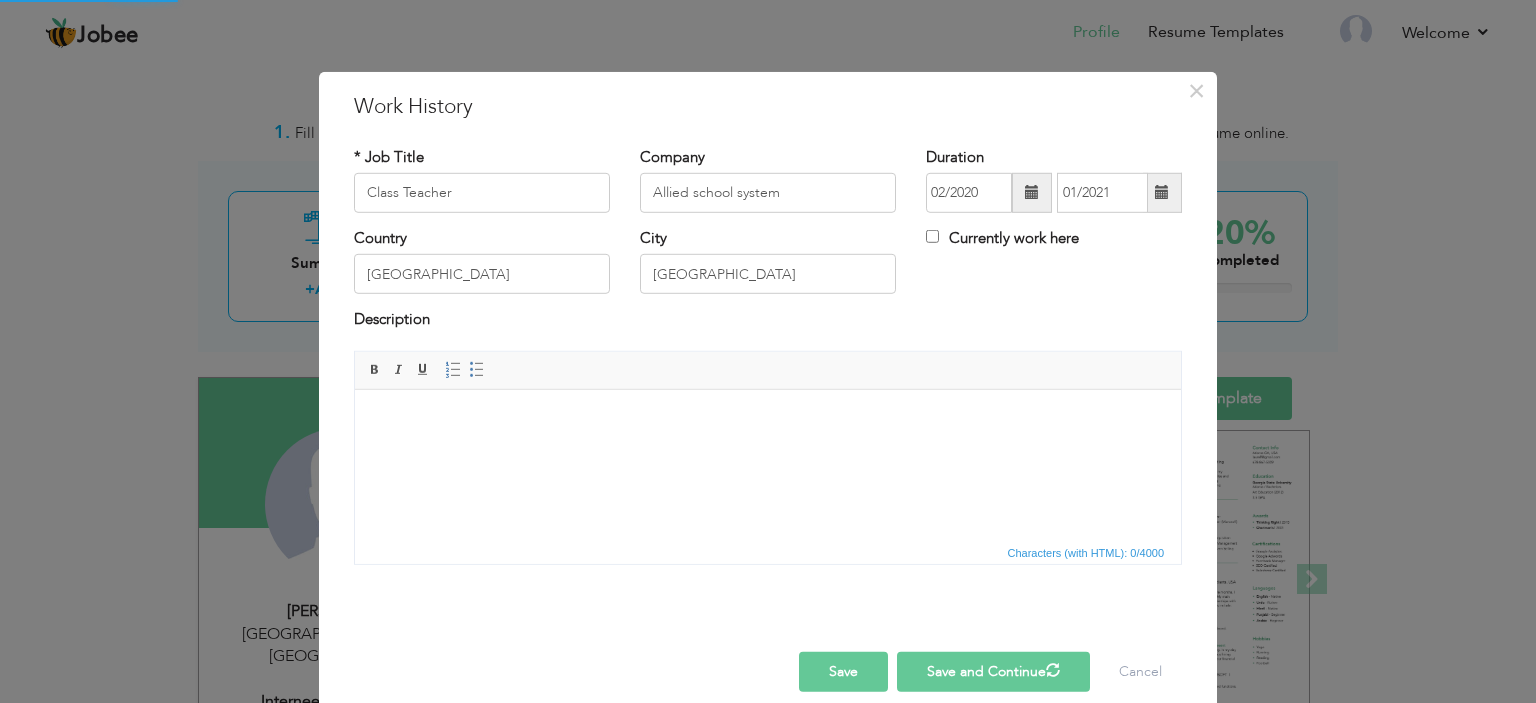 type 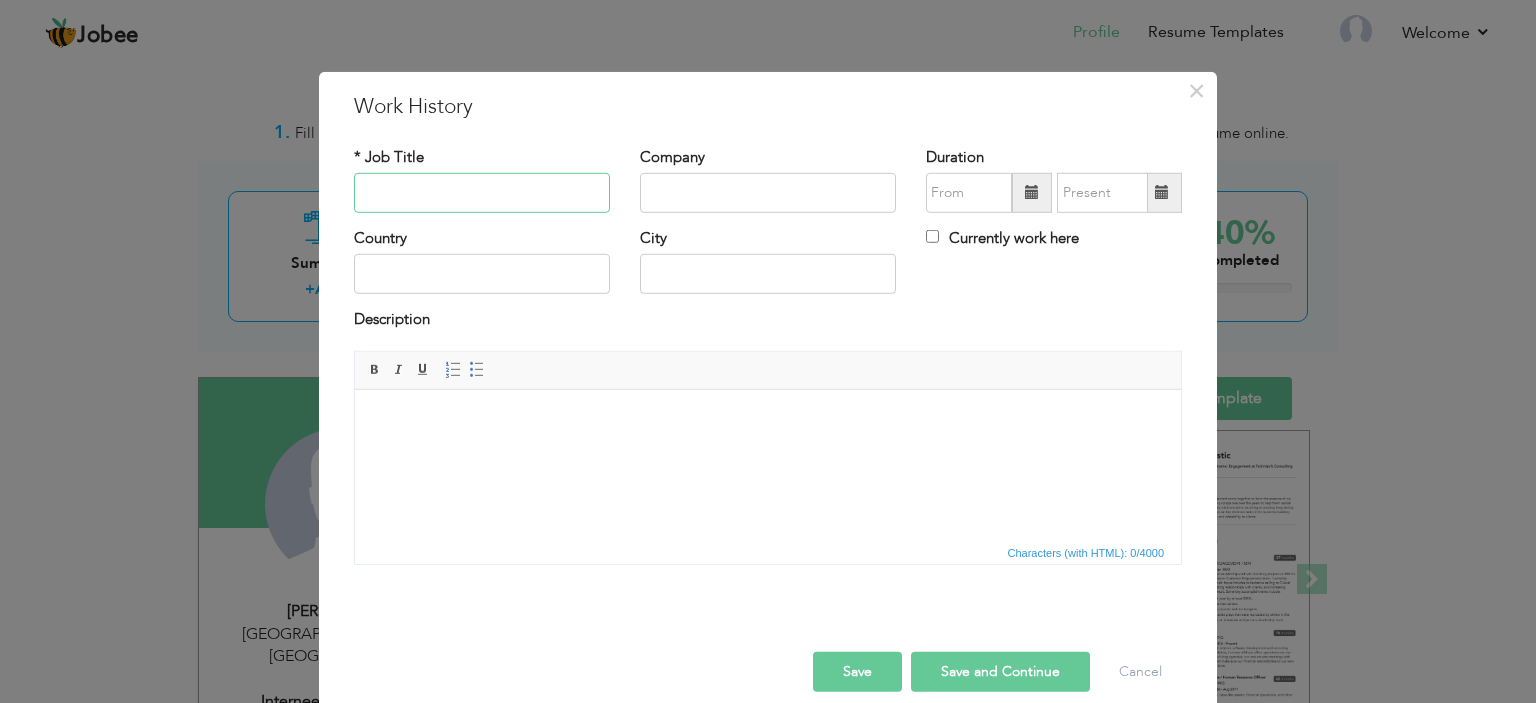 click at bounding box center [482, 193] 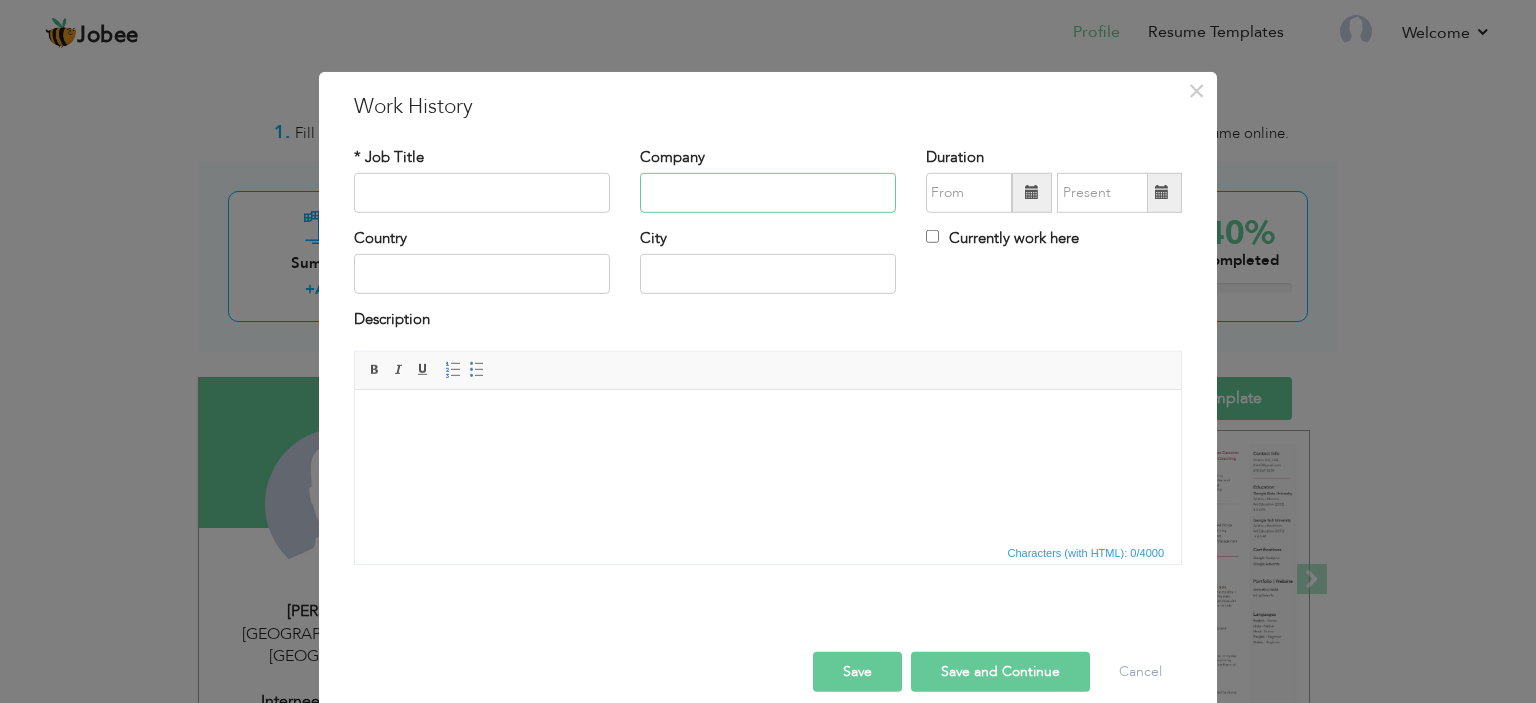 click at bounding box center (768, 193) 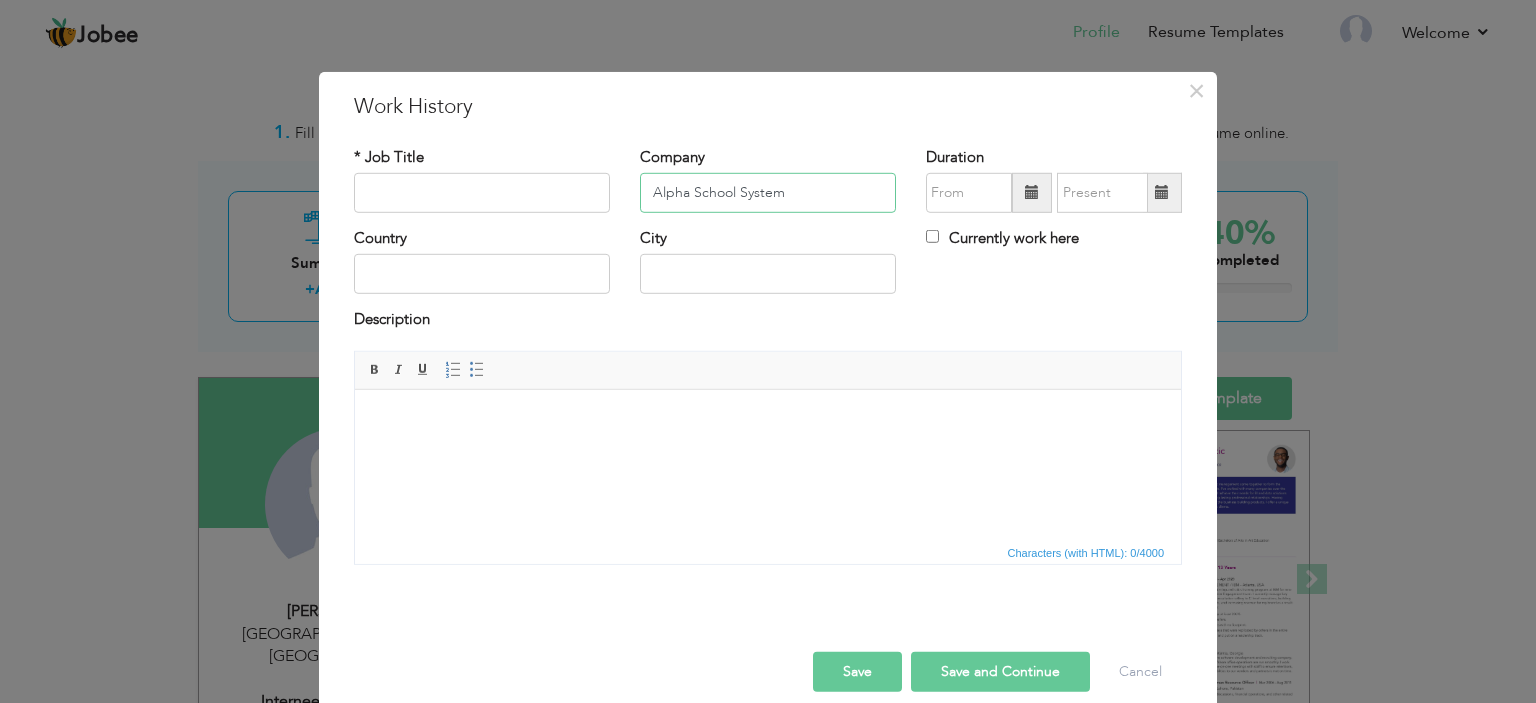 type on "Alpha School System" 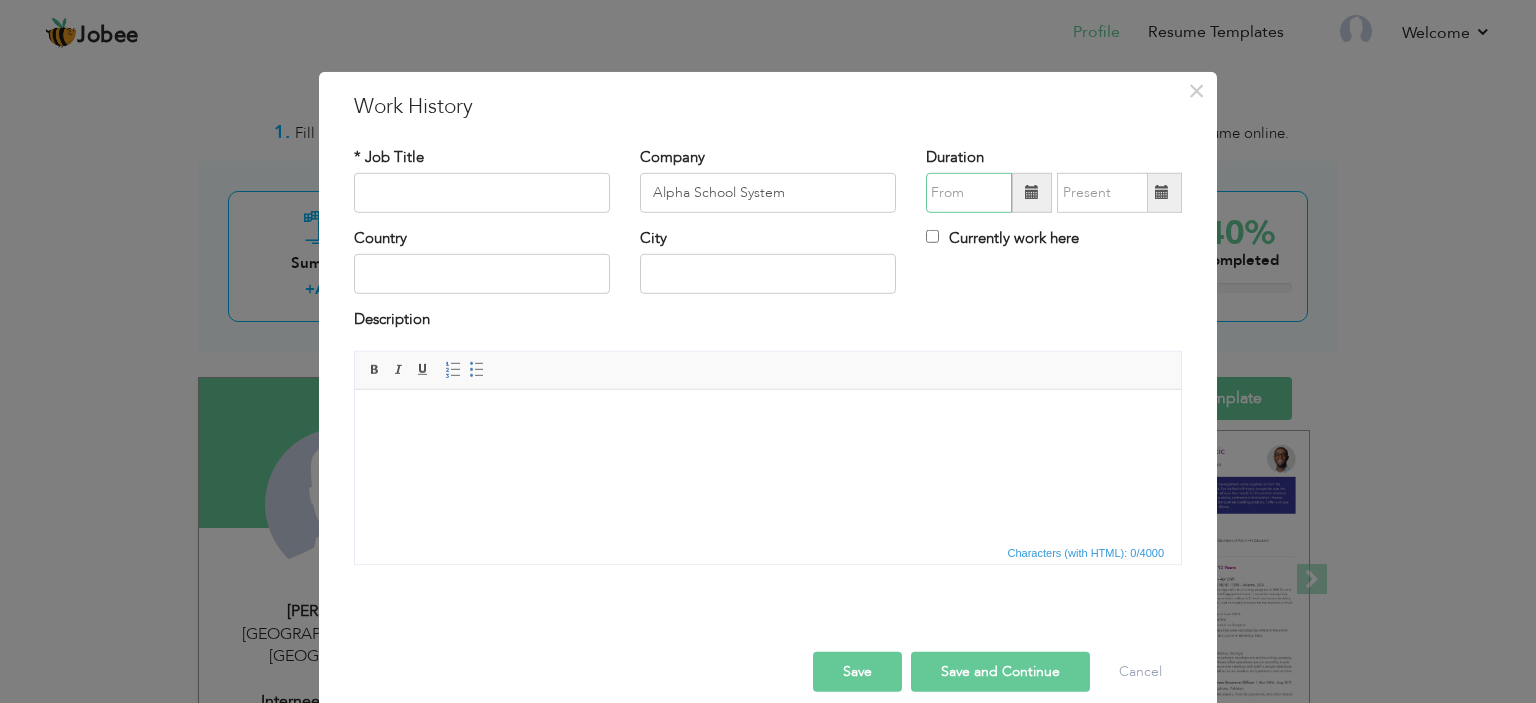 click at bounding box center (969, 193) 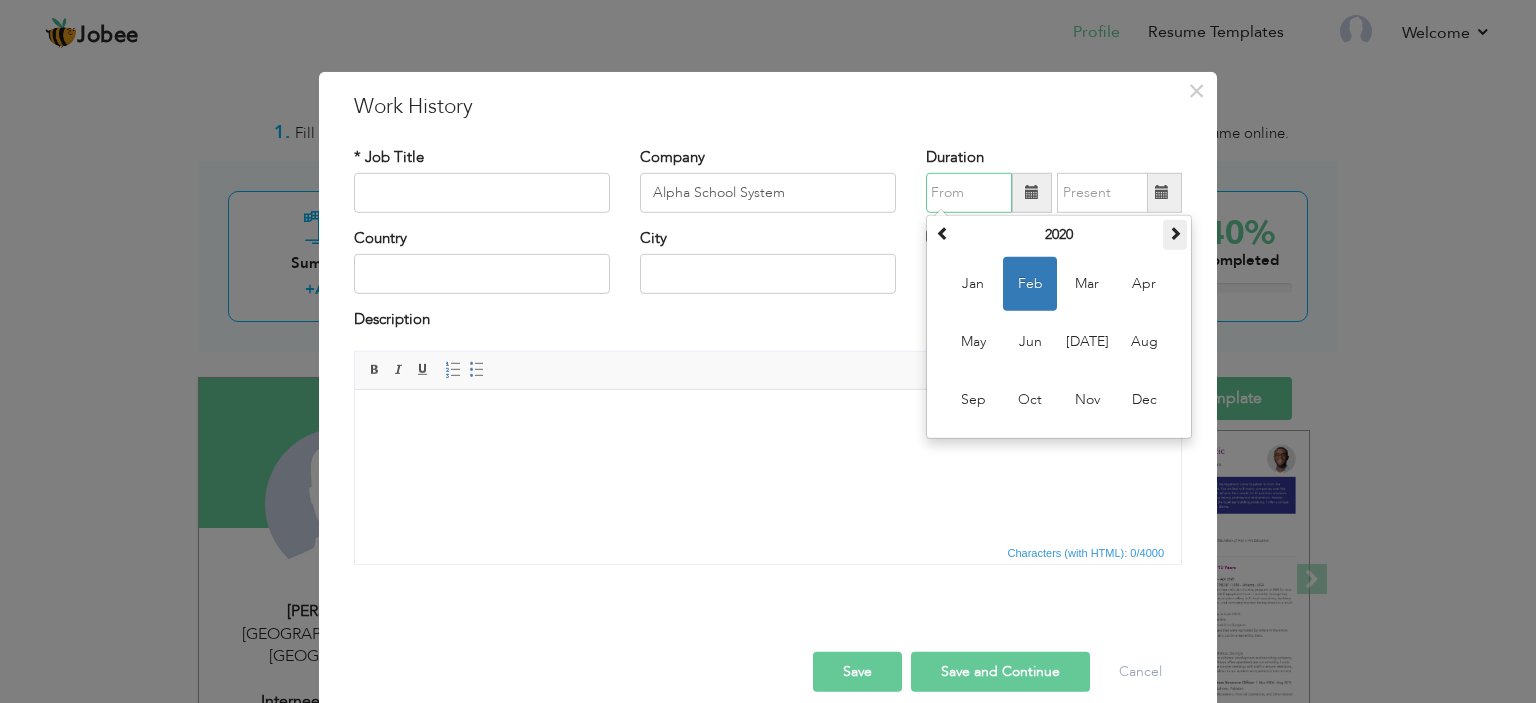 click at bounding box center [1175, 233] 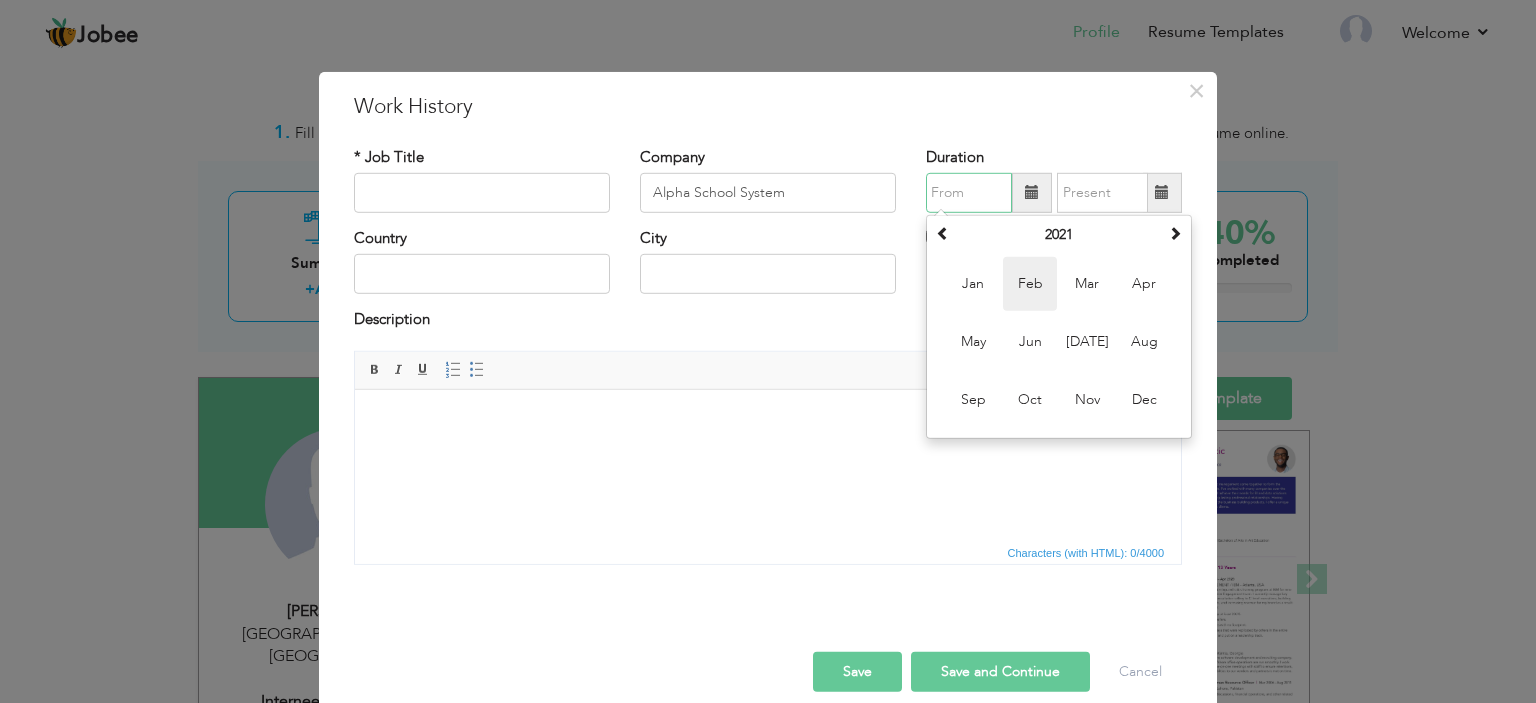 click on "Feb" at bounding box center (1030, 284) 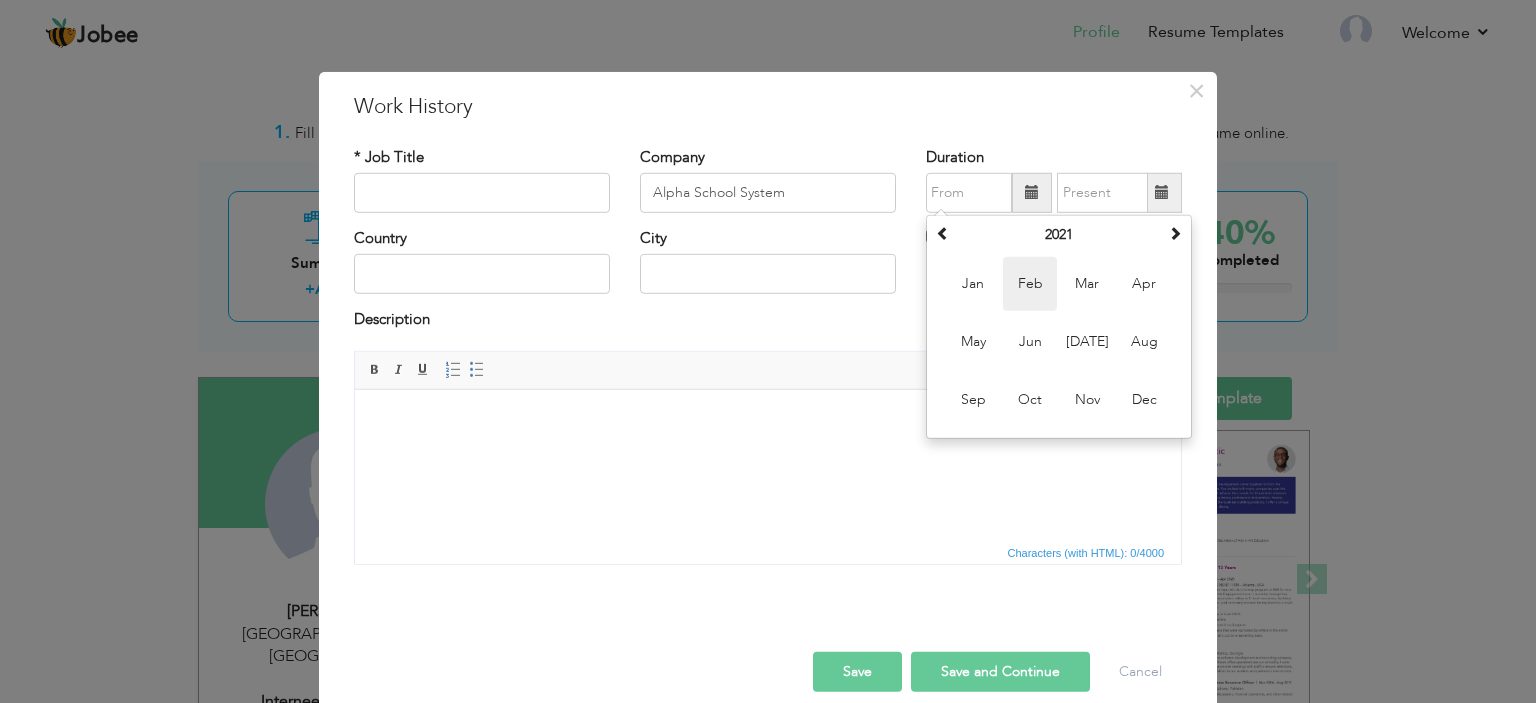 type on "02/2021" 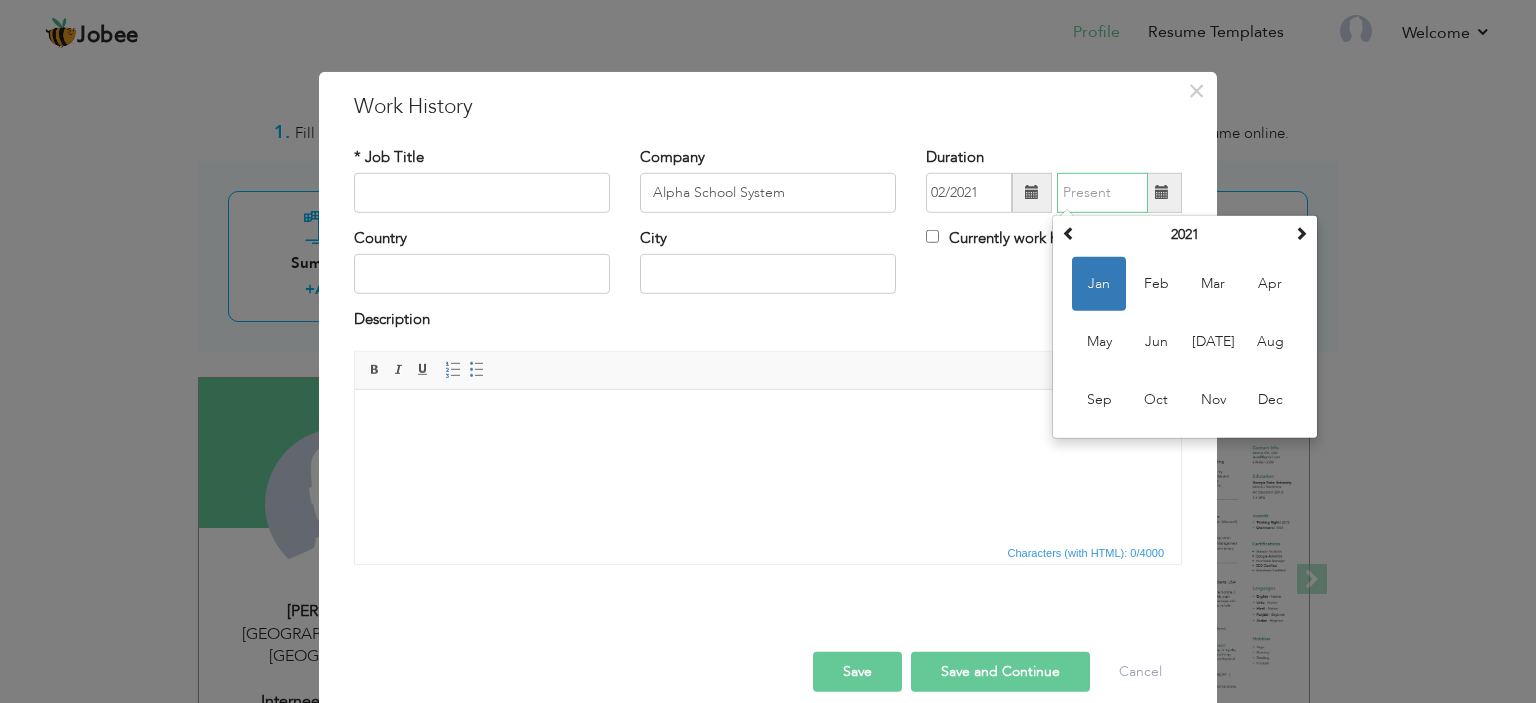 click at bounding box center [1102, 193] 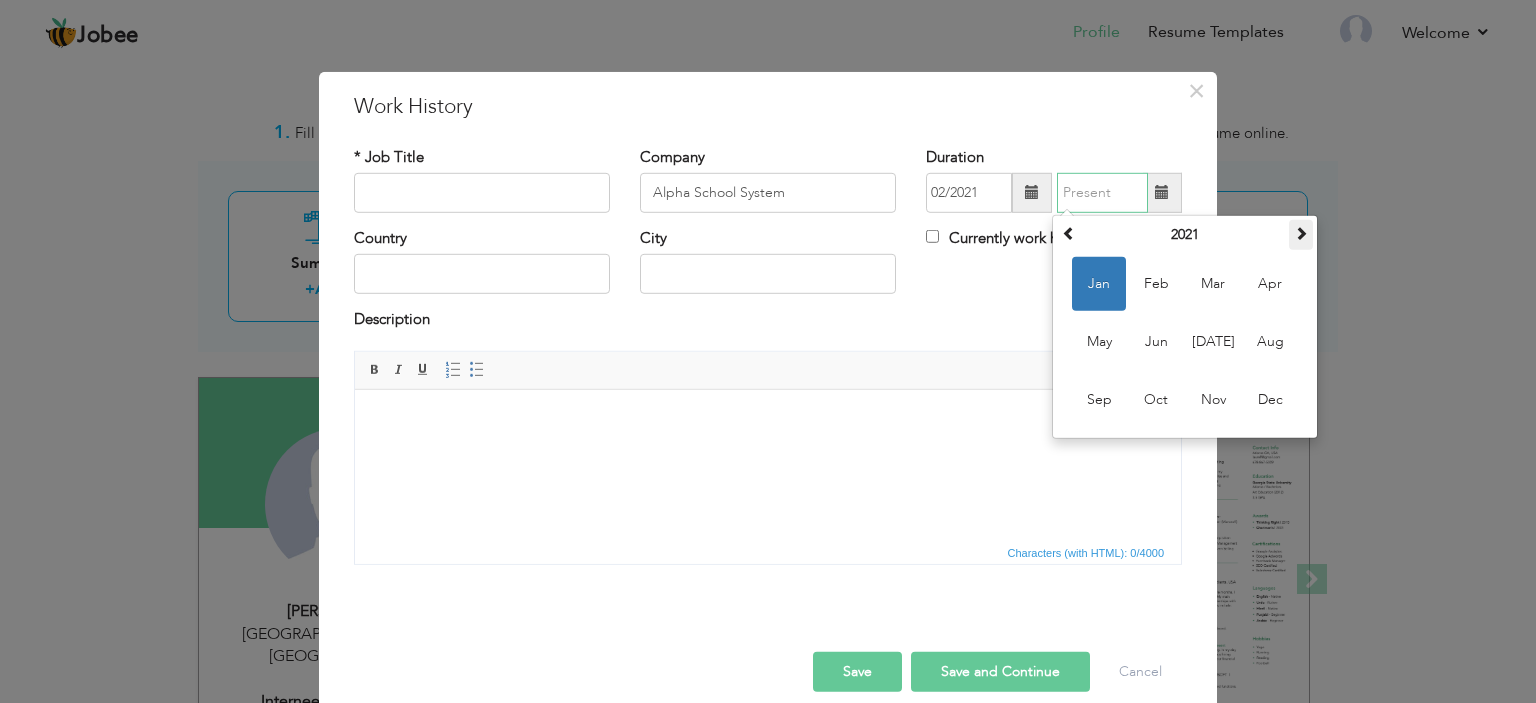 click at bounding box center [1301, 235] 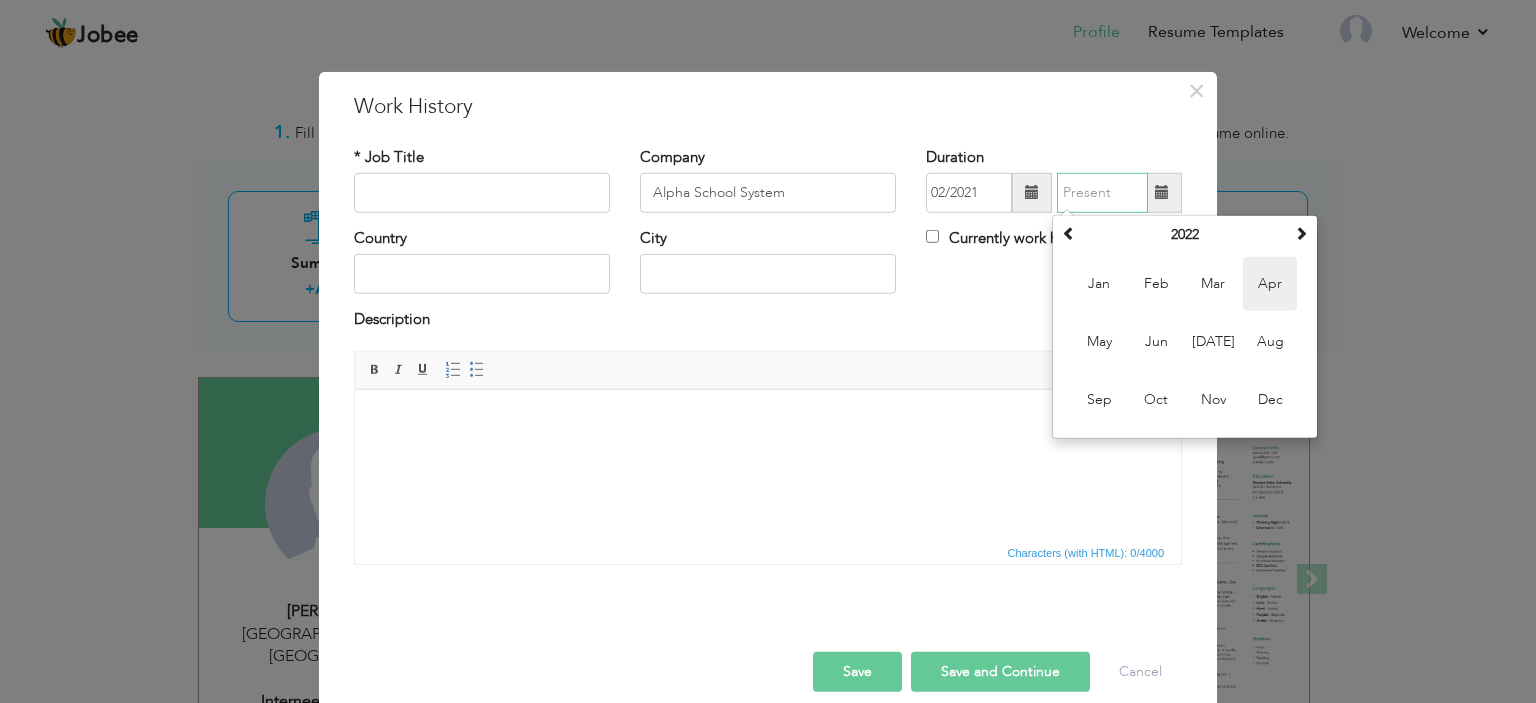 click on "Apr" at bounding box center (1270, 284) 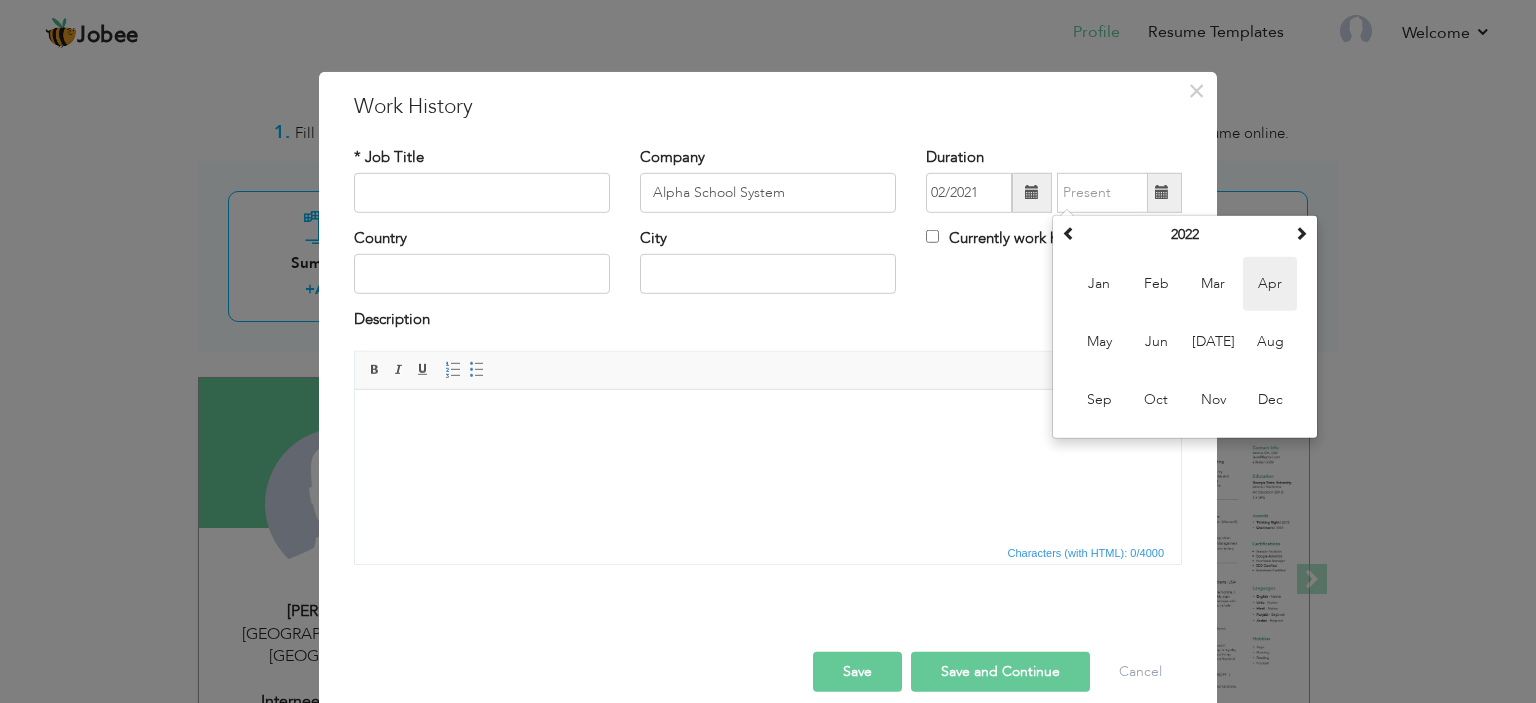 type on "04/2022" 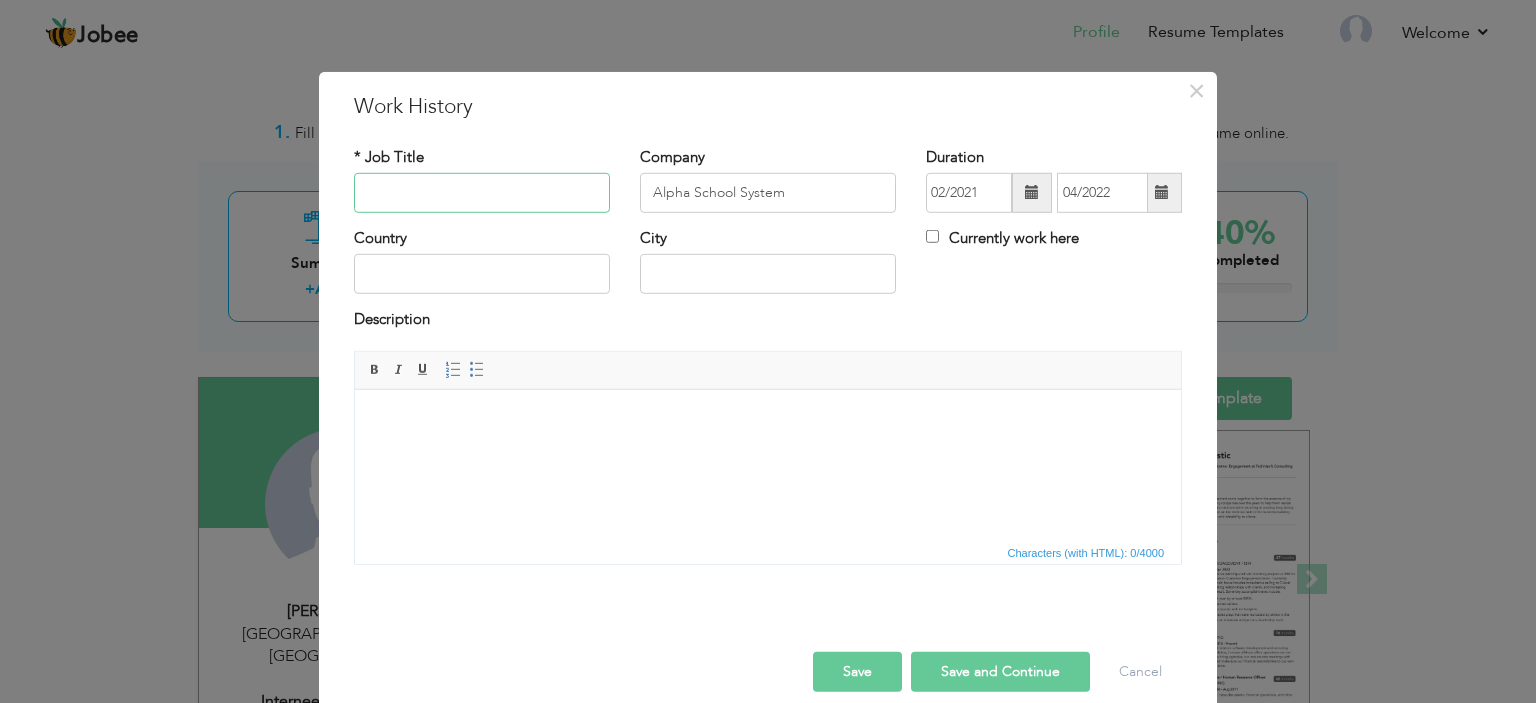 click at bounding box center (482, 193) 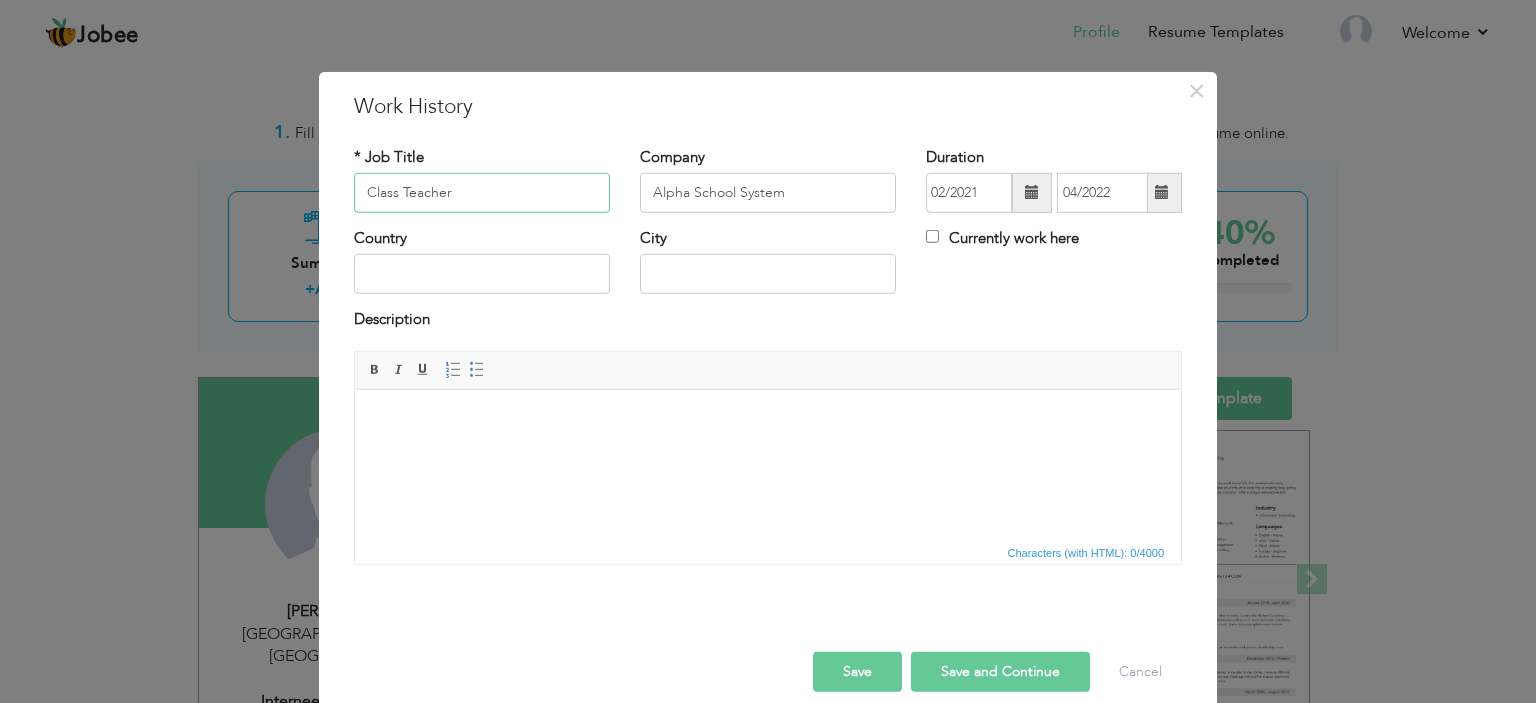 type on "Class Teacher" 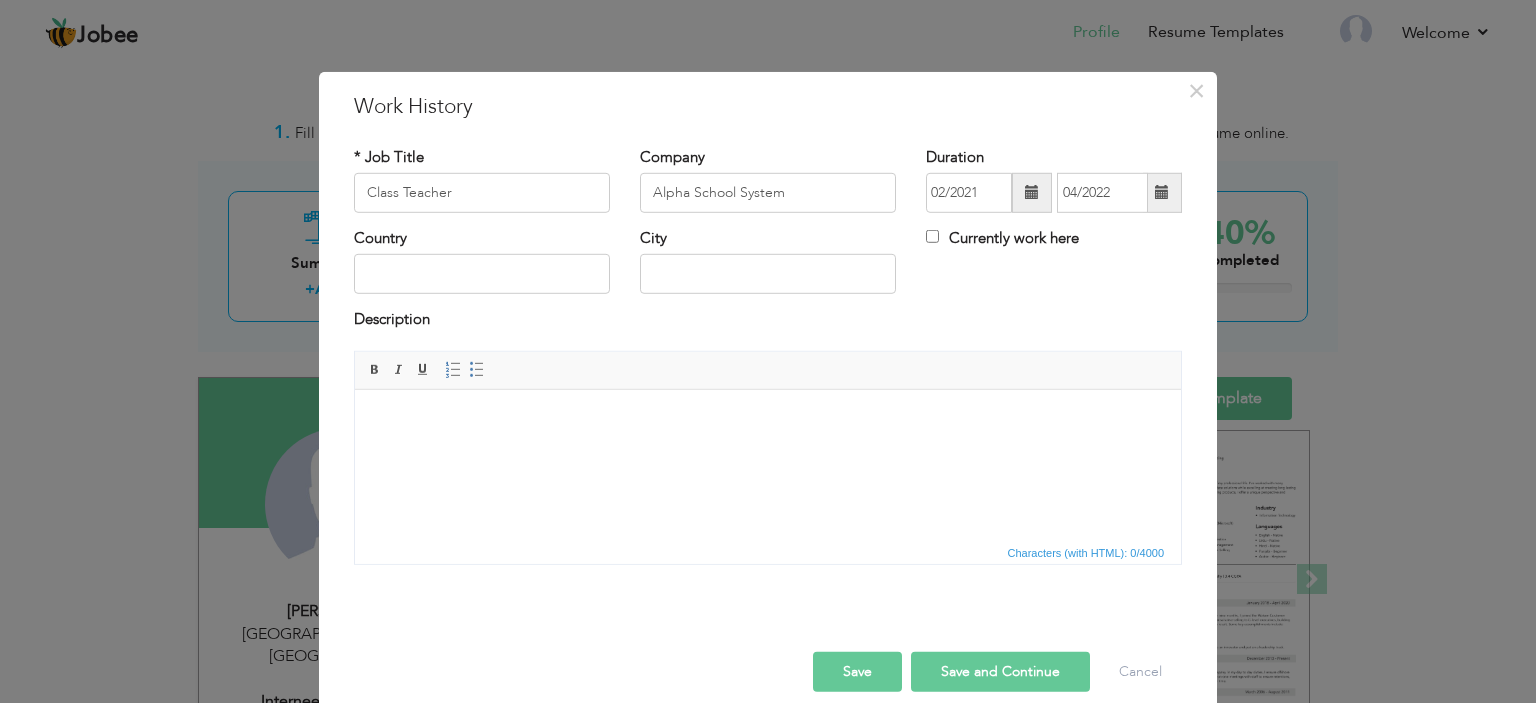click on "Country
City
Currently work here" at bounding box center (768, 268) 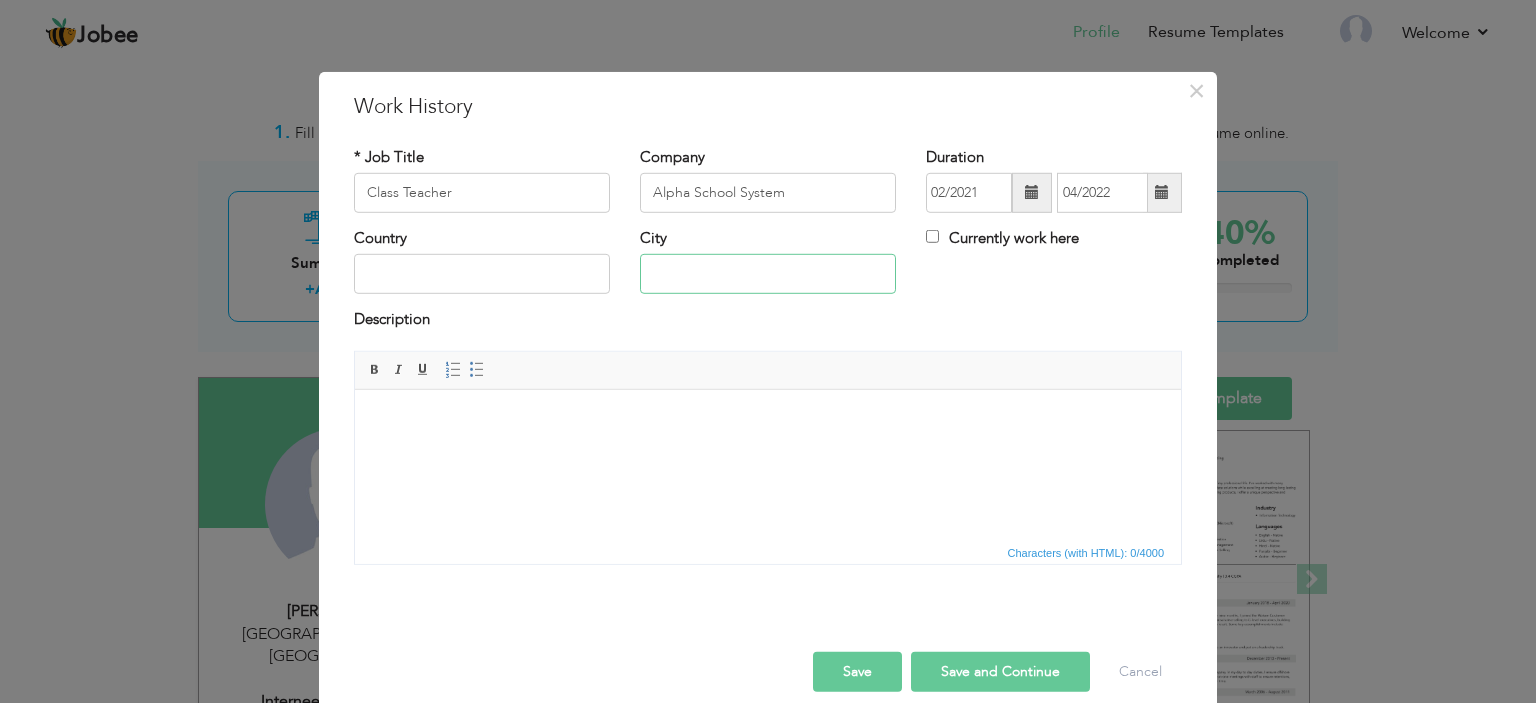 click at bounding box center (768, 274) 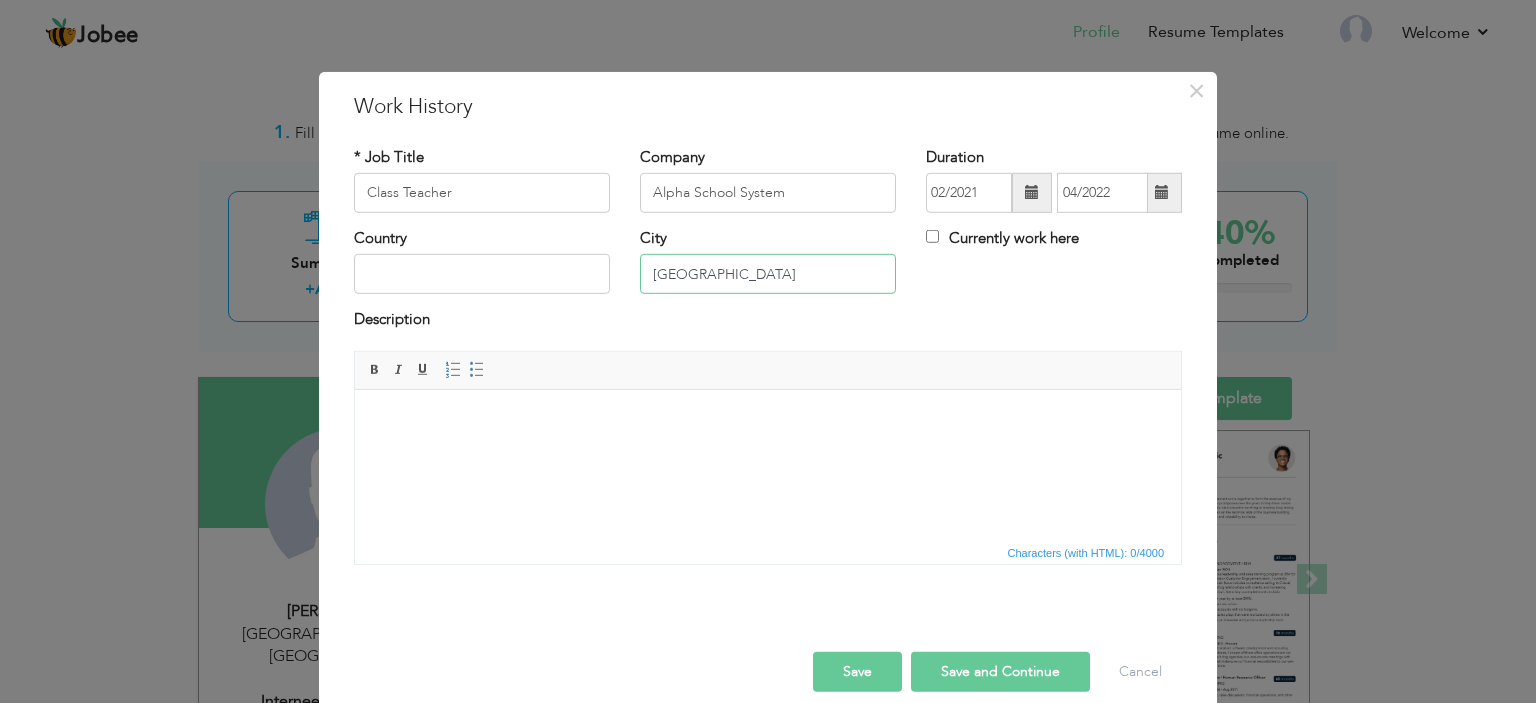 type on "[GEOGRAPHIC_DATA]" 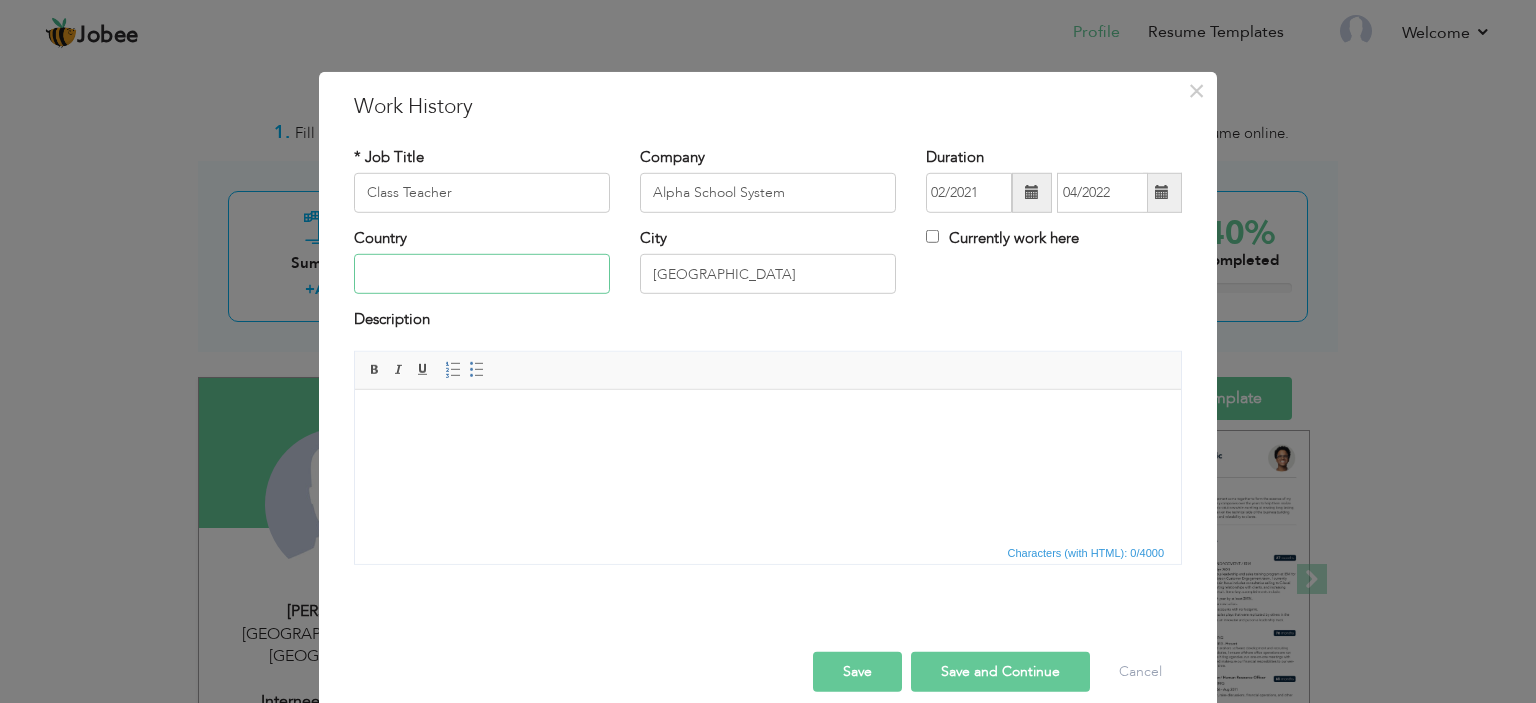 click at bounding box center [482, 274] 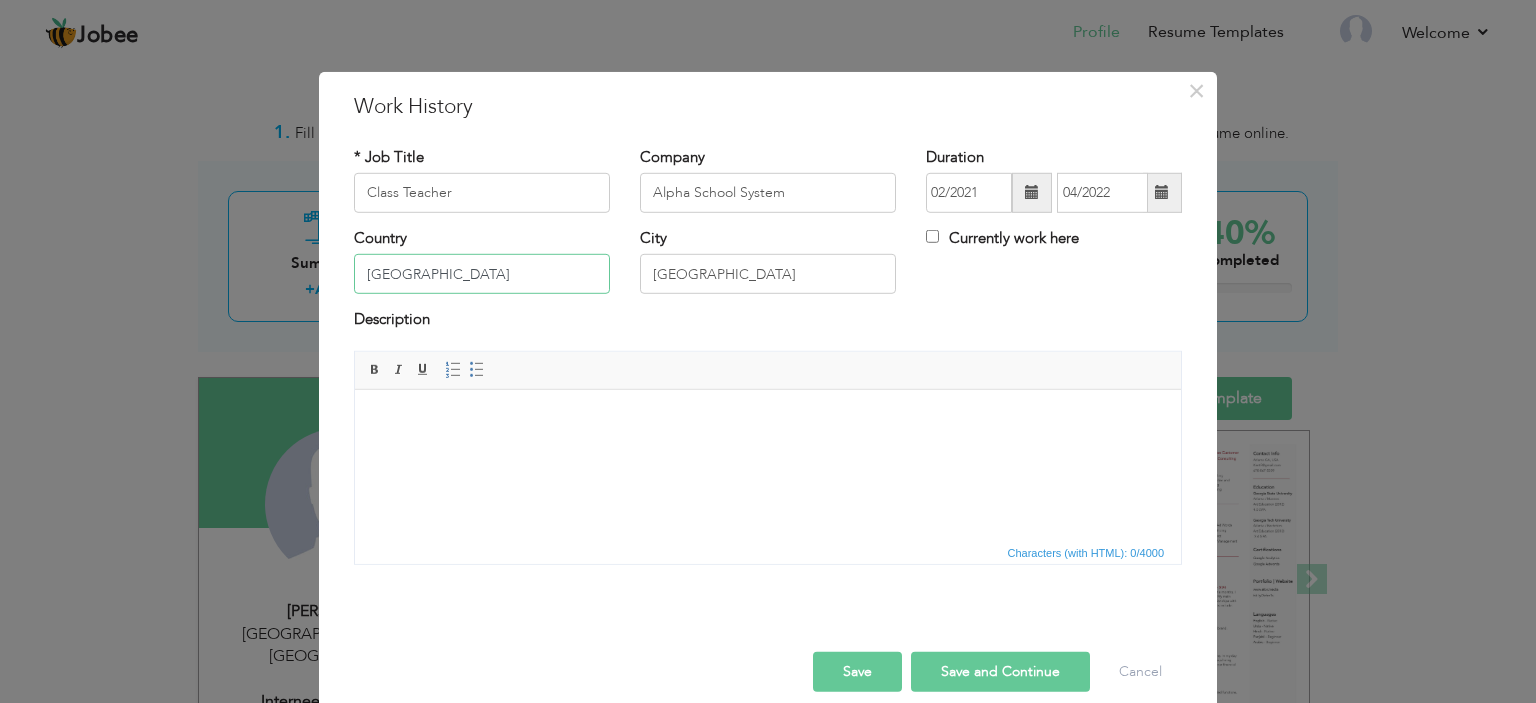 click on "[GEOGRAPHIC_DATA]" at bounding box center (482, 274) 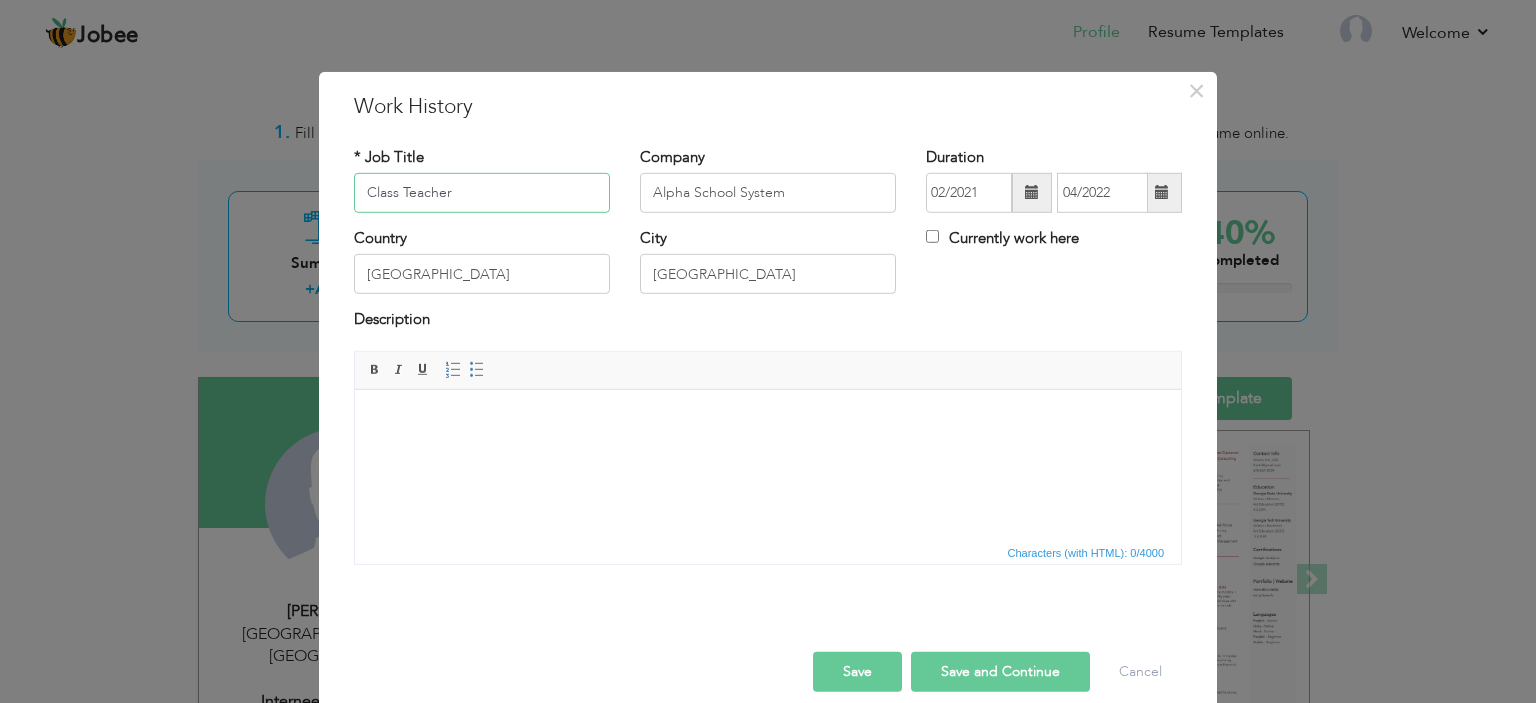 click on "Class Teacher" at bounding box center [482, 193] 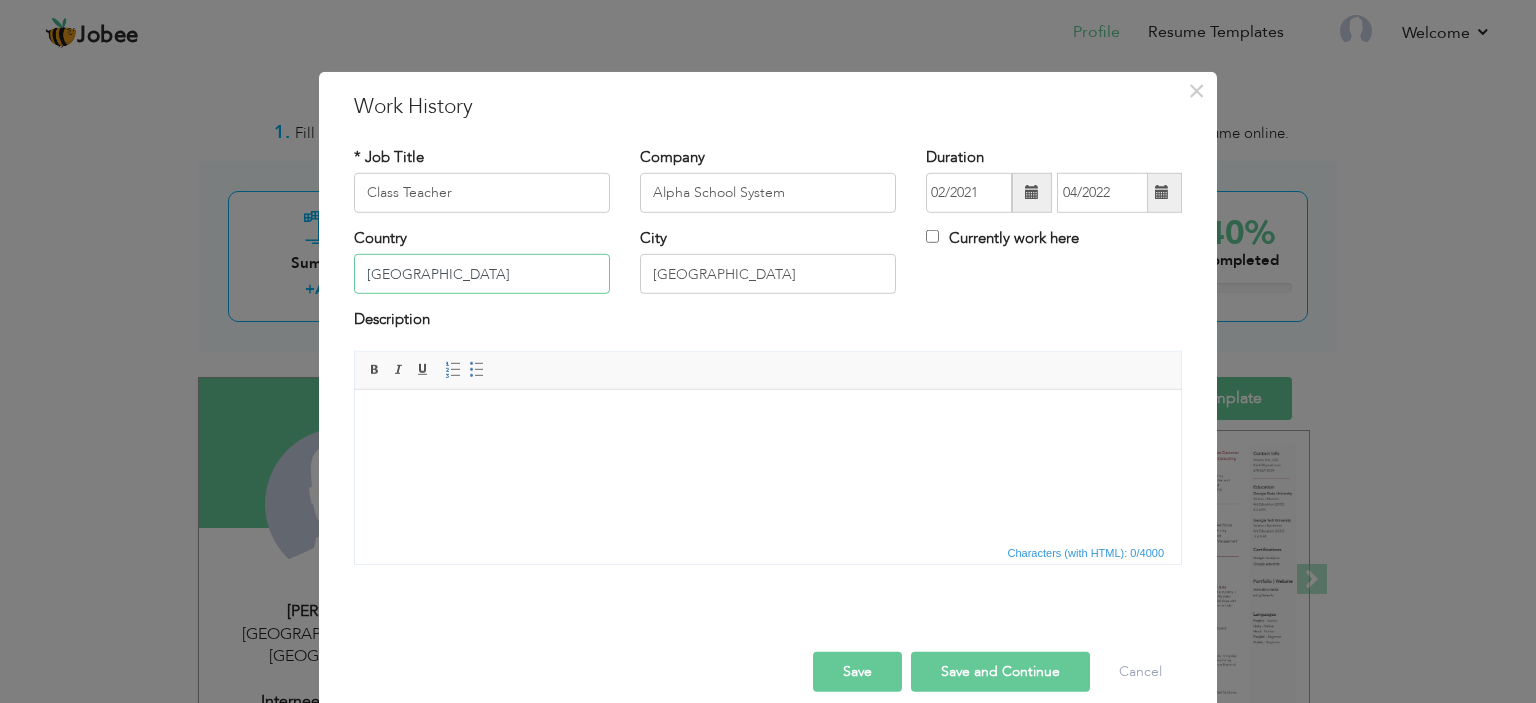 click on "[GEOGRAPHIC_DATA]" at bounding box center (482, 274) 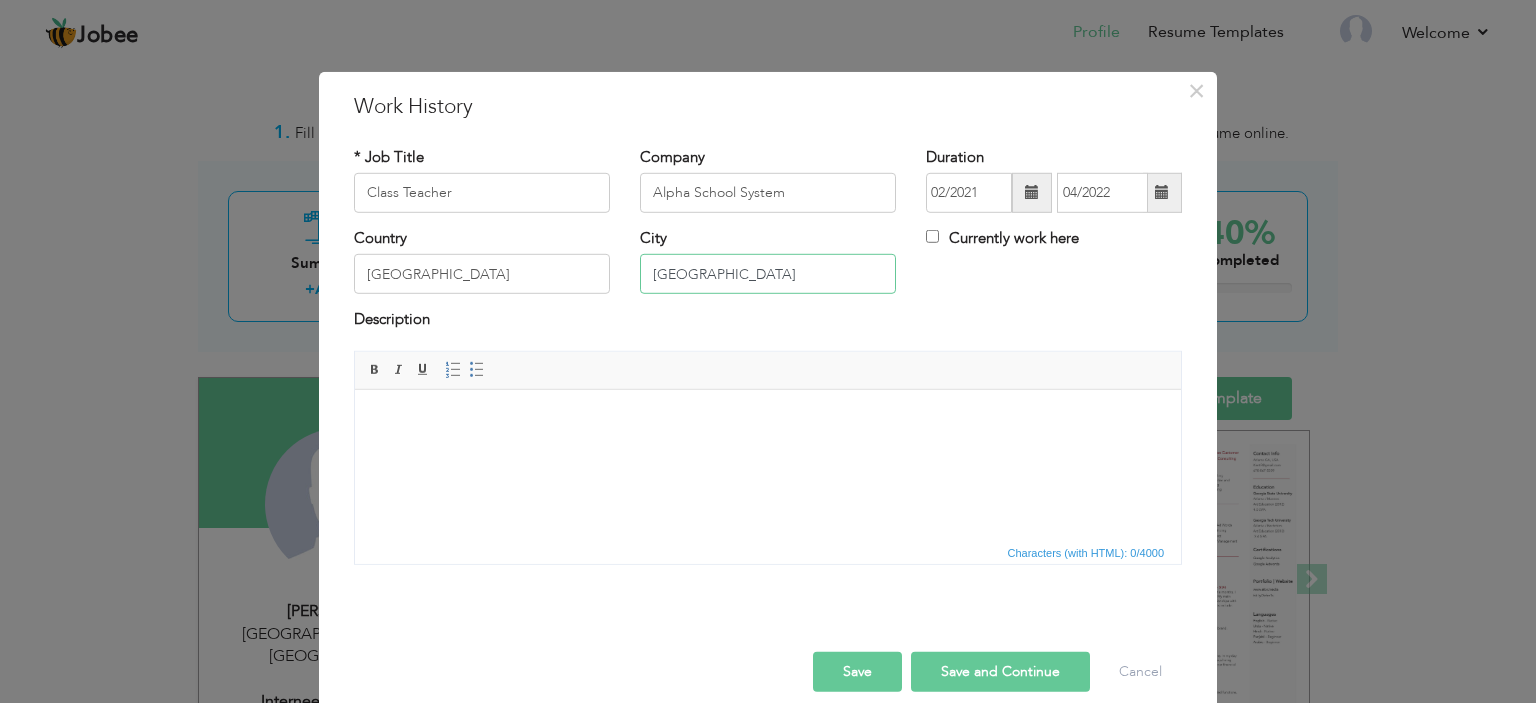 click on "[GEOGRAPHIC_DATA]" at bounding box center [768, 274] 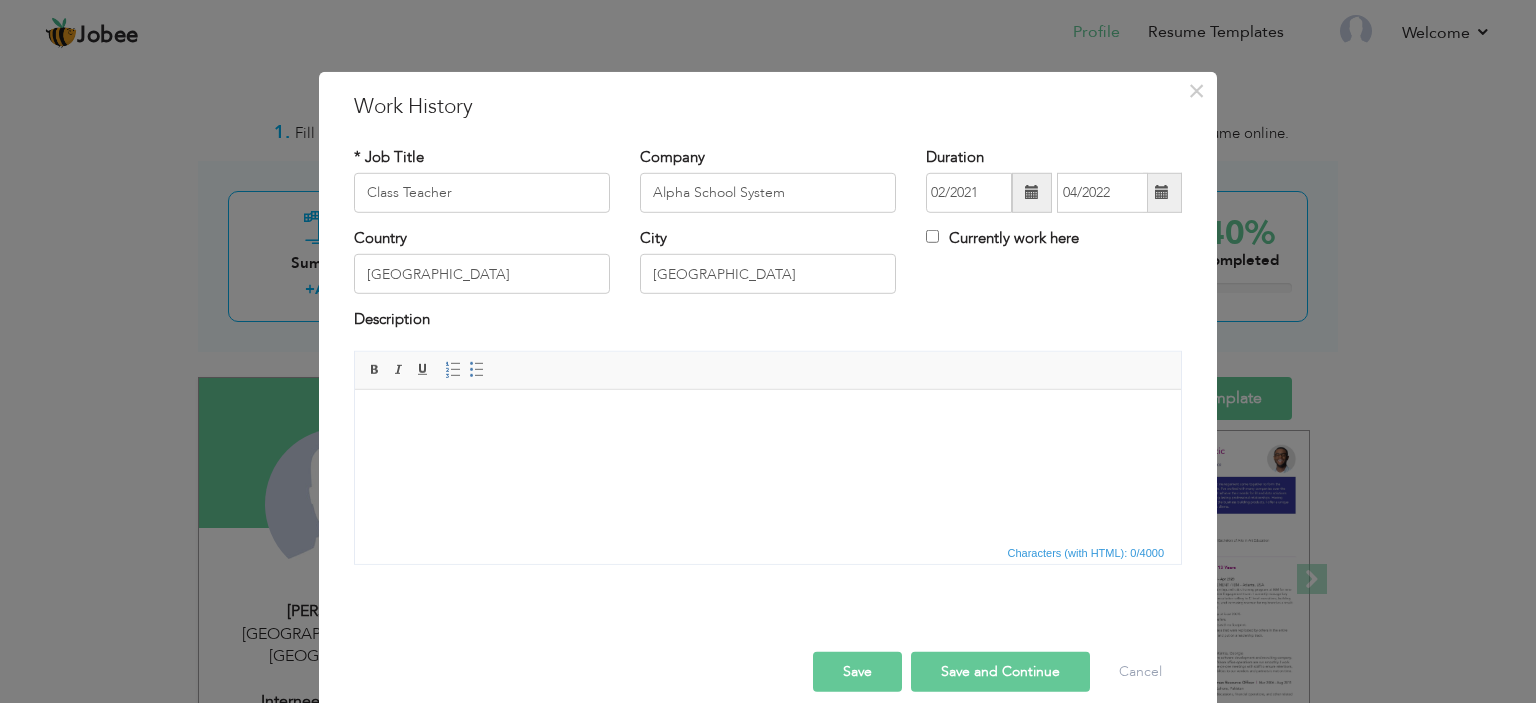 click on "Save and Continue" at bounding box center [1000, 672] 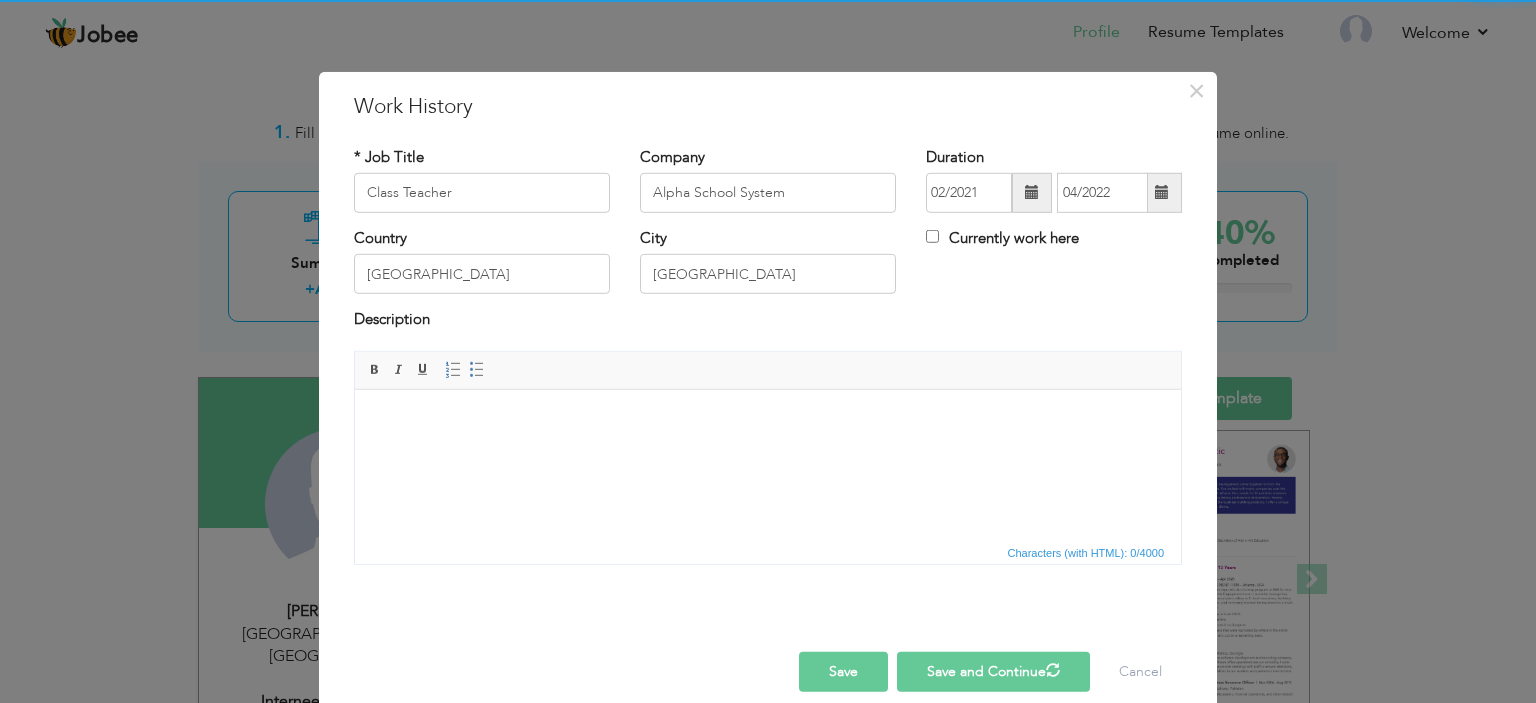 type 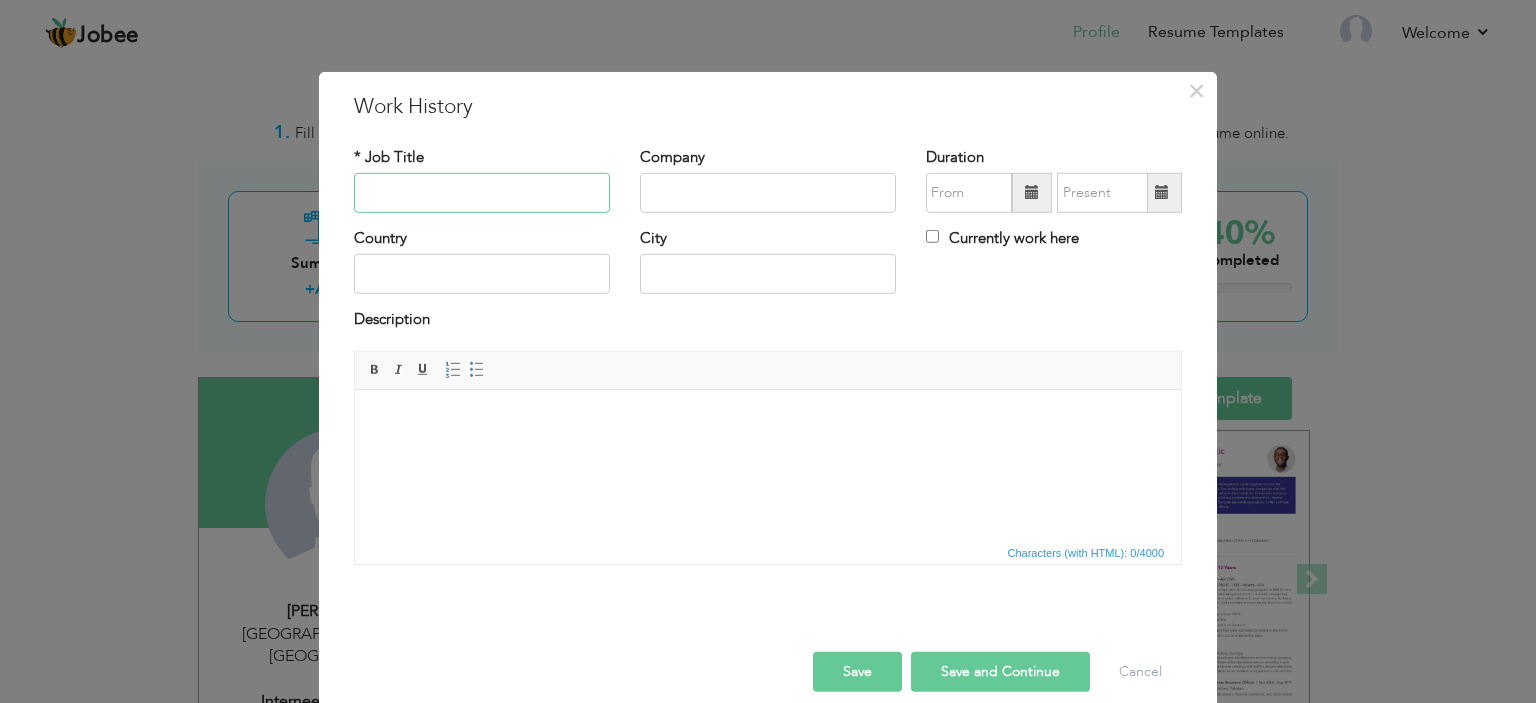 click at bounding box center [482, 193] 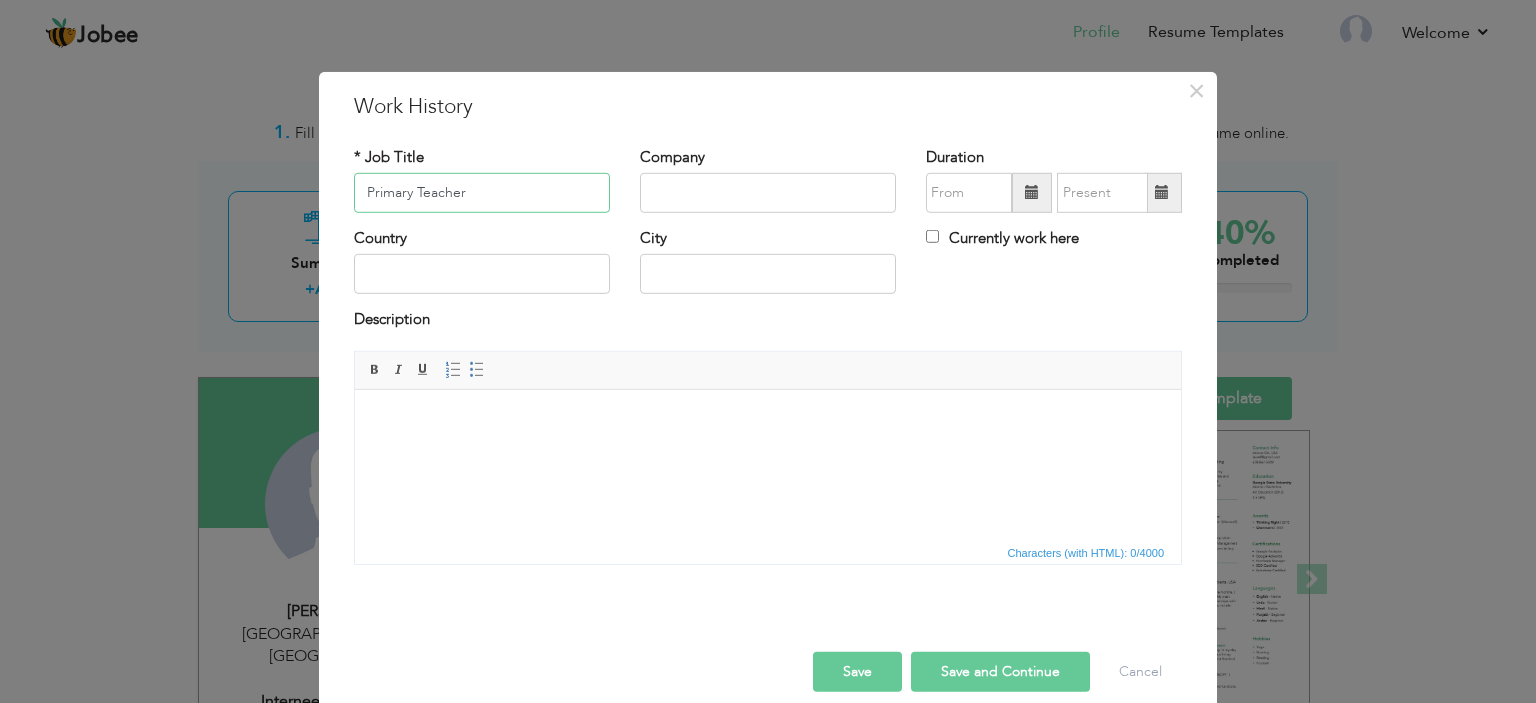 type on "Primary Teacher" 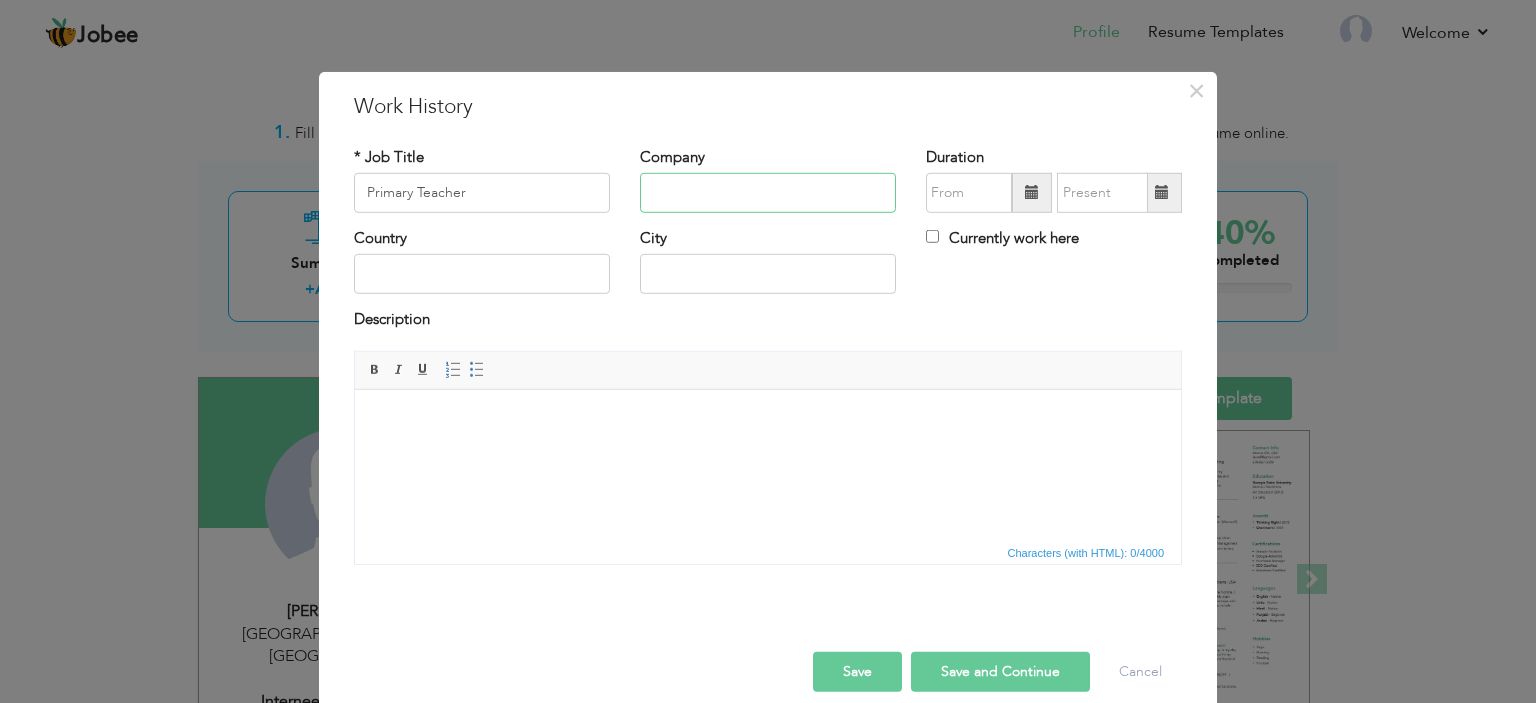 click at bounding box center (768, 193) 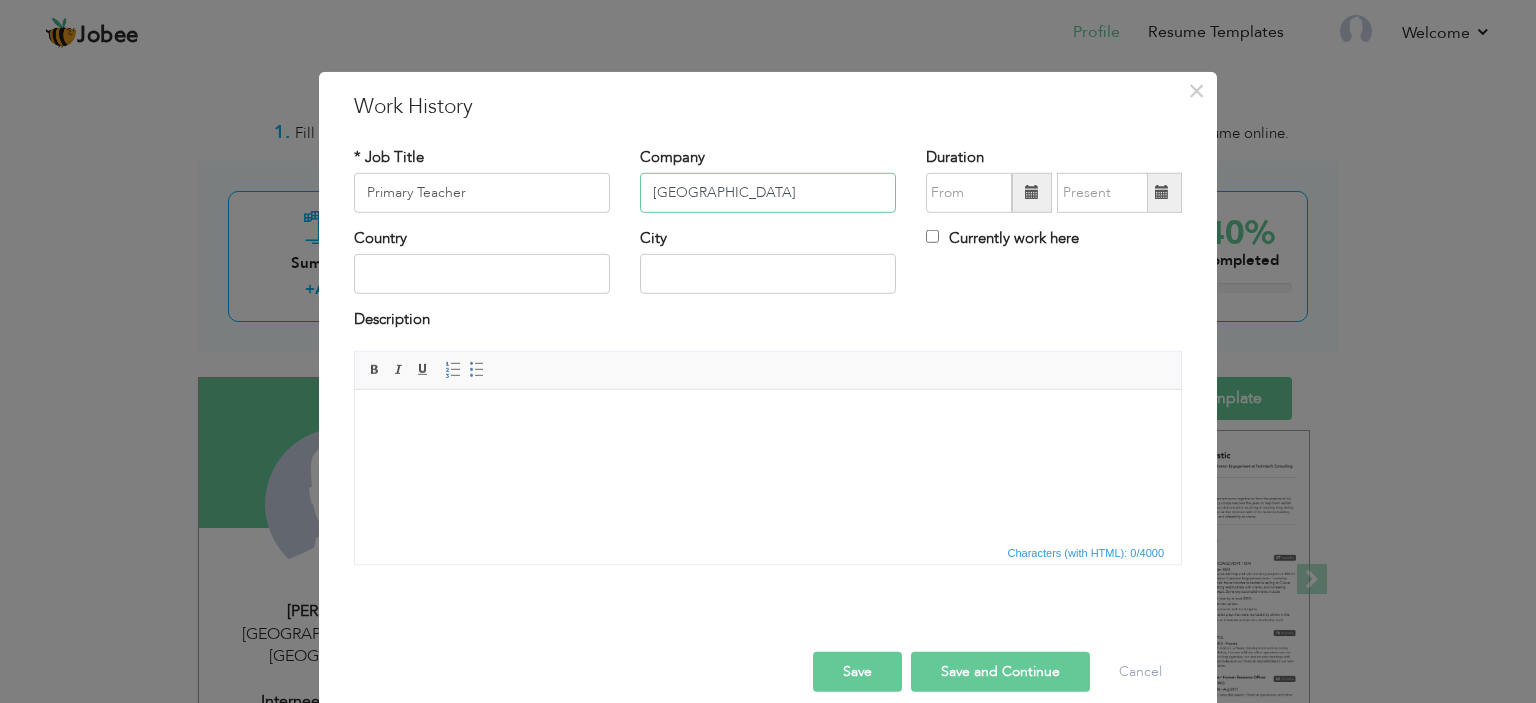 type on "[GEOGRAPHIC_DATA]" 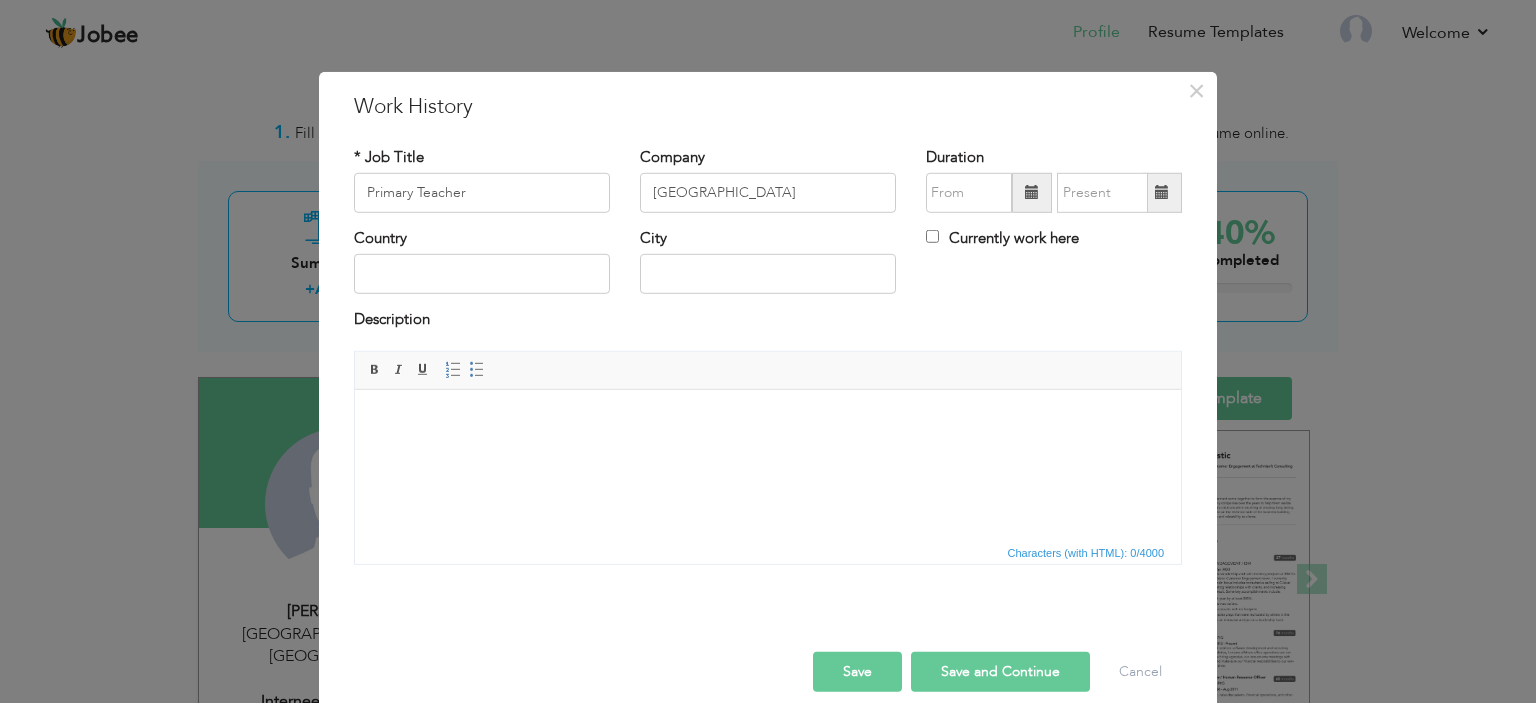 click at bounding box center (1032, 192) 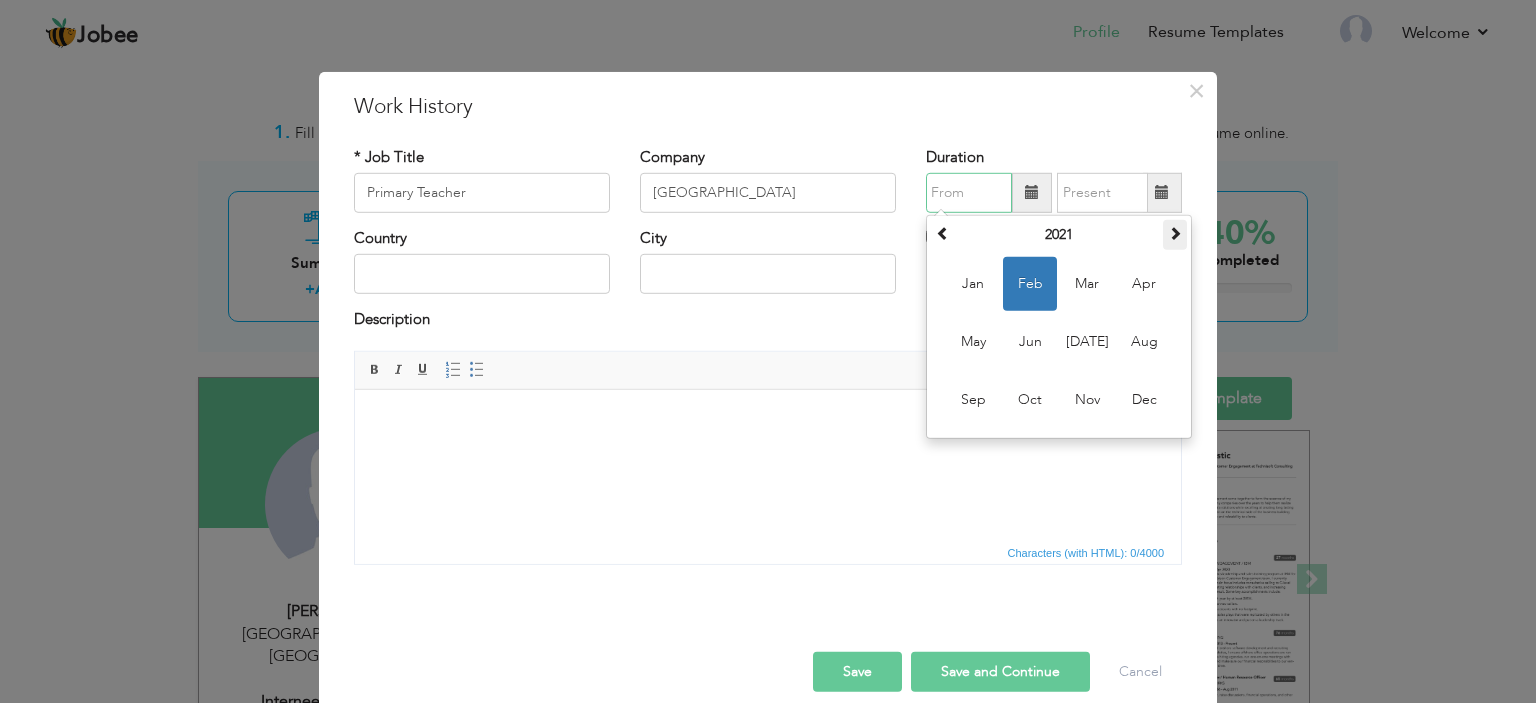 click at bounding box center [1175, 233] 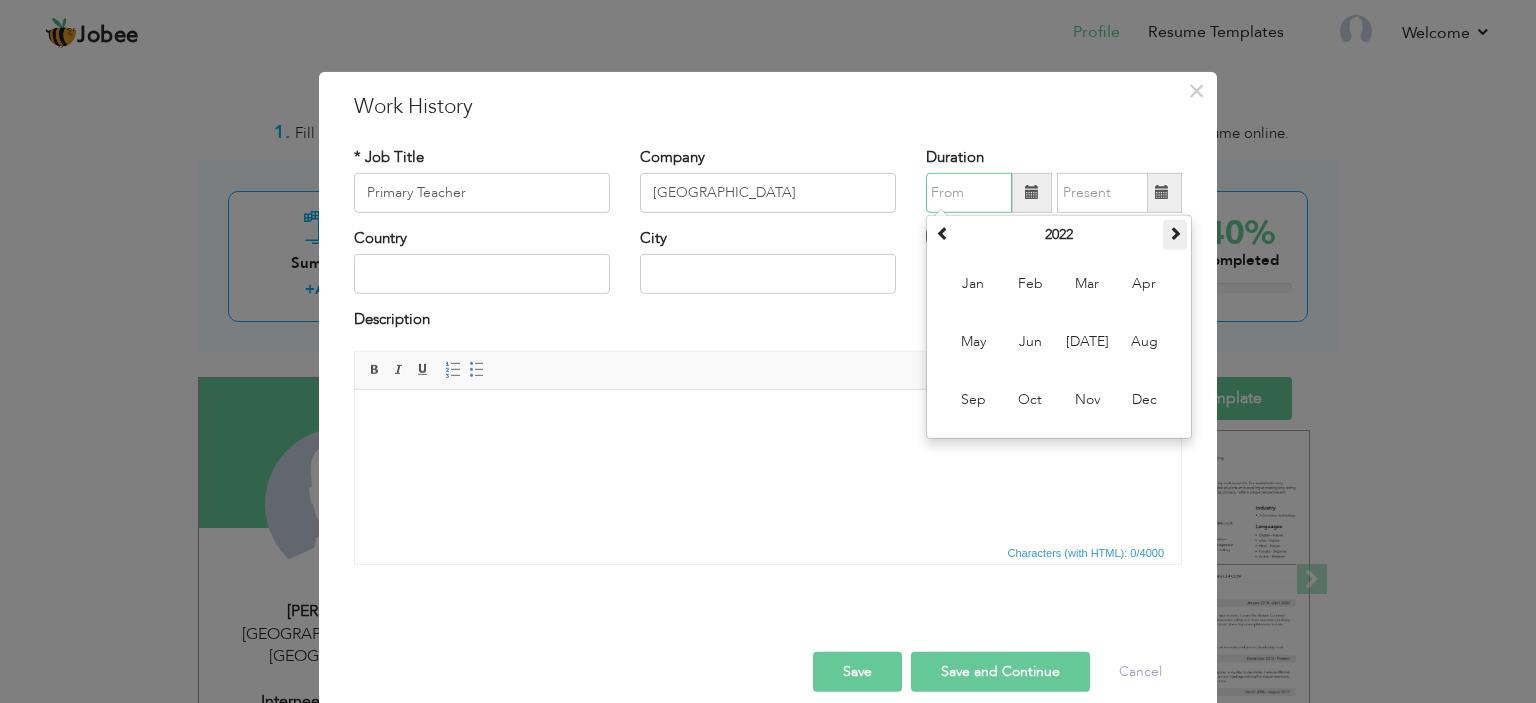 click at bounding box center (1175, 233) 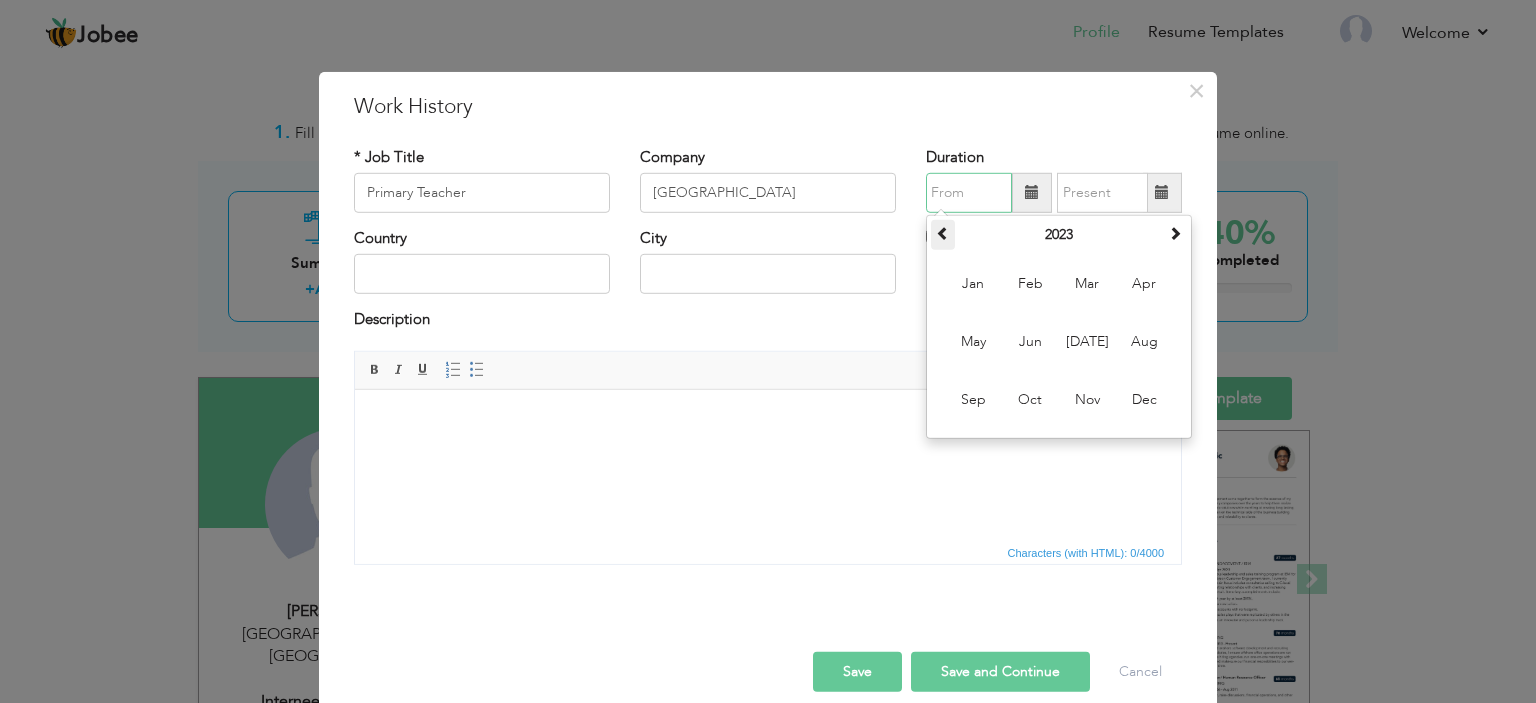 click at bounding box center [943, 235] 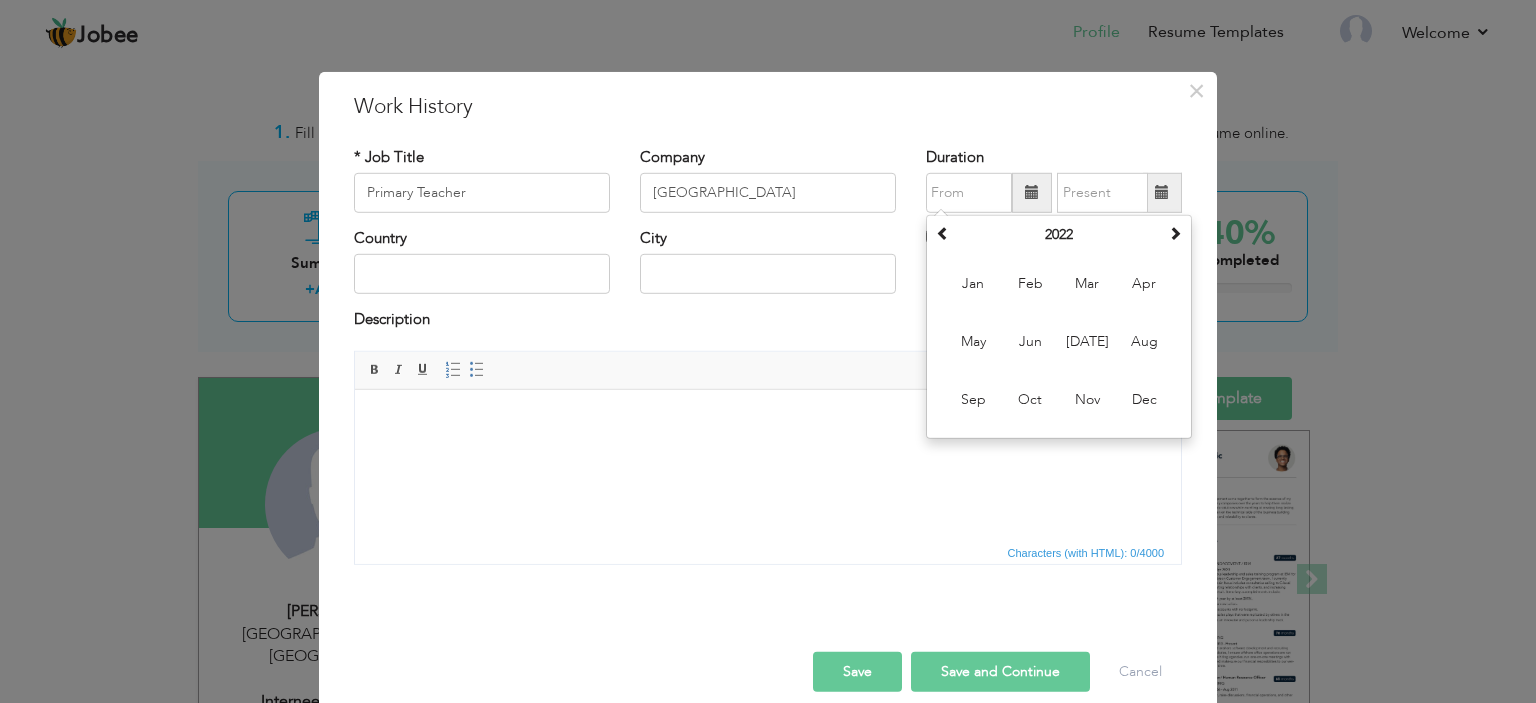 click on "Editor toolbars Basic Styles   Bold   Italic   Underline Paragraph   Insert/Remove Numbered List   Insert/Remove Bulleted List" at bounding box center [768, 371] 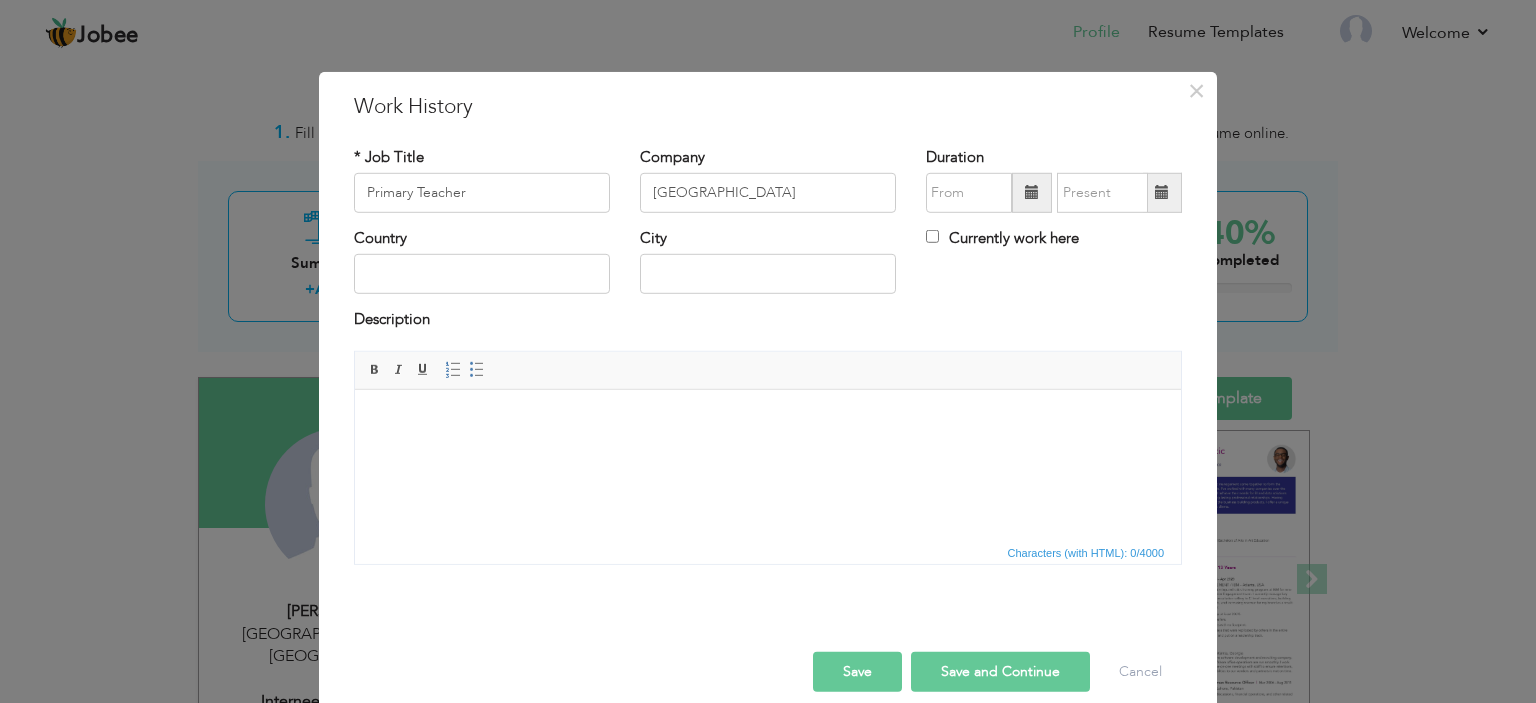 click at bounding box center (1032, 192) 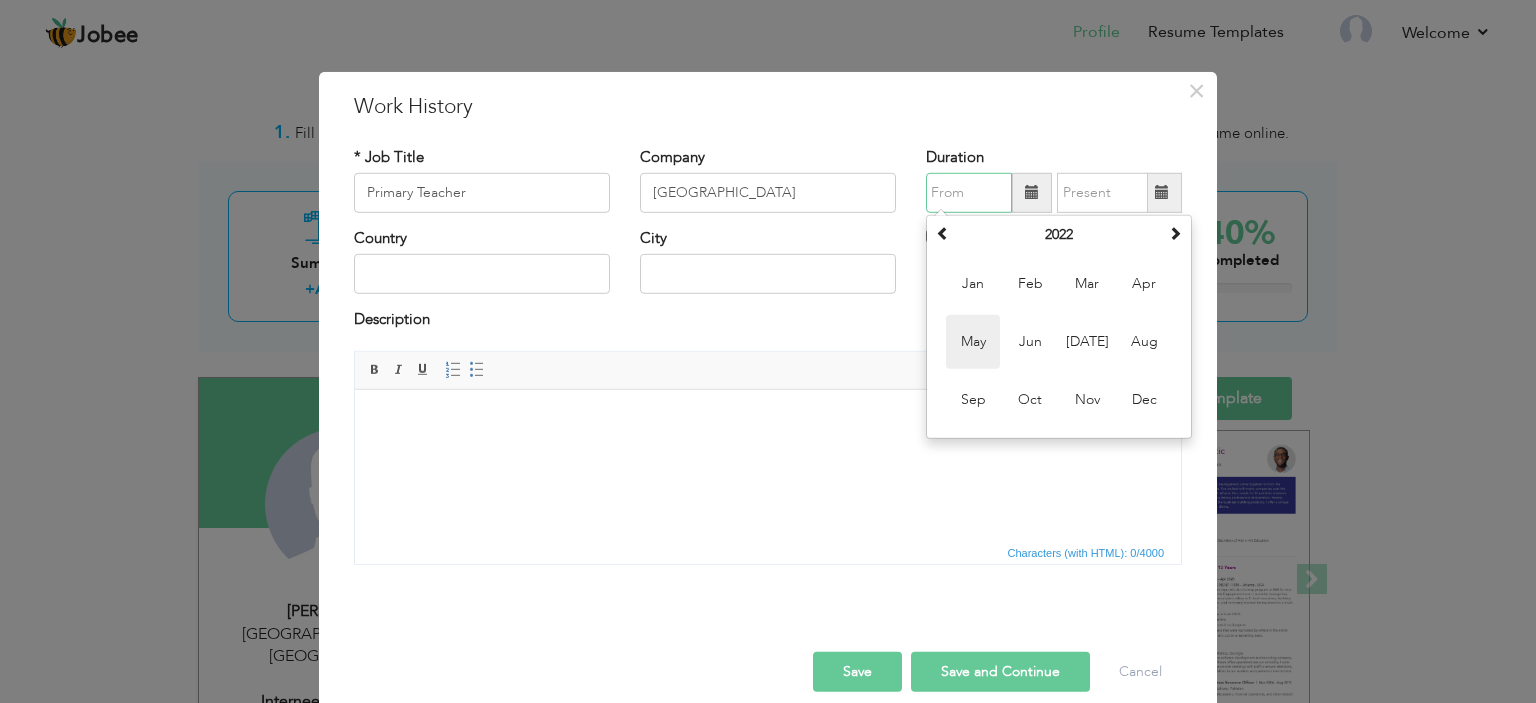 click on "May" at bounding box center [973, 342] 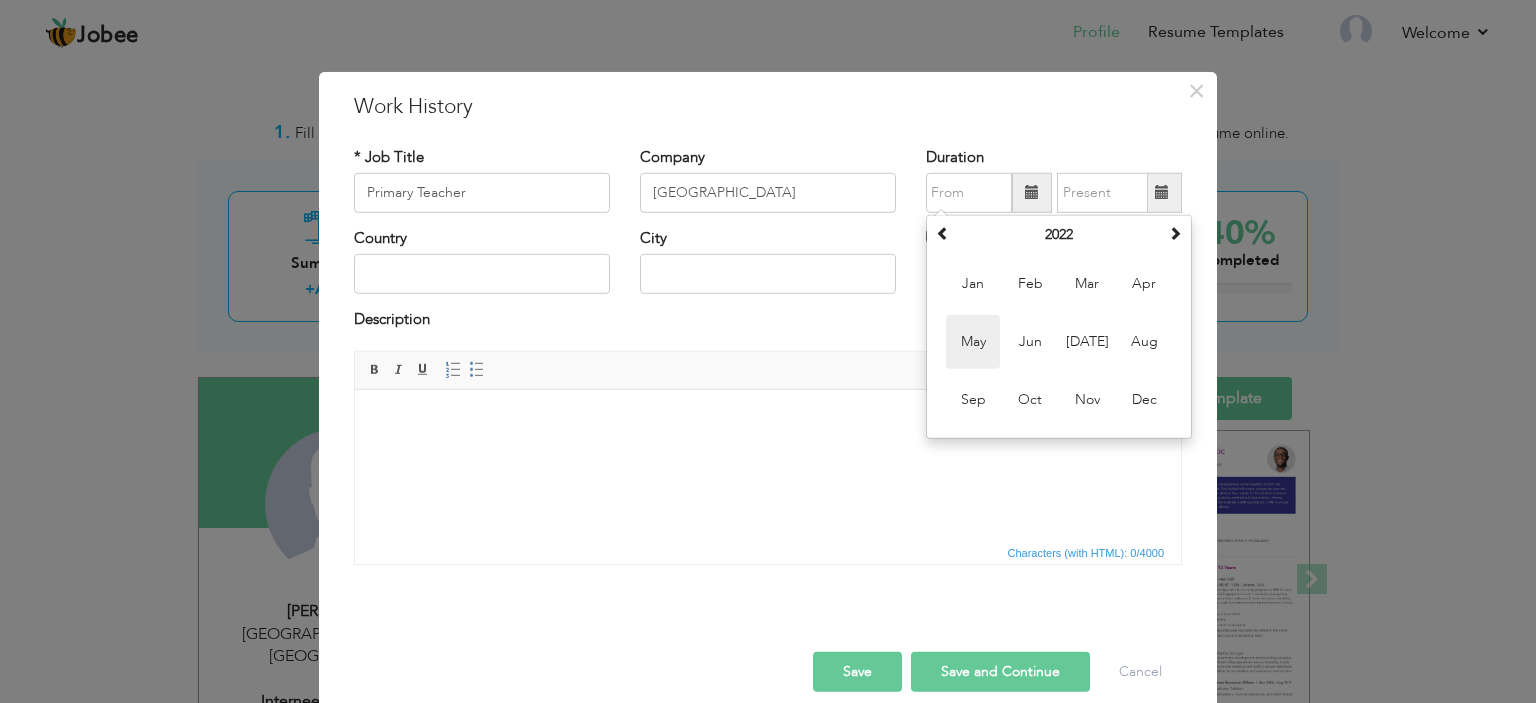 type on "05/2022" 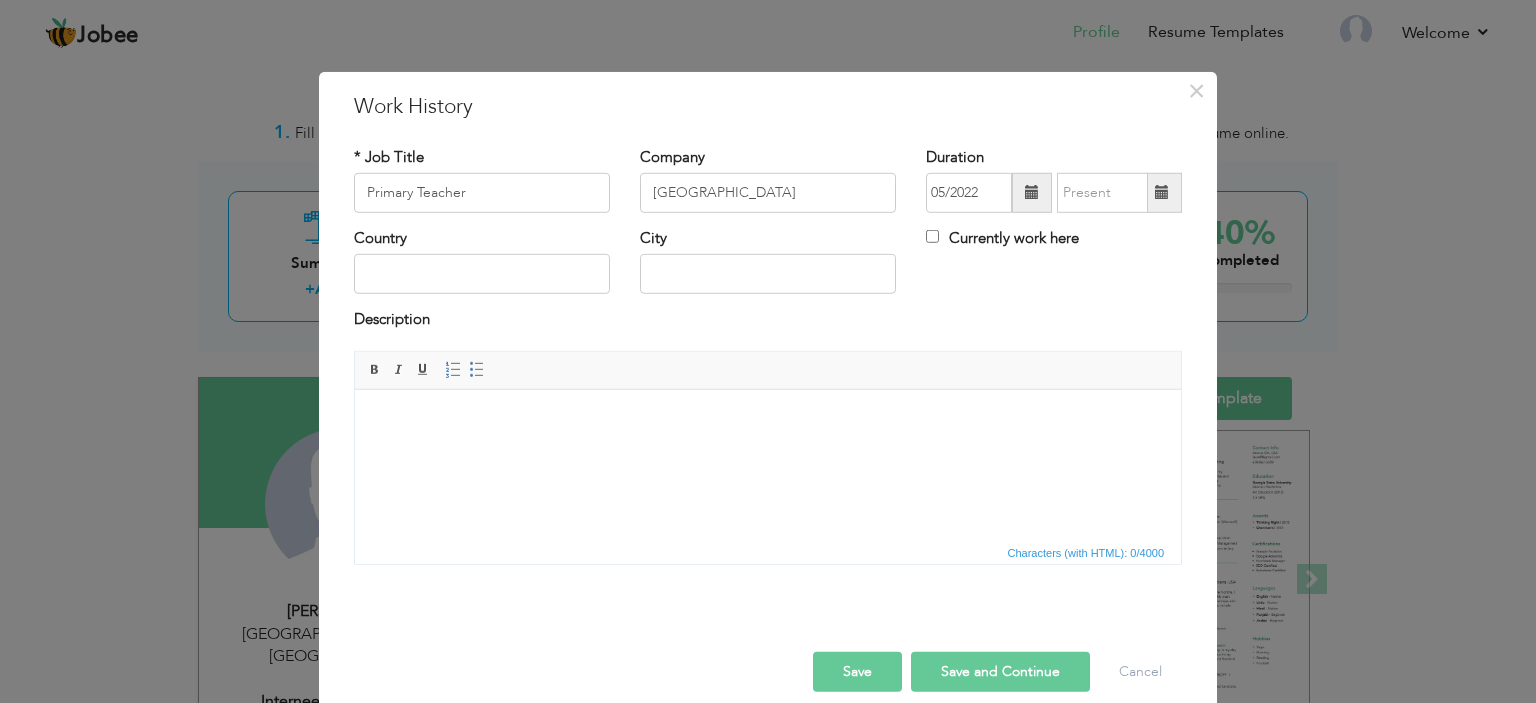 click at bounding box center [1162, 193] 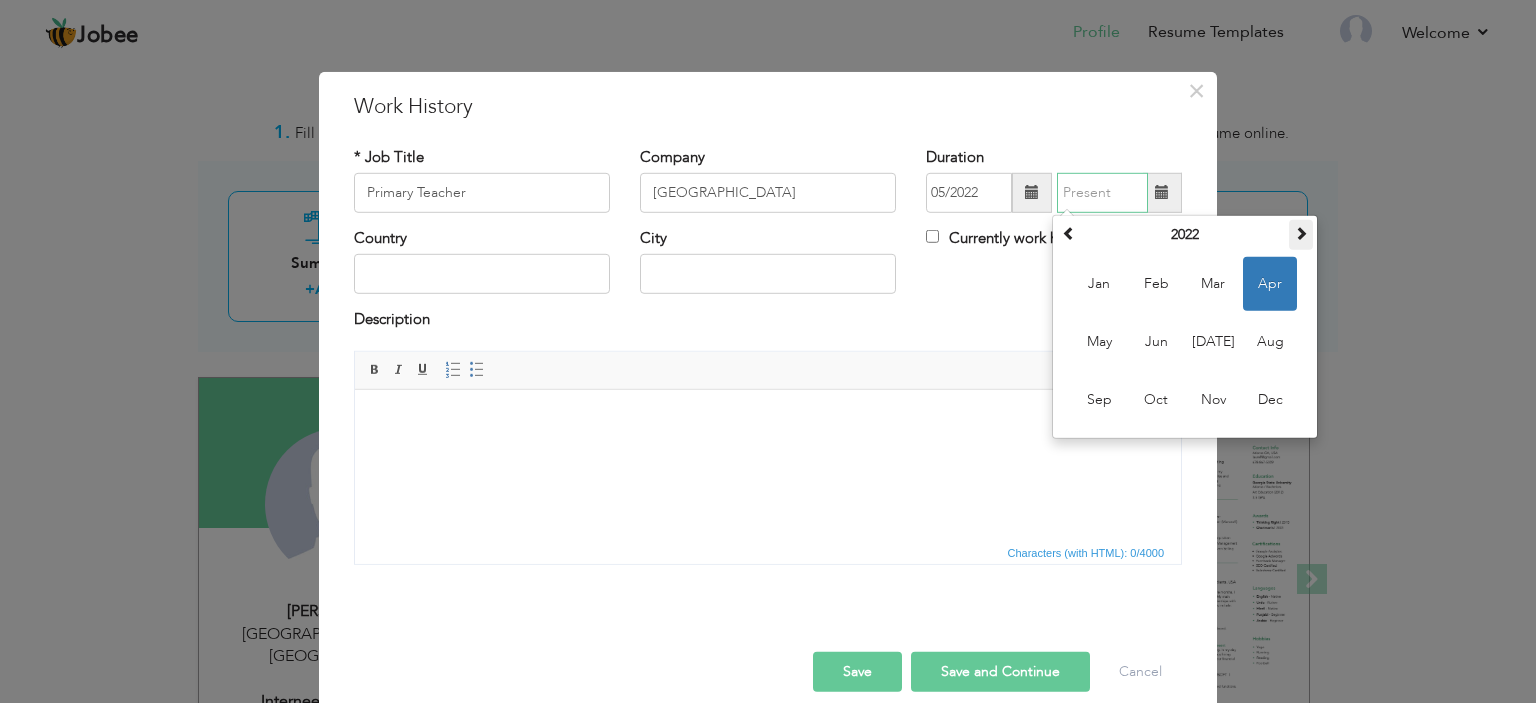 click at bounding box center [1301, 233] 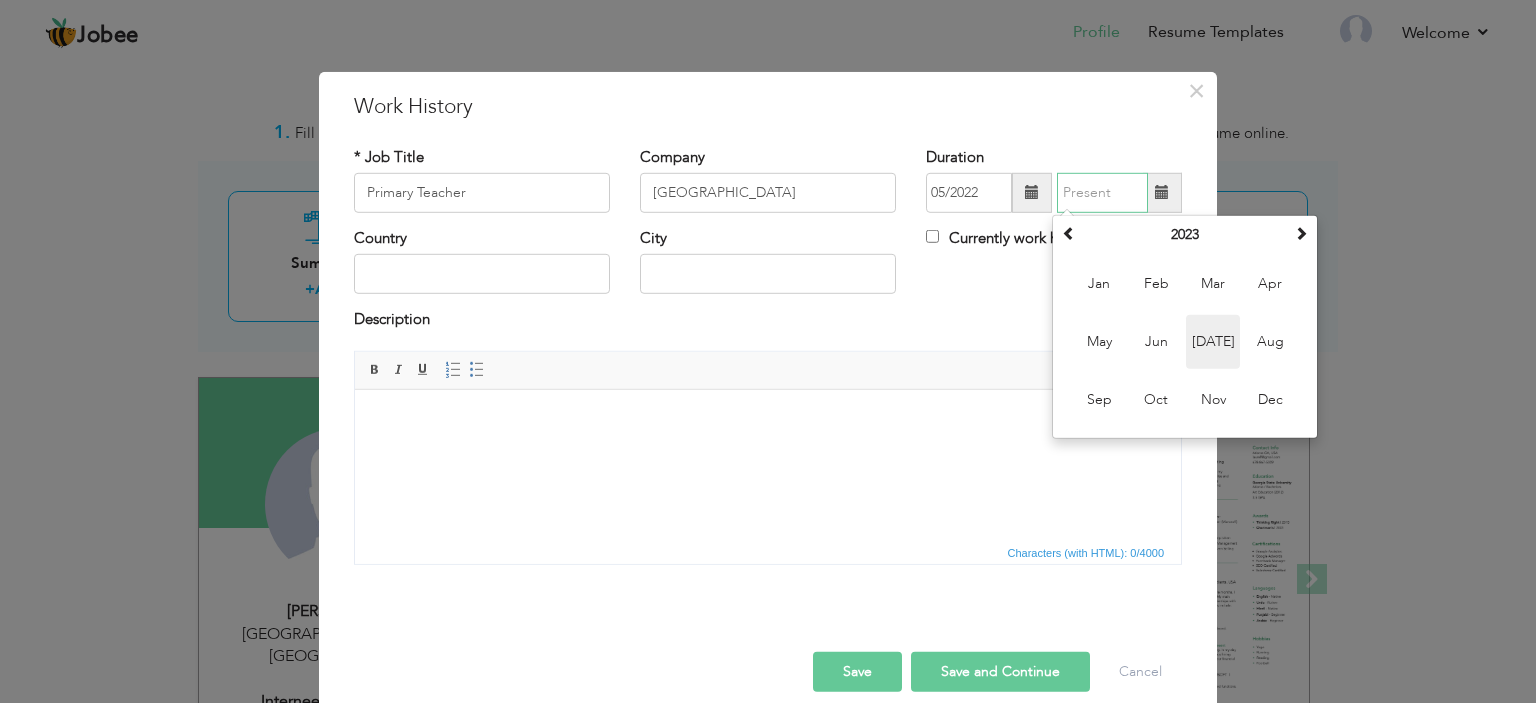 click on "Jul" at bounding box center (1213, 342) 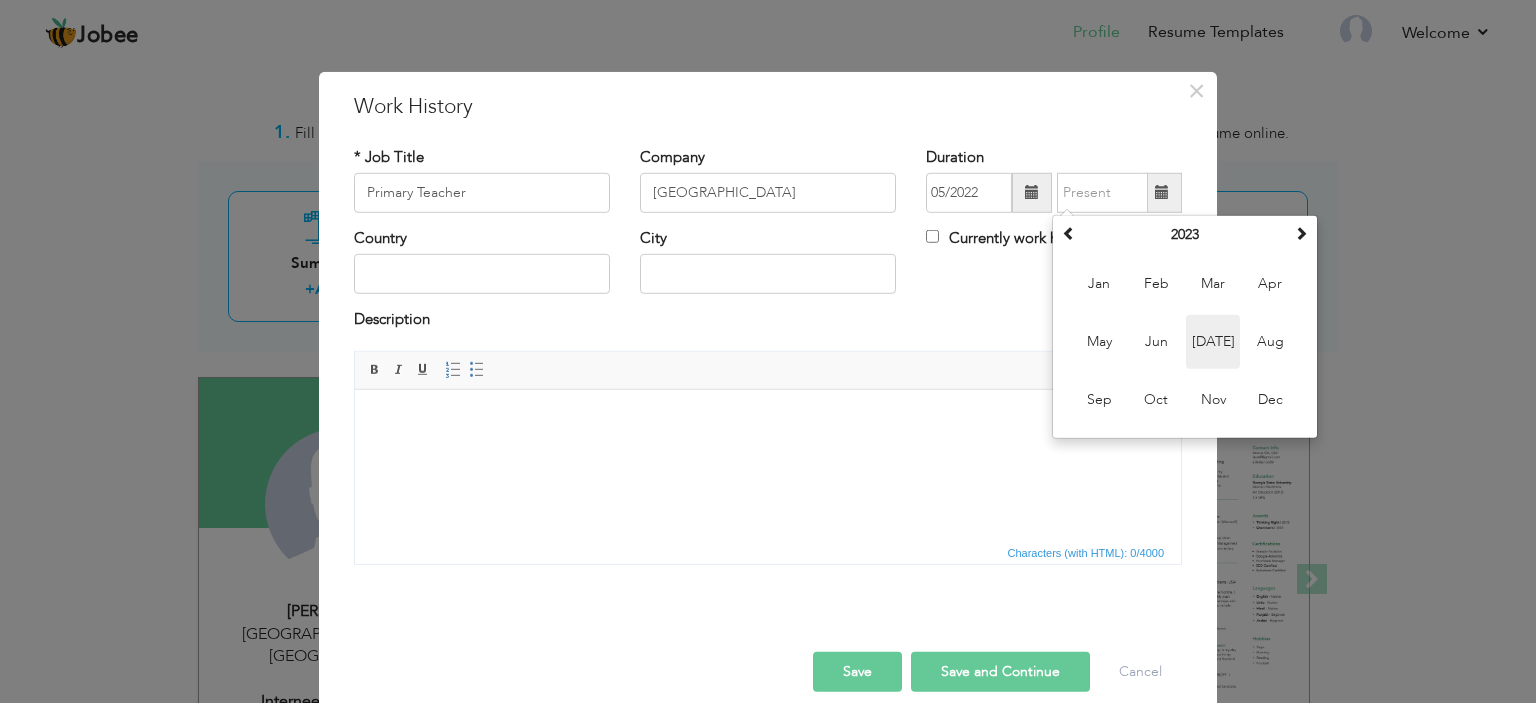 type on "07/2023" 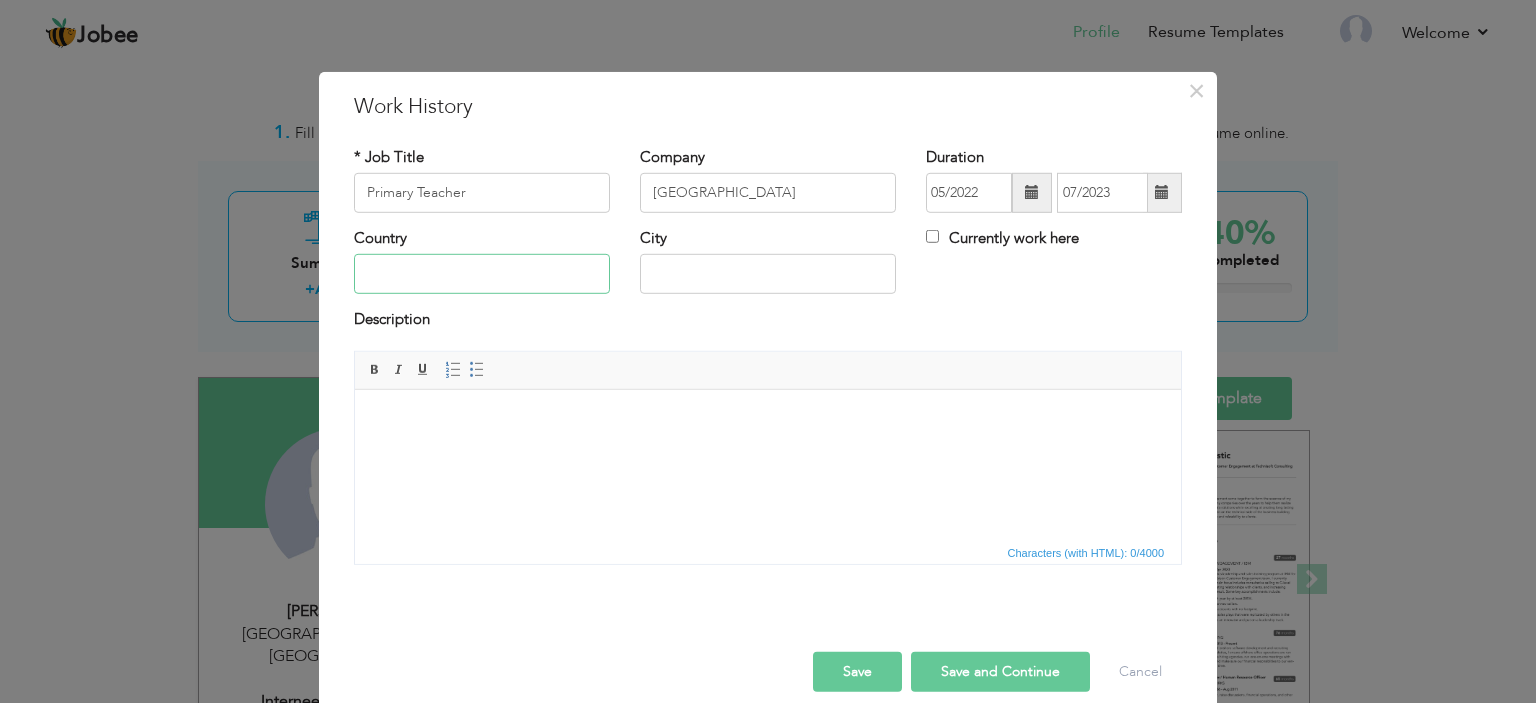 click at bounding box center (482, 274) 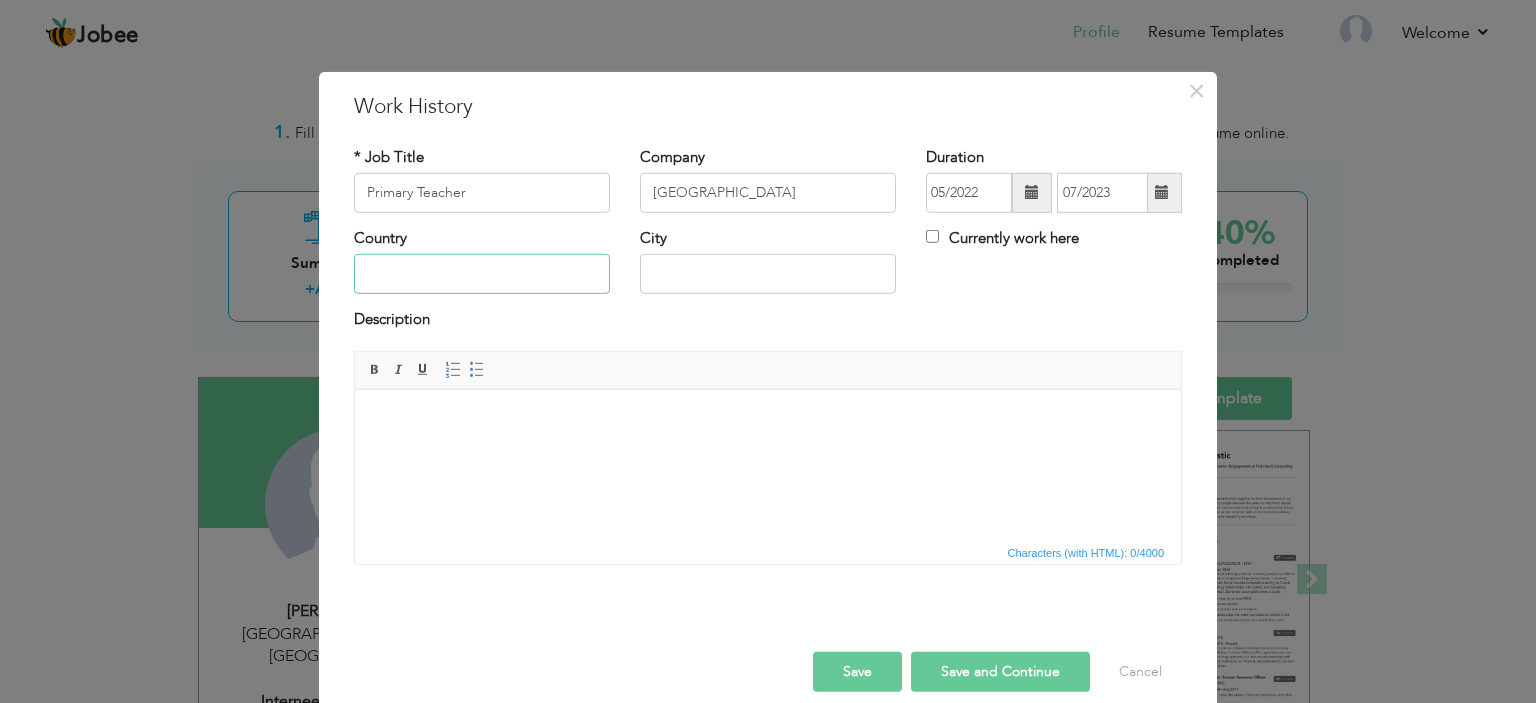 paste on "[GEOGRAPHIC_DATA]" 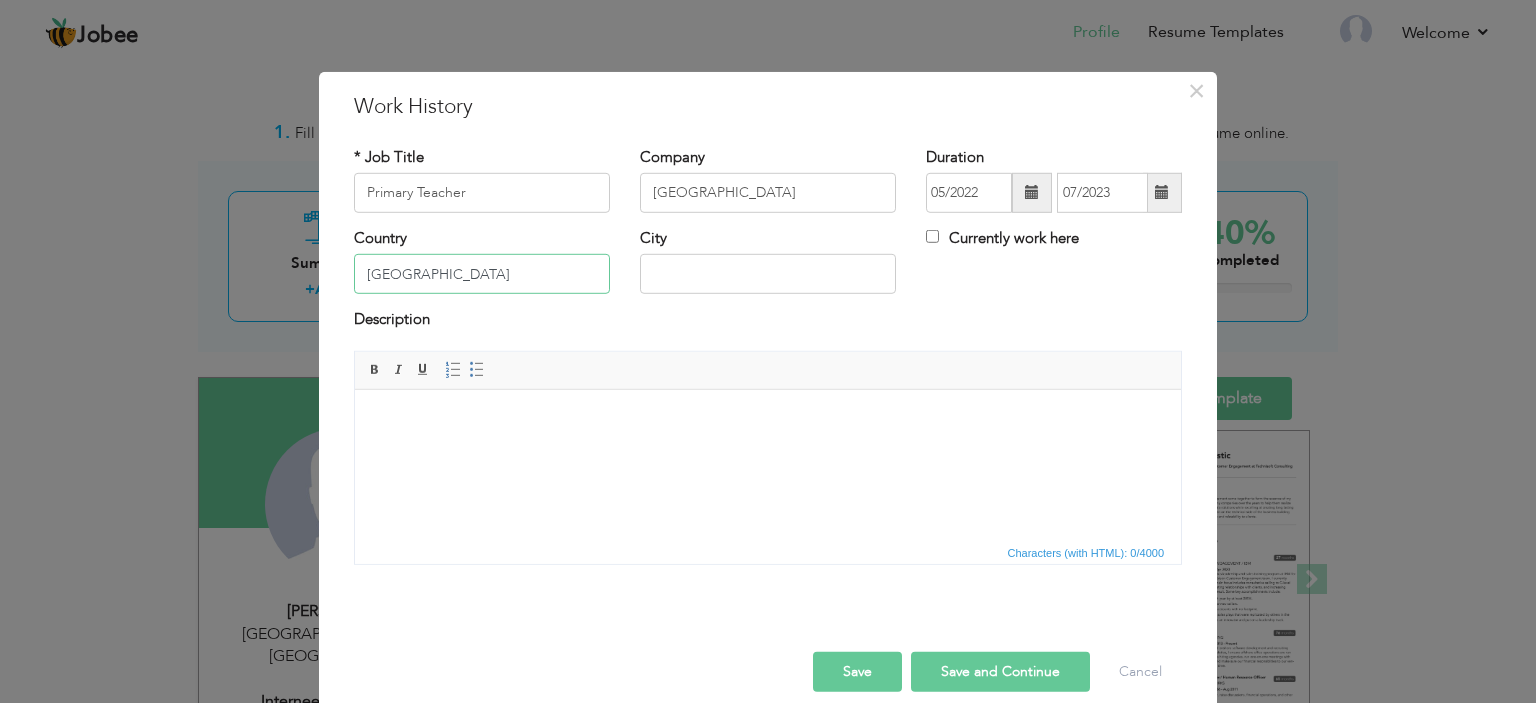 type on "[GEOGRAPHIC_DATA]" 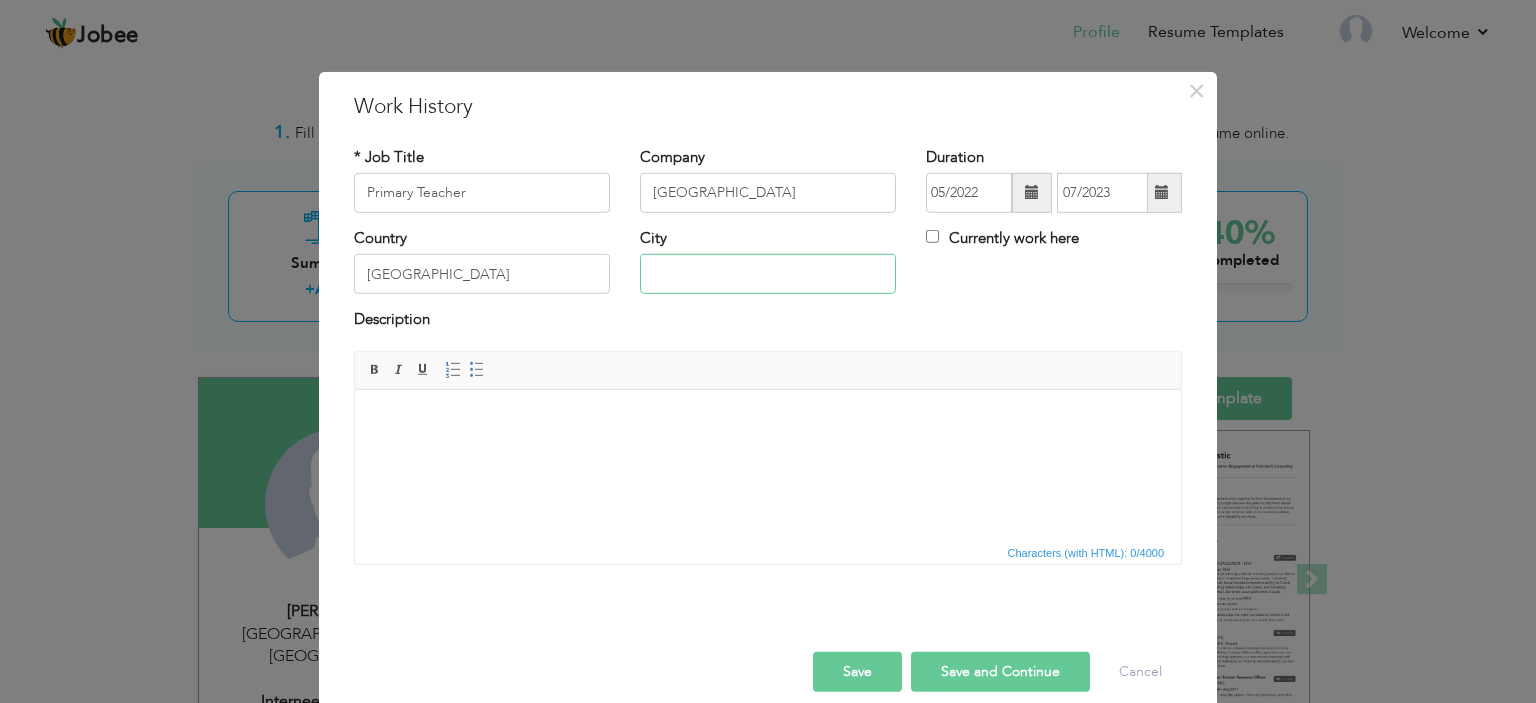 click at bounding box center (768, 274) 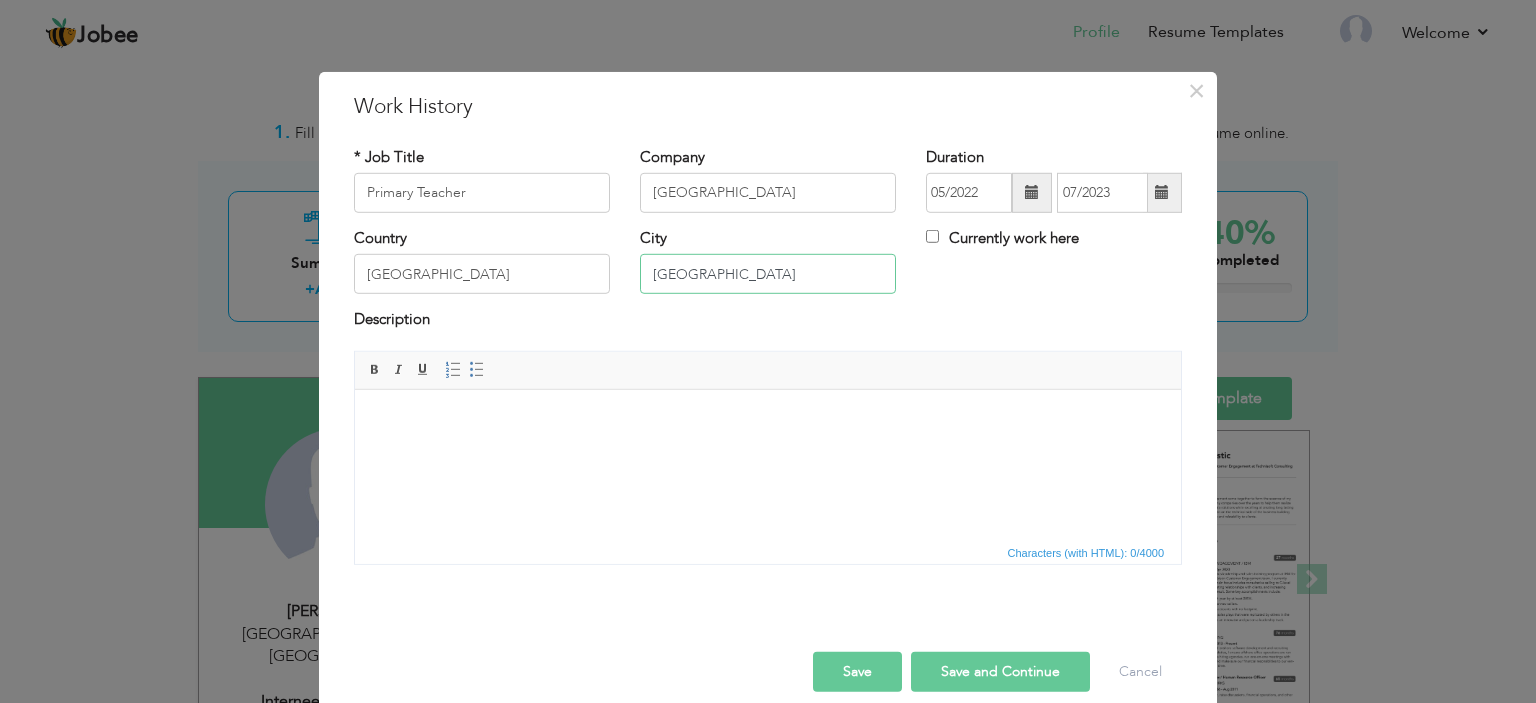 type on "[GEOGRAPHIC_DATA]" 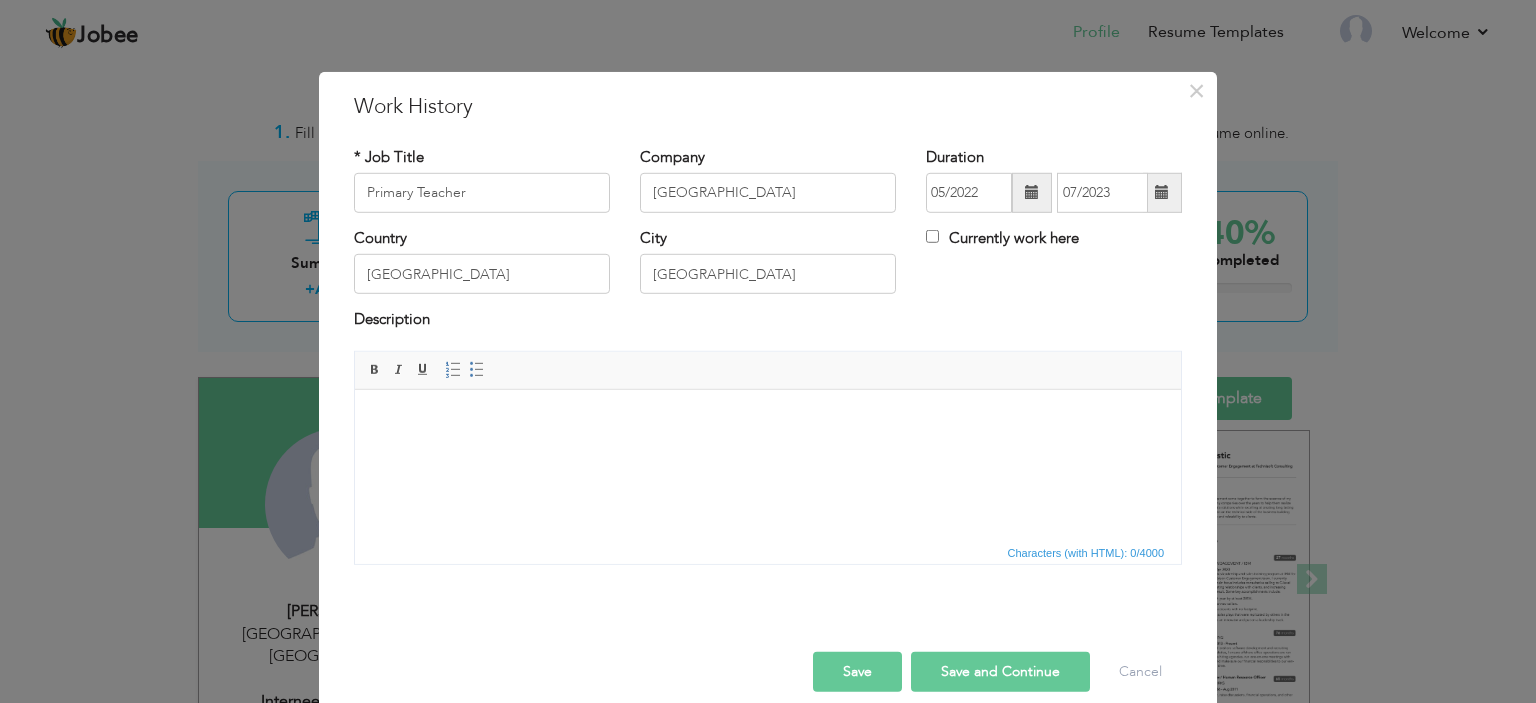 click on "Save and Continue" at bounding box center [1000, 672] 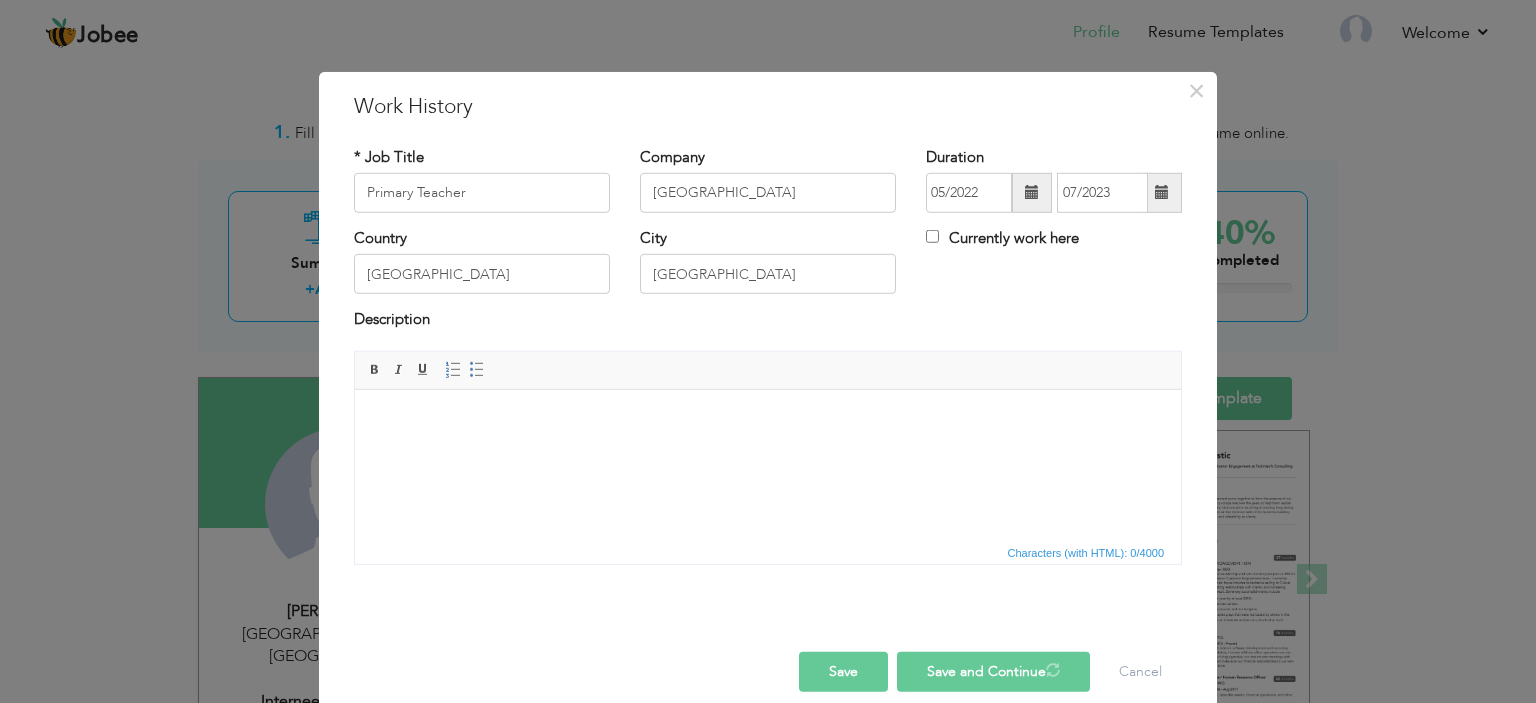type 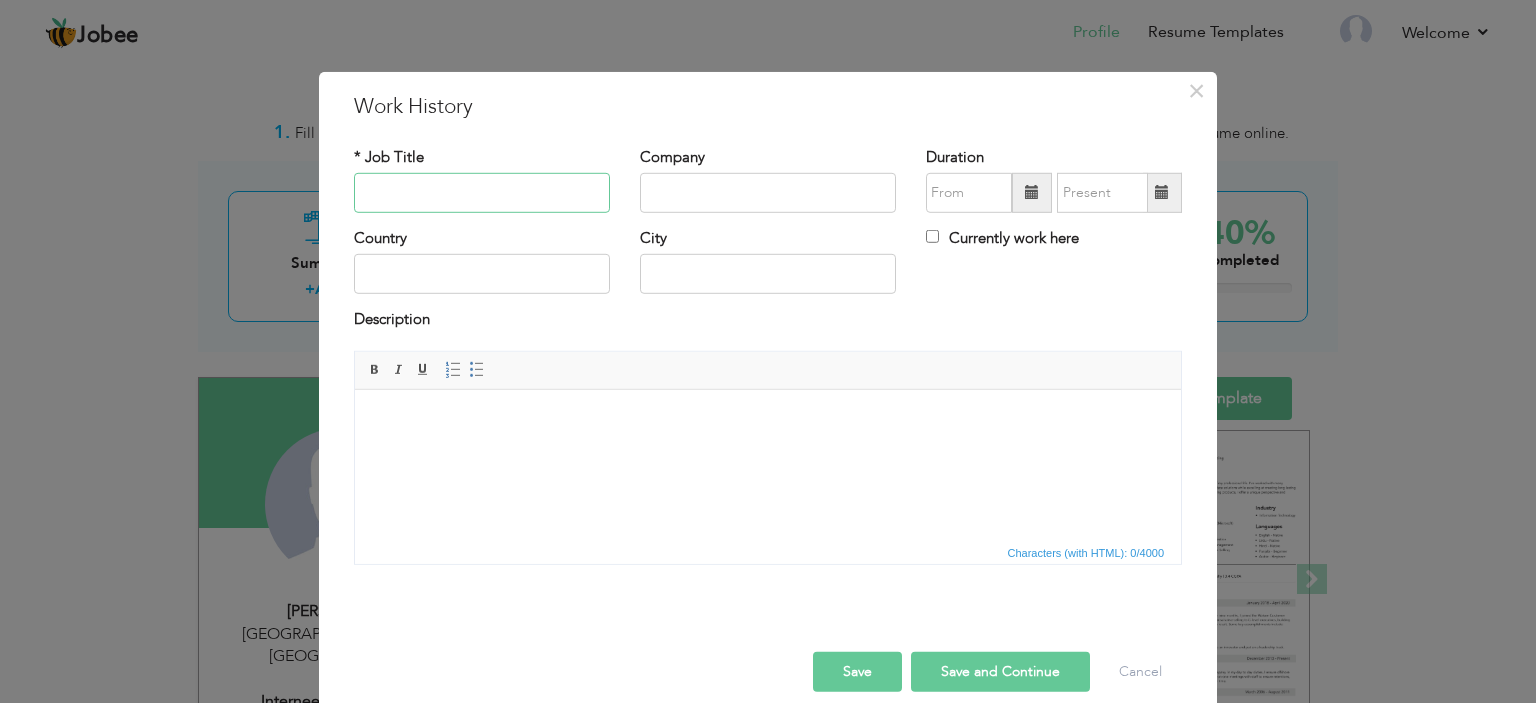 click at bounding box center (482, 193) 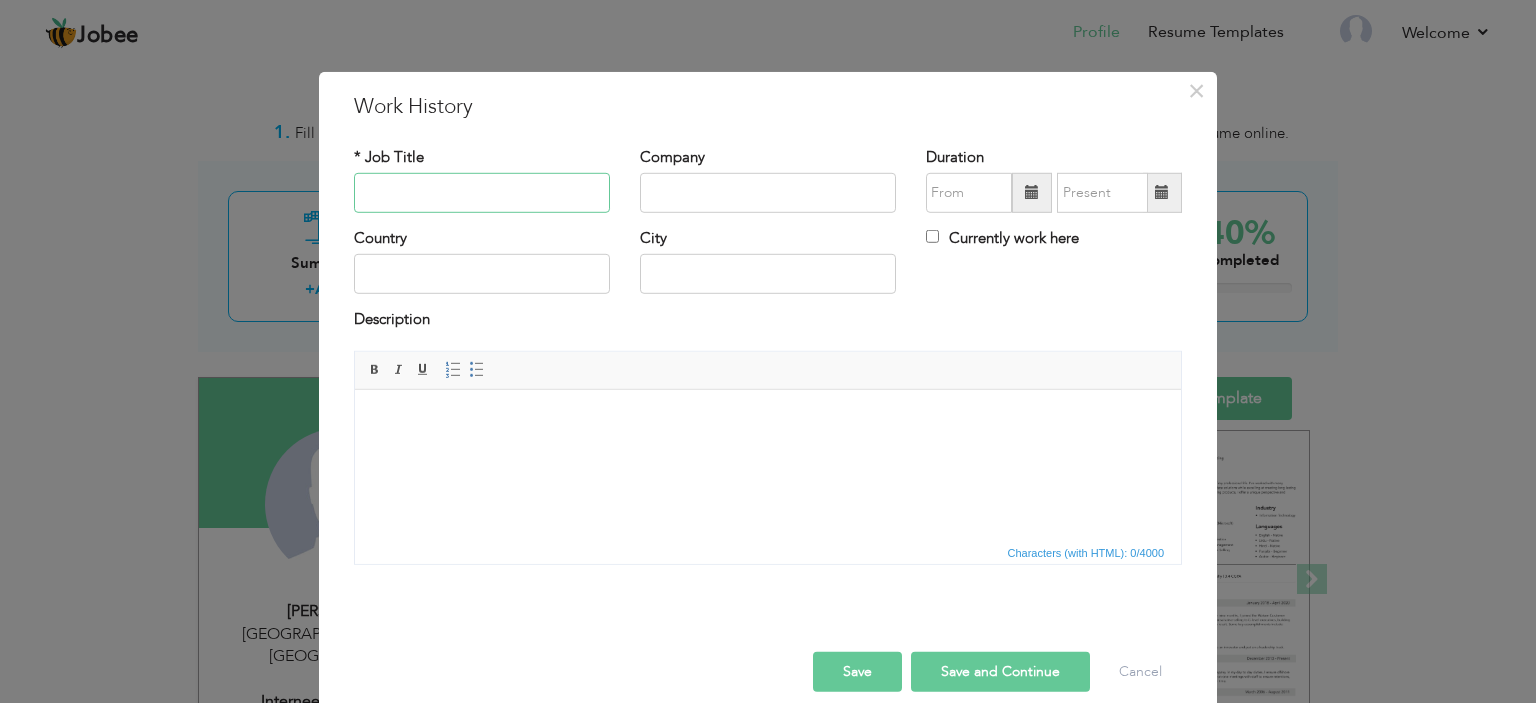 paste on "Class Teacher" 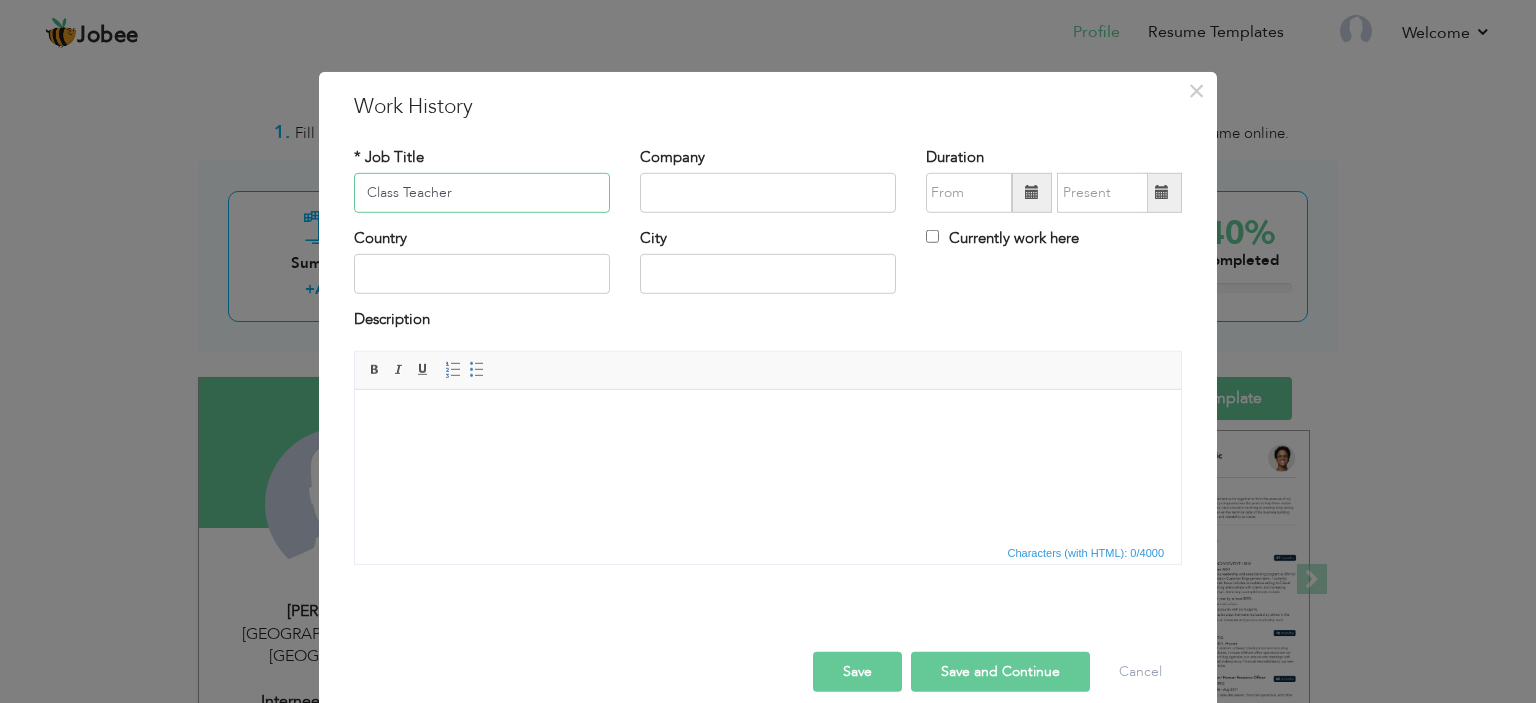 type on "Class Teacher" 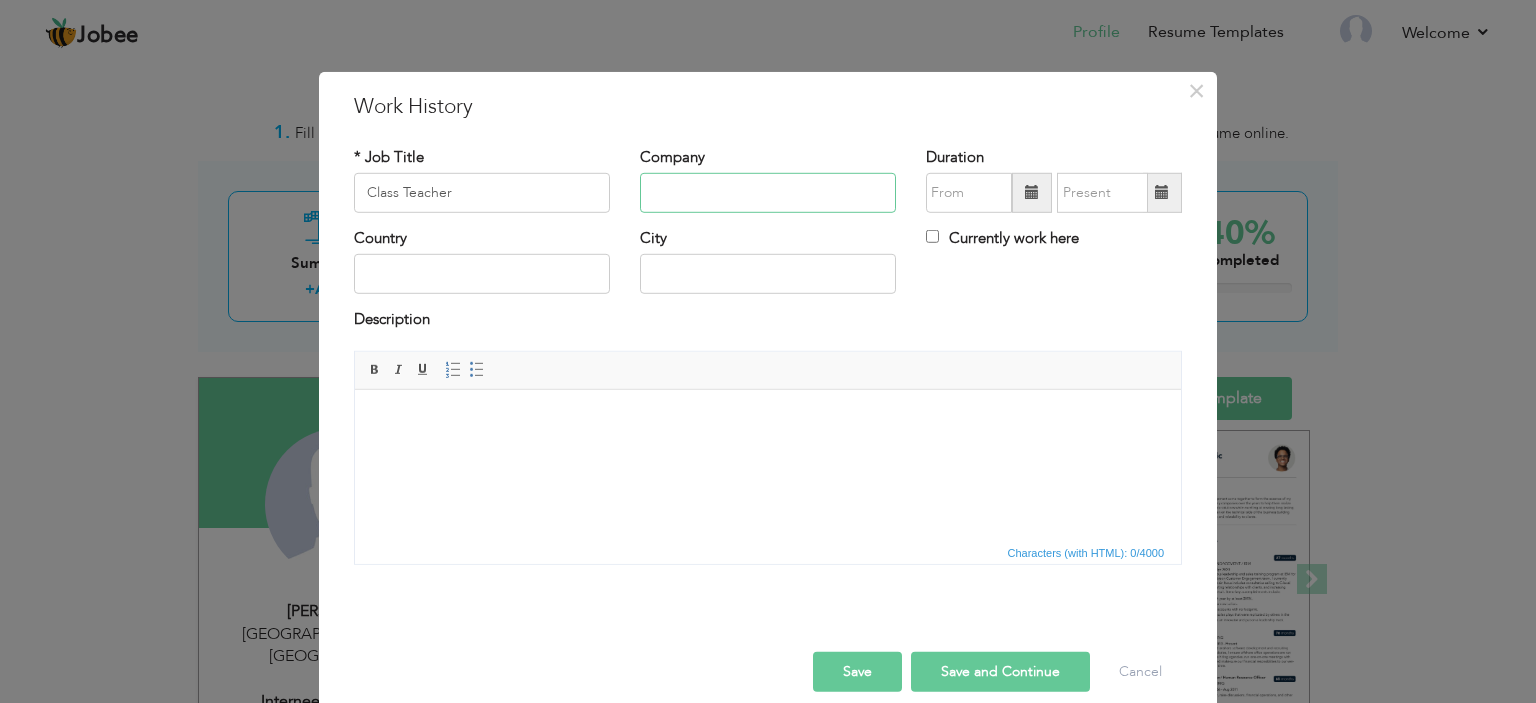 click at bounding box center (768, 193) 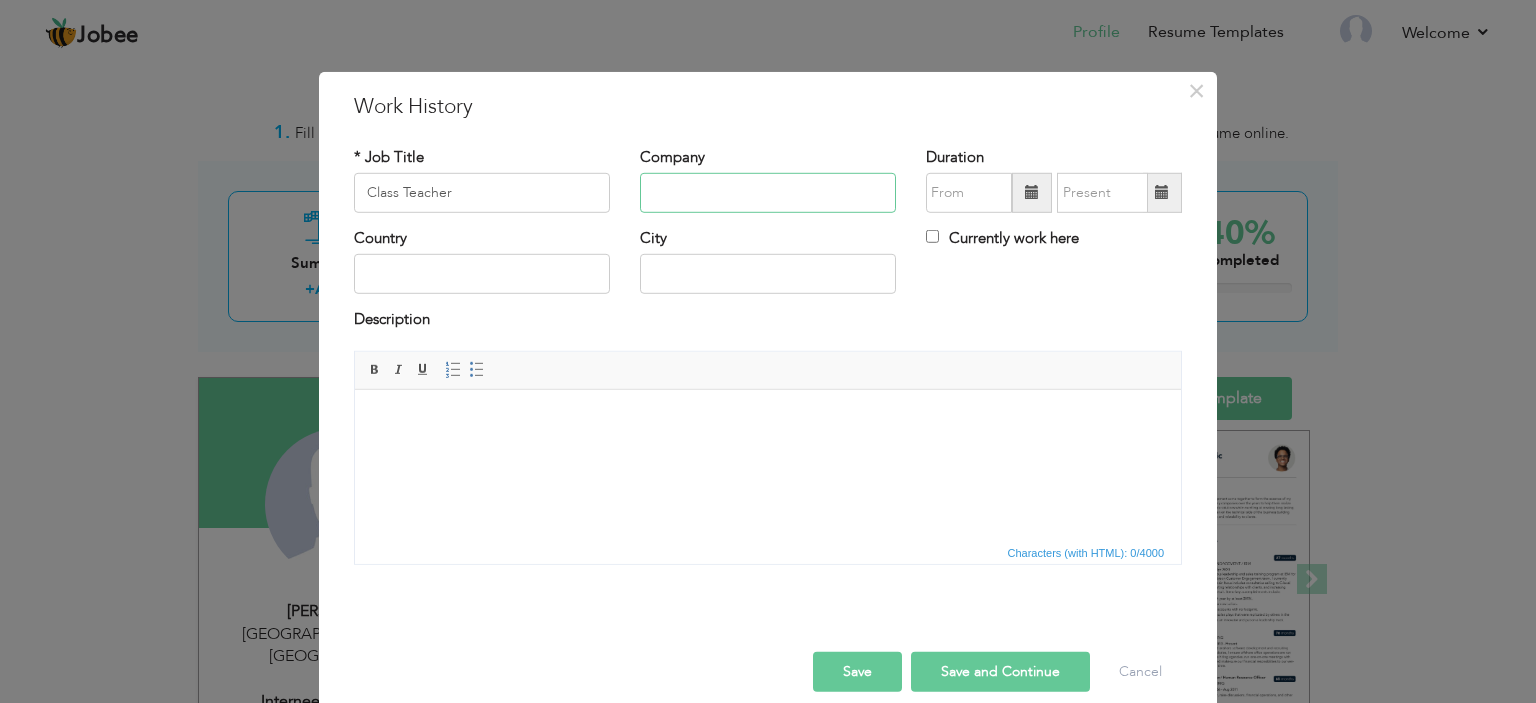 click at bounding box center (768, 193) 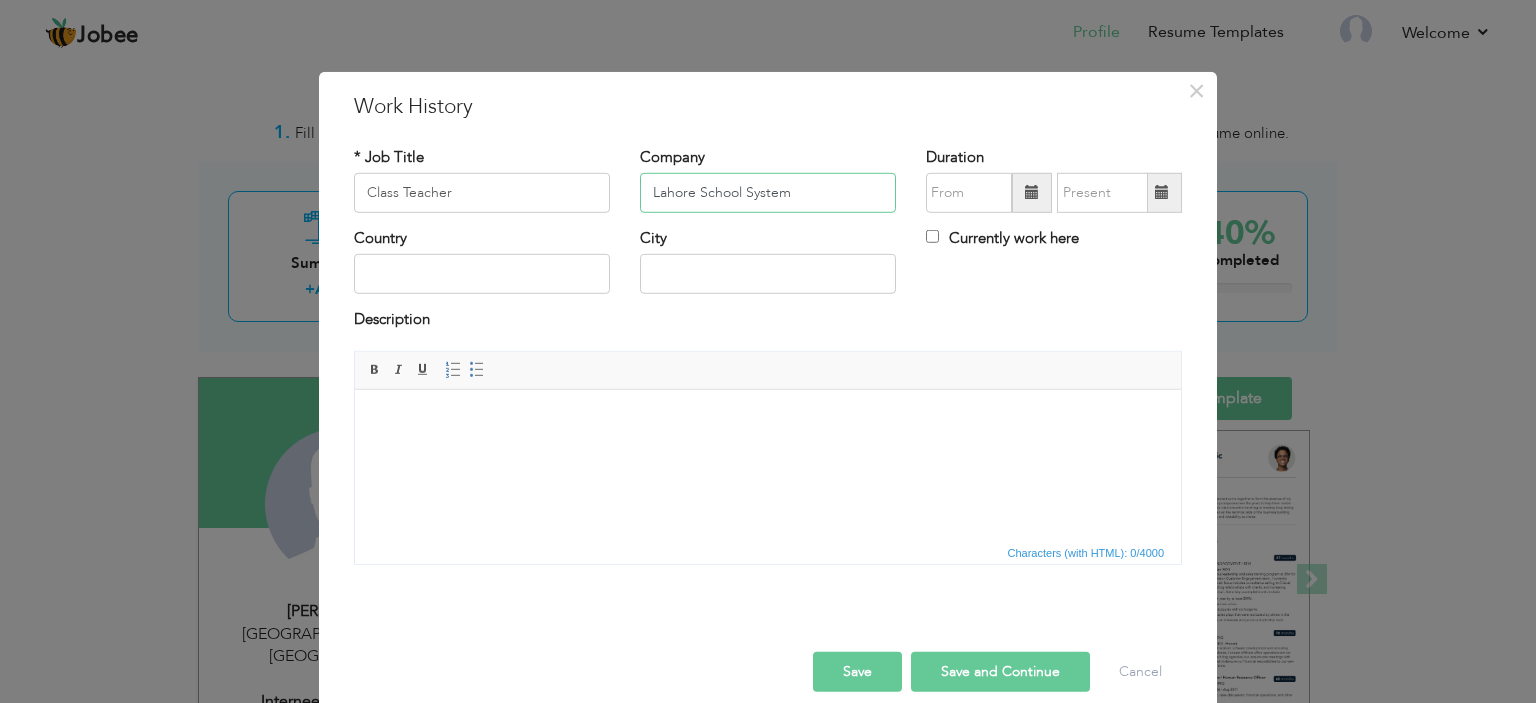 type on "Lahore School System" 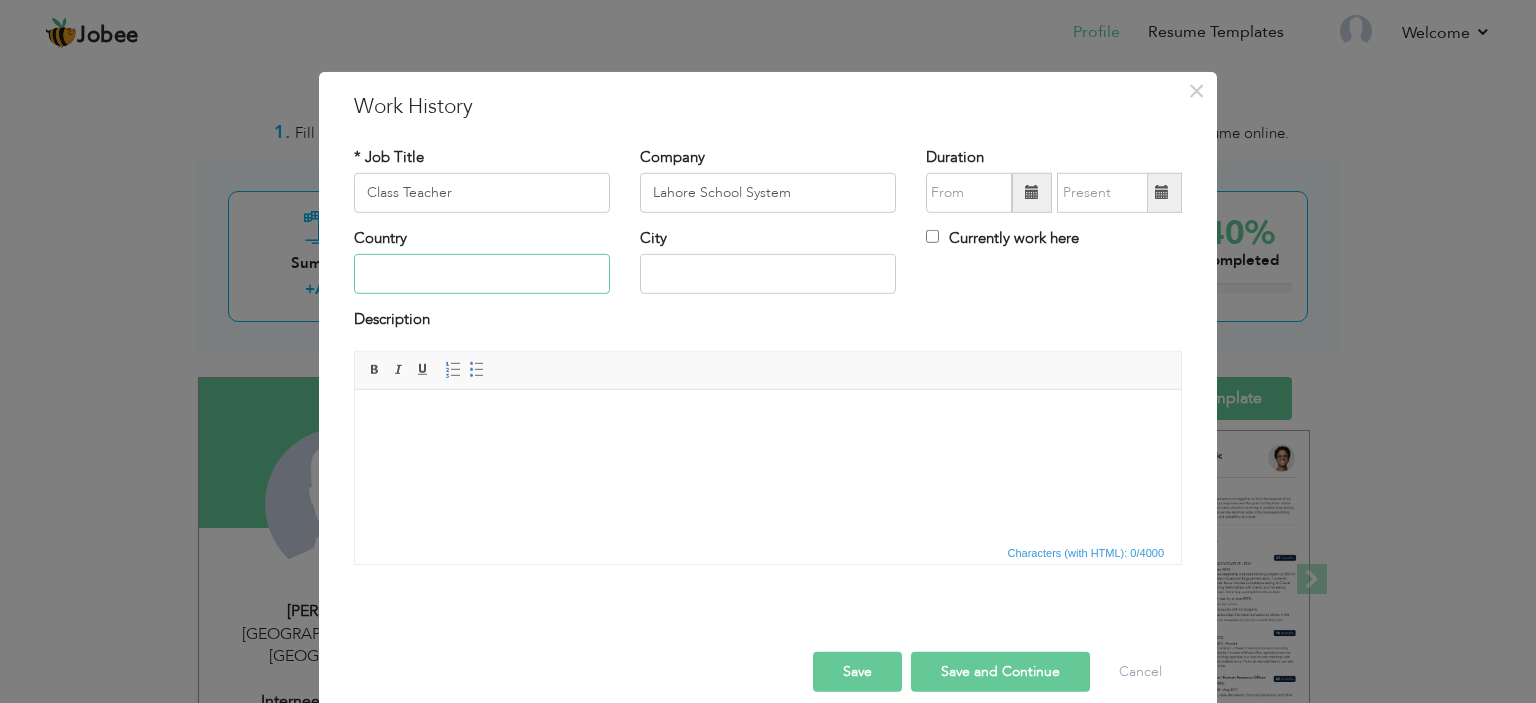click at bounding box center (482, 274) 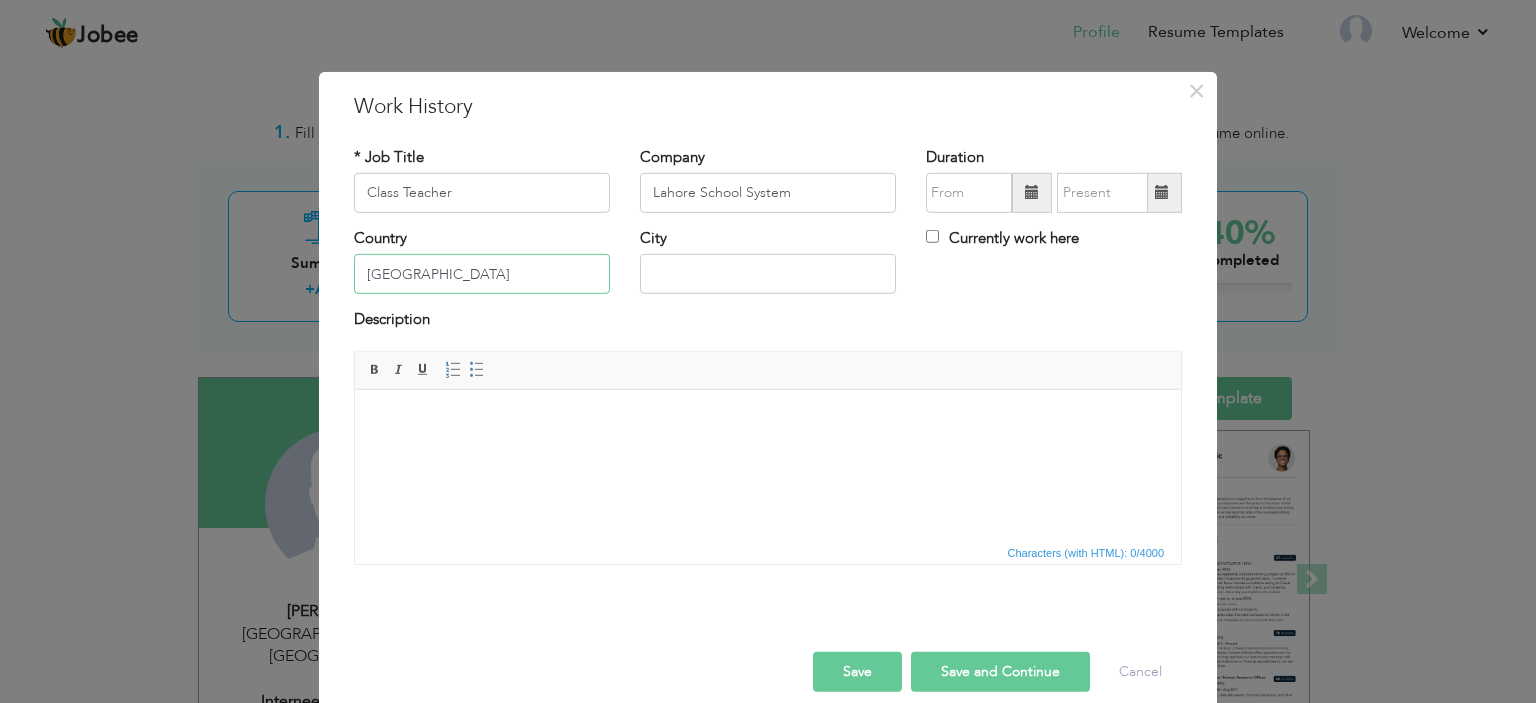 type on "[GEOGRAPHIC_DATA]" 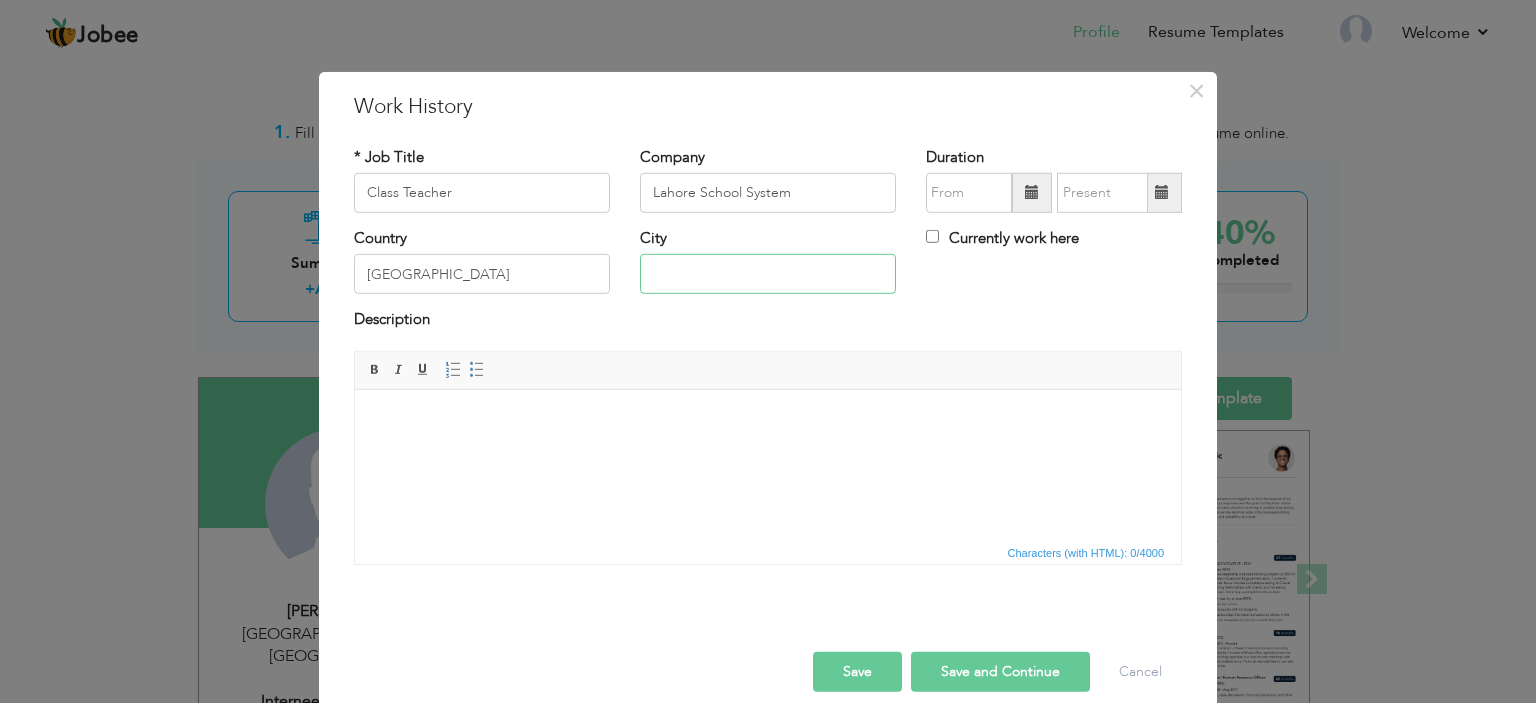 click at bounding box center [768, 274] 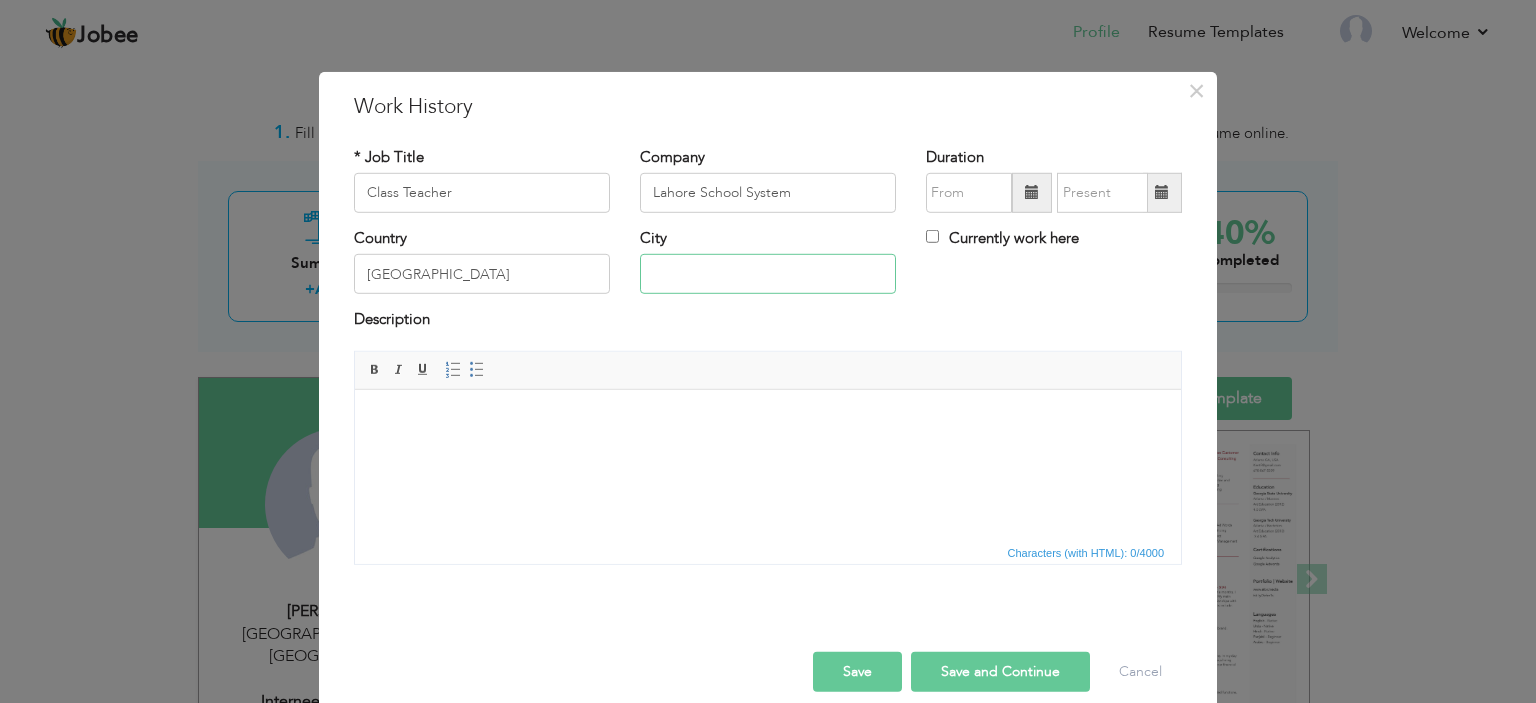 paste on "[GEOGRAPHIC_DATA]" 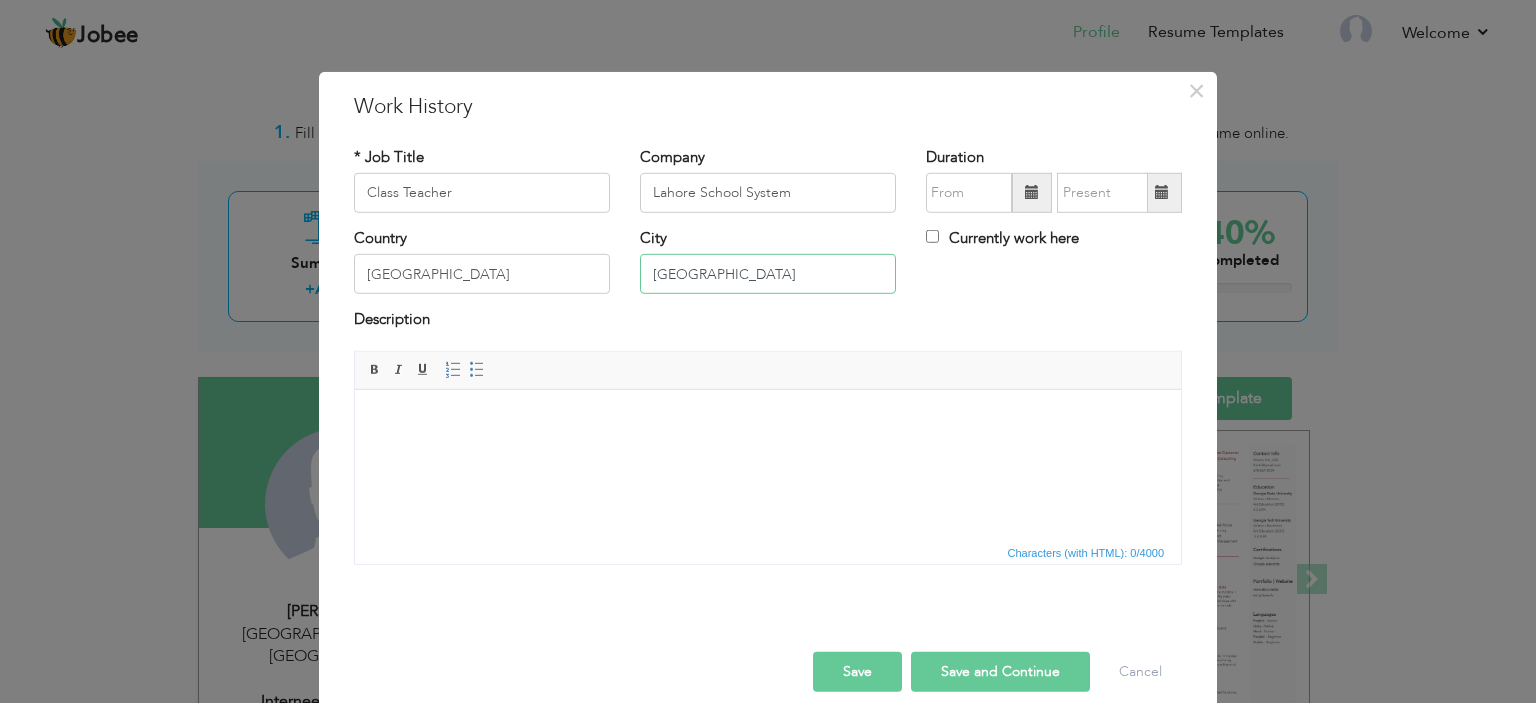 type on "[GEOGRAPHIC_DATA]" 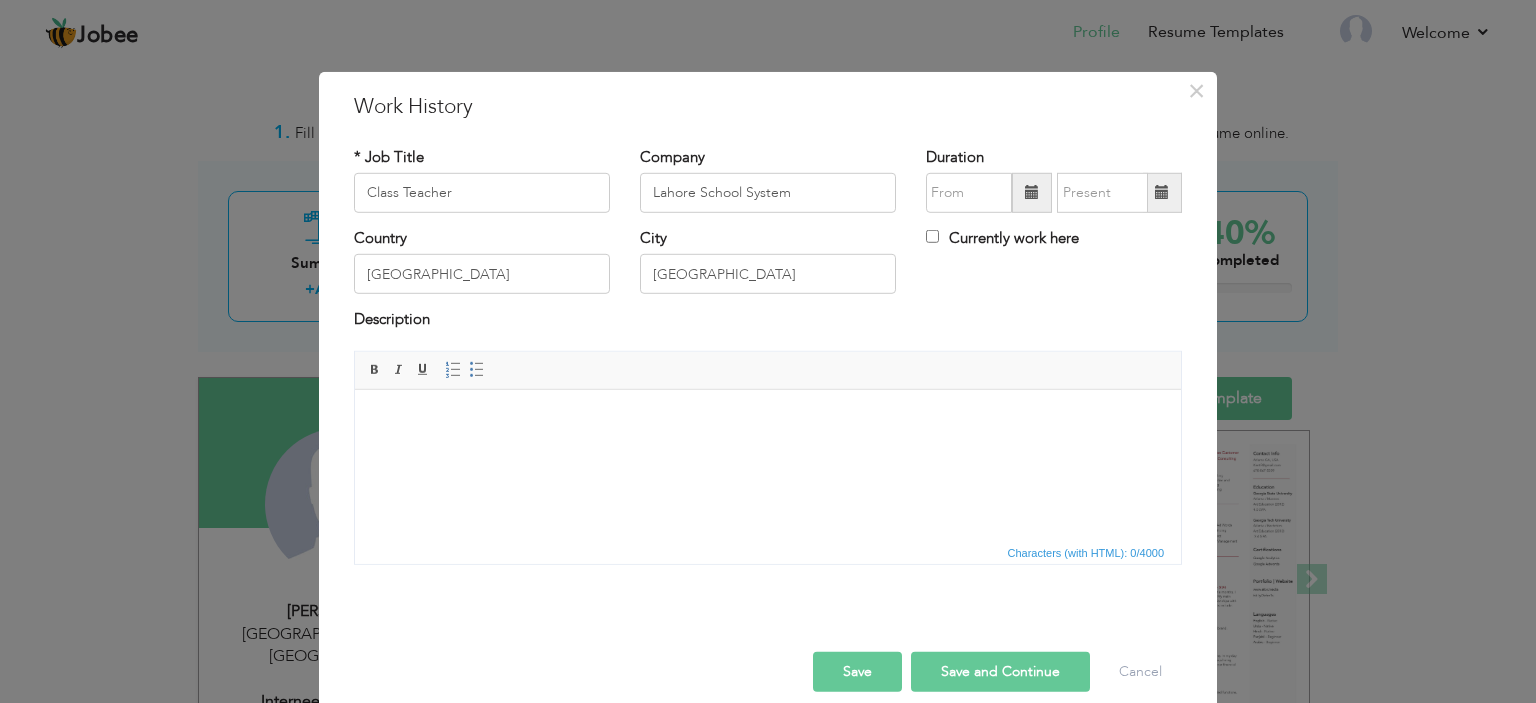 click on "Description" at bounding box center [768, 322] 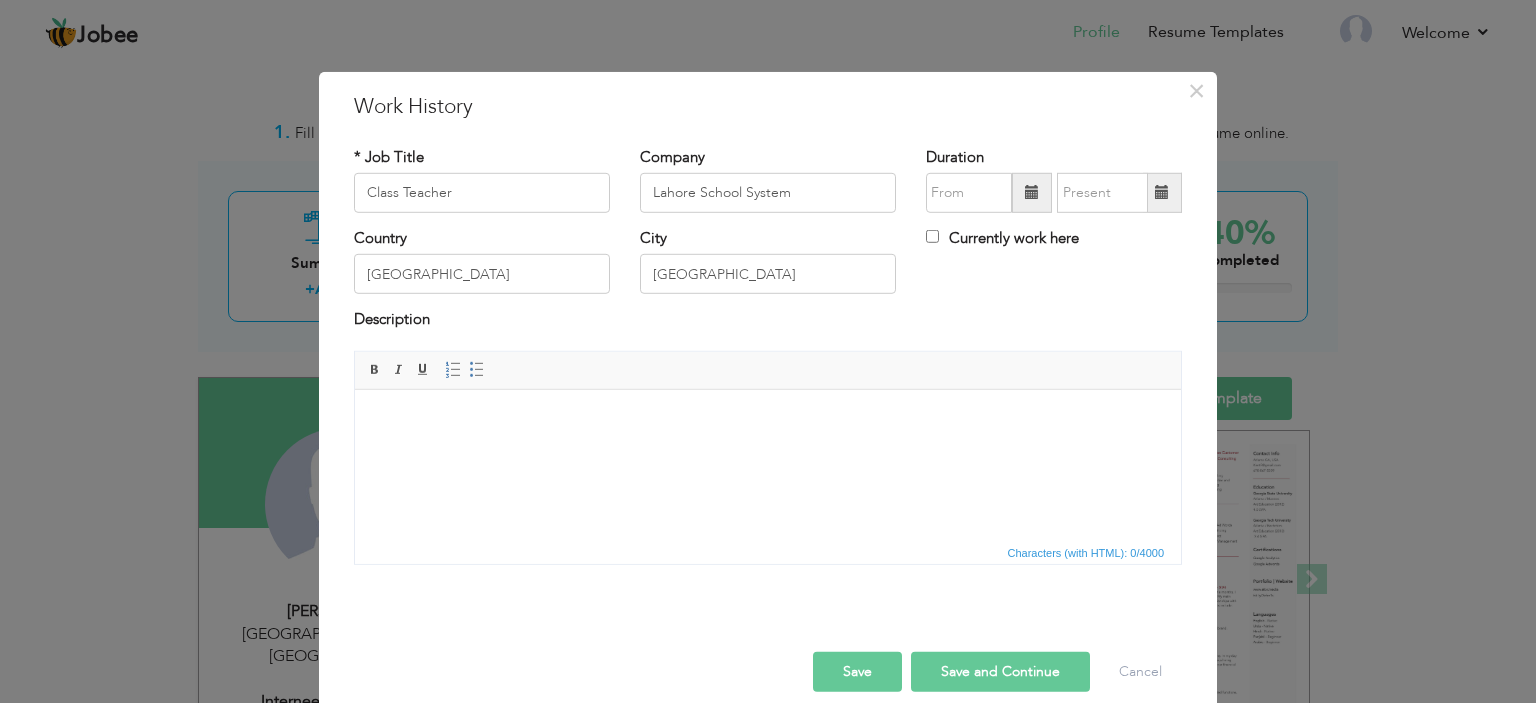 click at bounding box center [1032, 192] 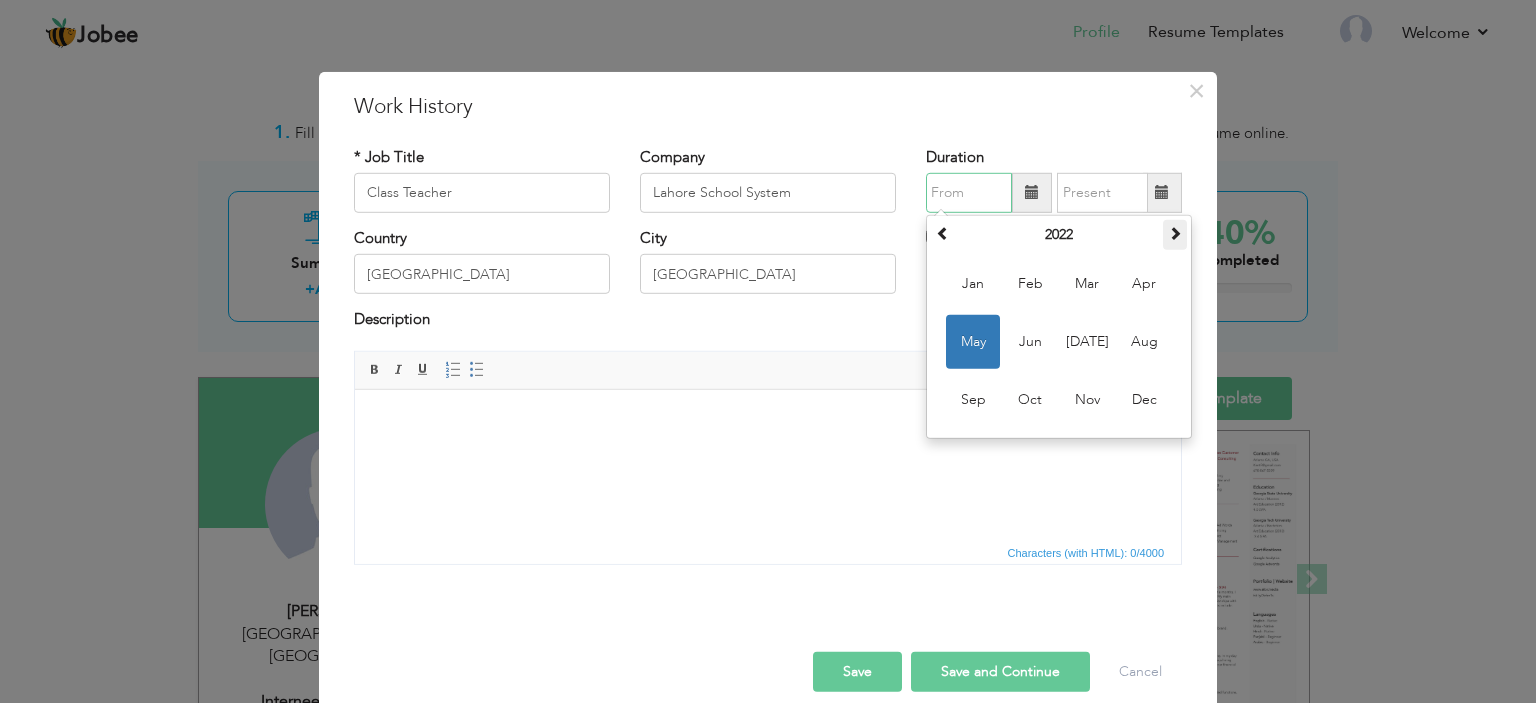 click at bounding box center [1175, 233] 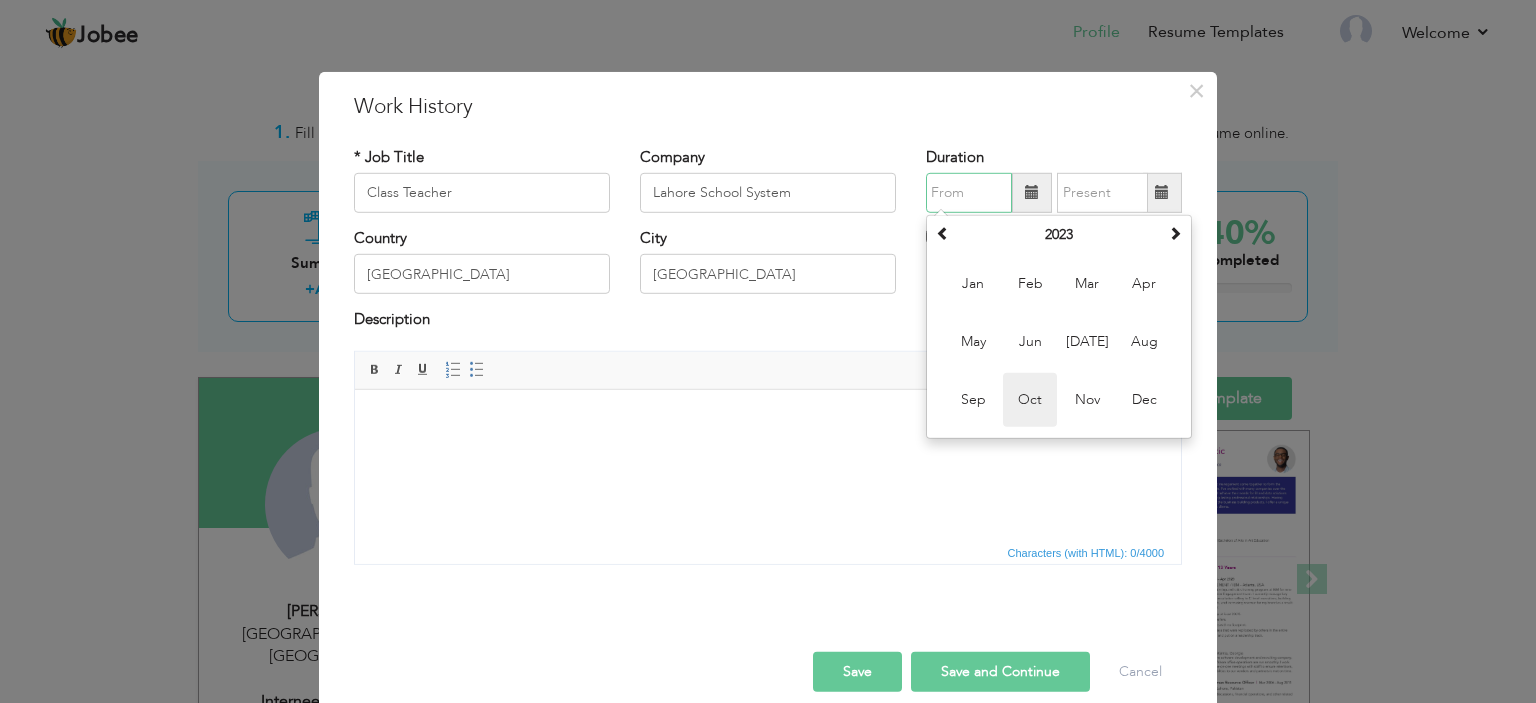 click on "Oct" at bounding box center [1030, 400] 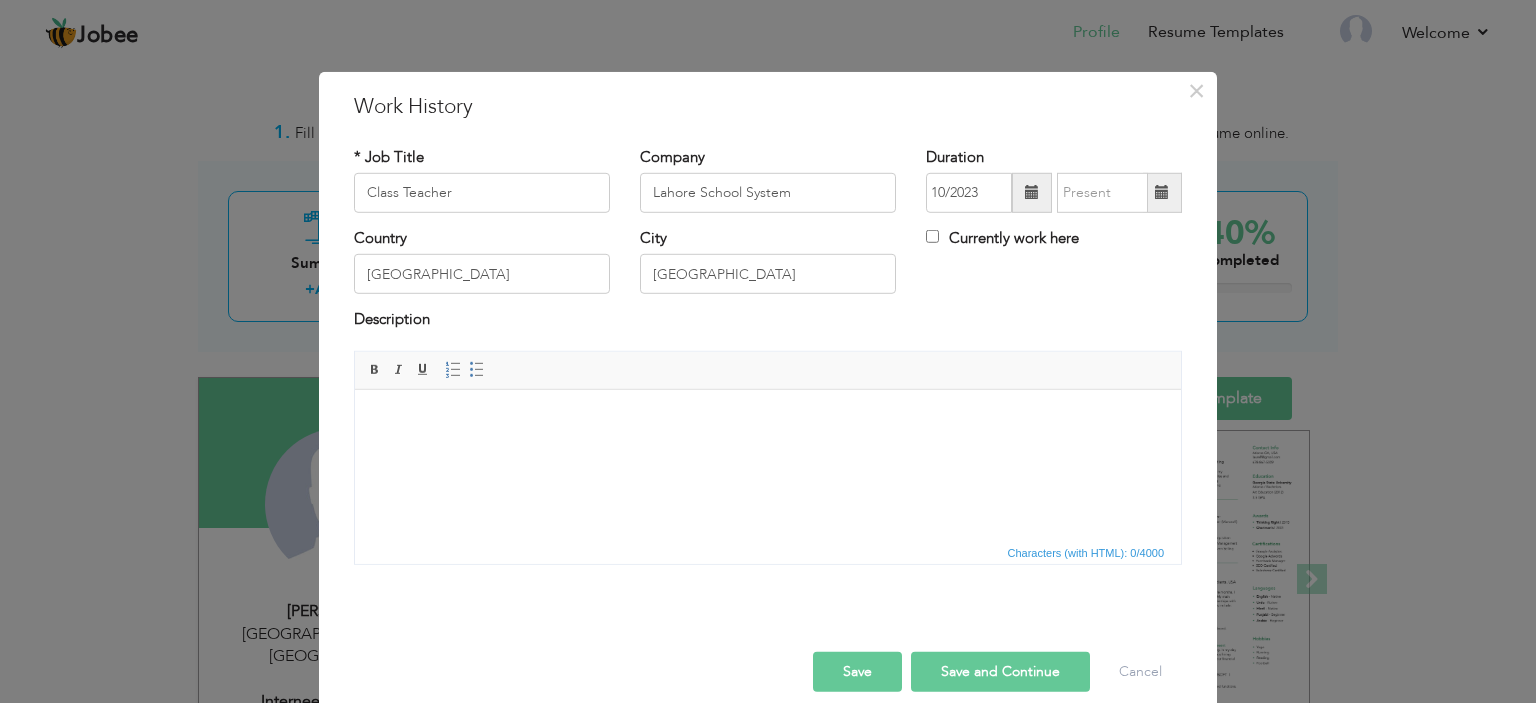 click at bounding box center [1032, 192] 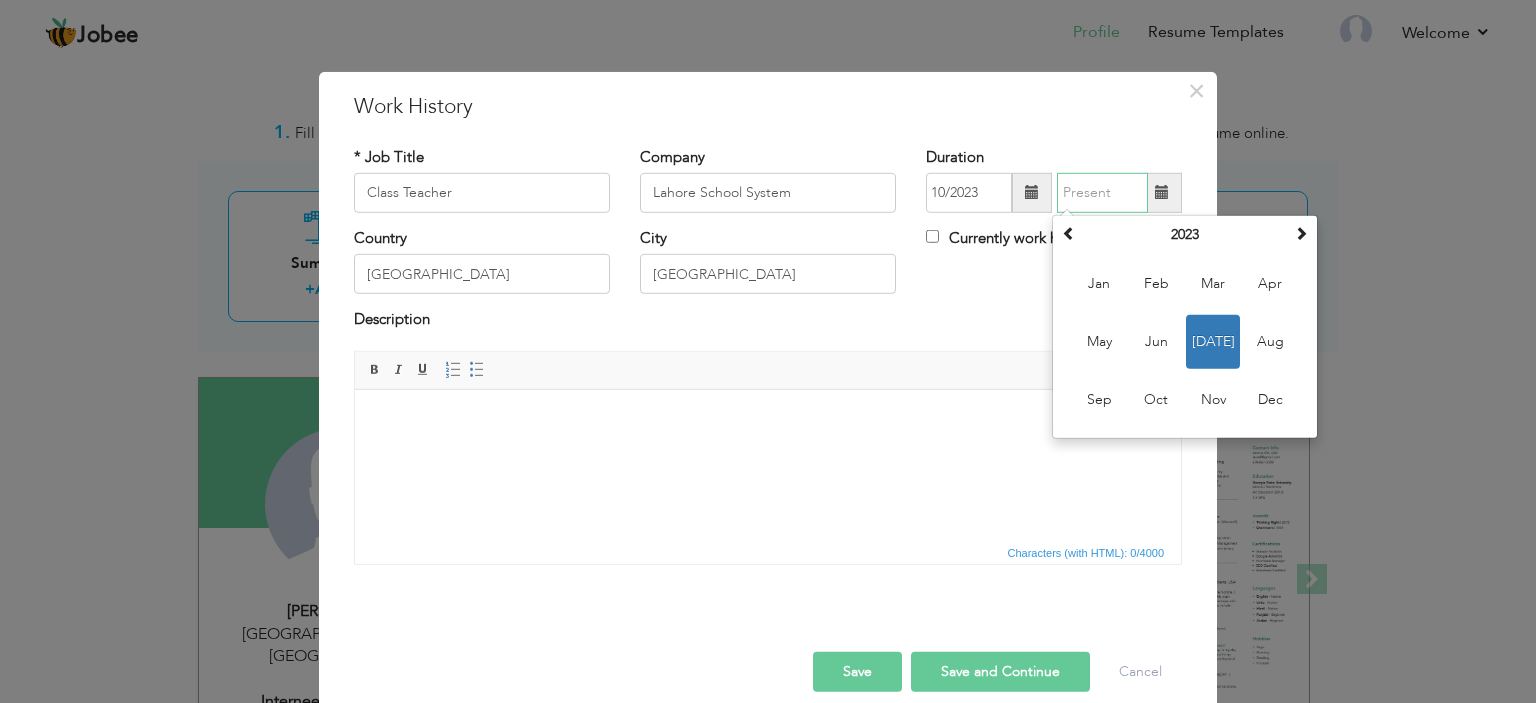 click at bounding box center (1102, 193) 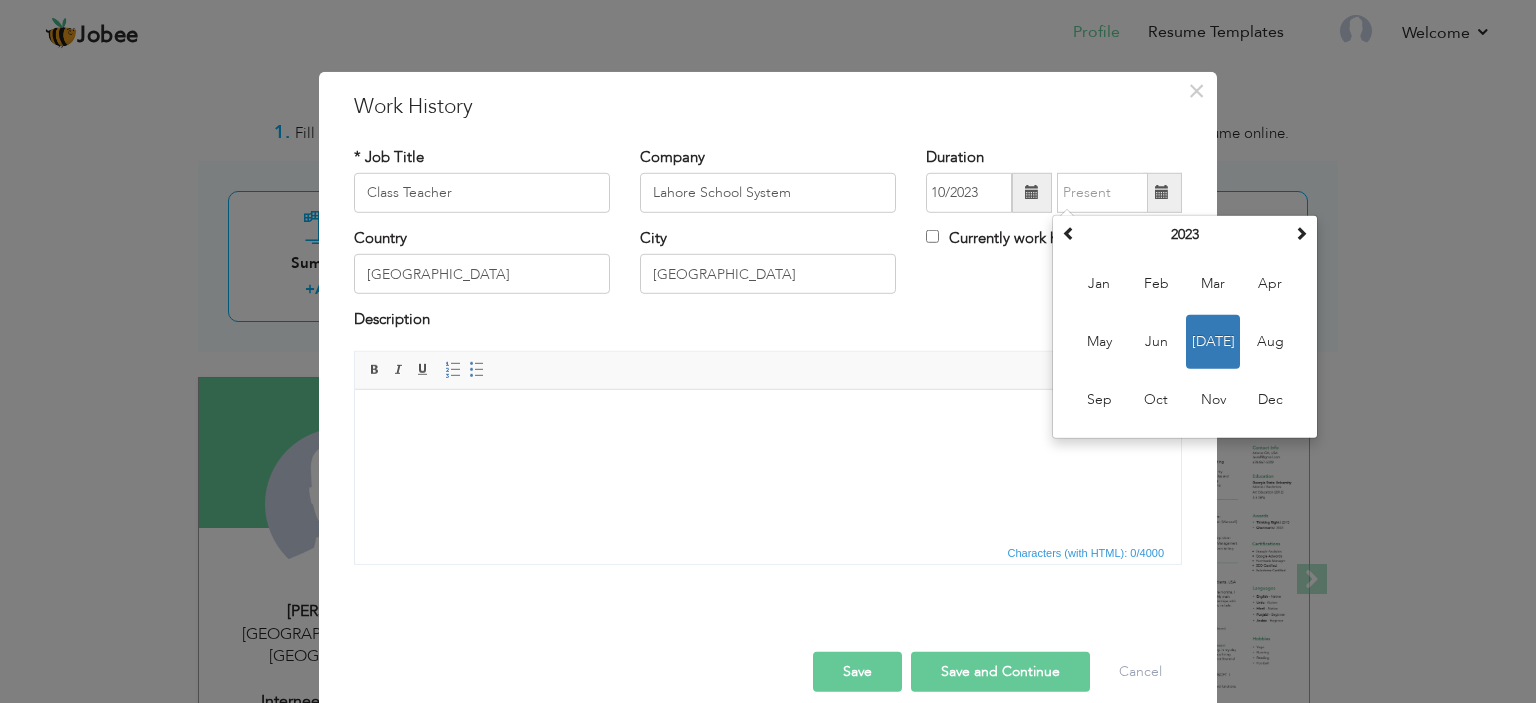 click at bounding box center (1032, 192) 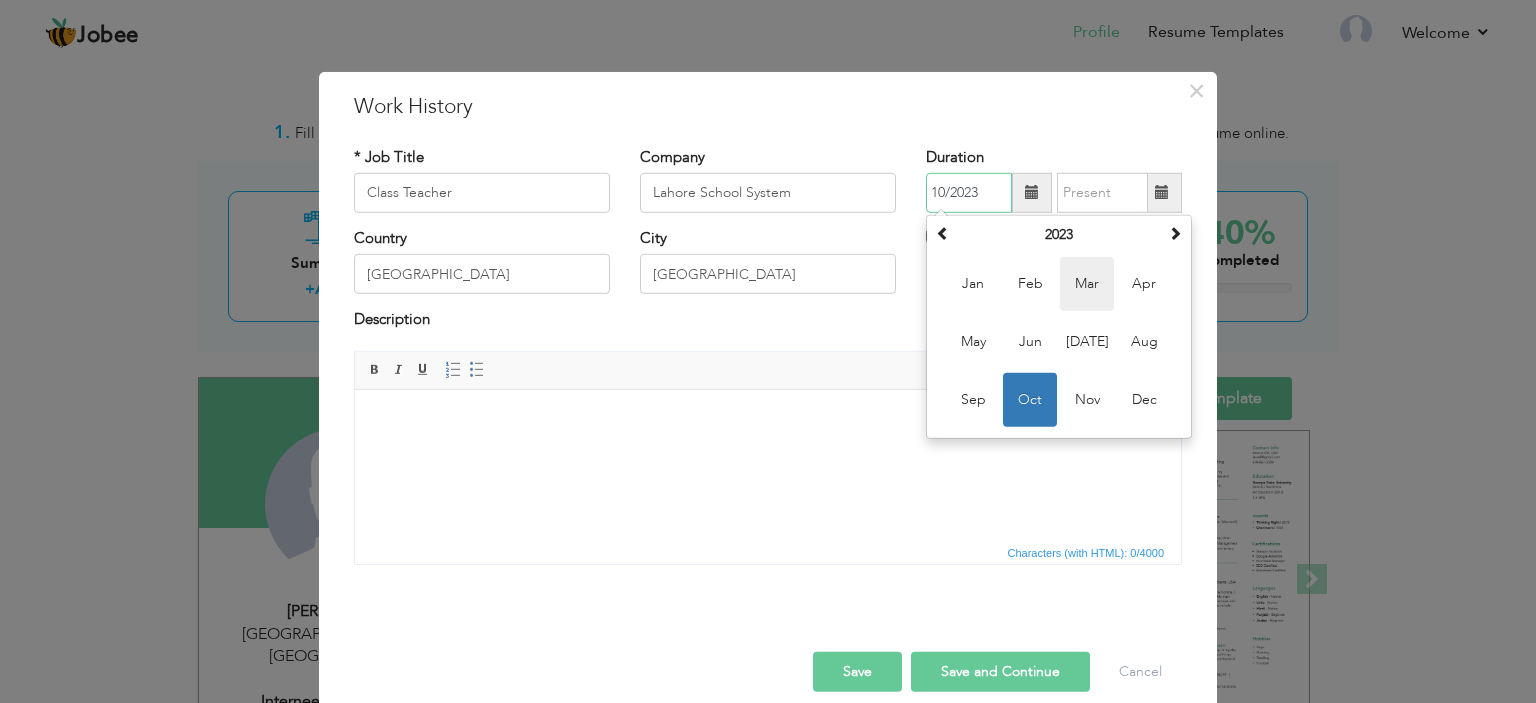 click on "Mar" at bounding box center [1087, 284] 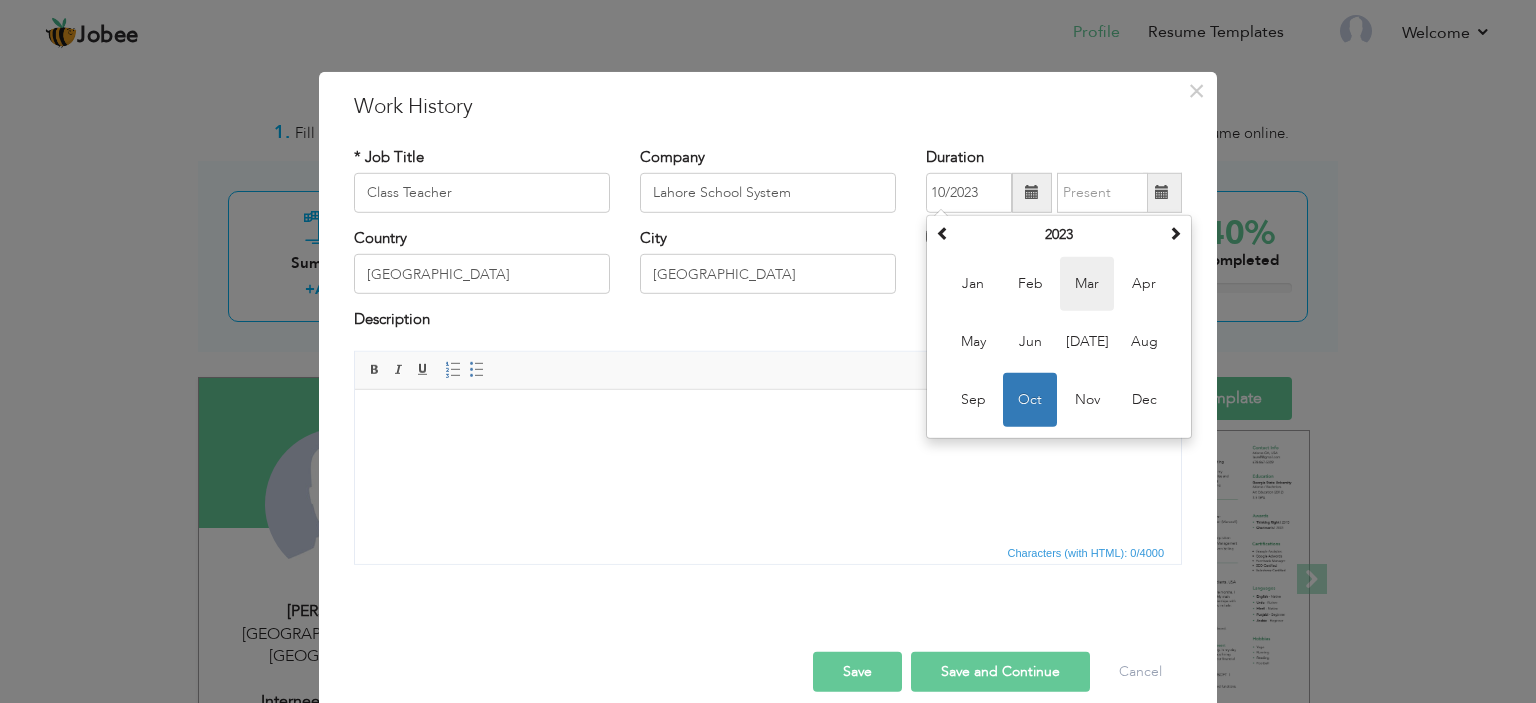 type on "03/2023" 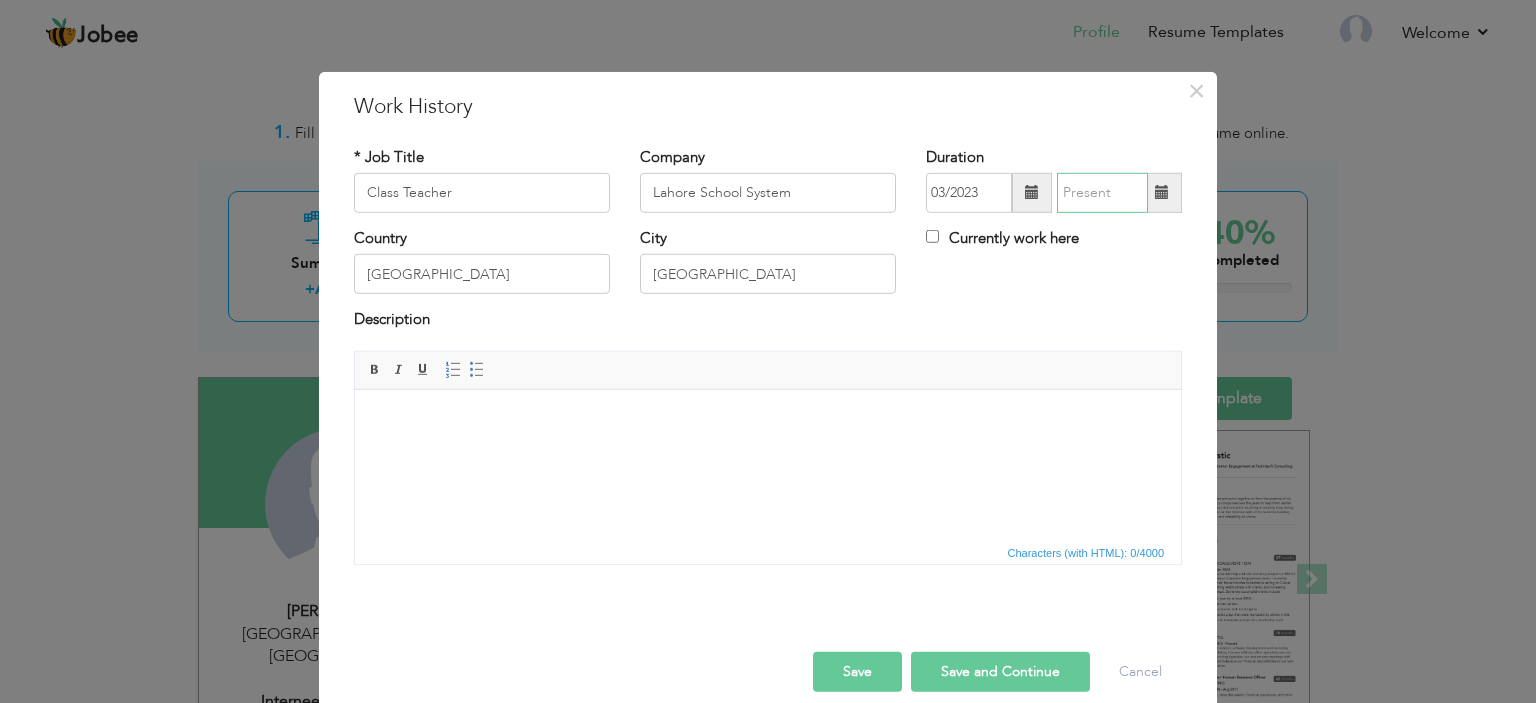 click at bounding box center (1102, 193) 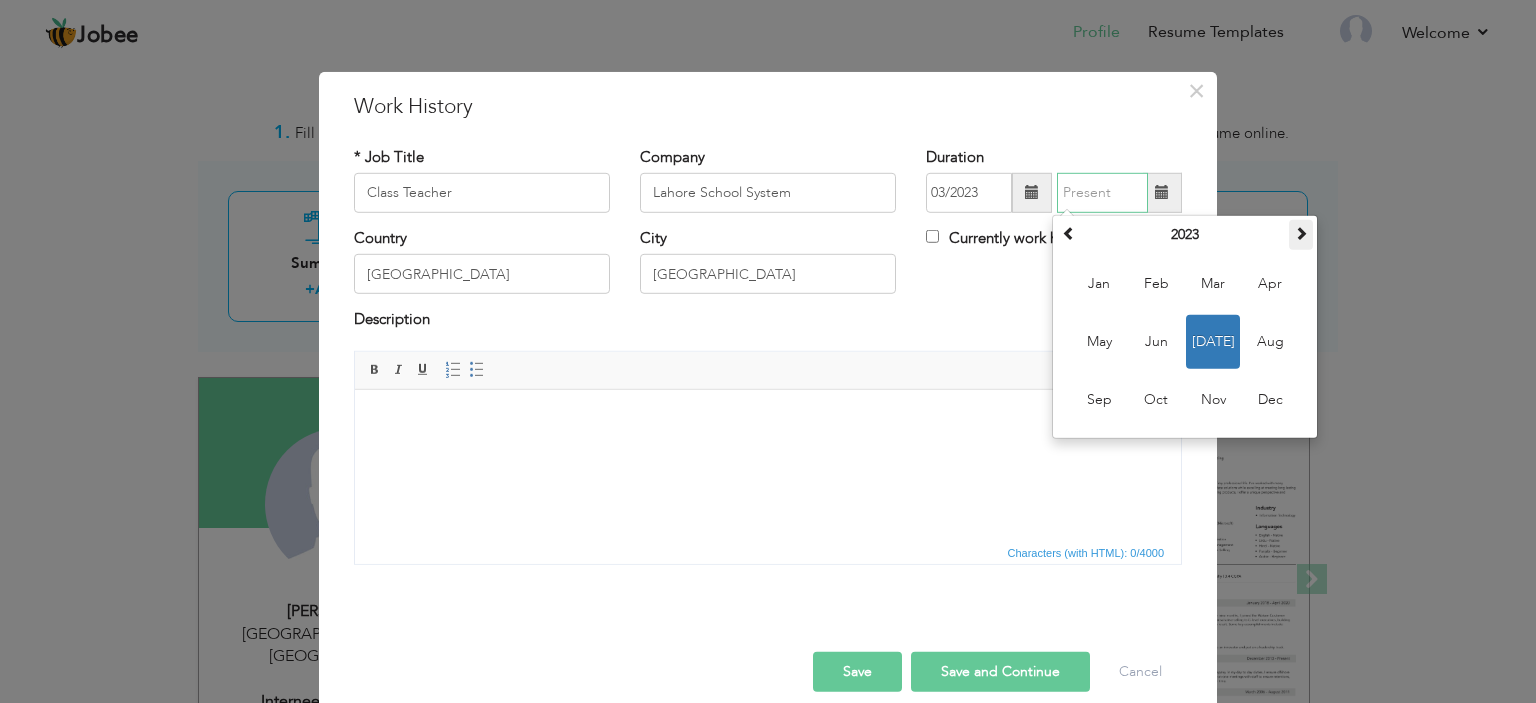 click at bounding box center [1301, 233] 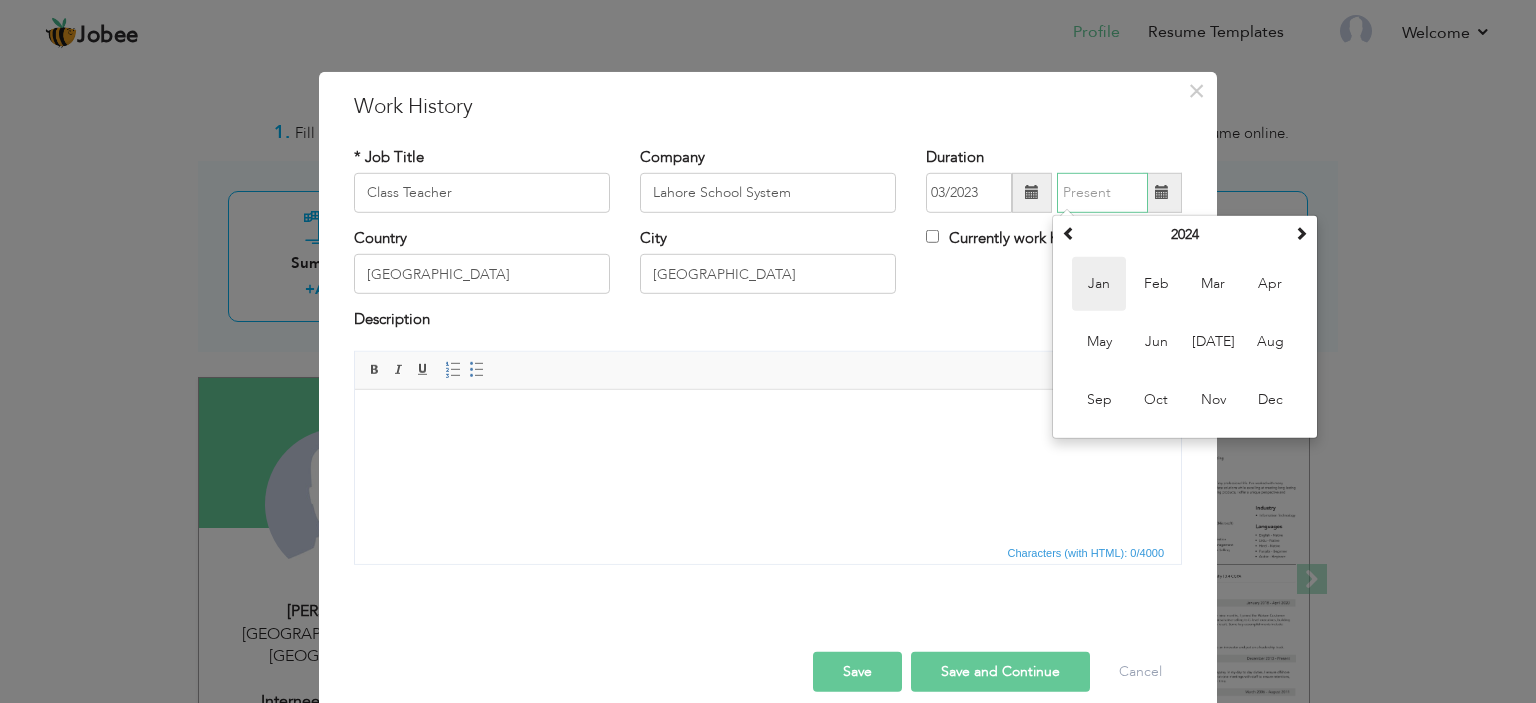 click on "Jan" at bounding box center (1099, 284) 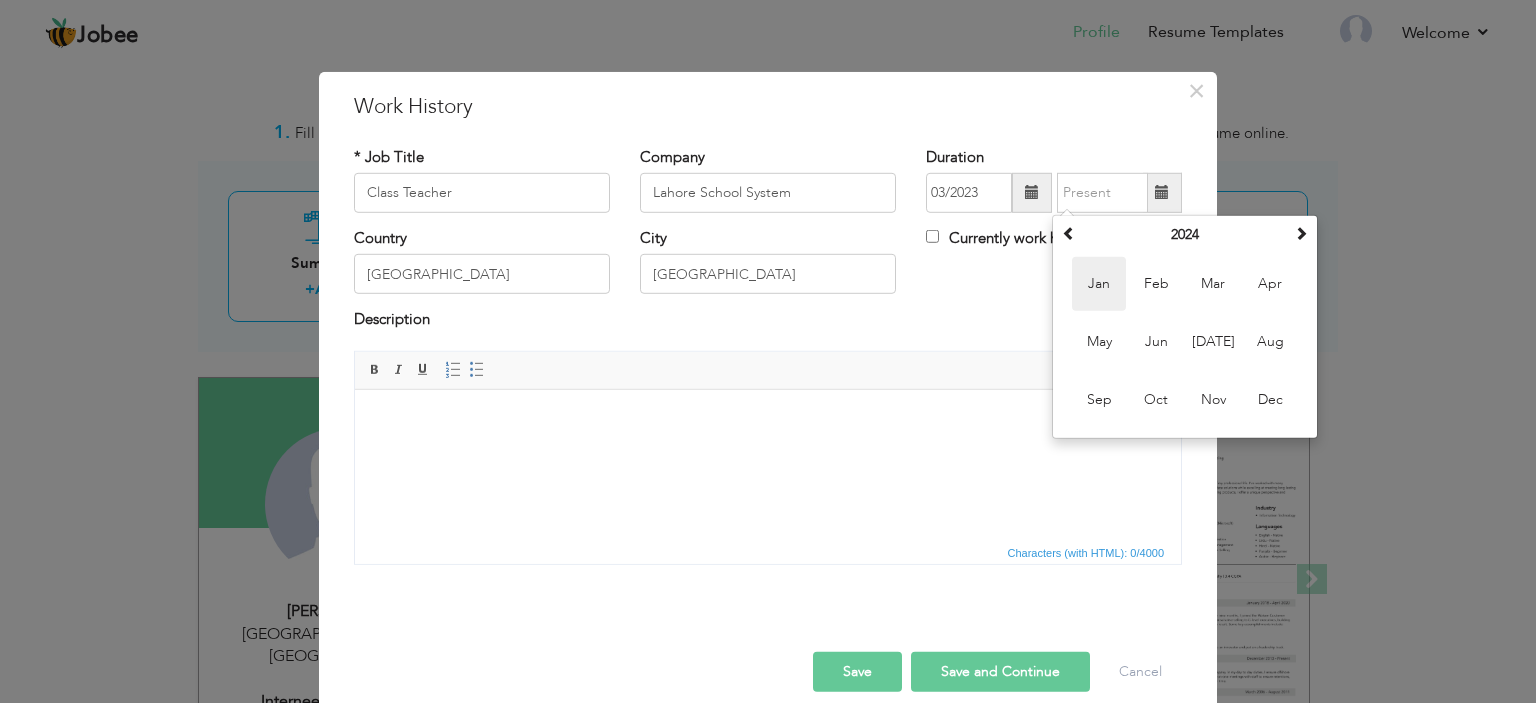 type on "01/2024" 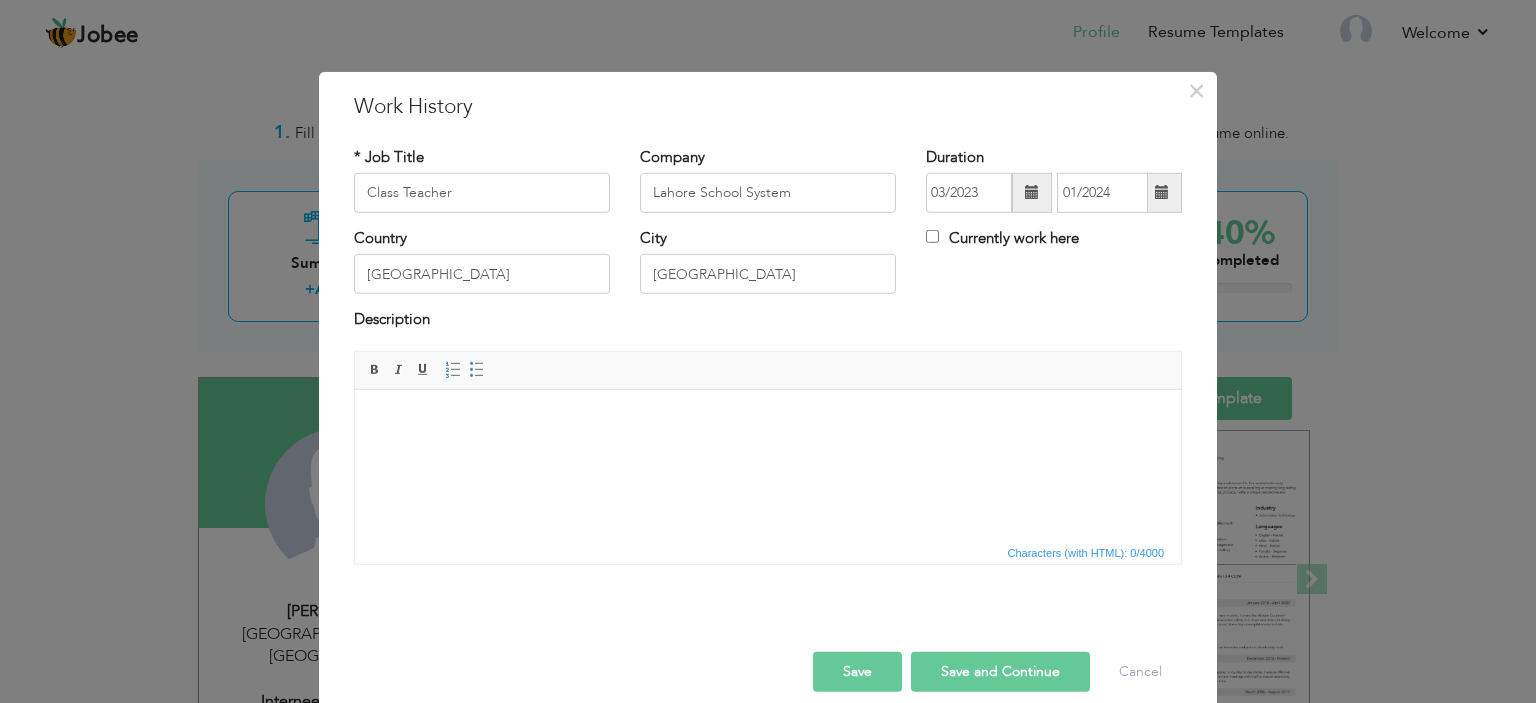 click on "Save" at bounding box center (857, 672) 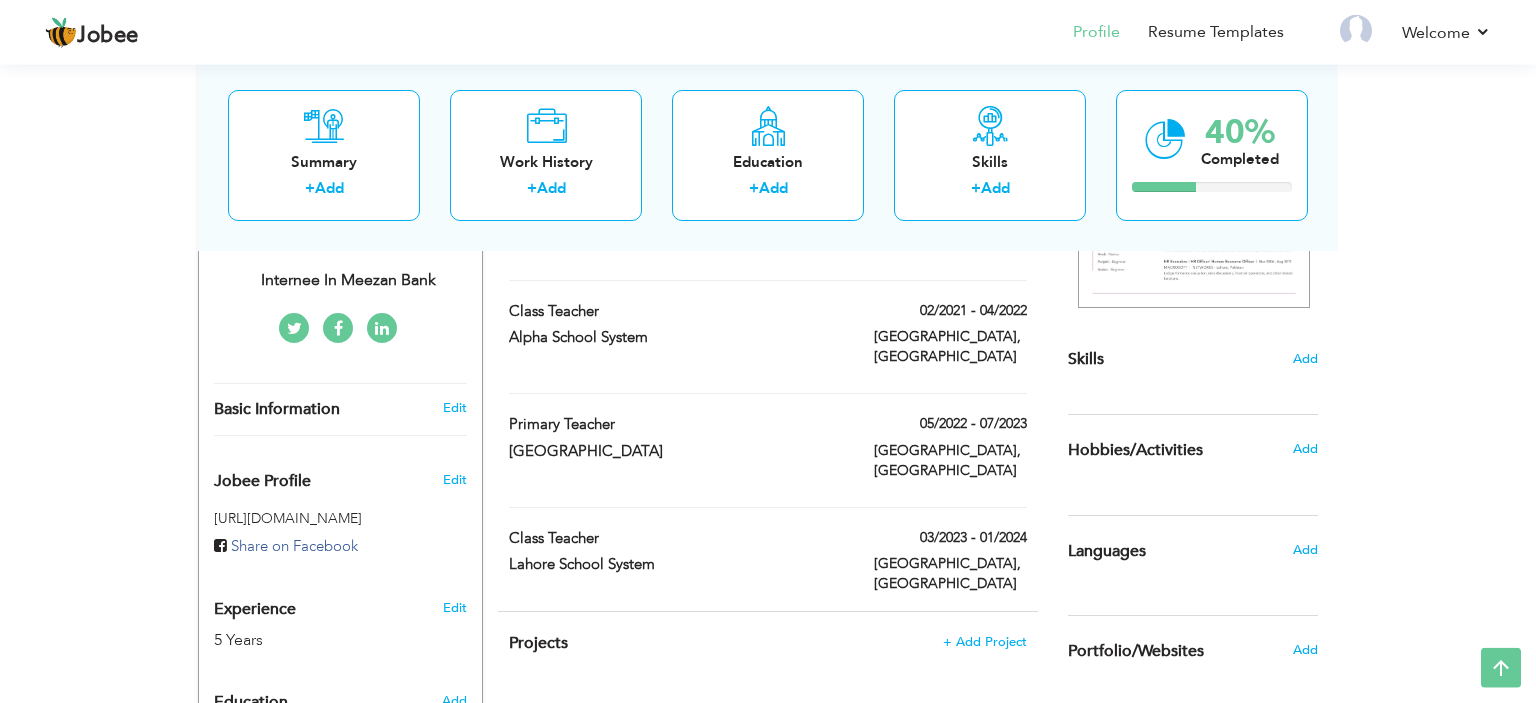 scroll, scrollTop: 422, scrollLeft: 0, axis: vertical 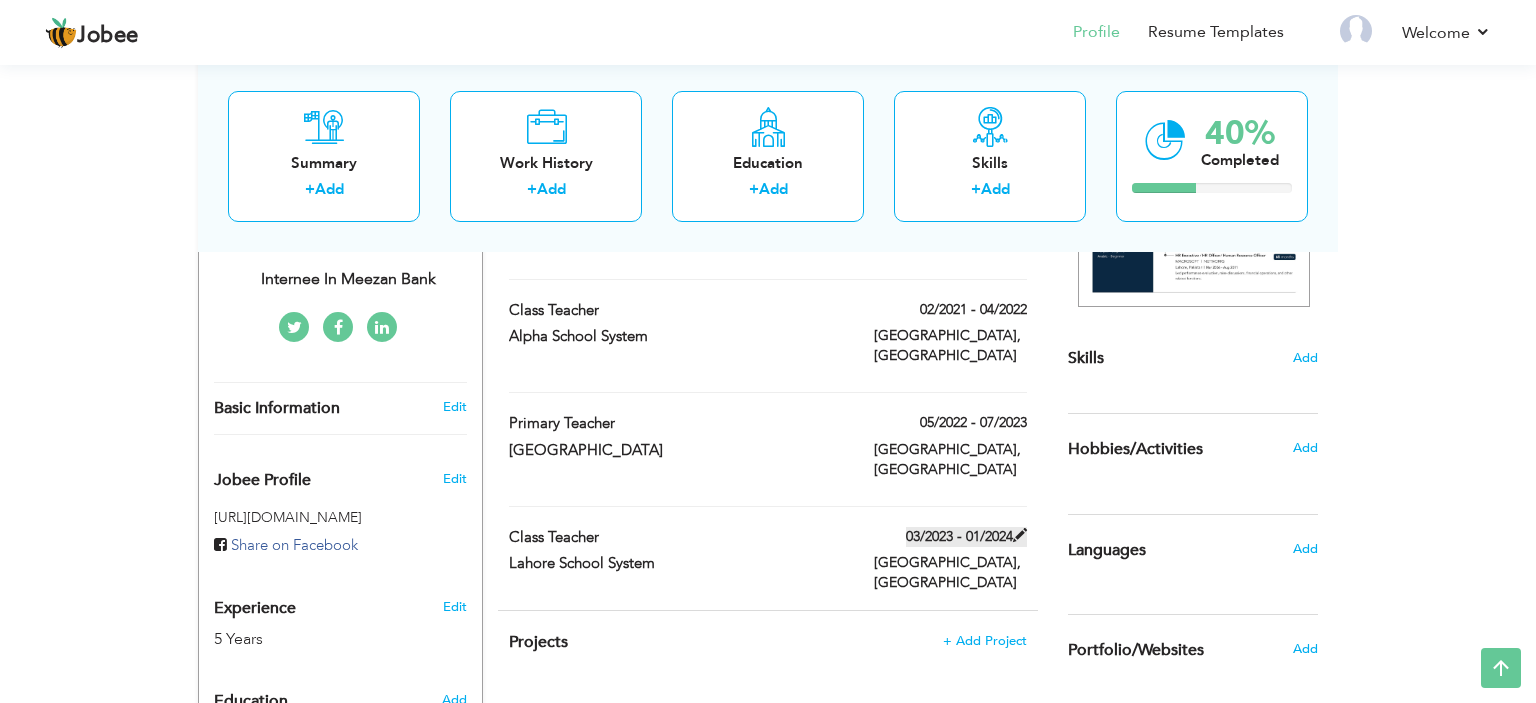 click at bounding box center [1020, 535] 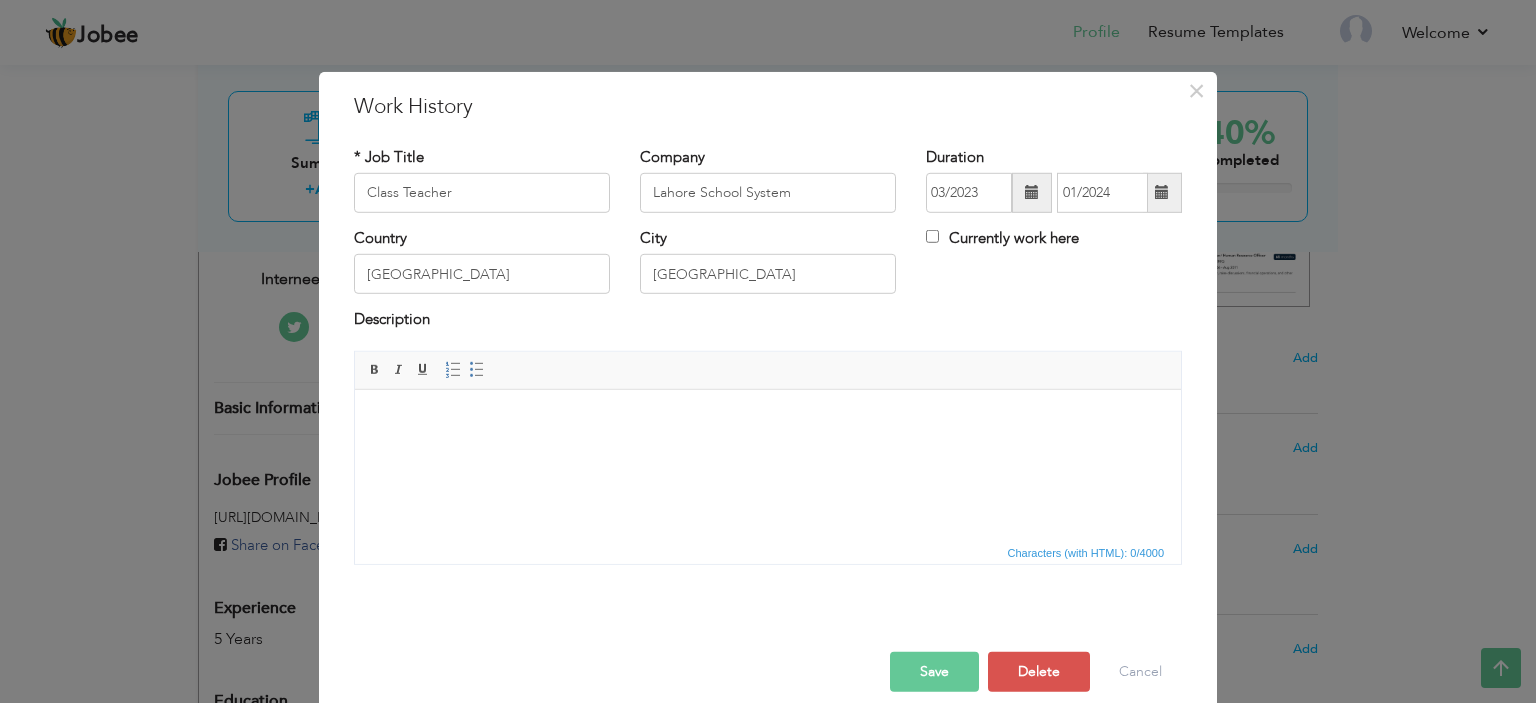 click at bounding box center [1032, 192] 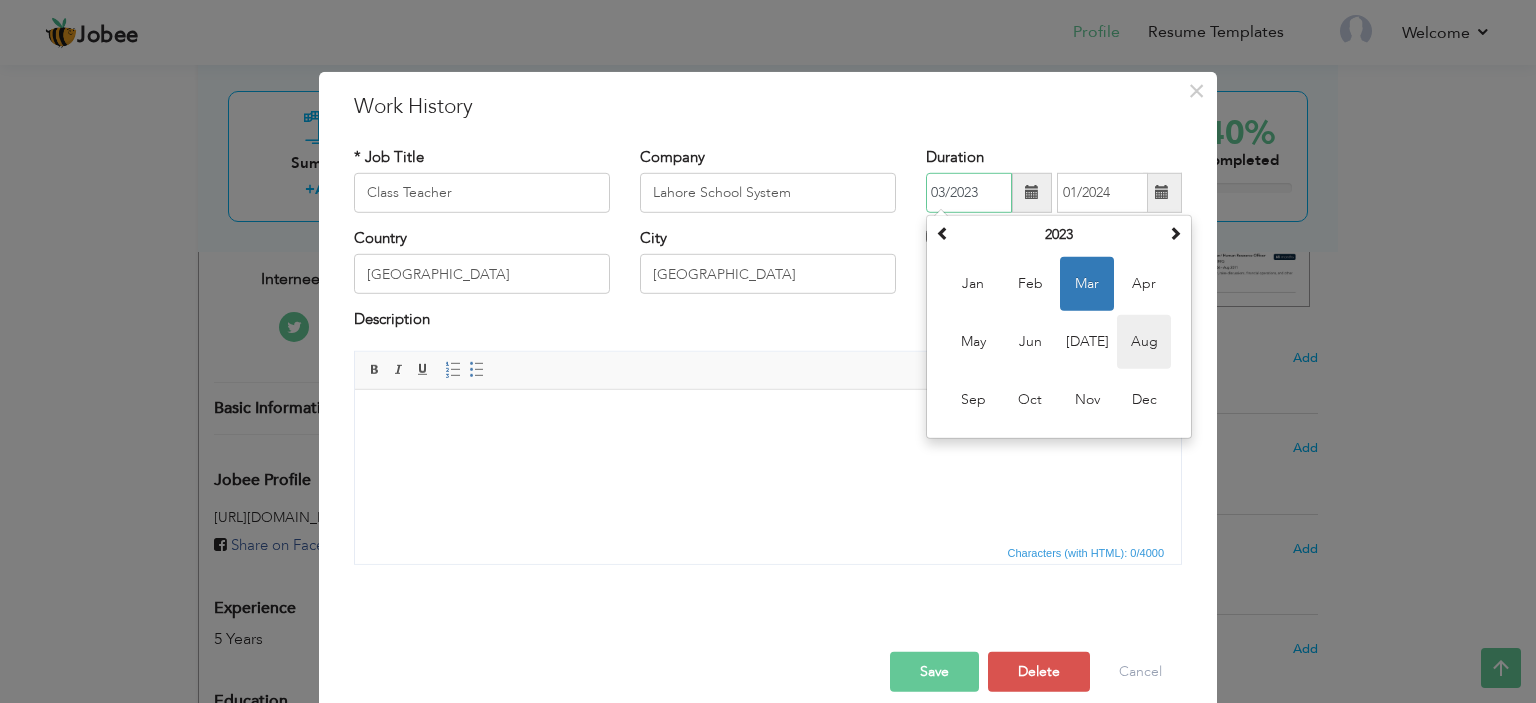 click on "Aug" at bounding box center [1144, 342] 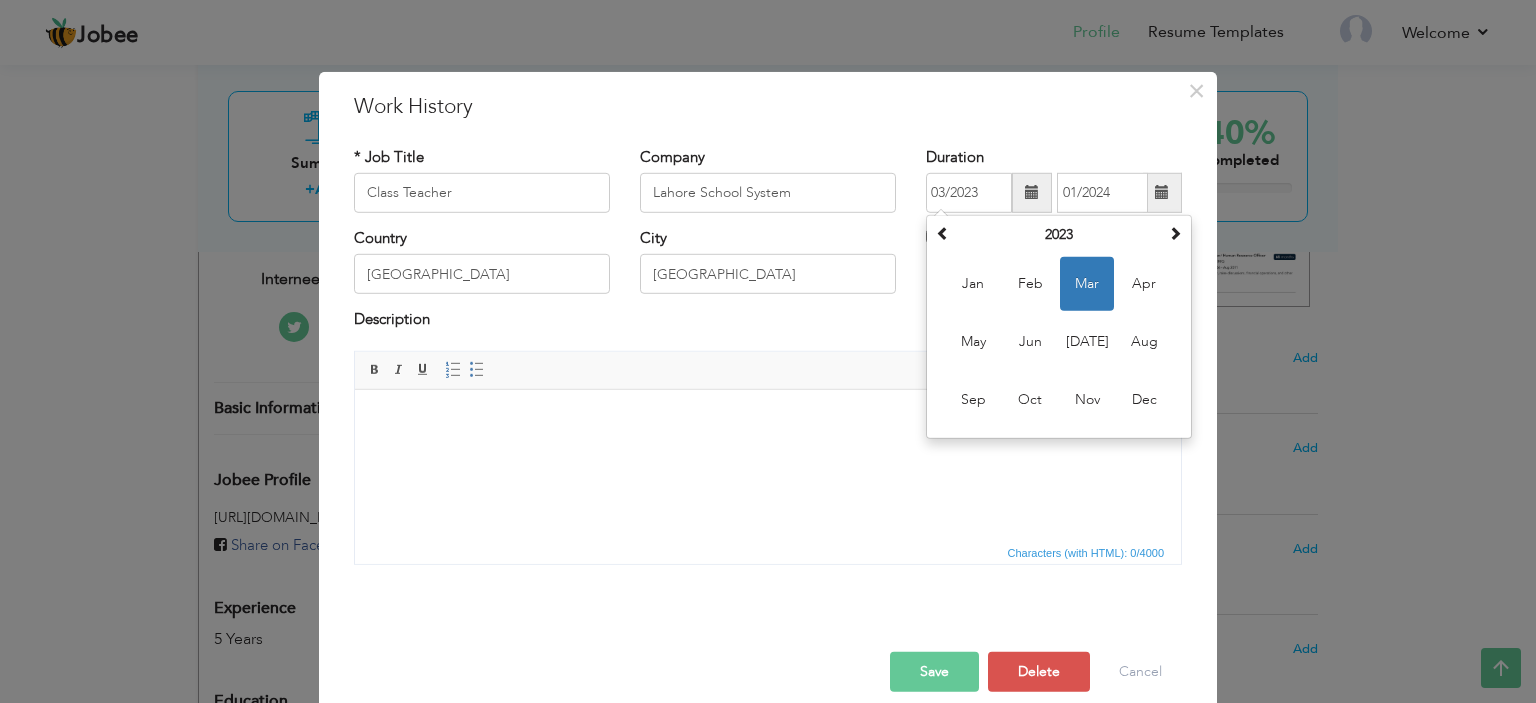 type on "08/2023" 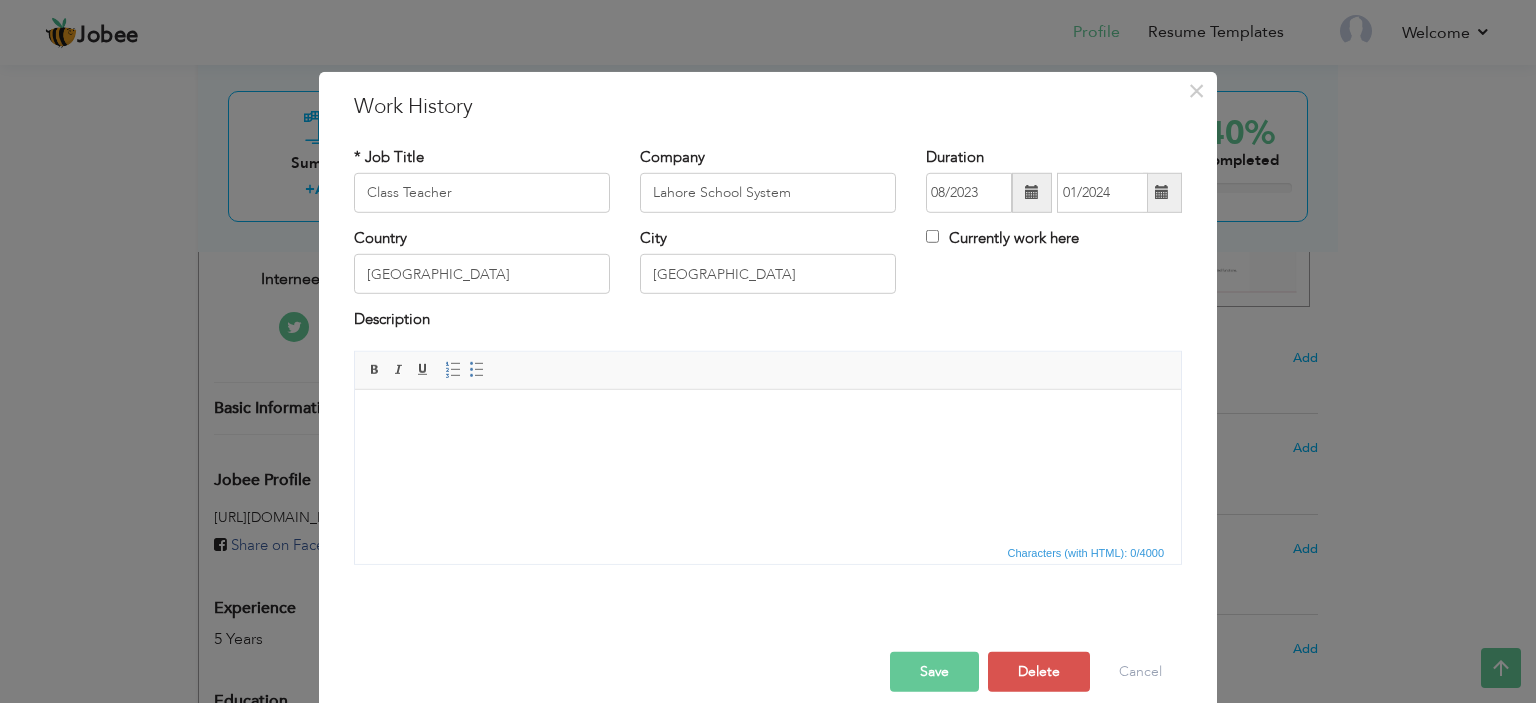 click on "Save" at bounding box center [934, 672] 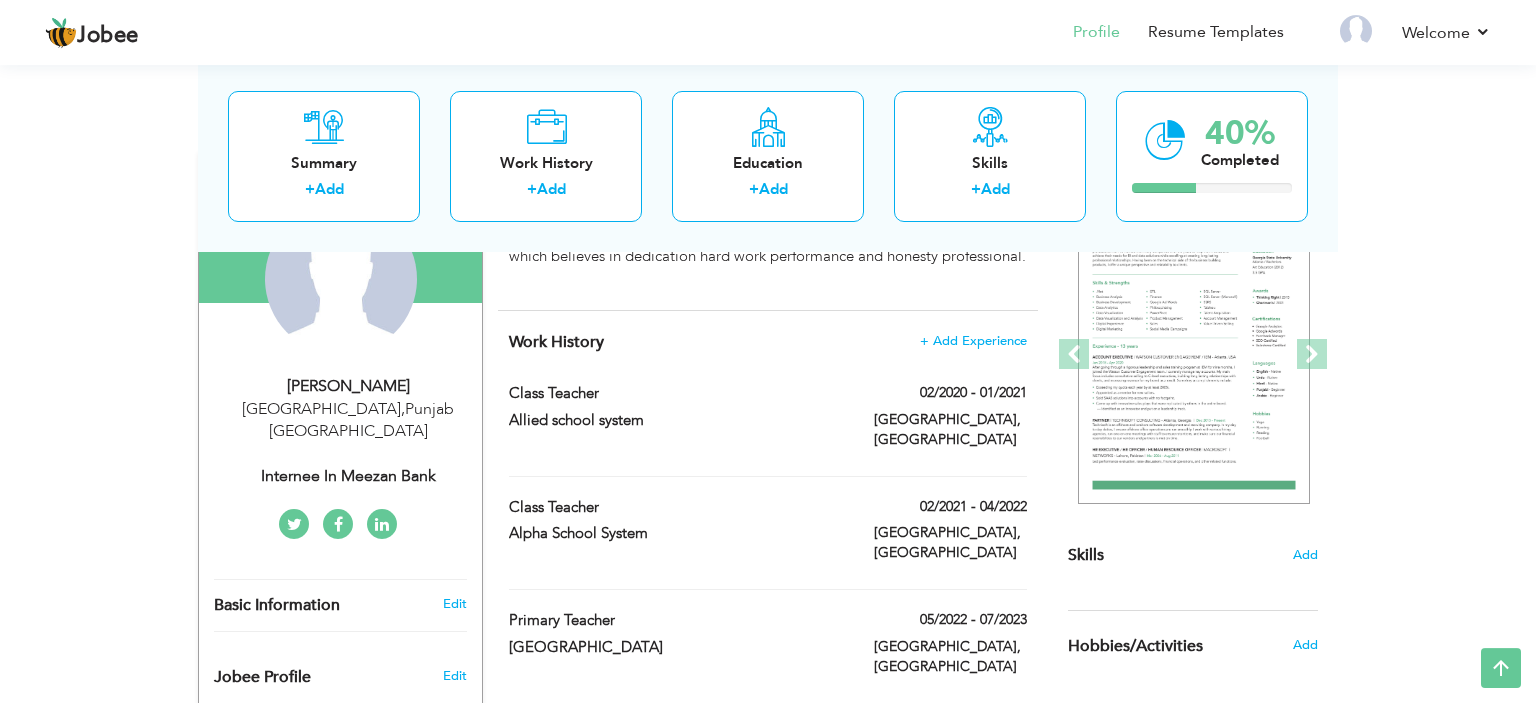 scroll, scrollTop: 211, scrollLeft: 0, axis: vertical 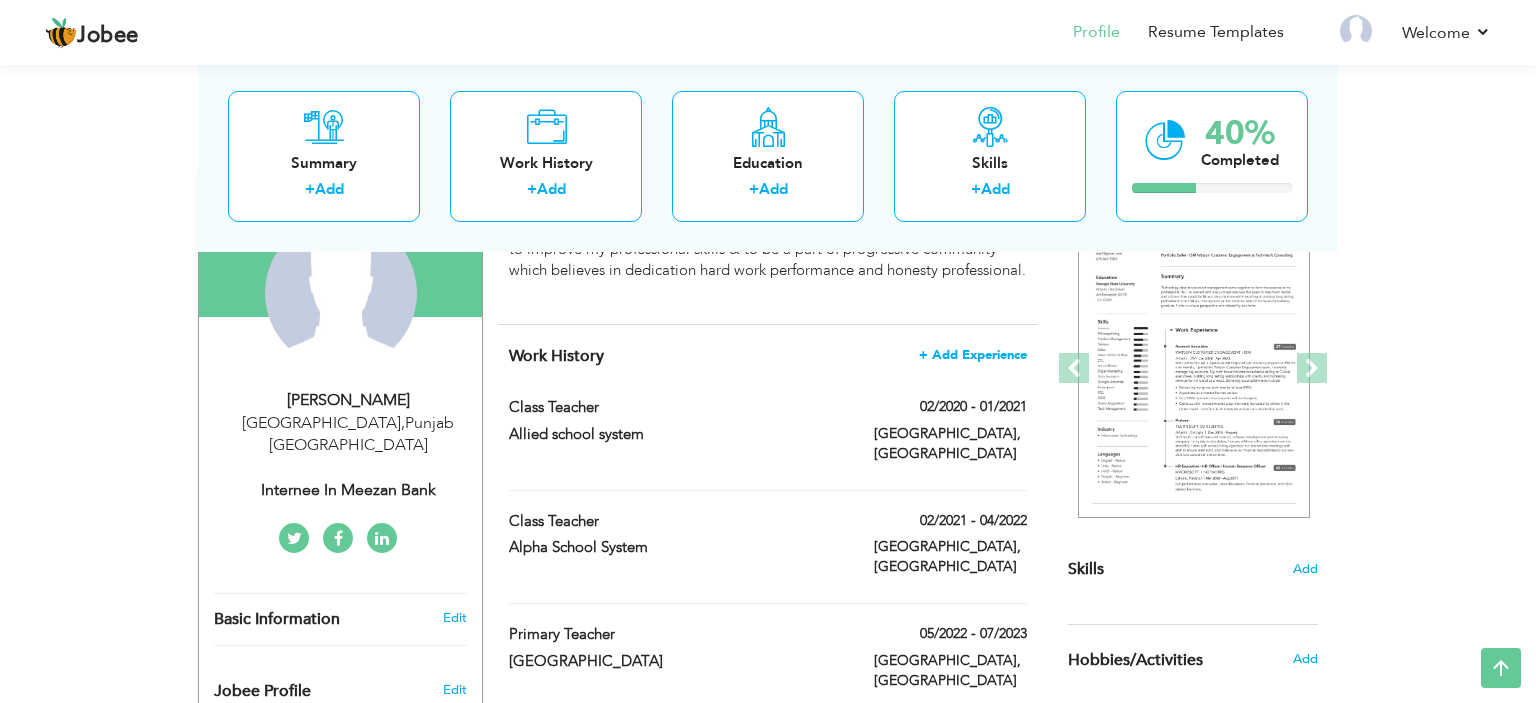 click on "+ Add Experience" at bounding box center [973, 355] 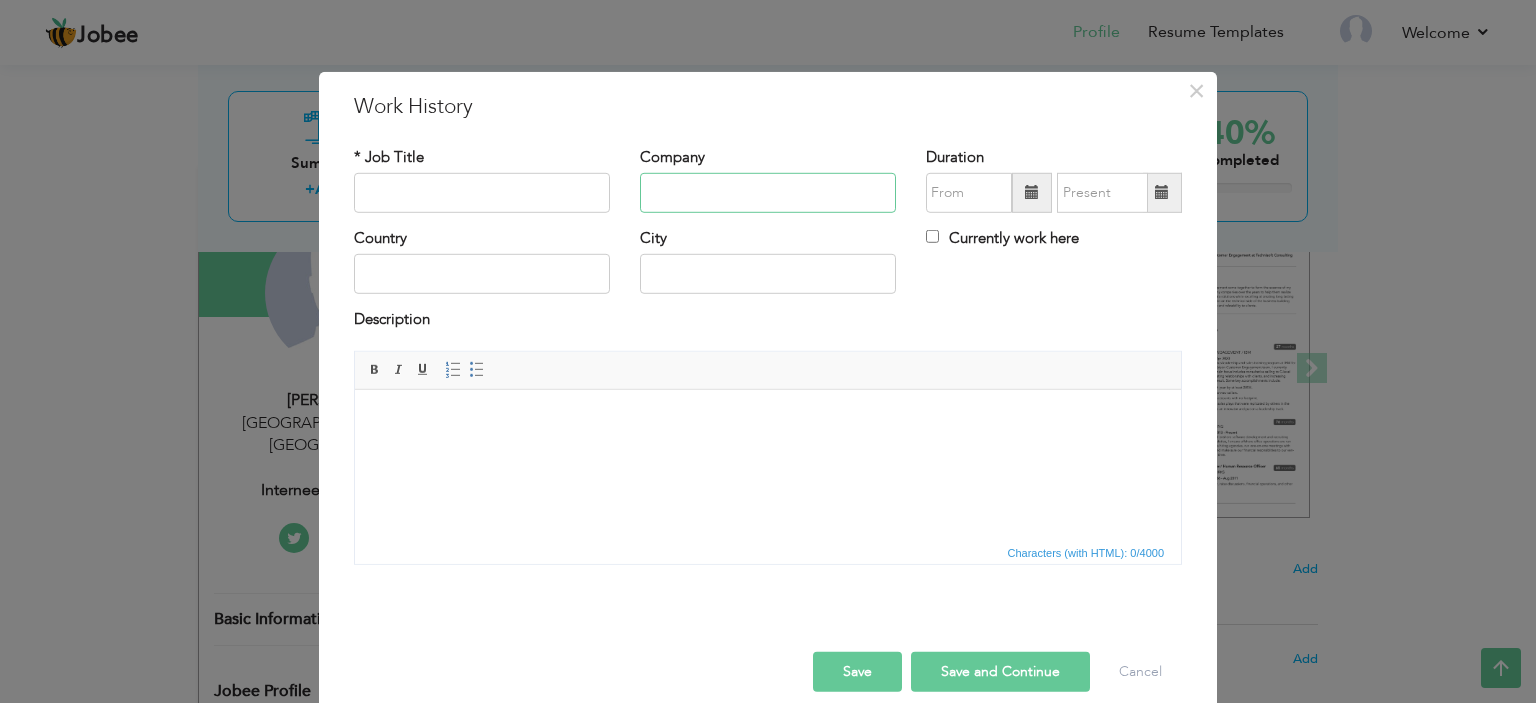 click at bounding box center [768, 193] 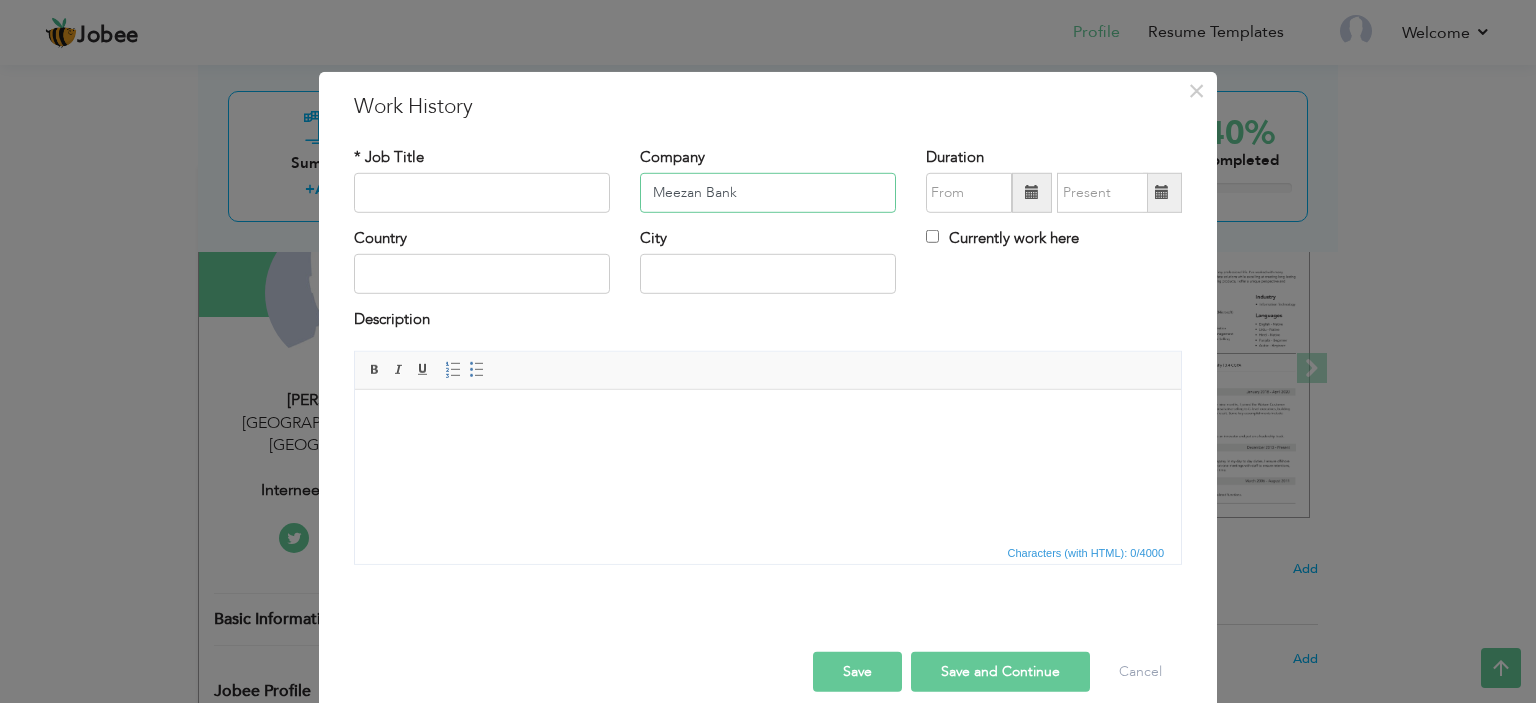 type on "Meezan Bank" 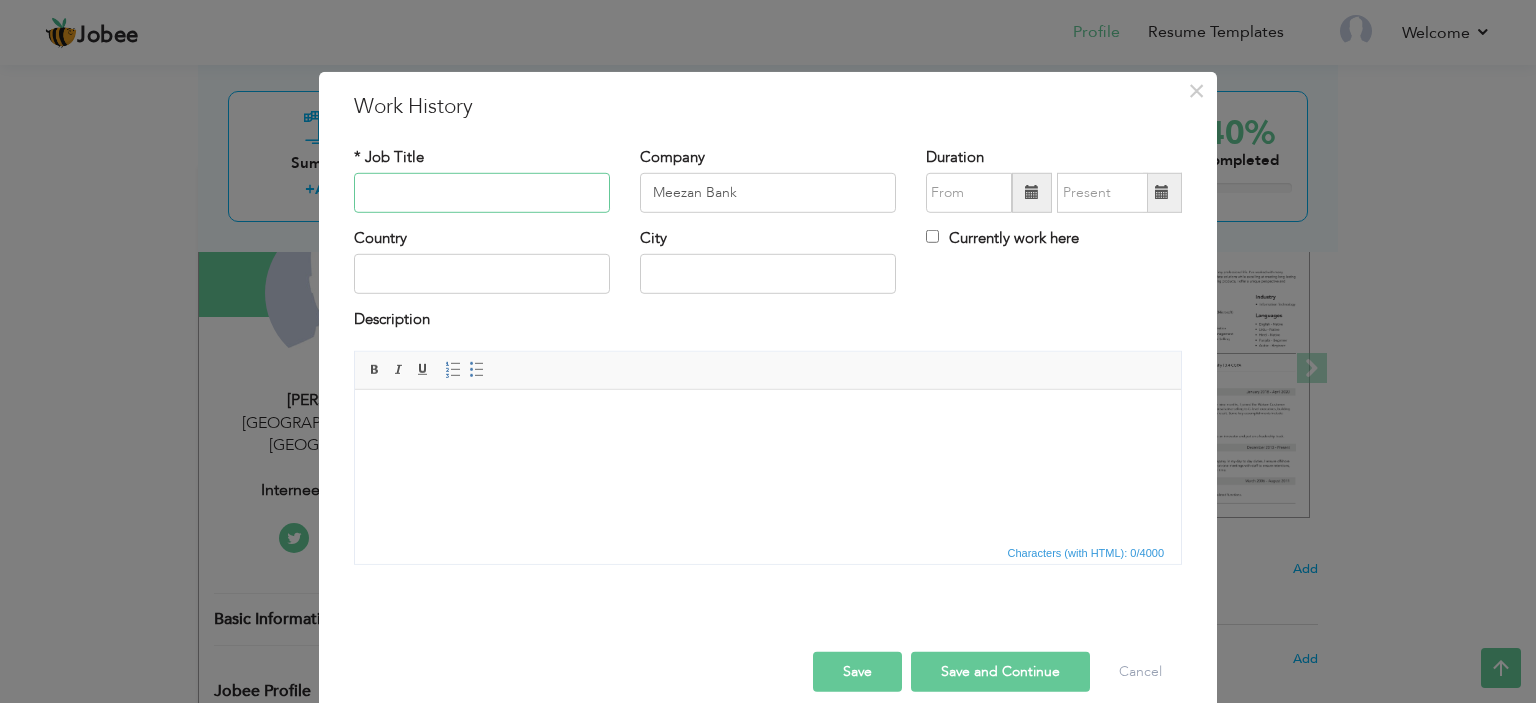 click at bounding box center (482, 193) 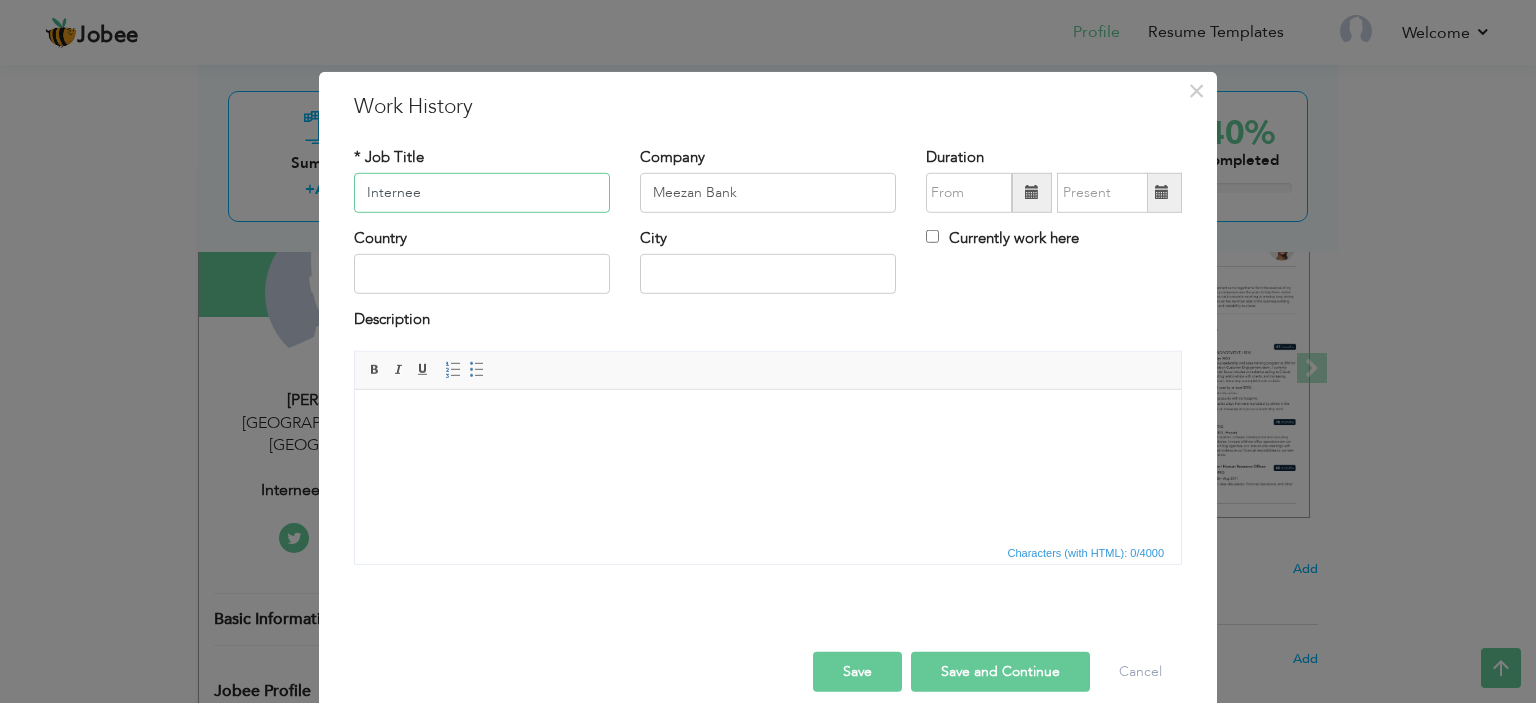 type on "Internee" 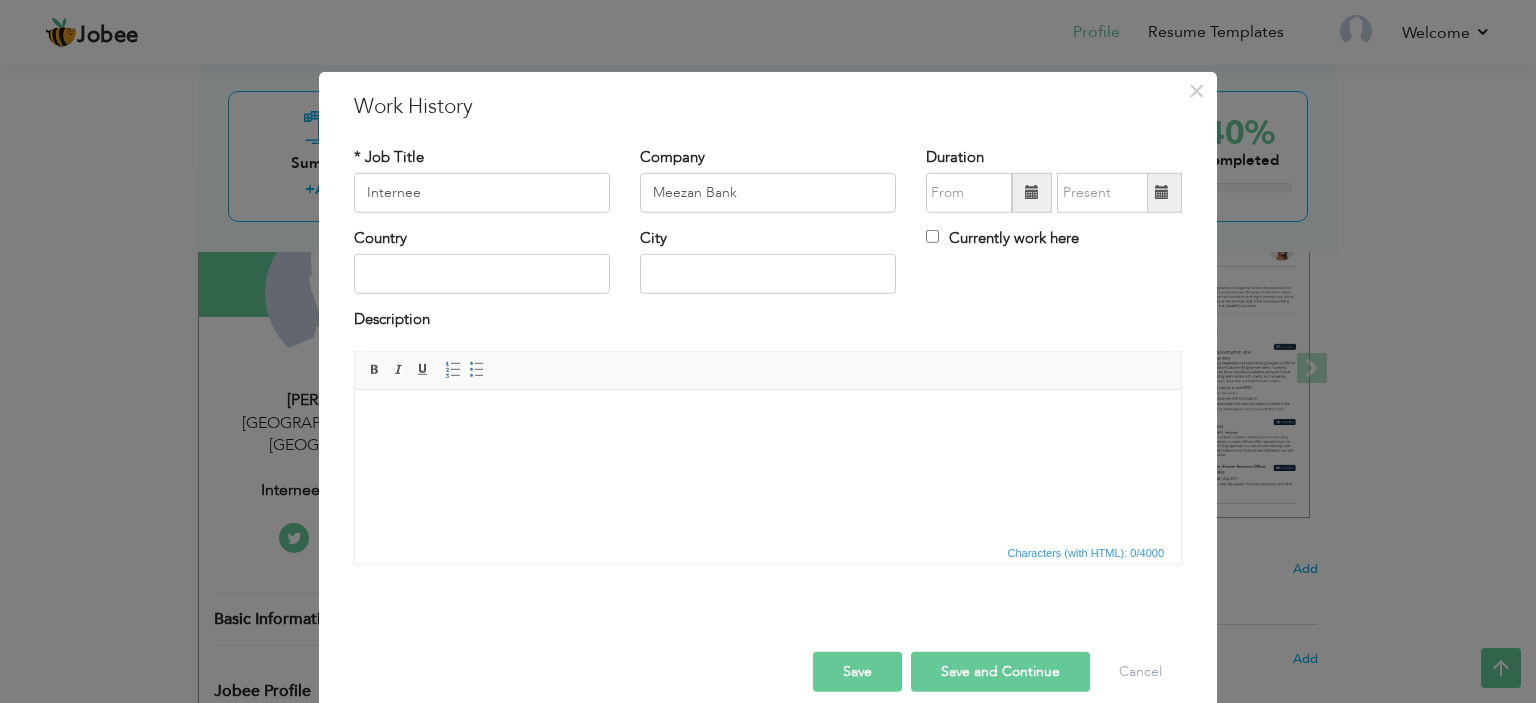 click on "Description" at bounding box center (768, 322) 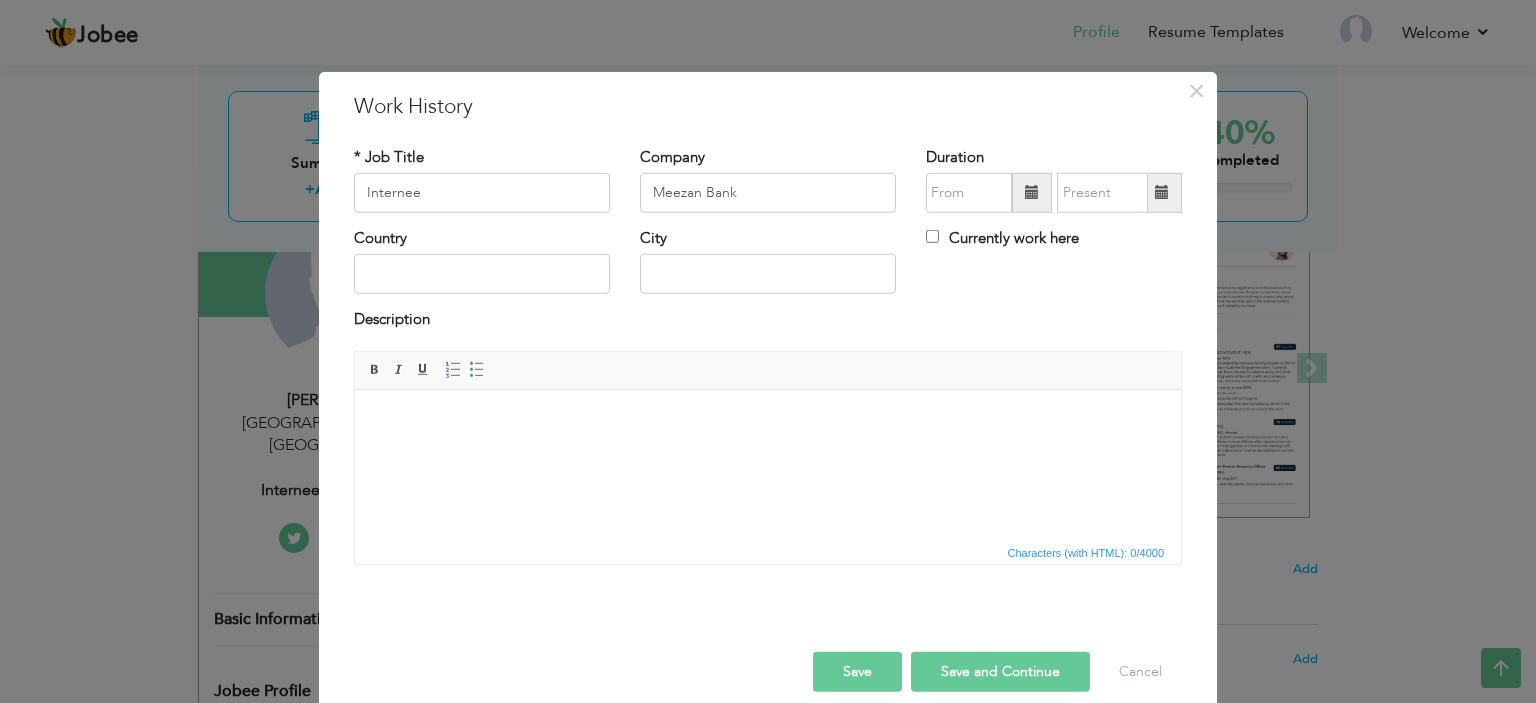 click at bounding box center [1032, 192] 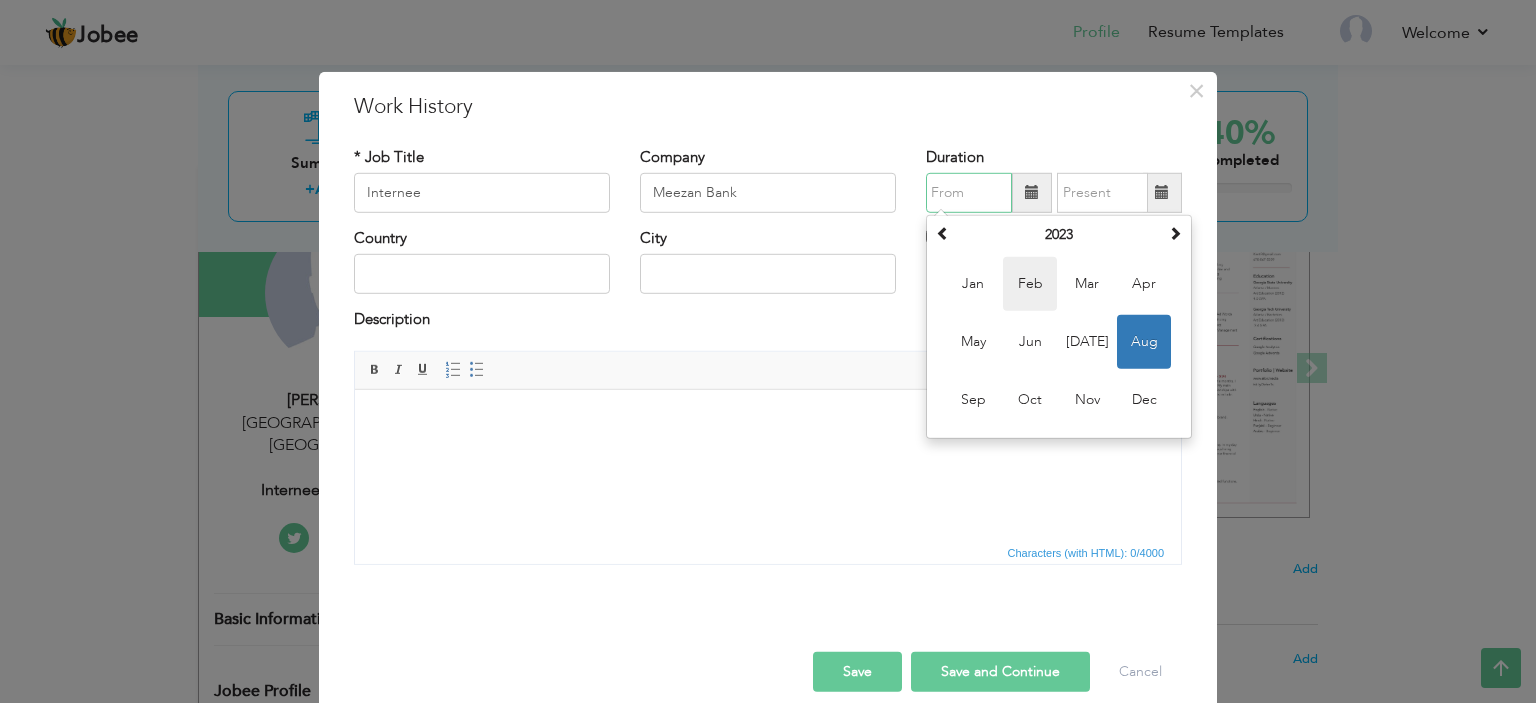 click on "Feb" at bounding box center (1030, 284) 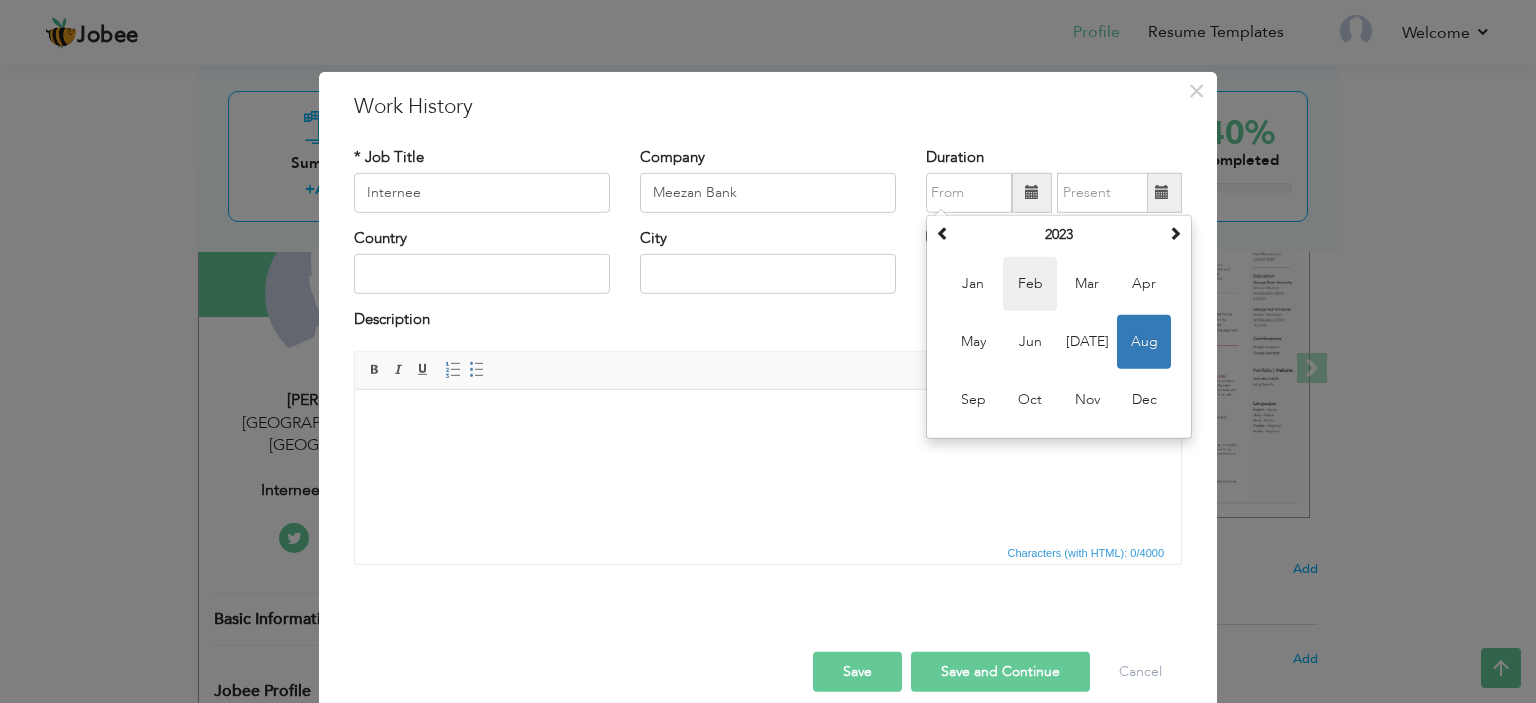 type on "02/2023" 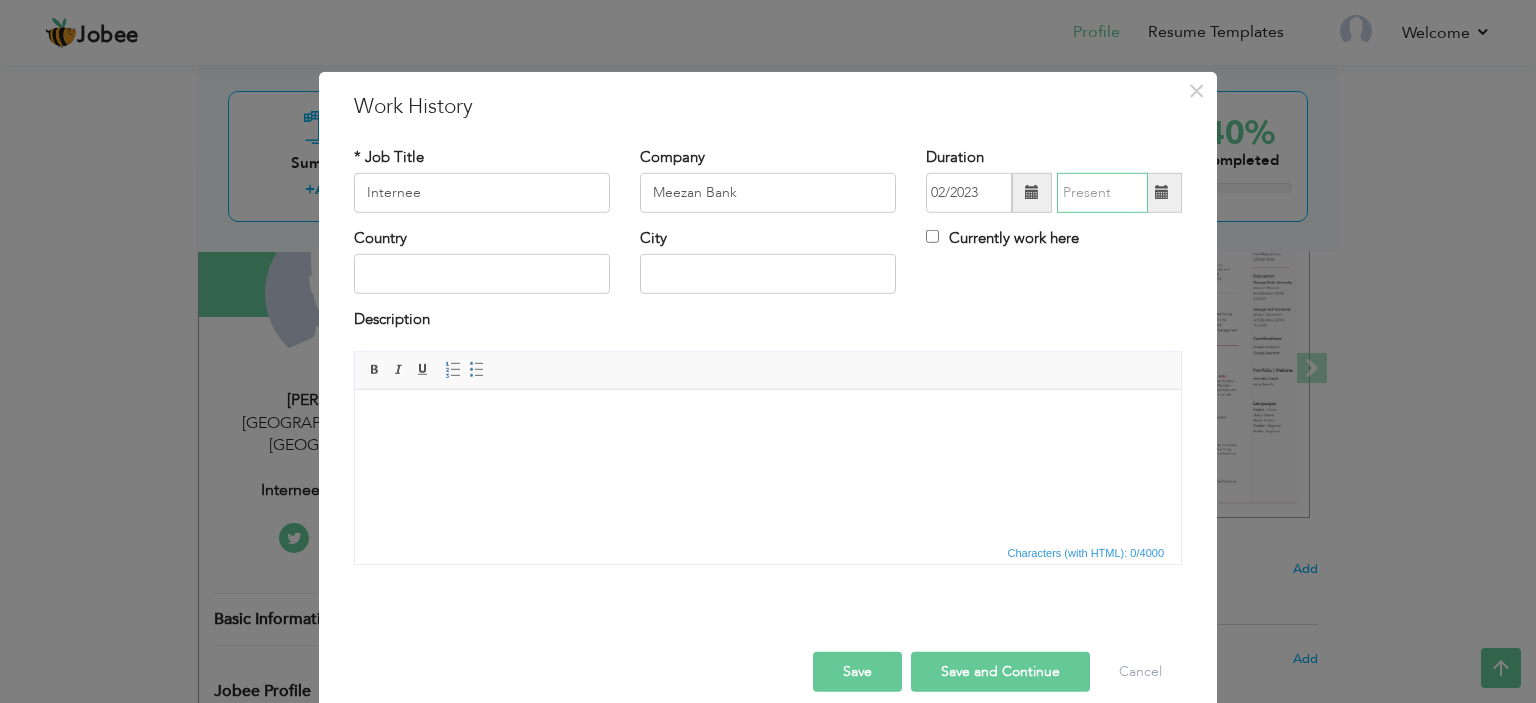 click at bounding box center [1102, 193] 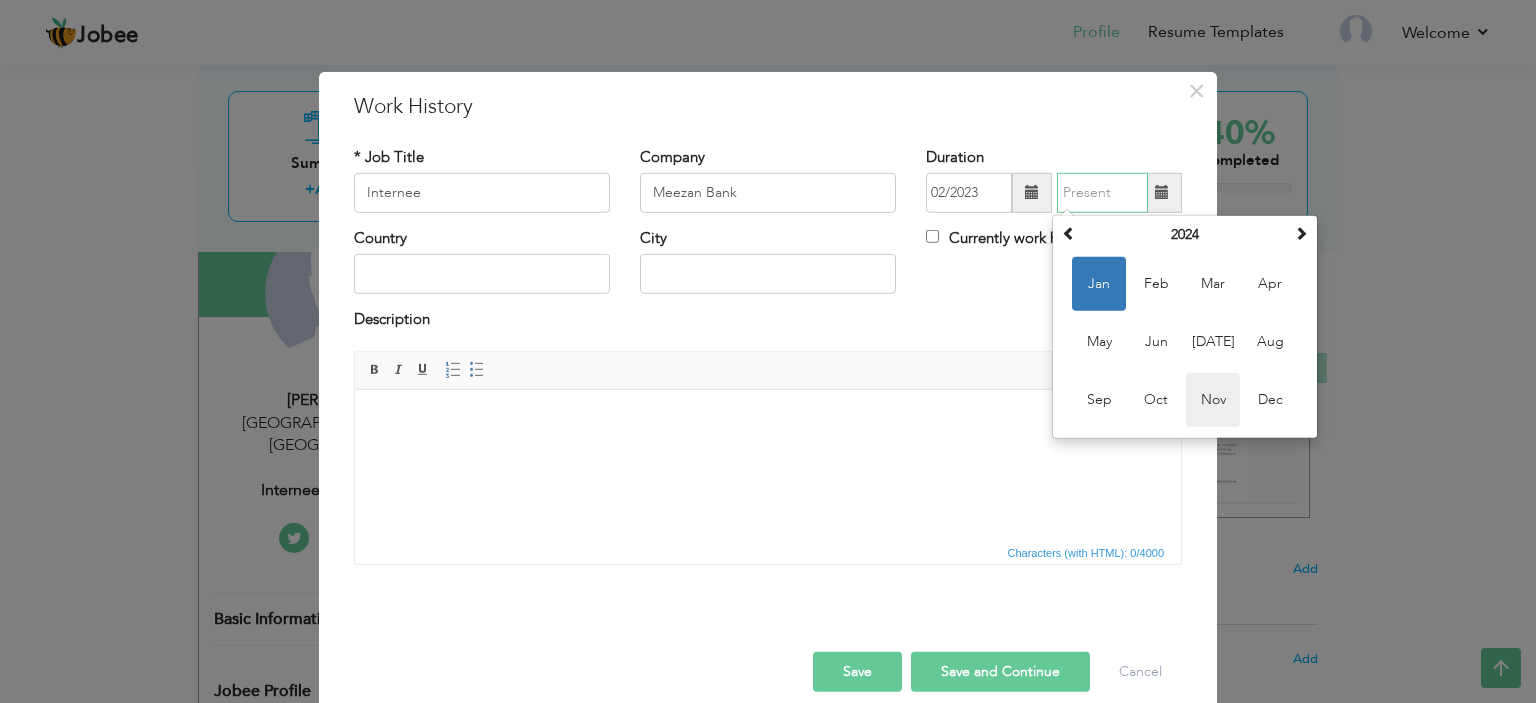 click on "Nov" at bounding box center (1213, 400) 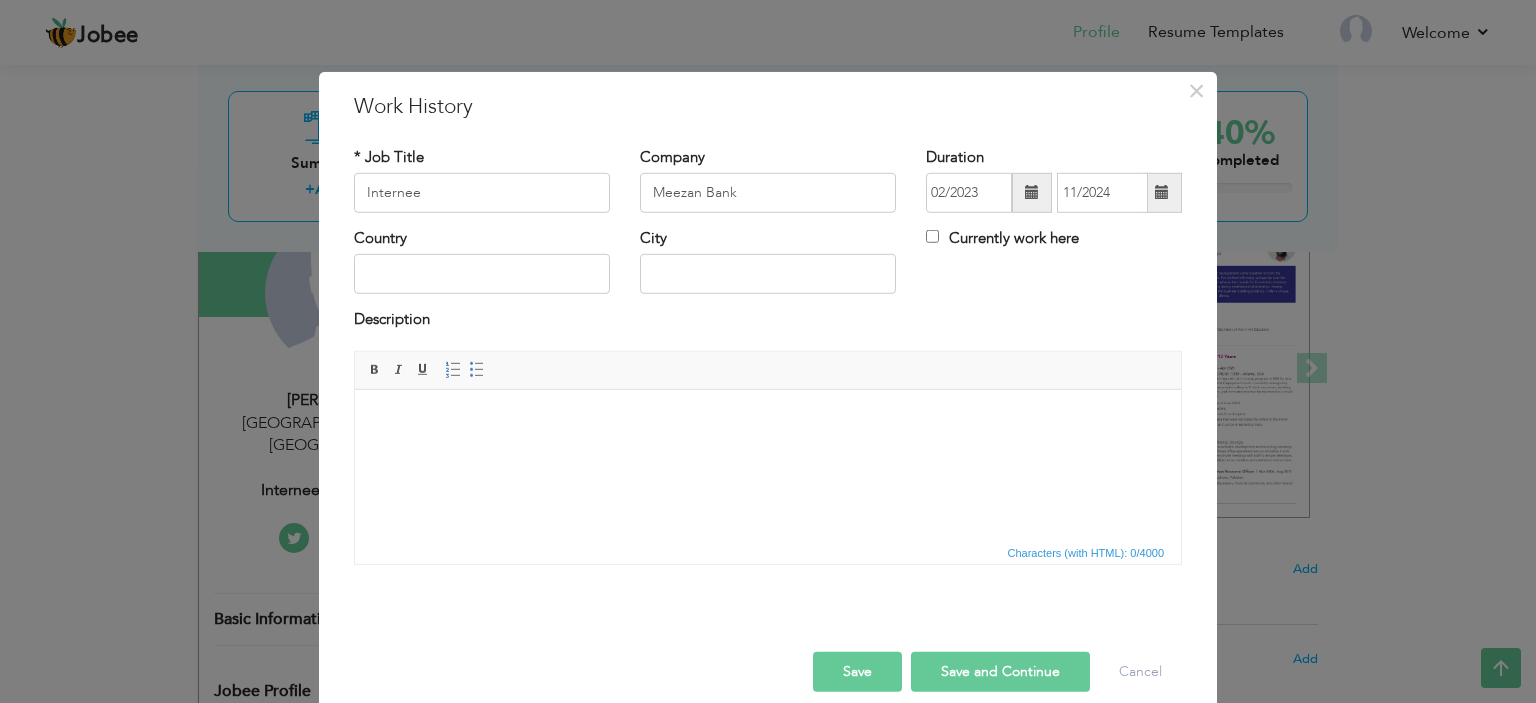 click at bounding box center (1162, 193) 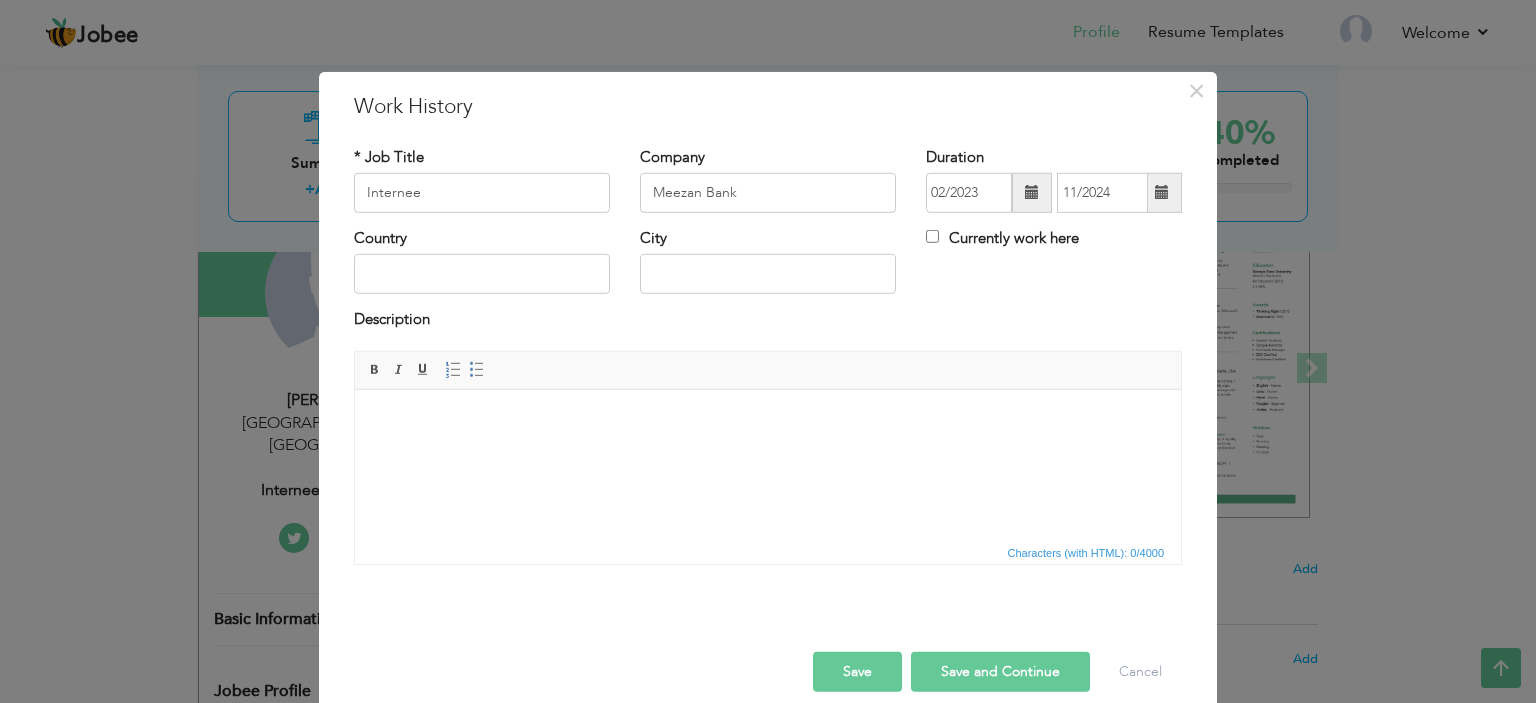 click at bounding box center [1162, 192] 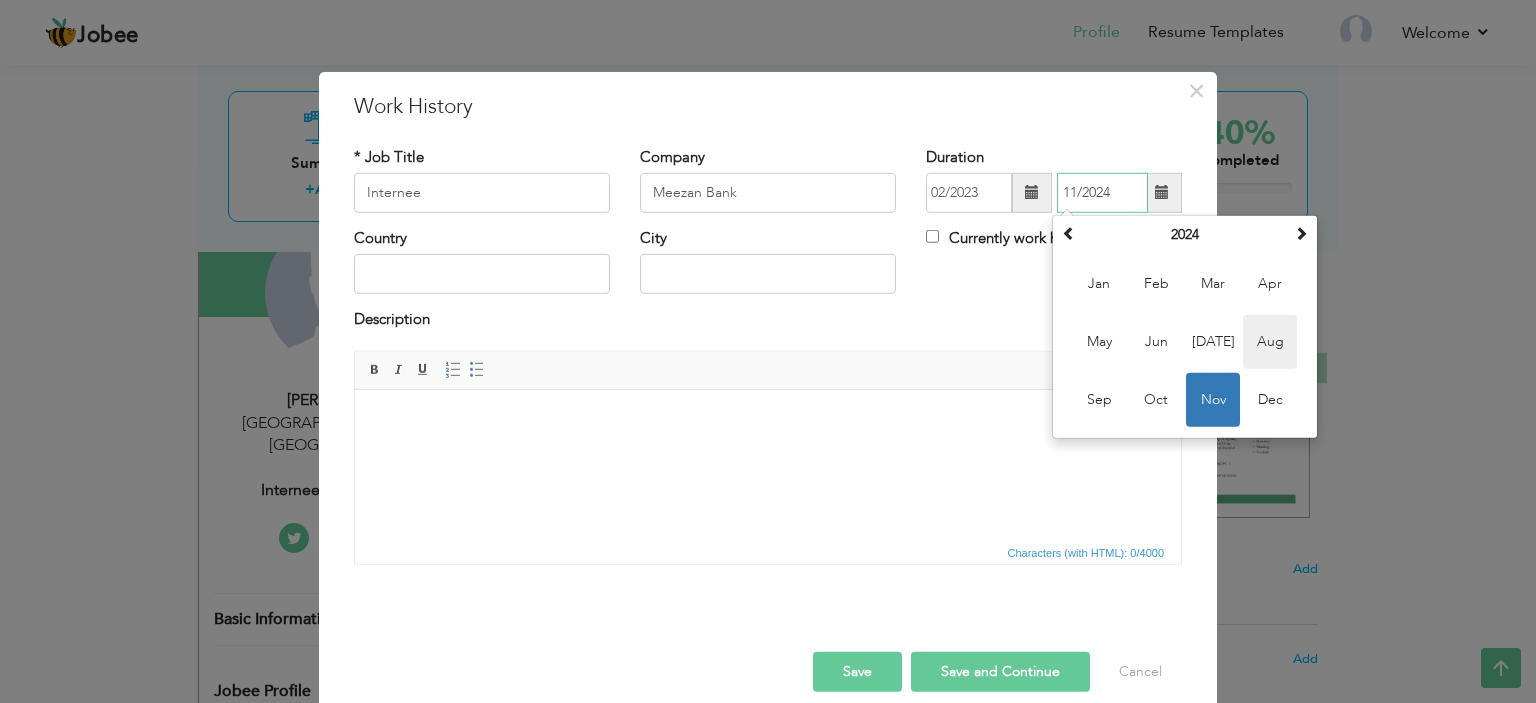 click on "Aug" at bounding box center [1270, 342] 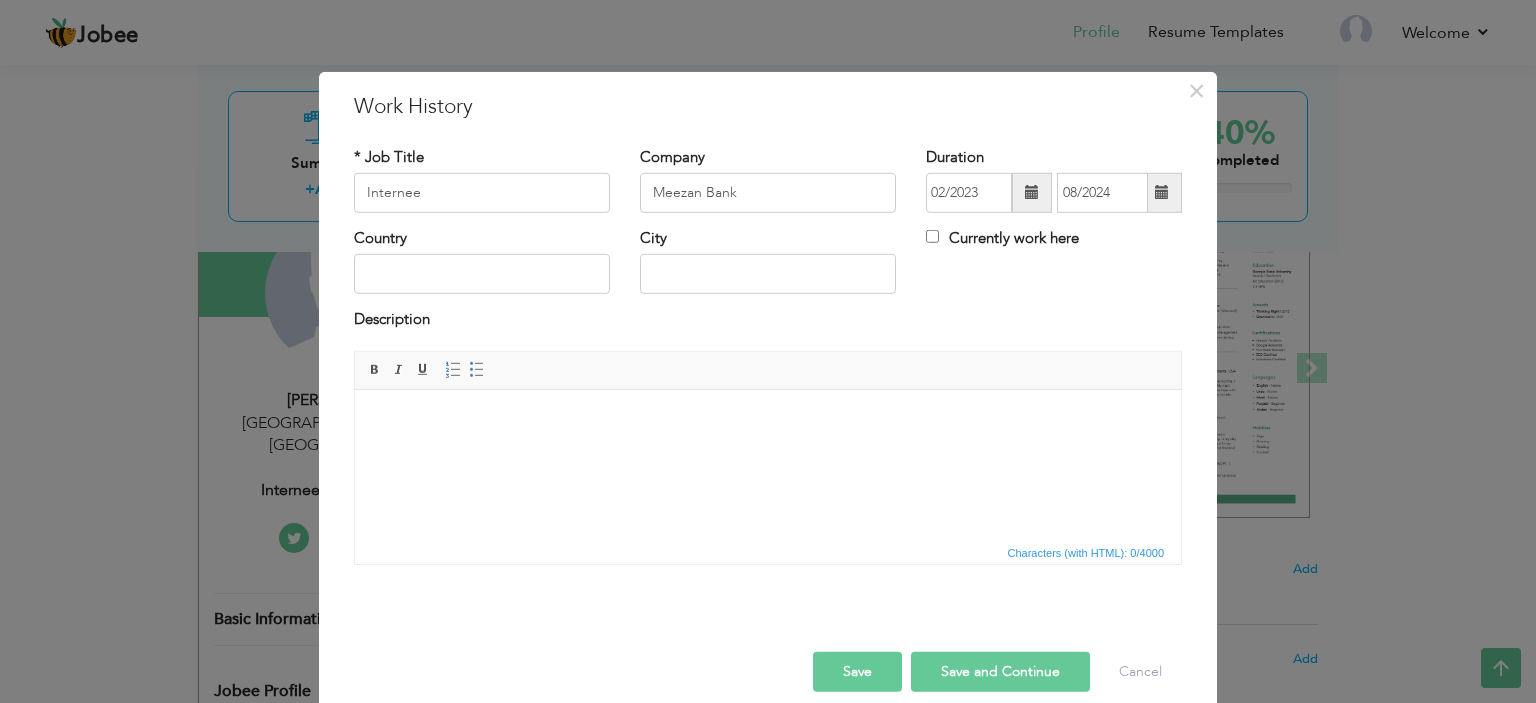 click at bounding box center (1162, 193) 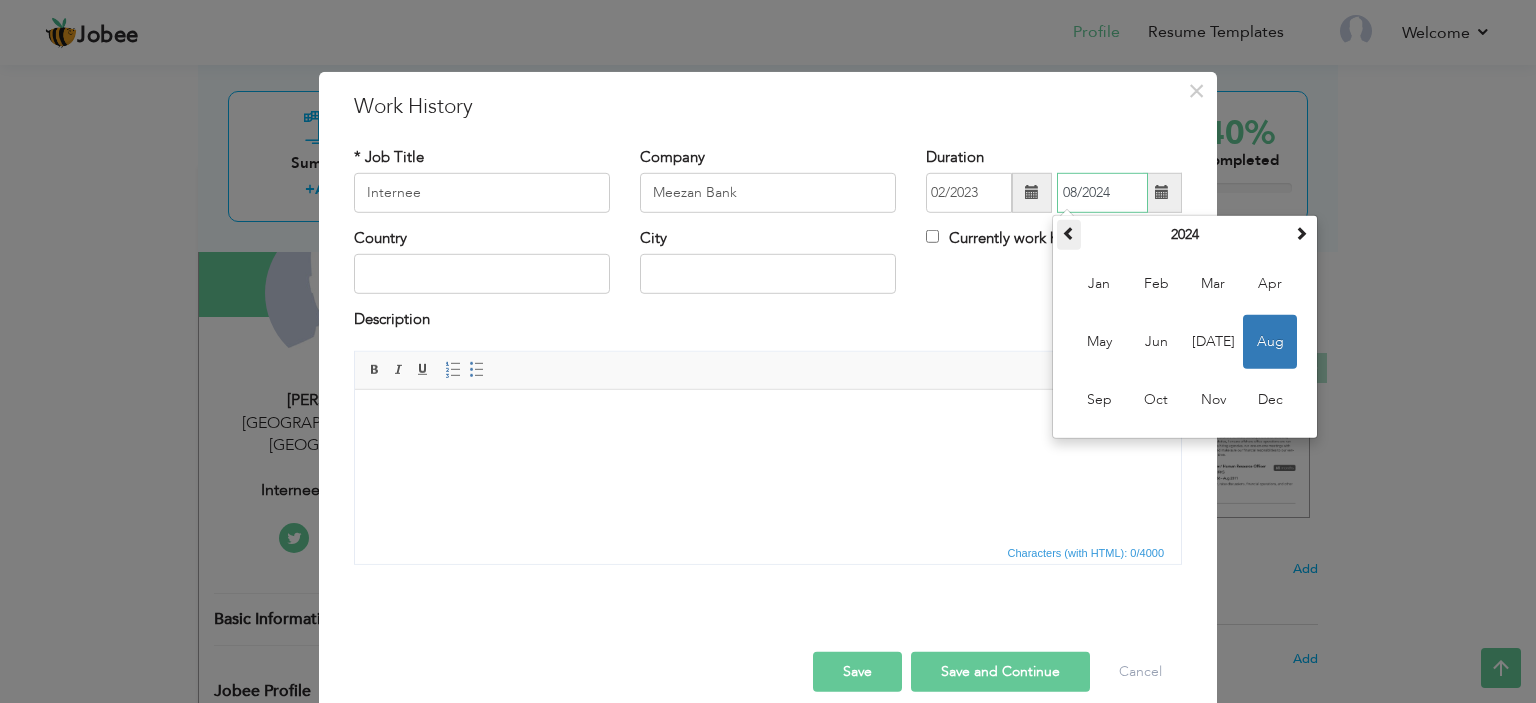 click at bounding box center [1069, 233] 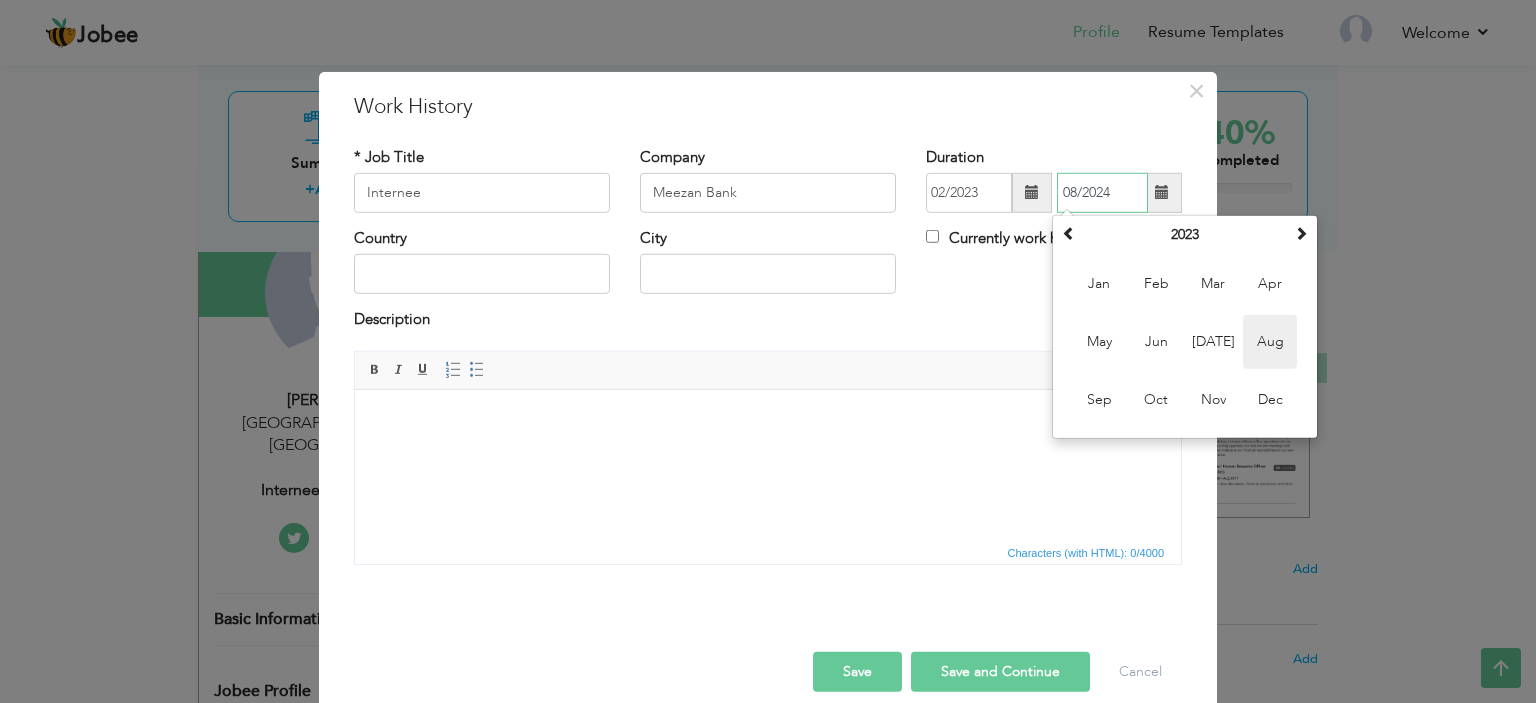 click on "Aug" at bounding box center (1270, 342) 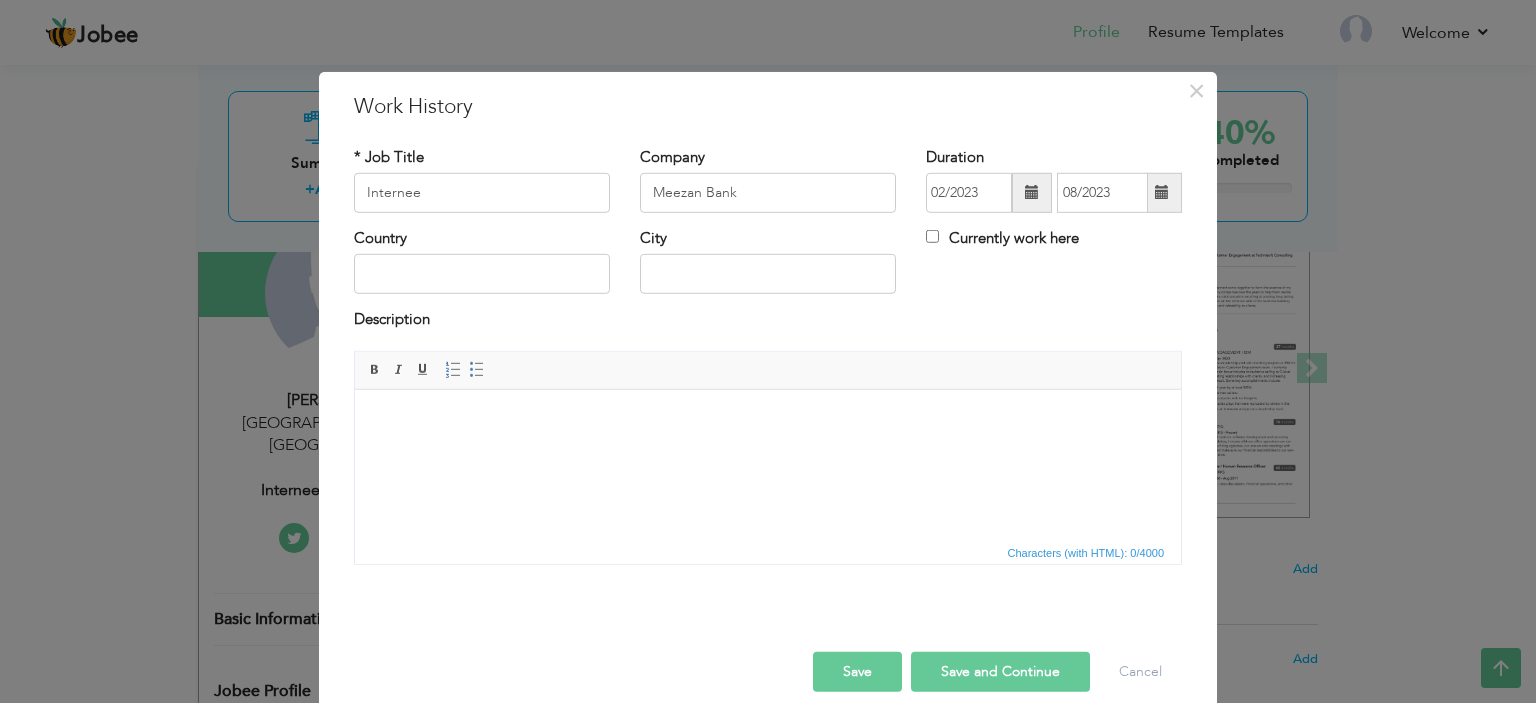 click on "Description" at bounding box center [768, 322] 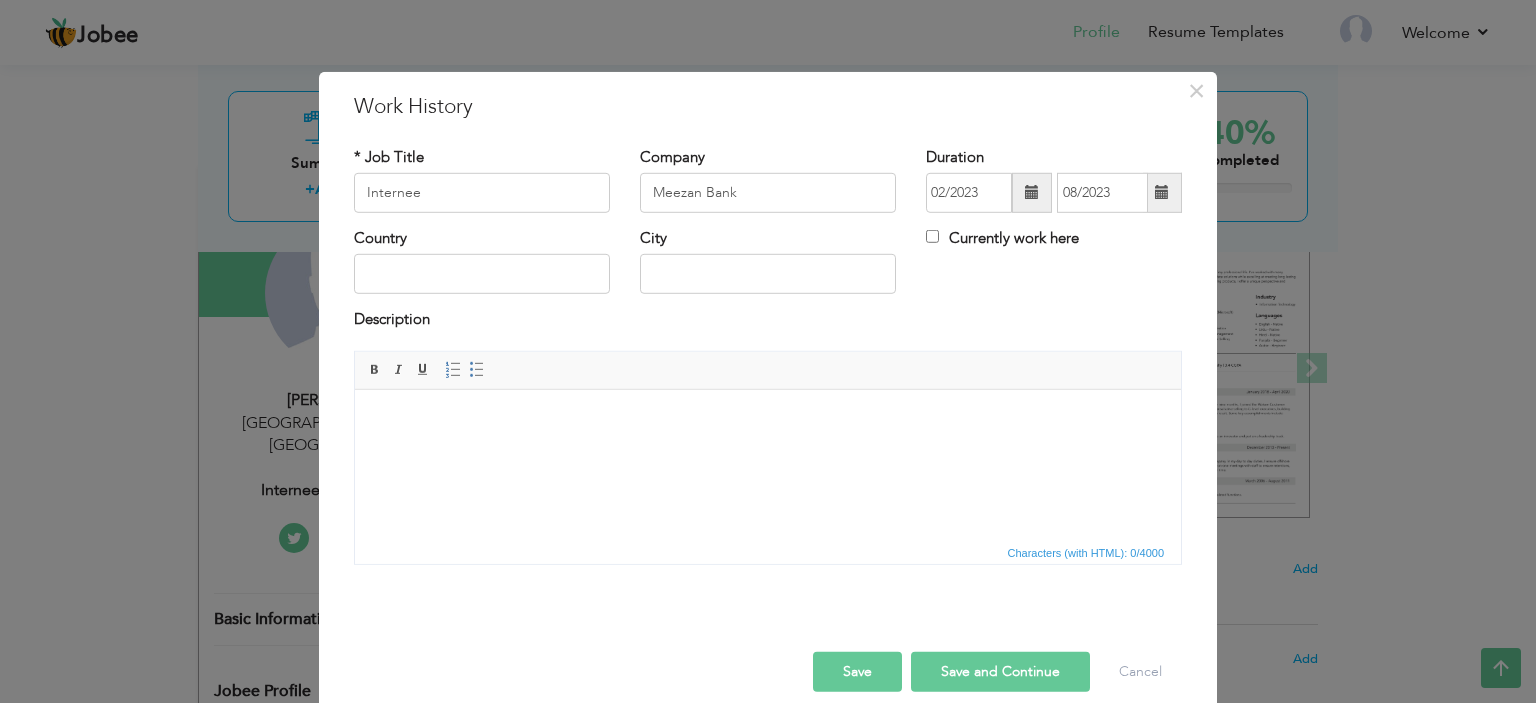 click at bounding box center (1162, 192) 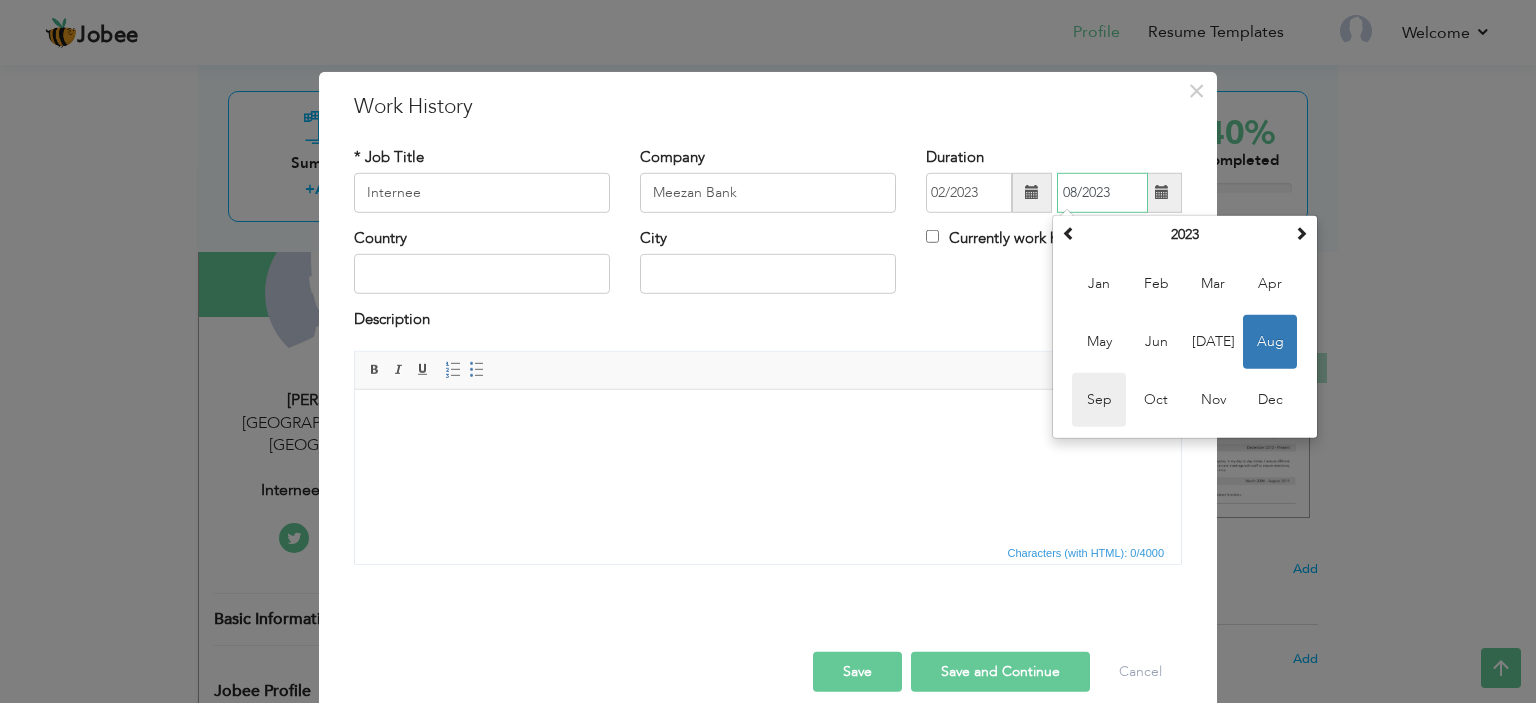 click on "Sep" at bounding box center [1099, 400] 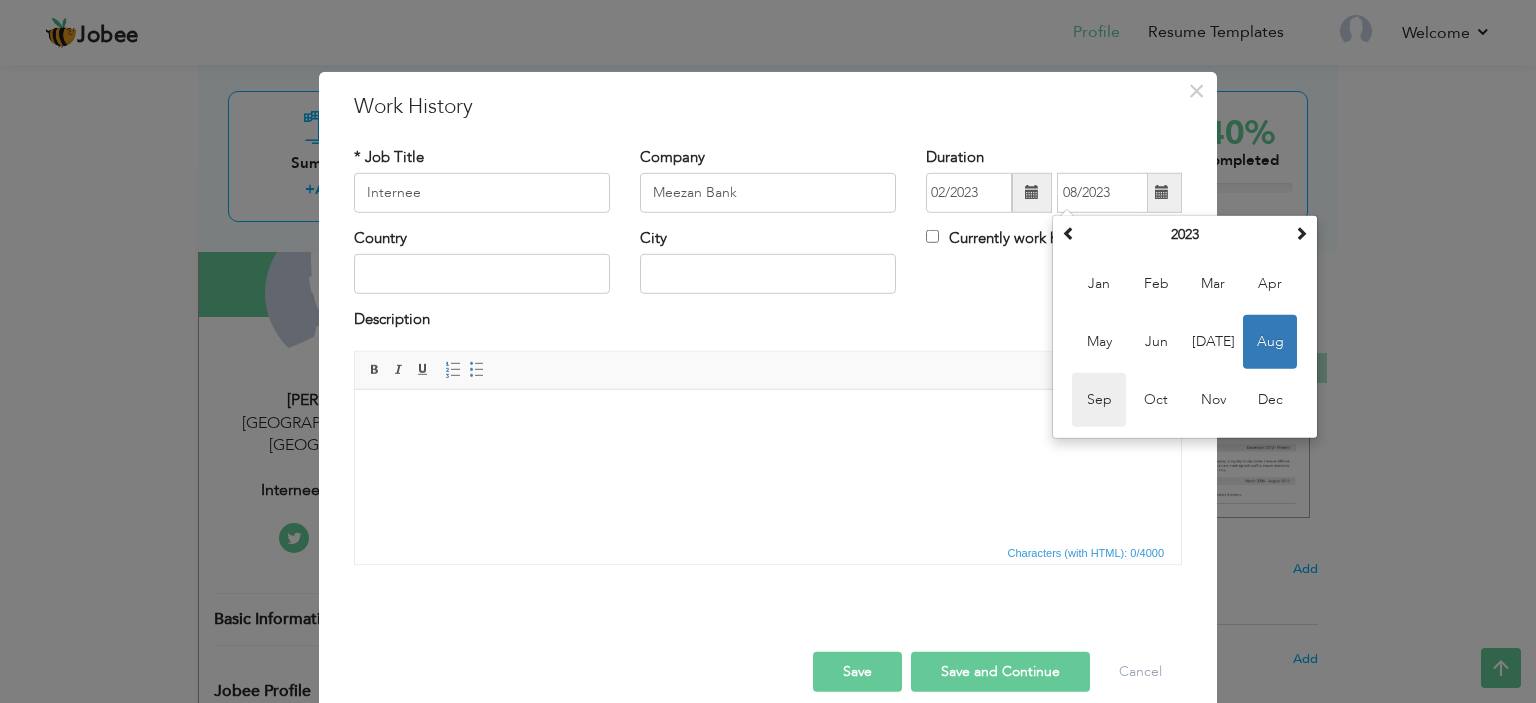 type on "09/2023" 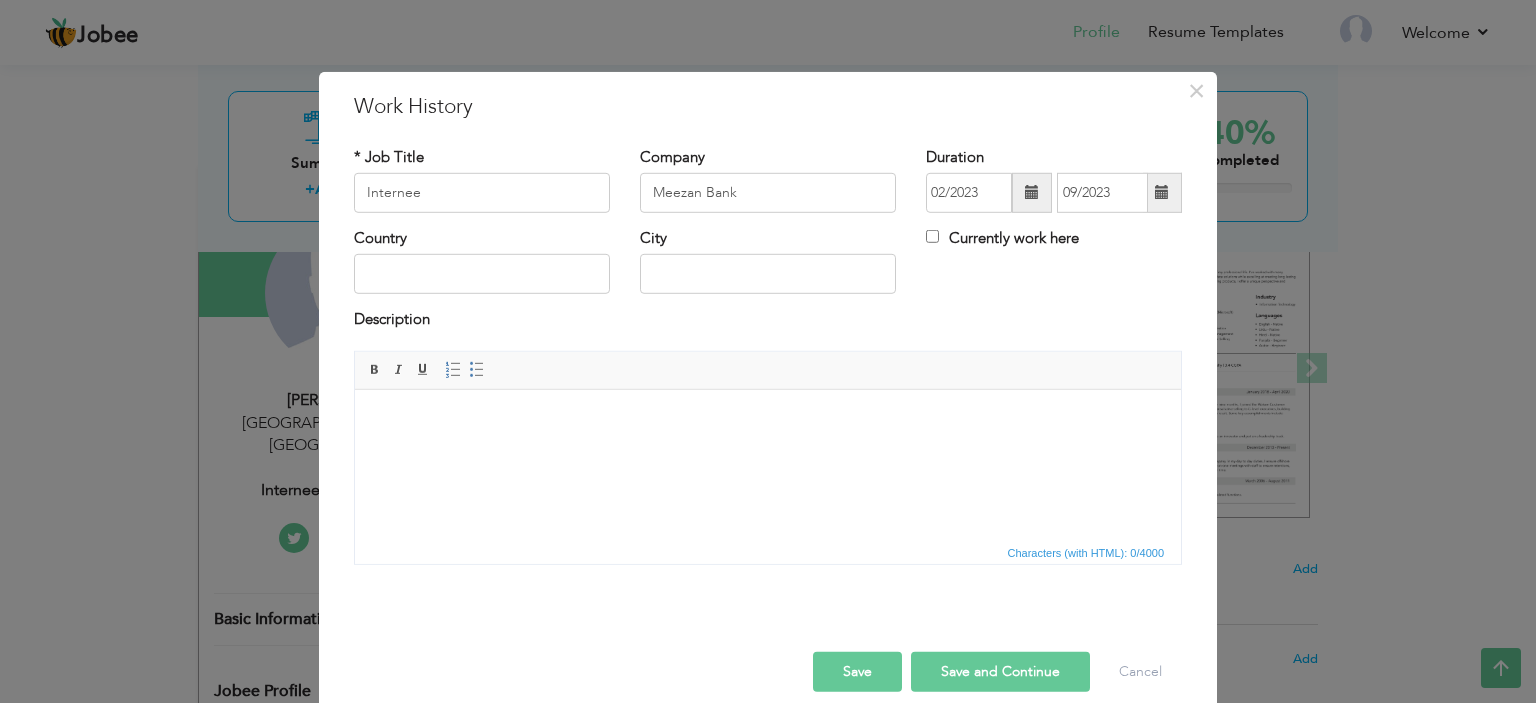 click on "Save" at bounding box center (857, 672) 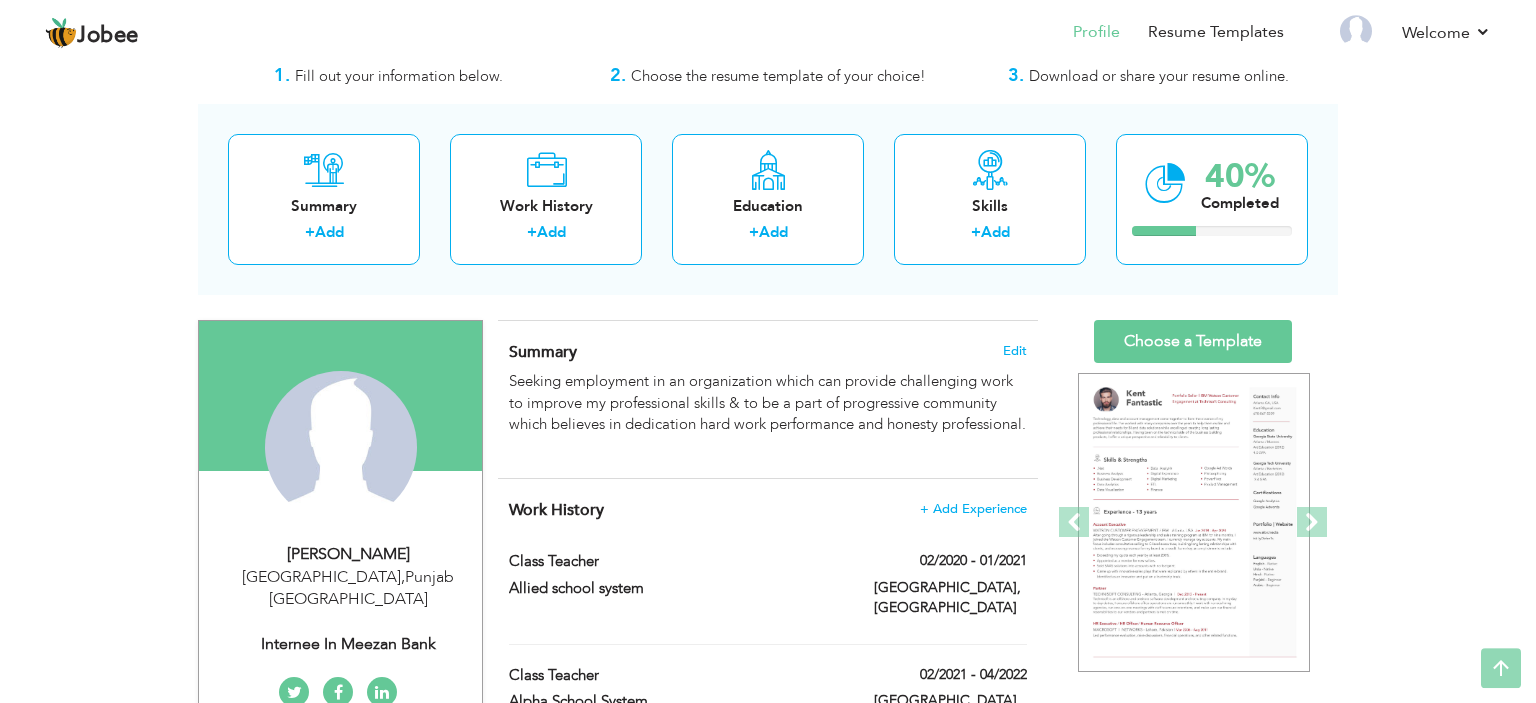 scroll, scrollTop: 28, scrollLeft: 0, axis: vertical 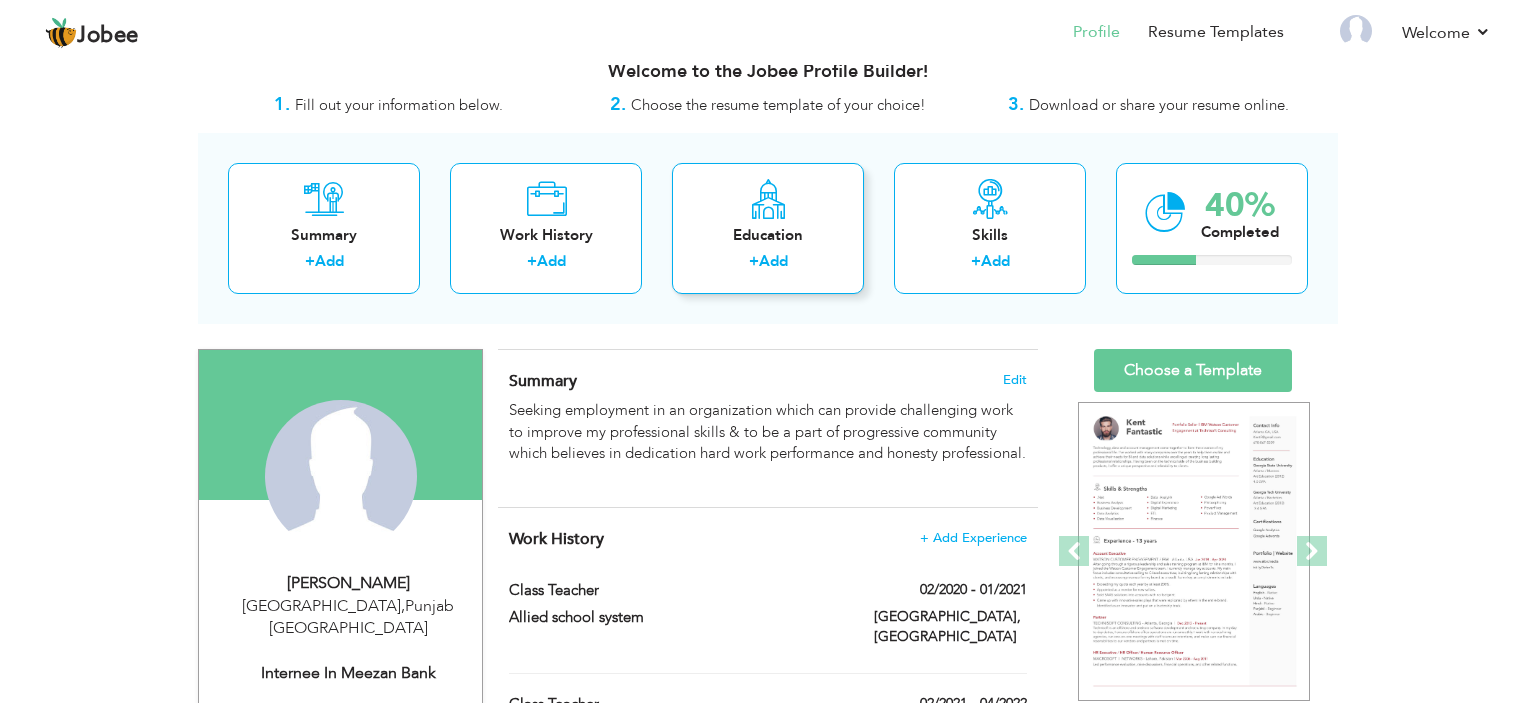 click on "Education" at bounding box center [768, 235] 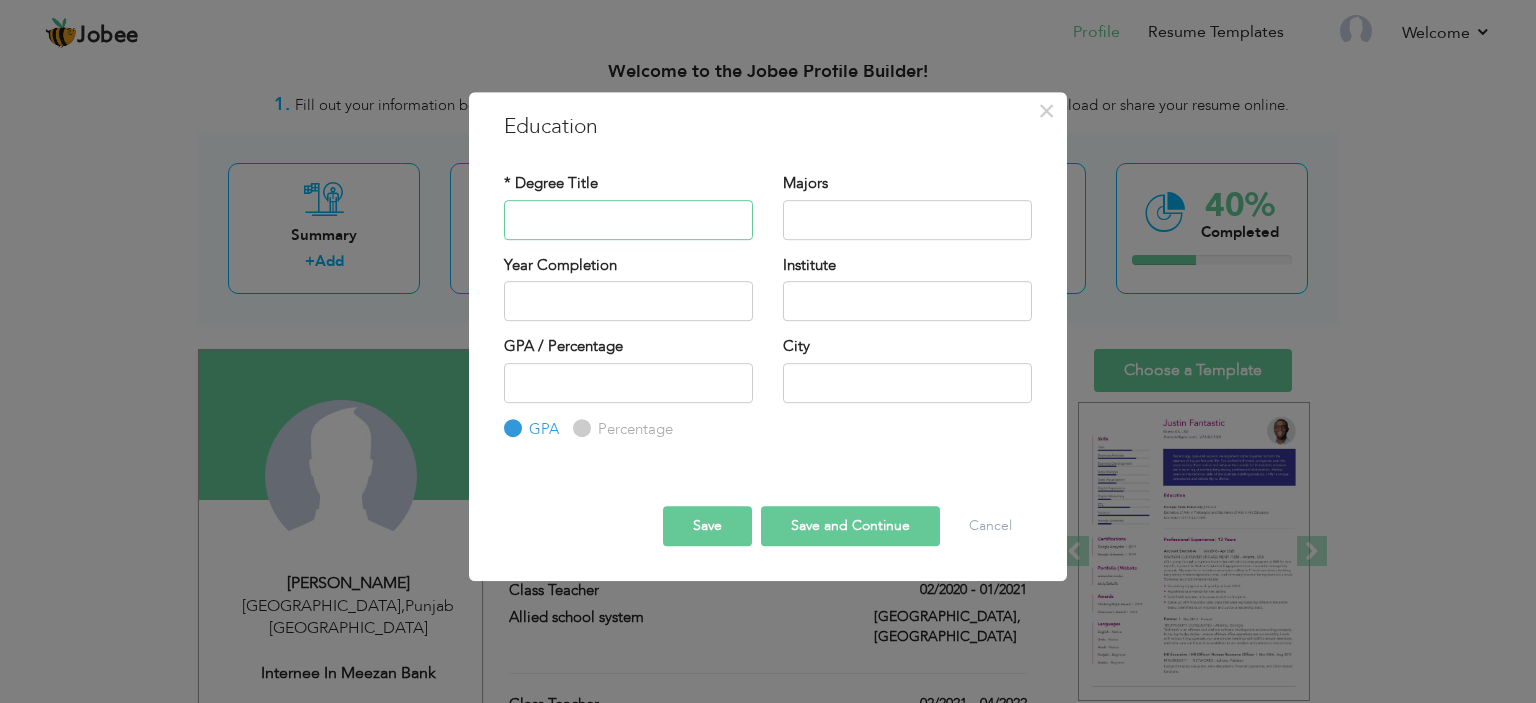 click at bounding box center (628, 220) 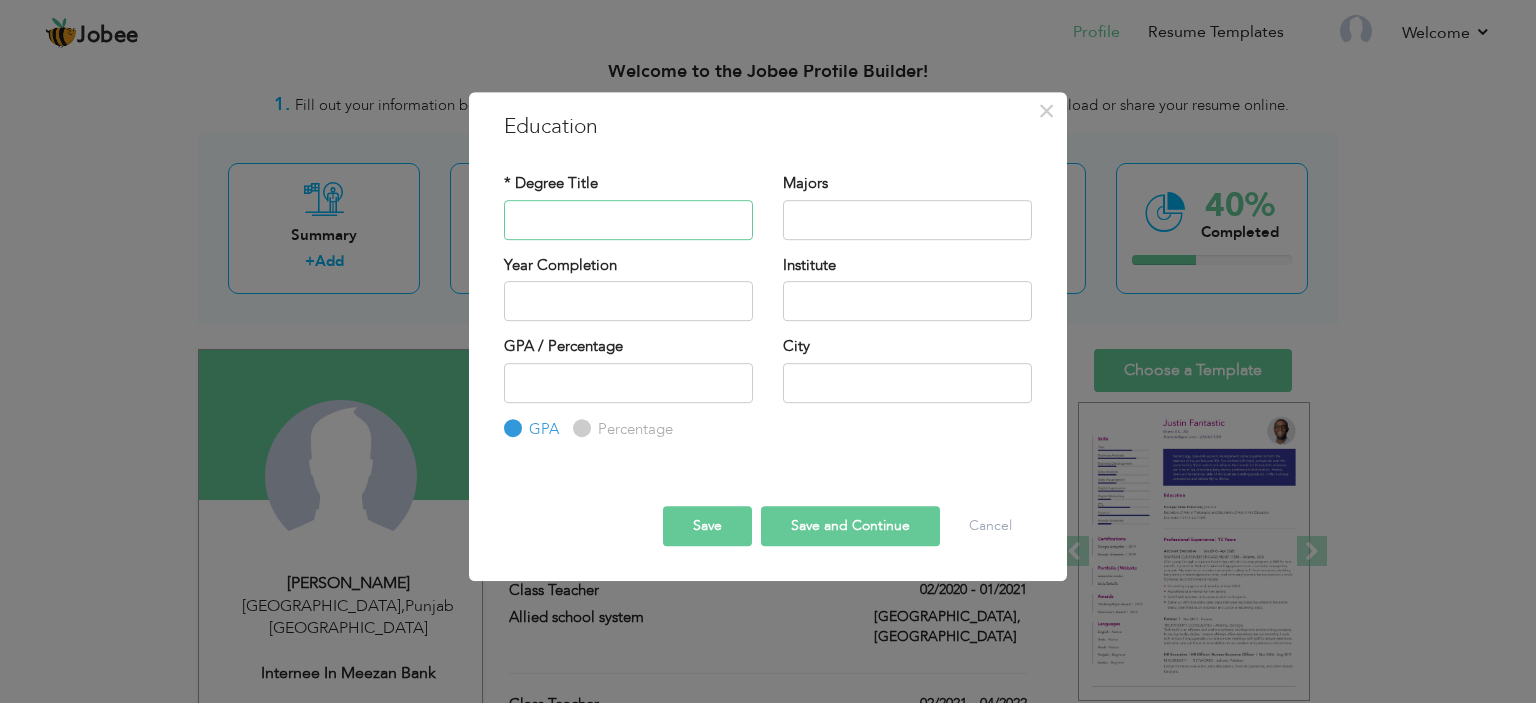 paste on "Master’s in Development Studies" 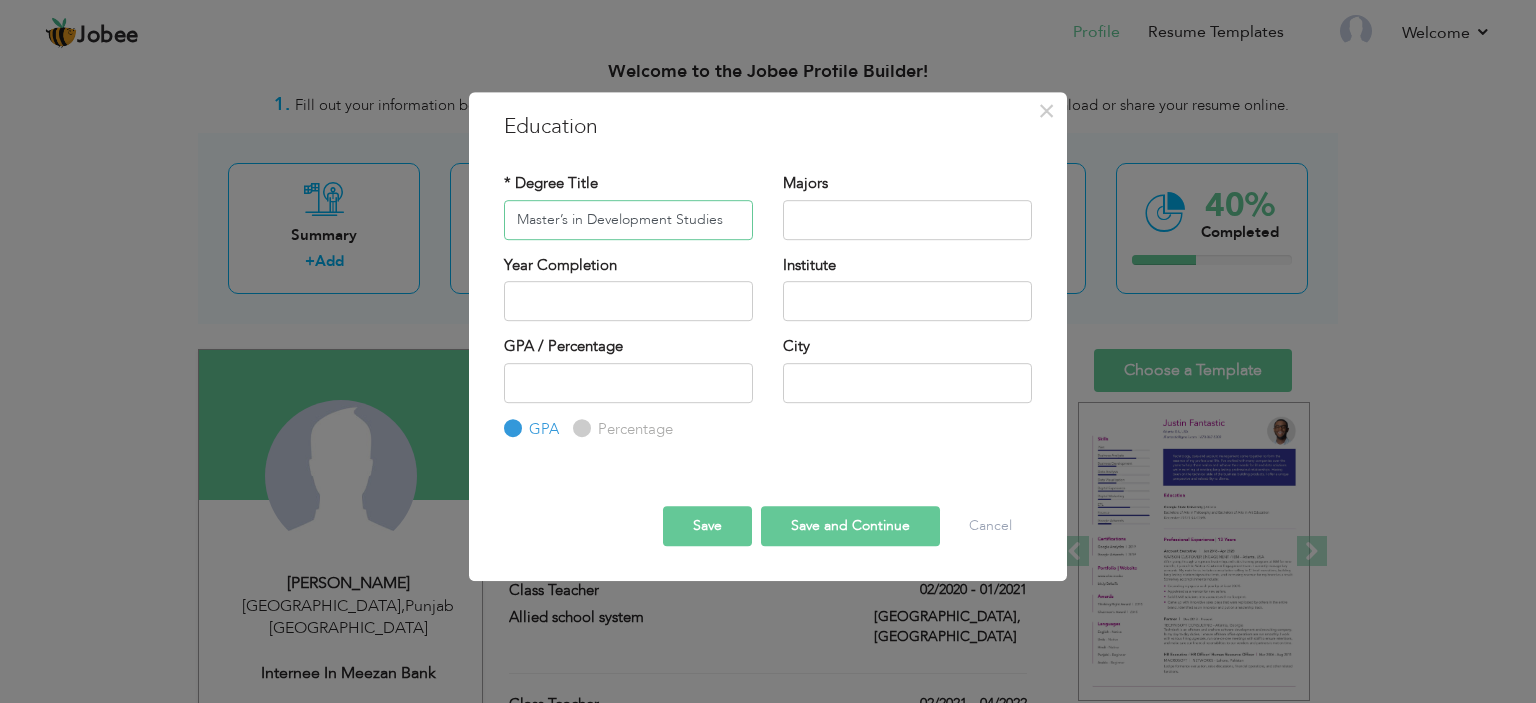 type on "Master’s in Development Studies" 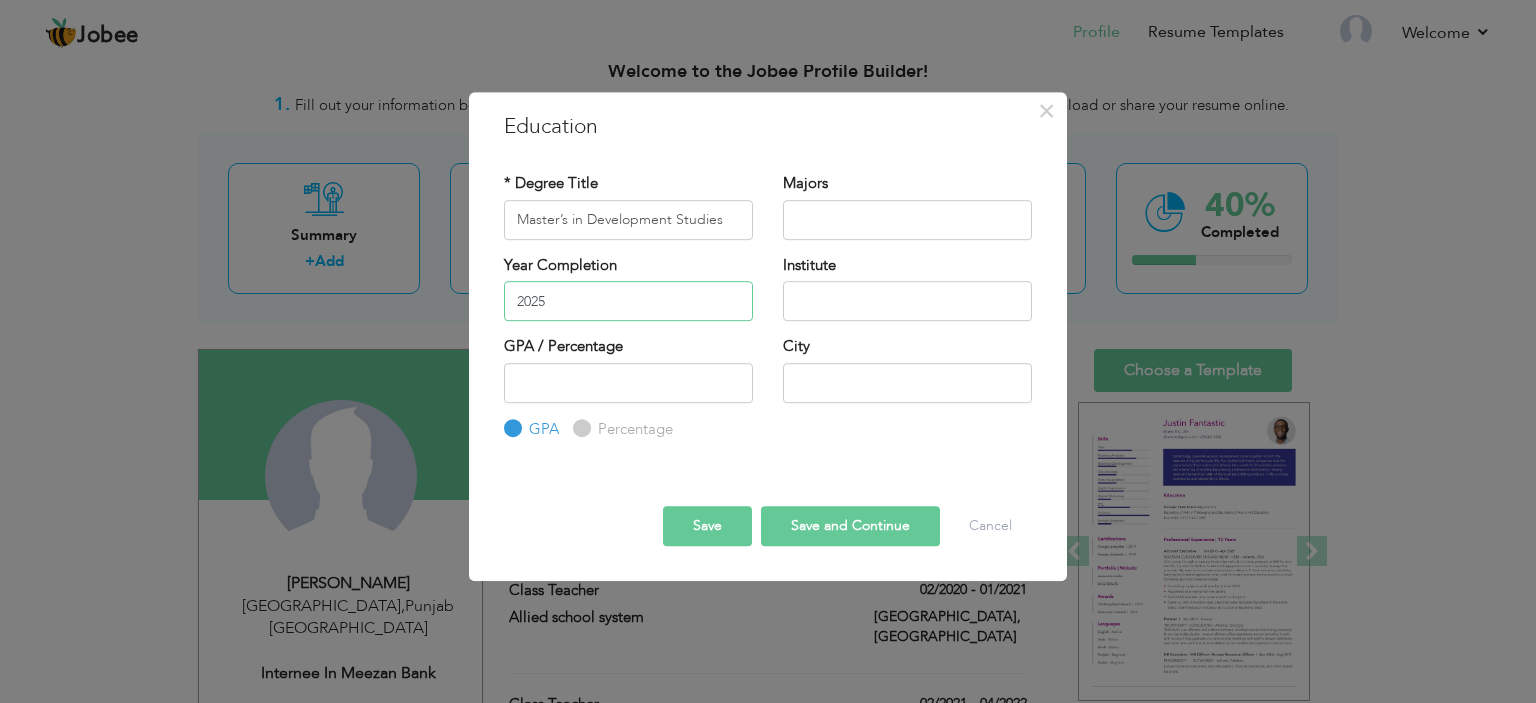 click on "2025" at bounding box center (628, 301) 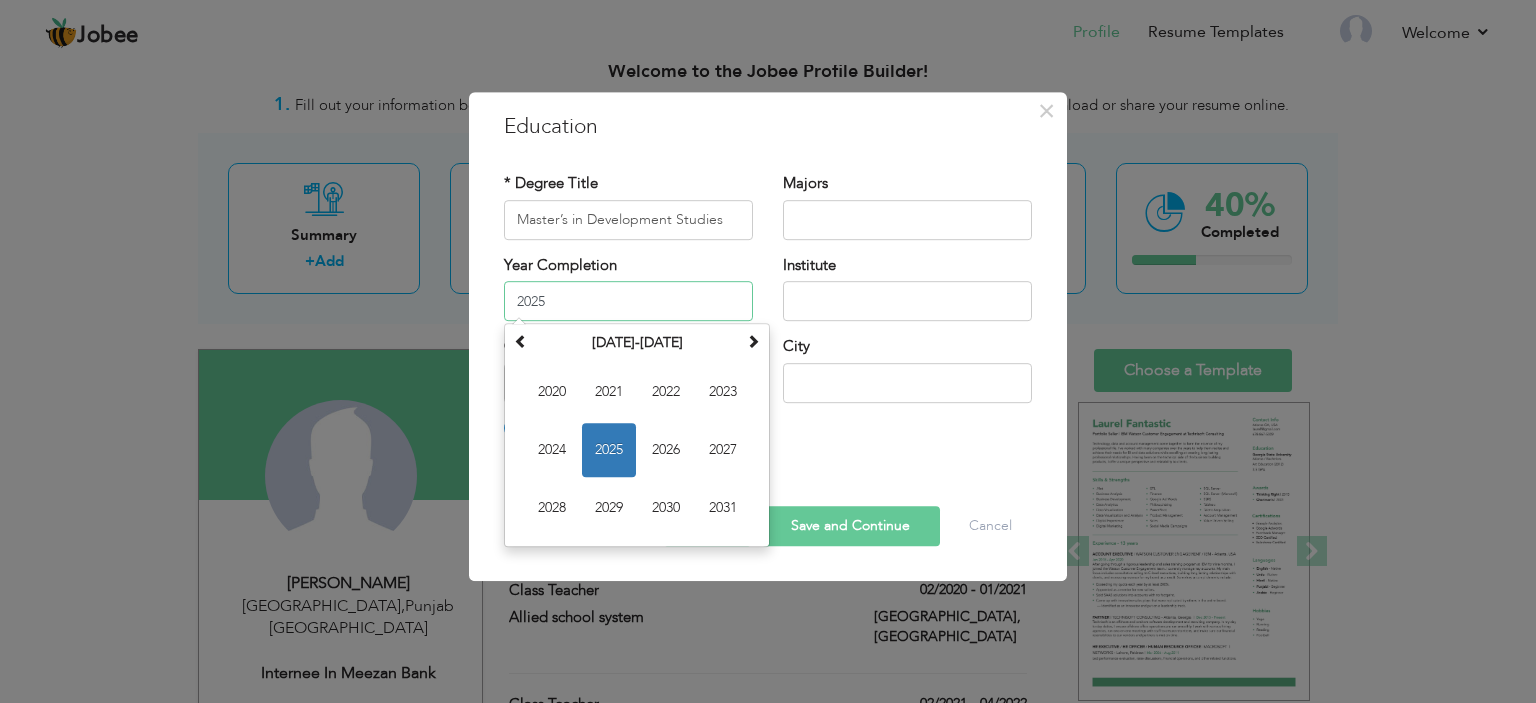 paste on "2020" 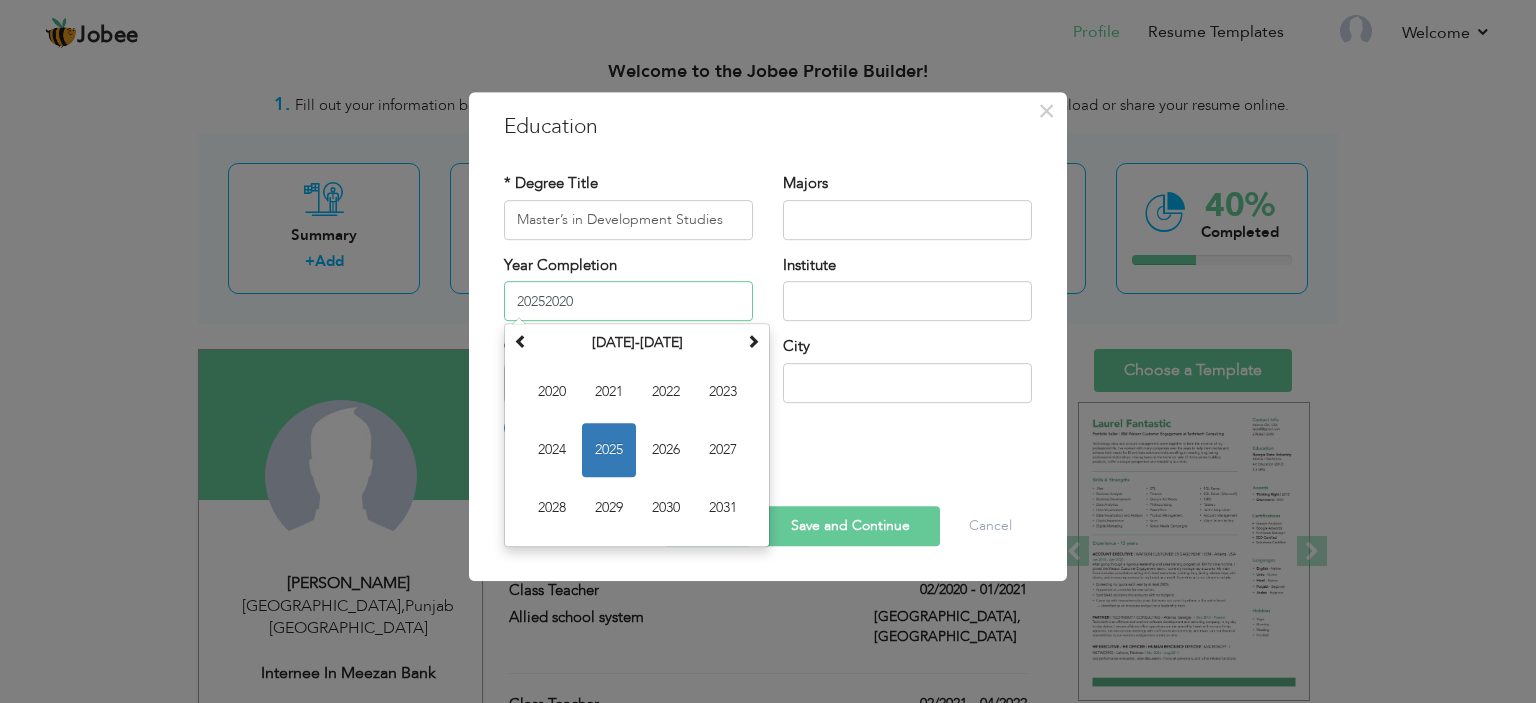 click on "20252020" at bounding box center [628, 301] 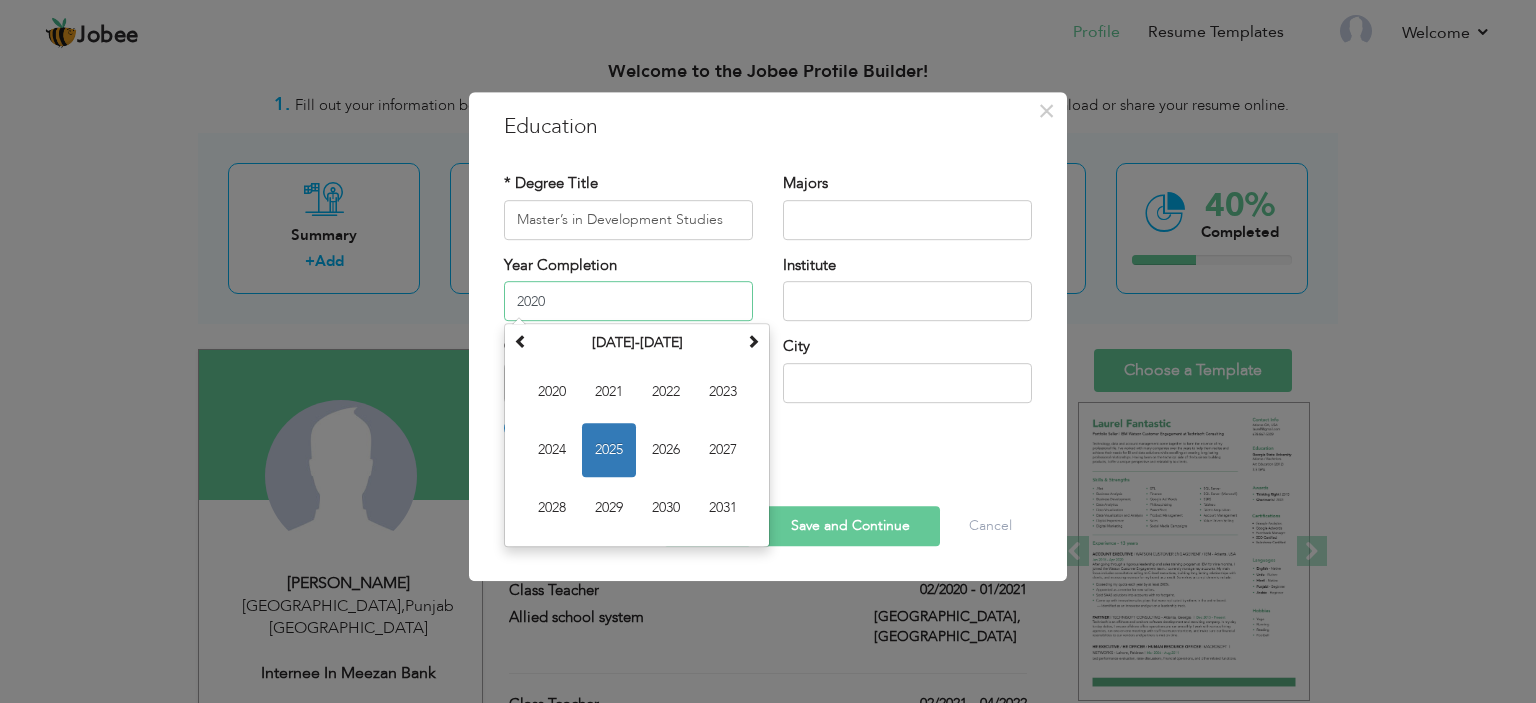 type on "2020" 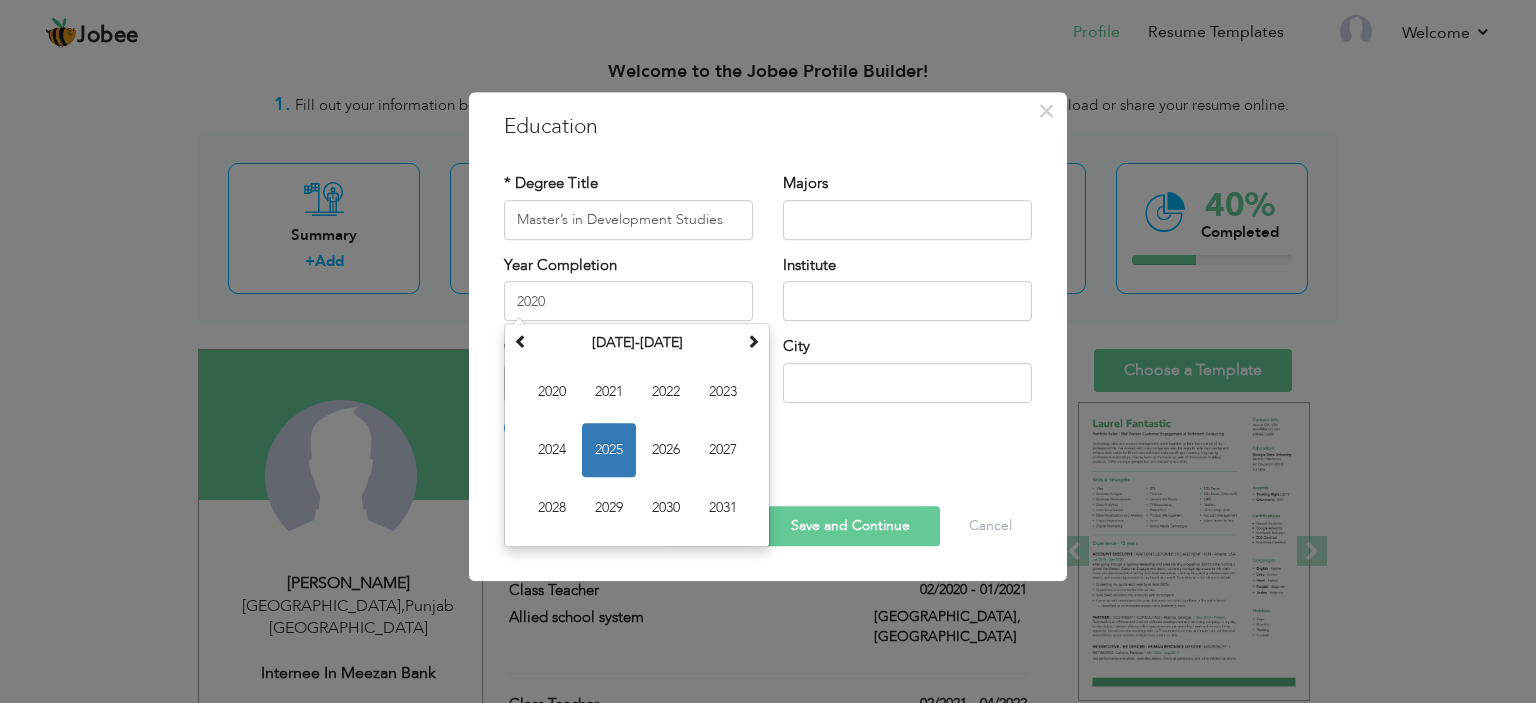 click on "Majors" at bounding box center [907, 206] 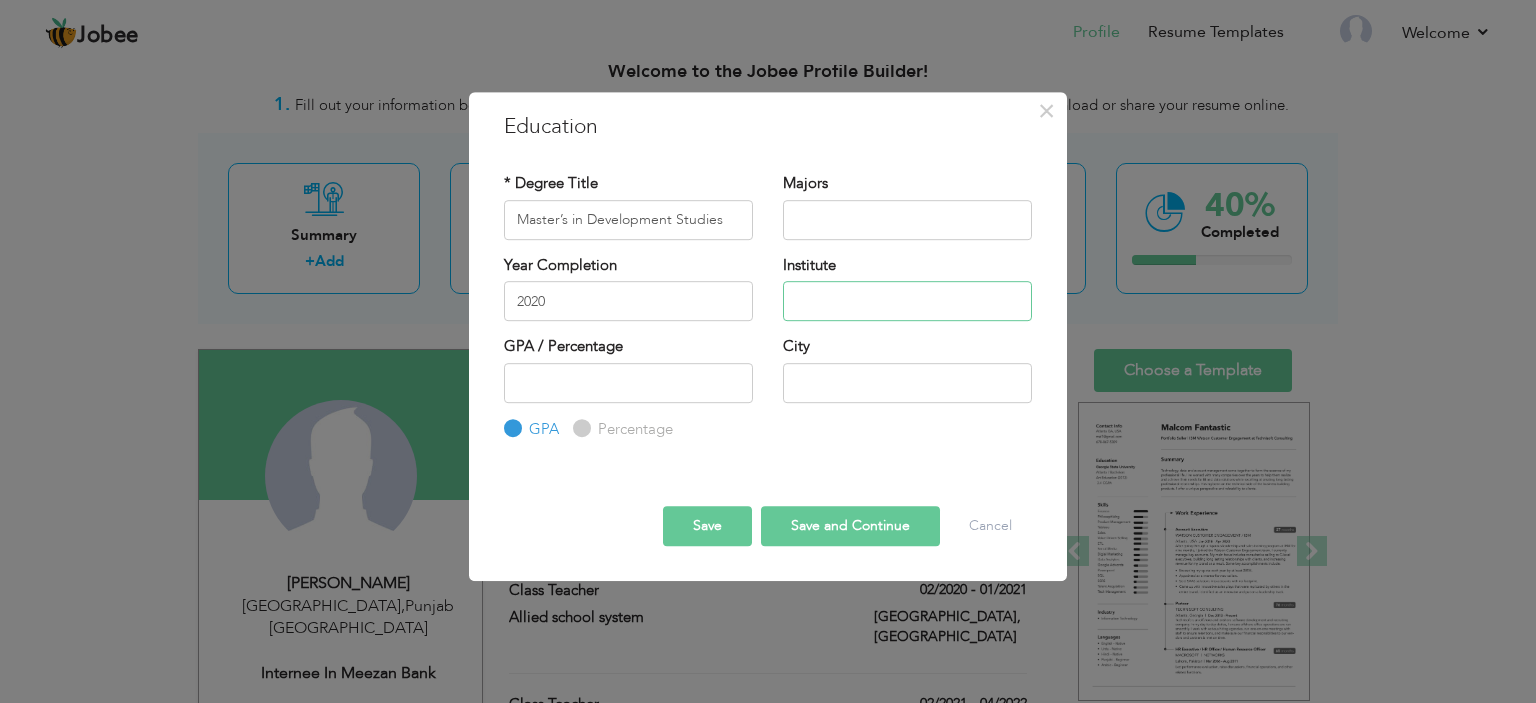 click at bounding box center [907, 301] 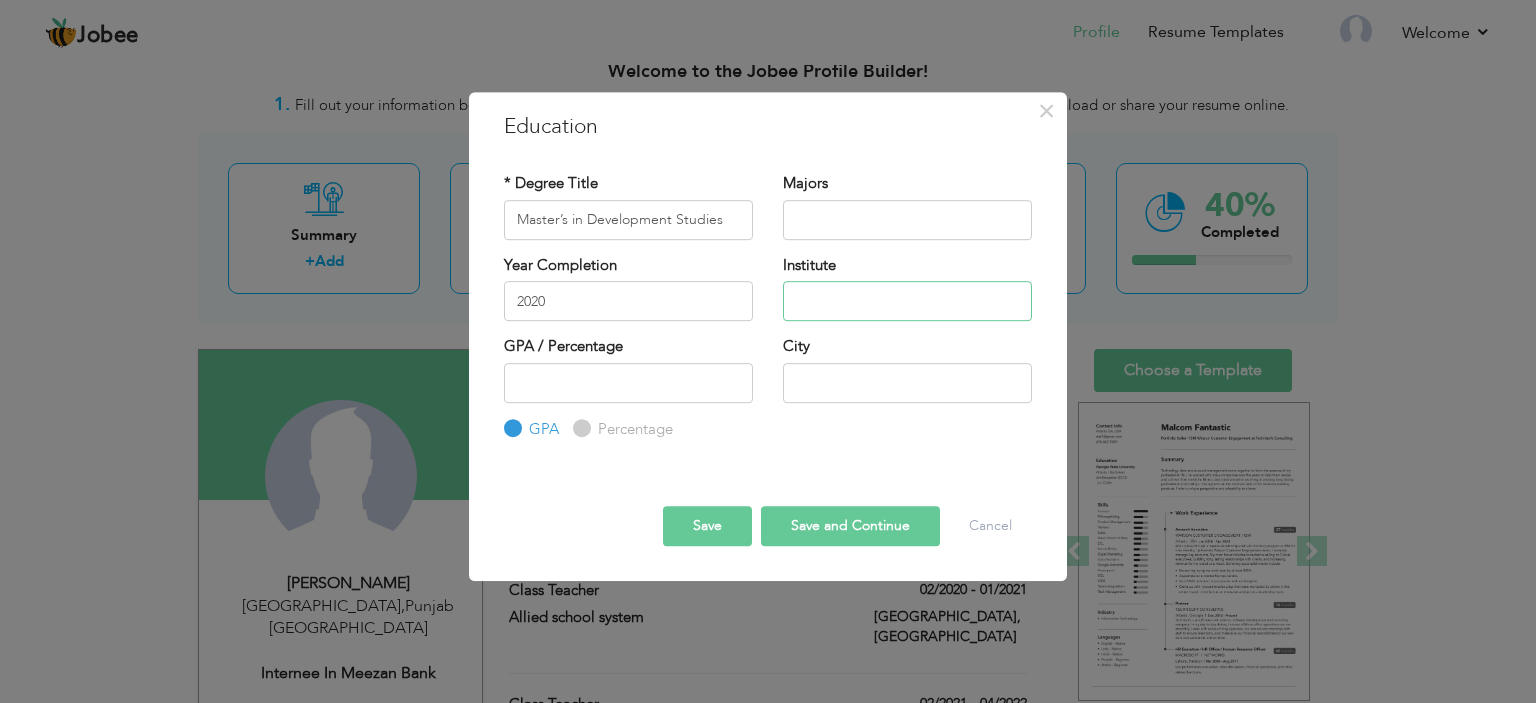paste on "The [GEOGRAPHIC_DATA], [GEOGRAPHIC_DATA]" 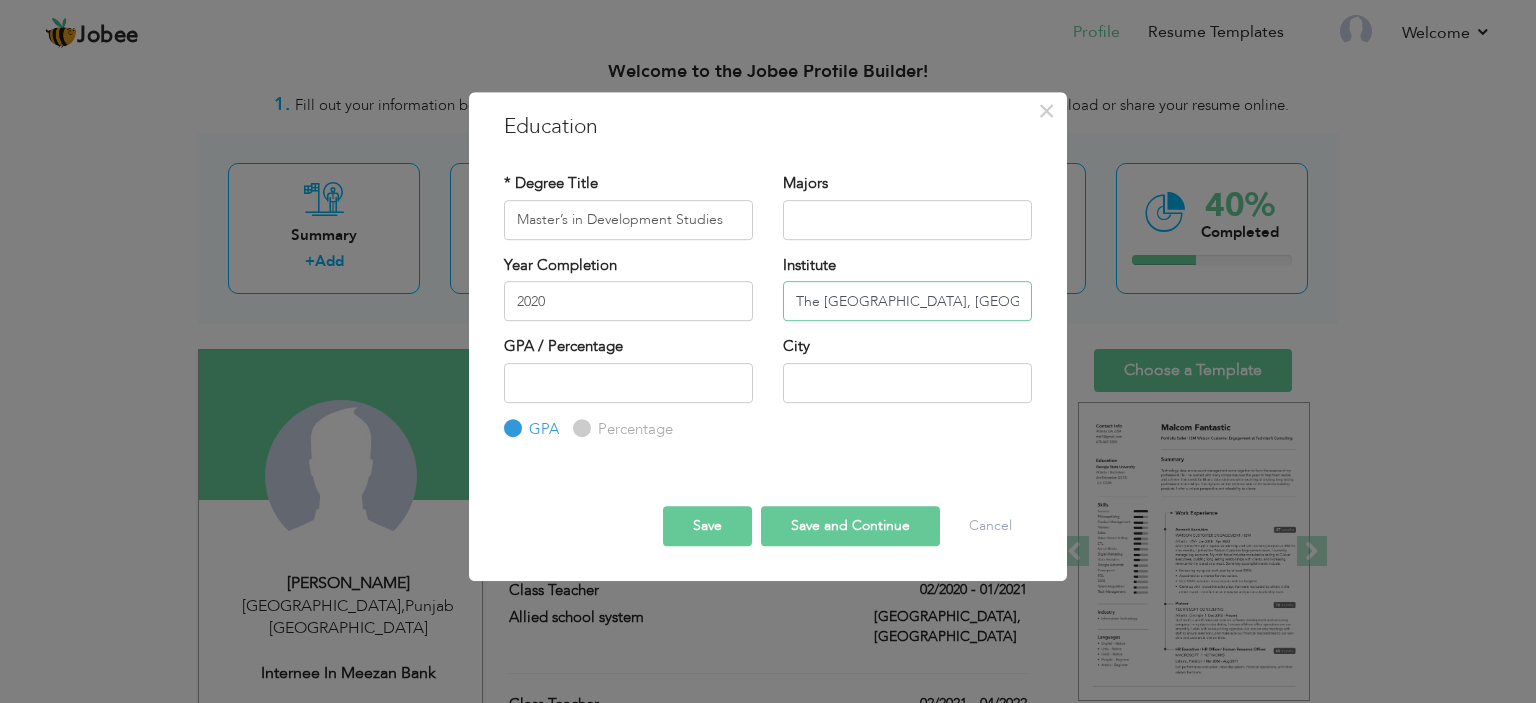 type on "The [GEOGRAPHIC_DATA], [GEOGRAPHIC_DATA]" 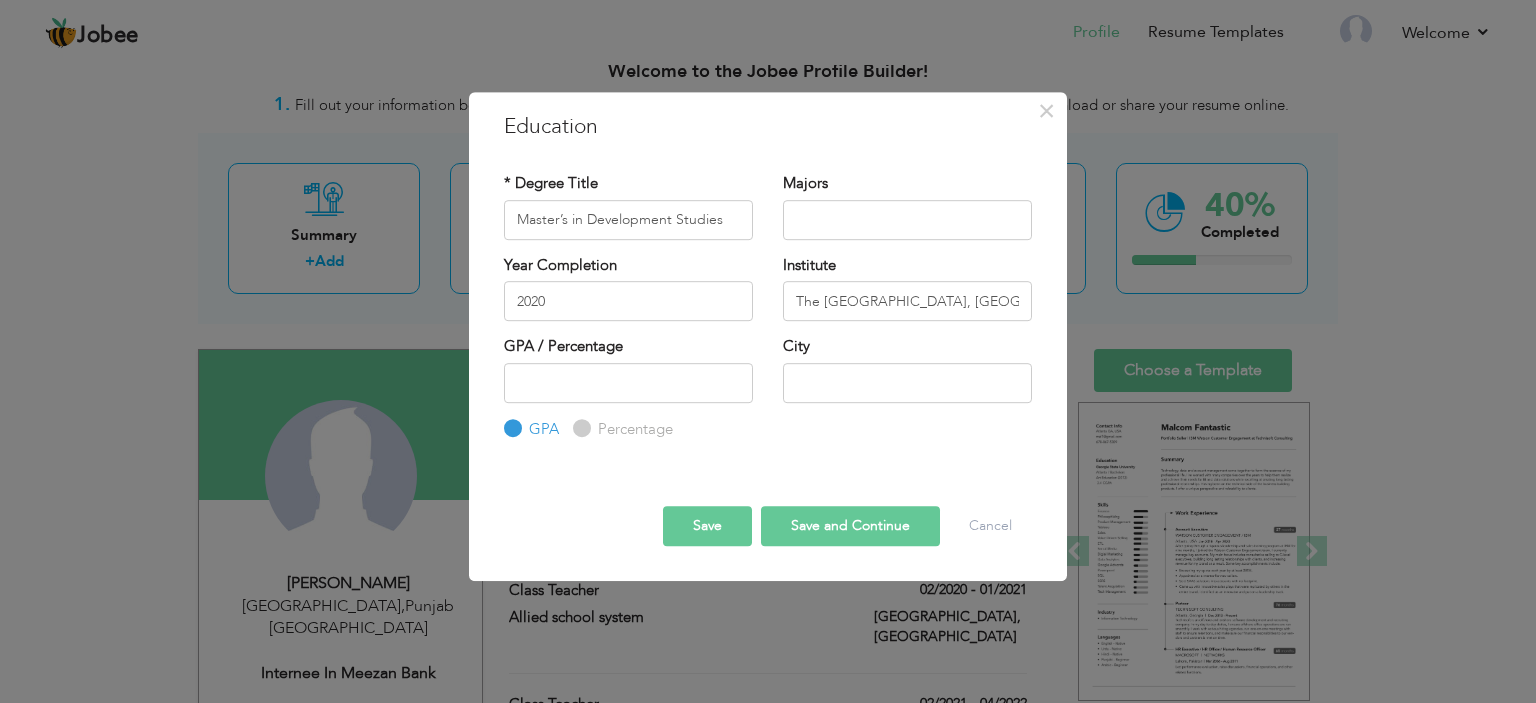click on "×
Education
* Degree Title
Master’s in Development Studies
Majors
Year Completion 2020" at bounding box center [768, 337] 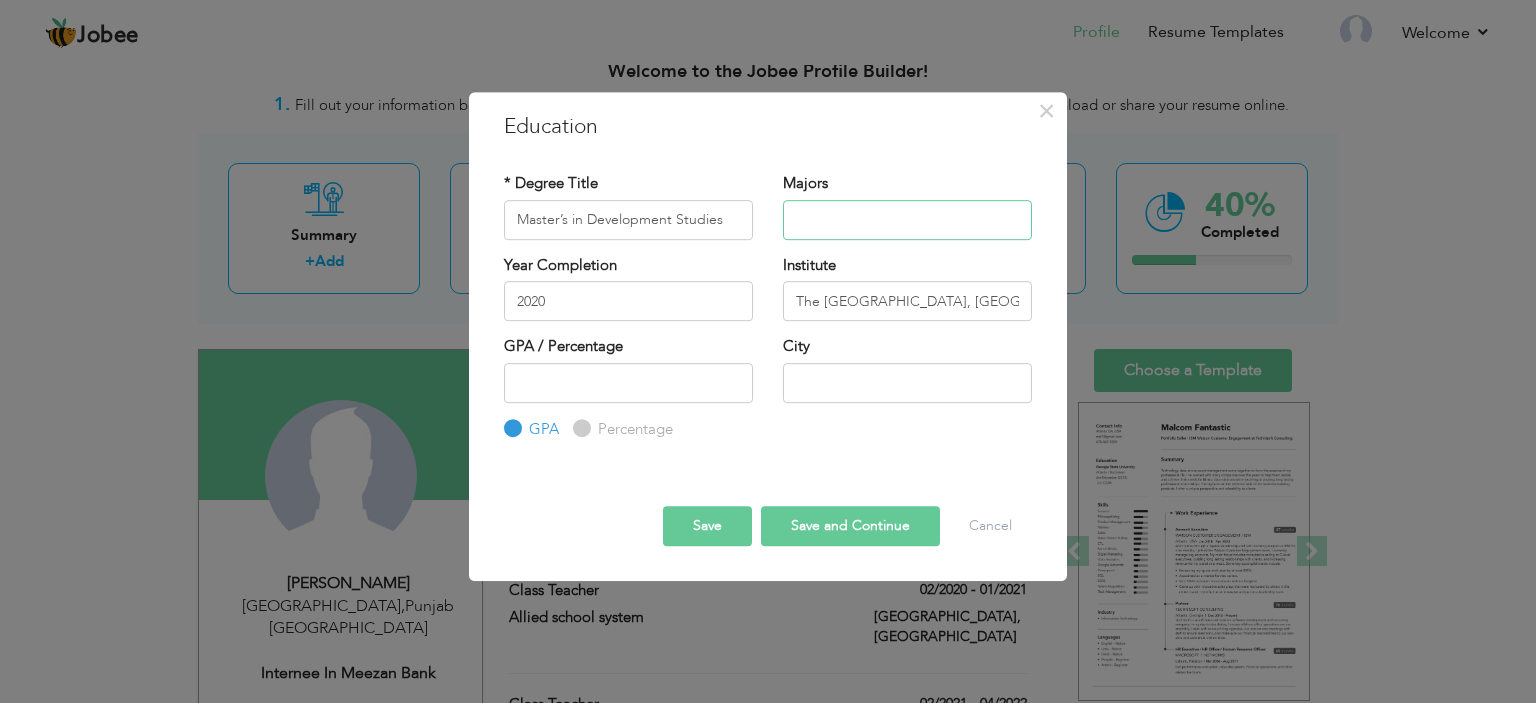 click at bounding box center (907, 220) 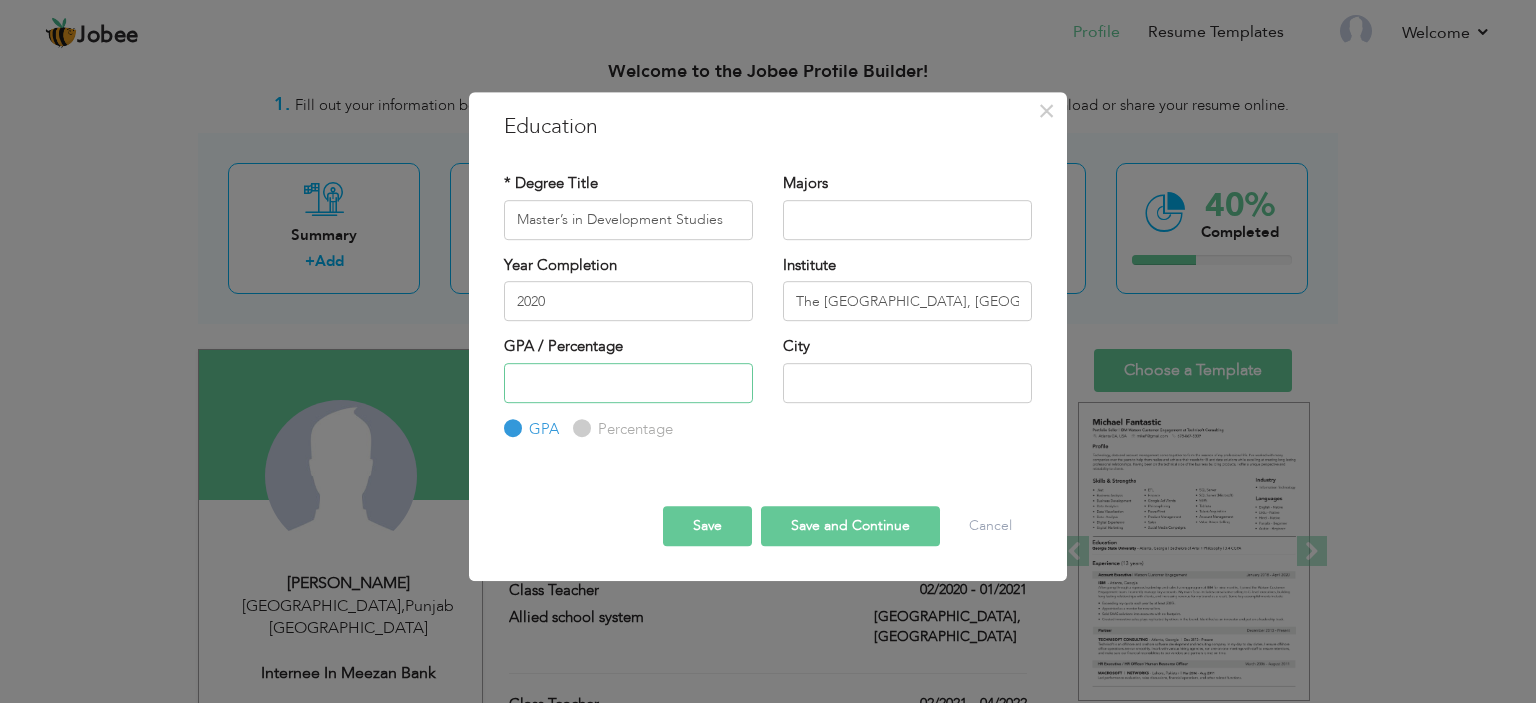 click at bounding box center [628, 383] 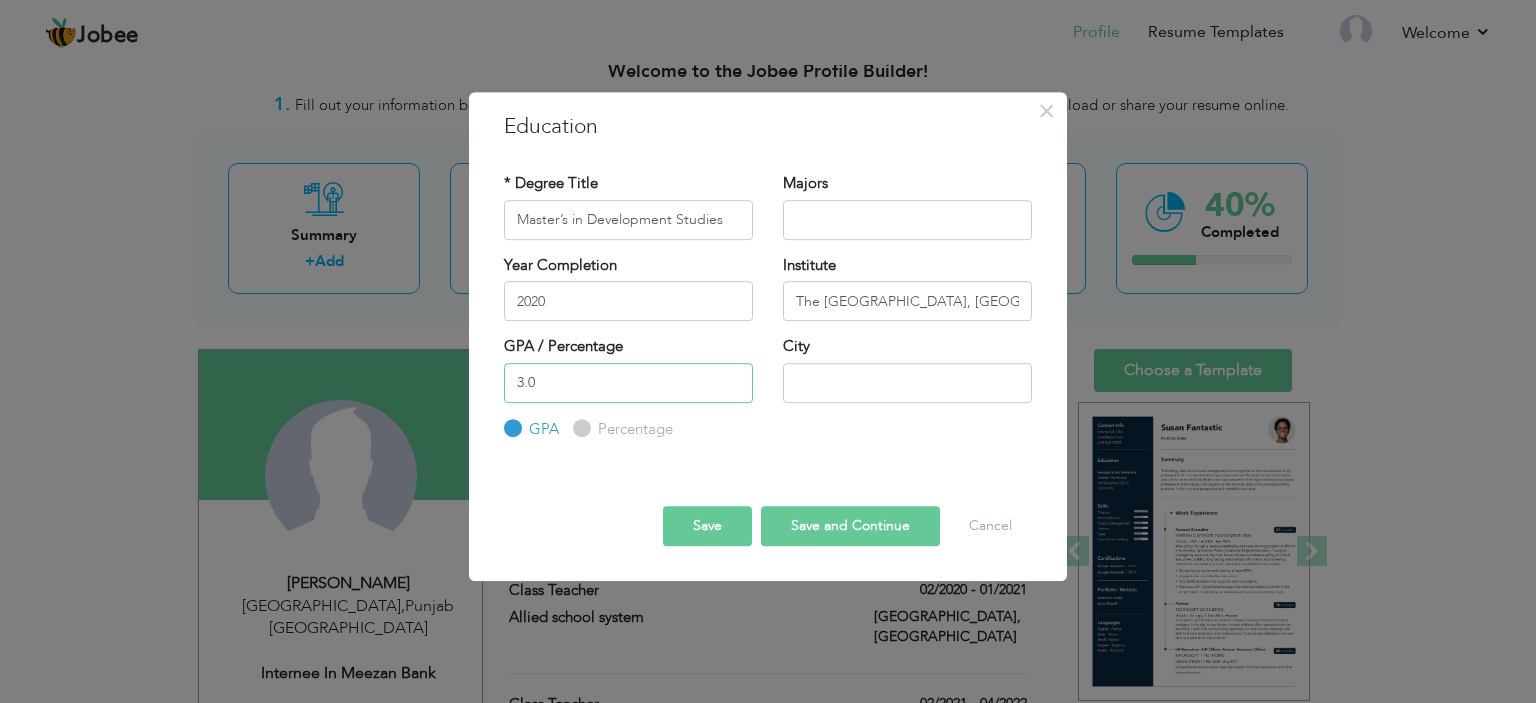 type on "3.0" 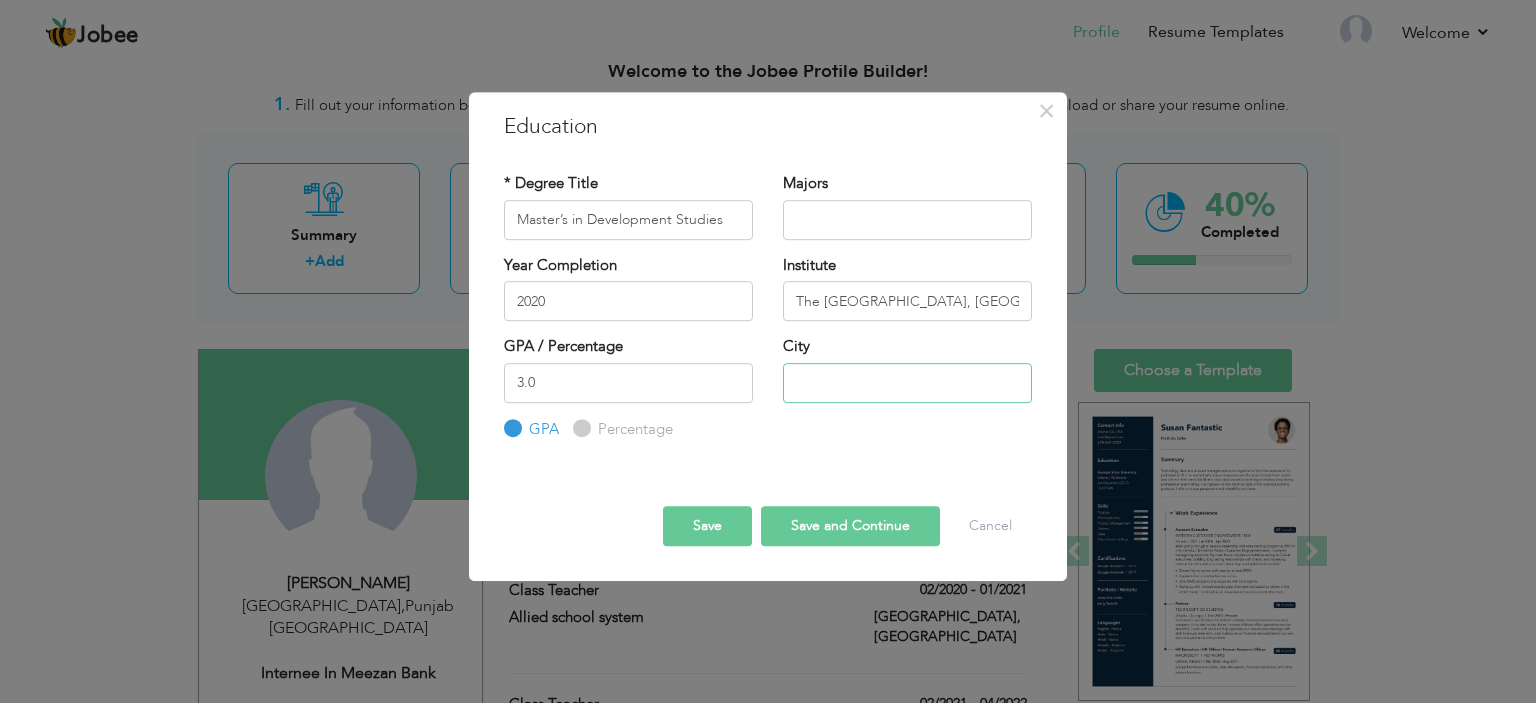 click at bounding box center (907, 383) 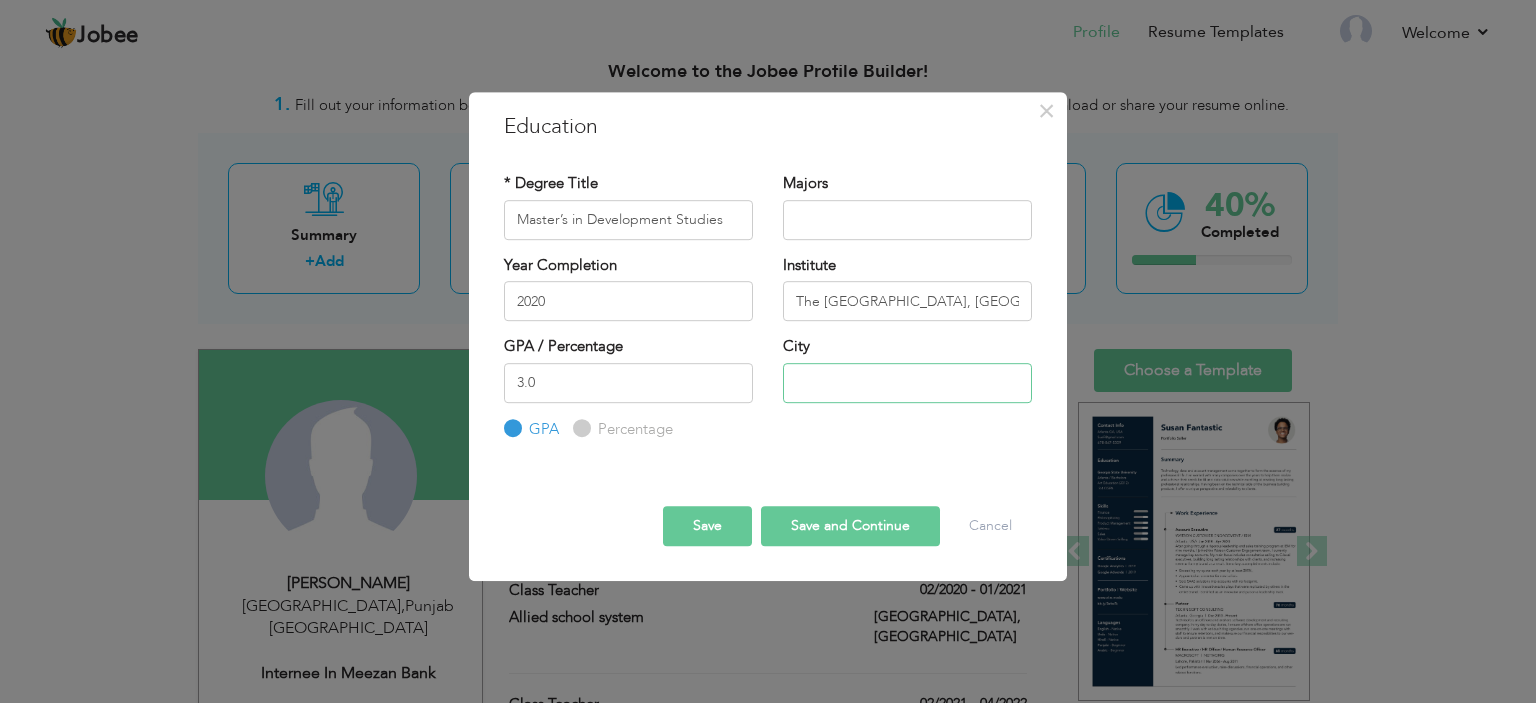 paste on "[GEOGRAPHIC_DATA]" 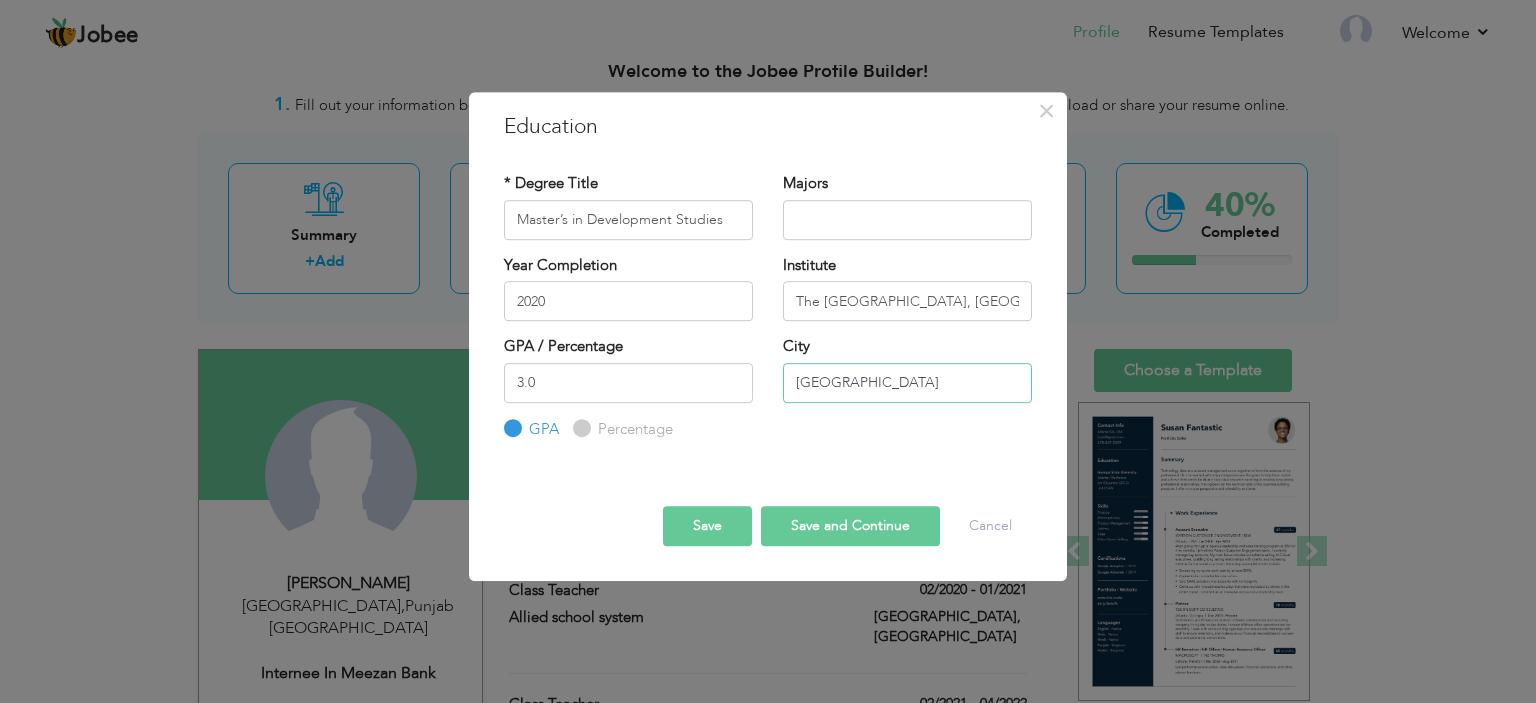 type on "[GEOGRAPHIC_DATA]" 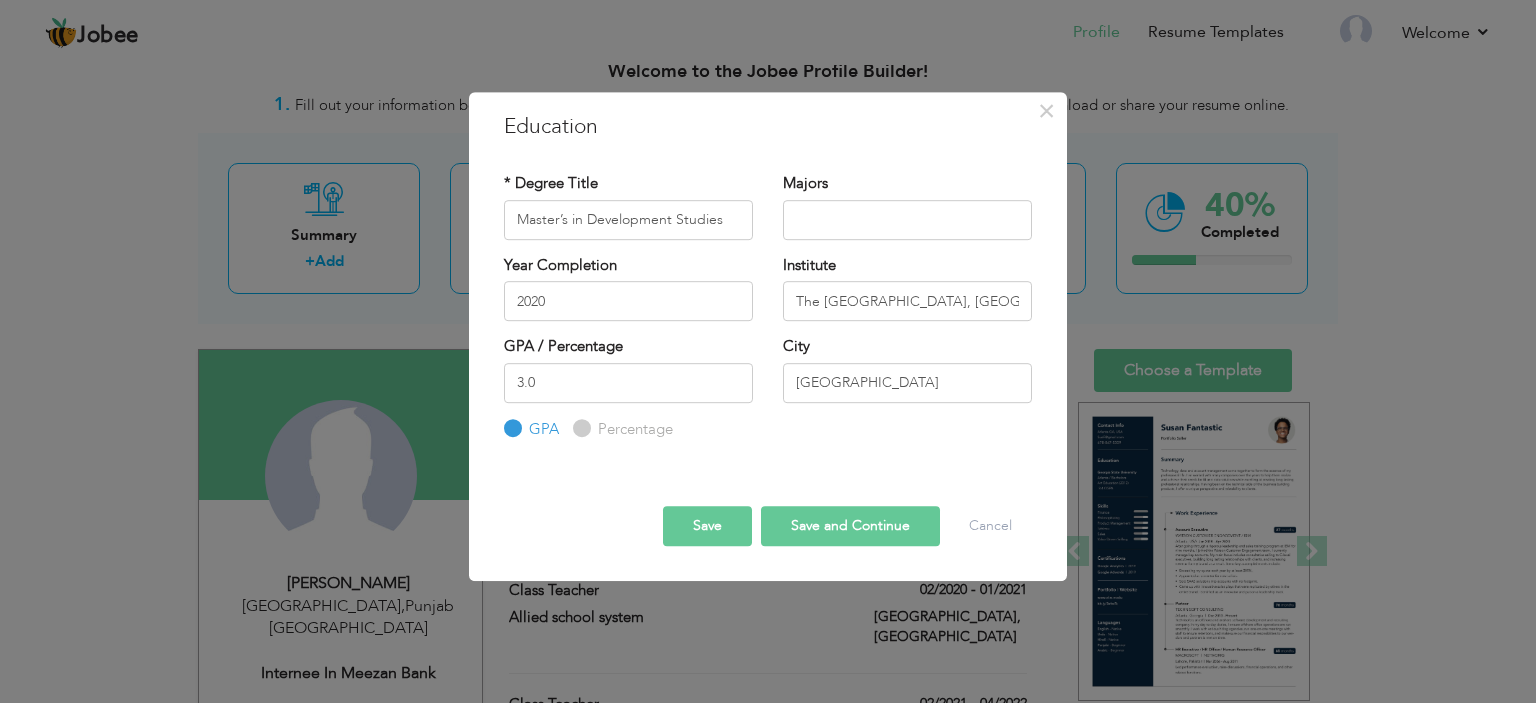 click on "Save
Save and Continue
Delete
Cancel" at bounding box center (768, 508) 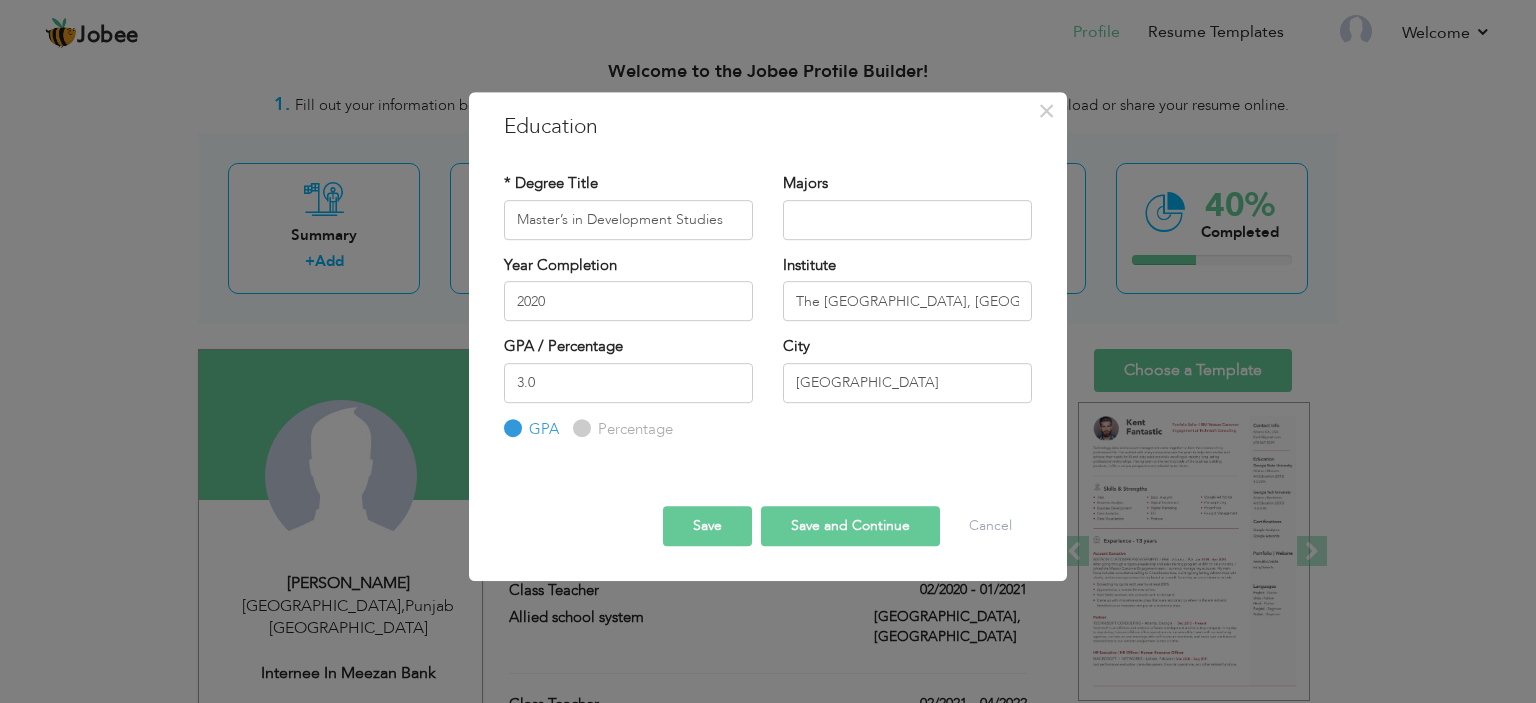 click on "Save
Save and Continue
Delete
Cancel" at bounding box center (768, 508) 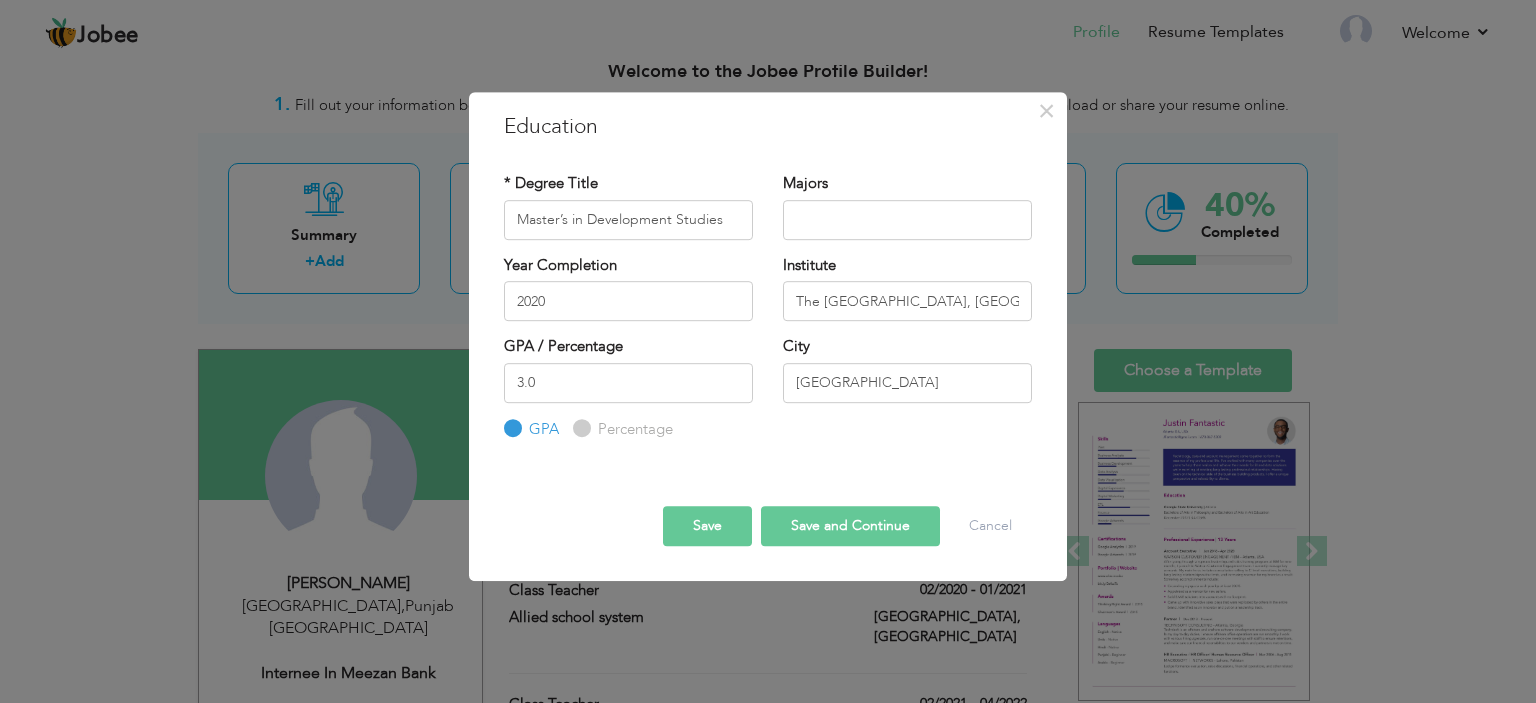 click on "Save and Continue" at bounding box center (850, 526) 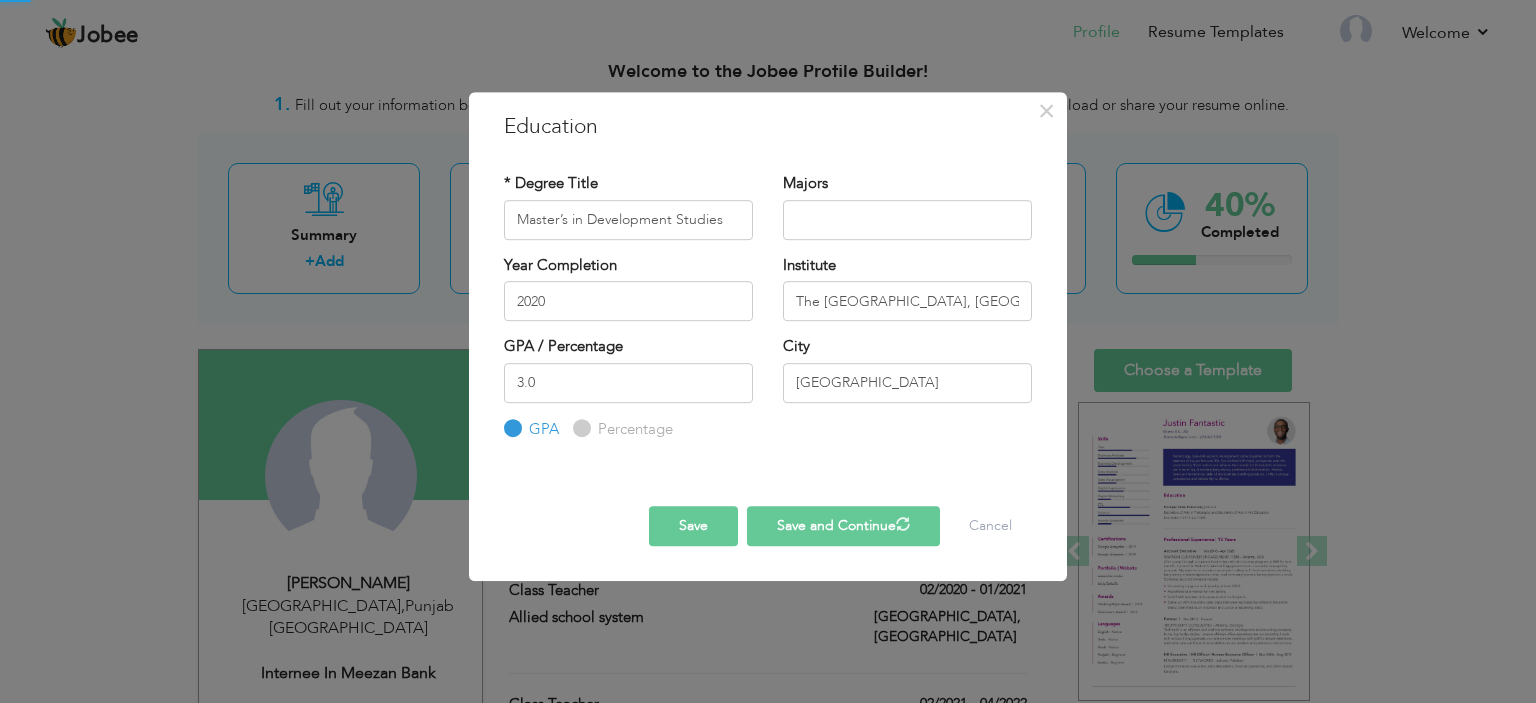 type 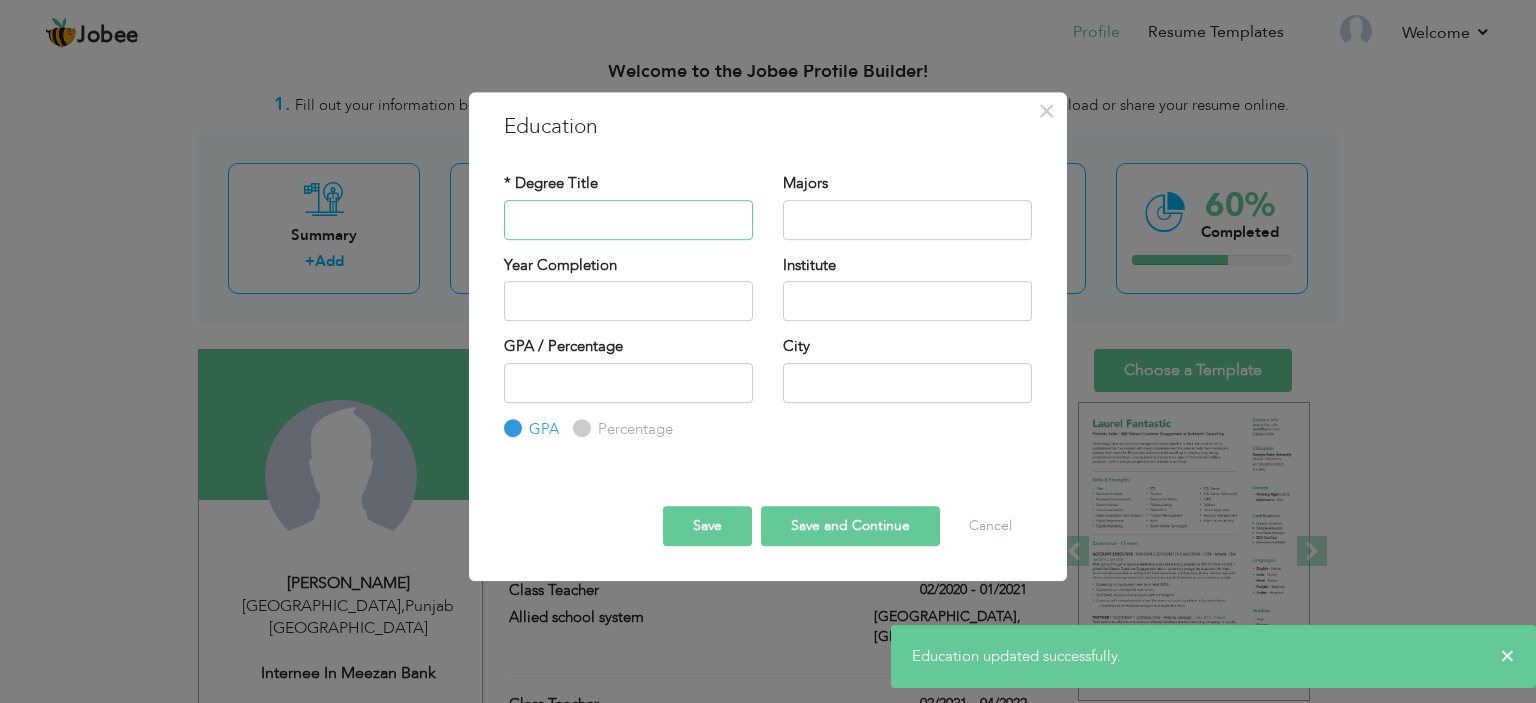 click at bounding box center (628, 220) 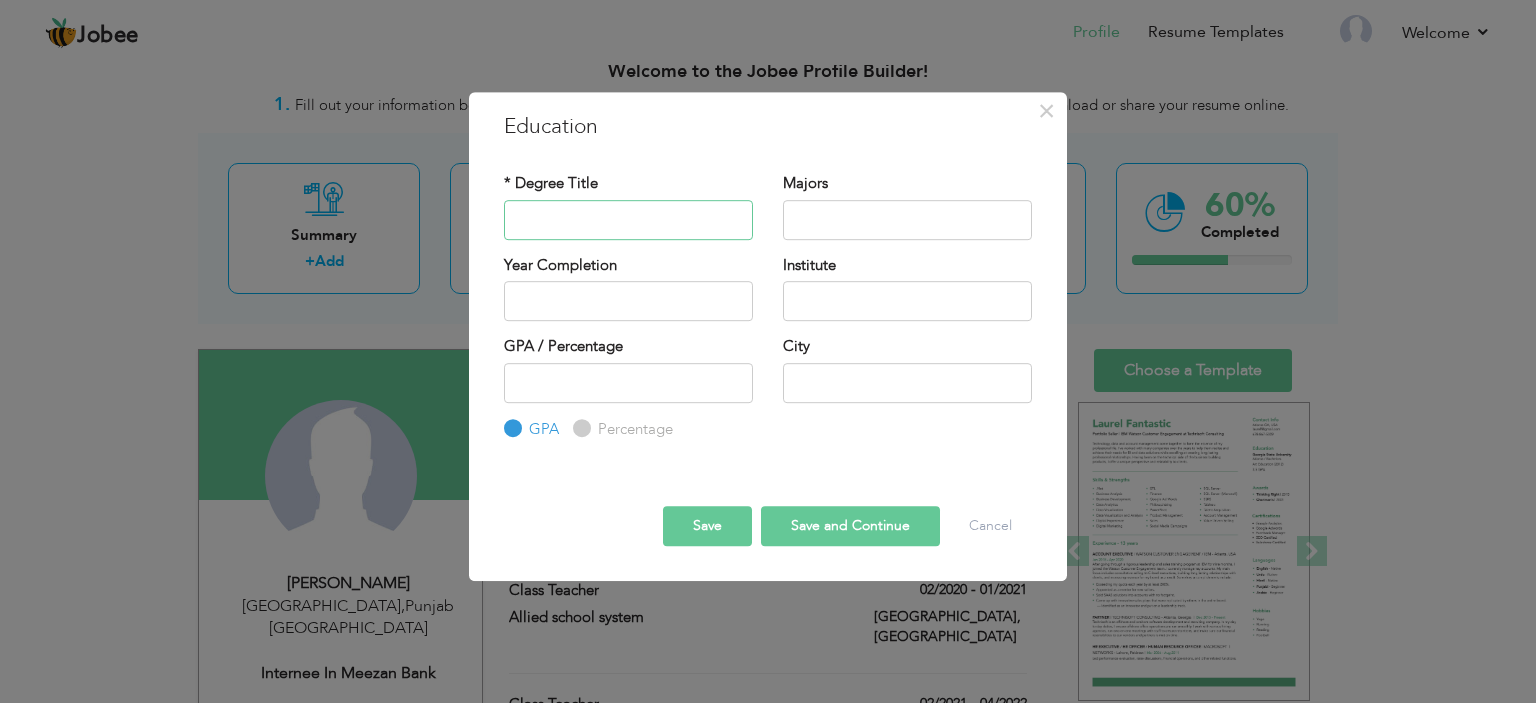 click at bounding box center (628, 220) 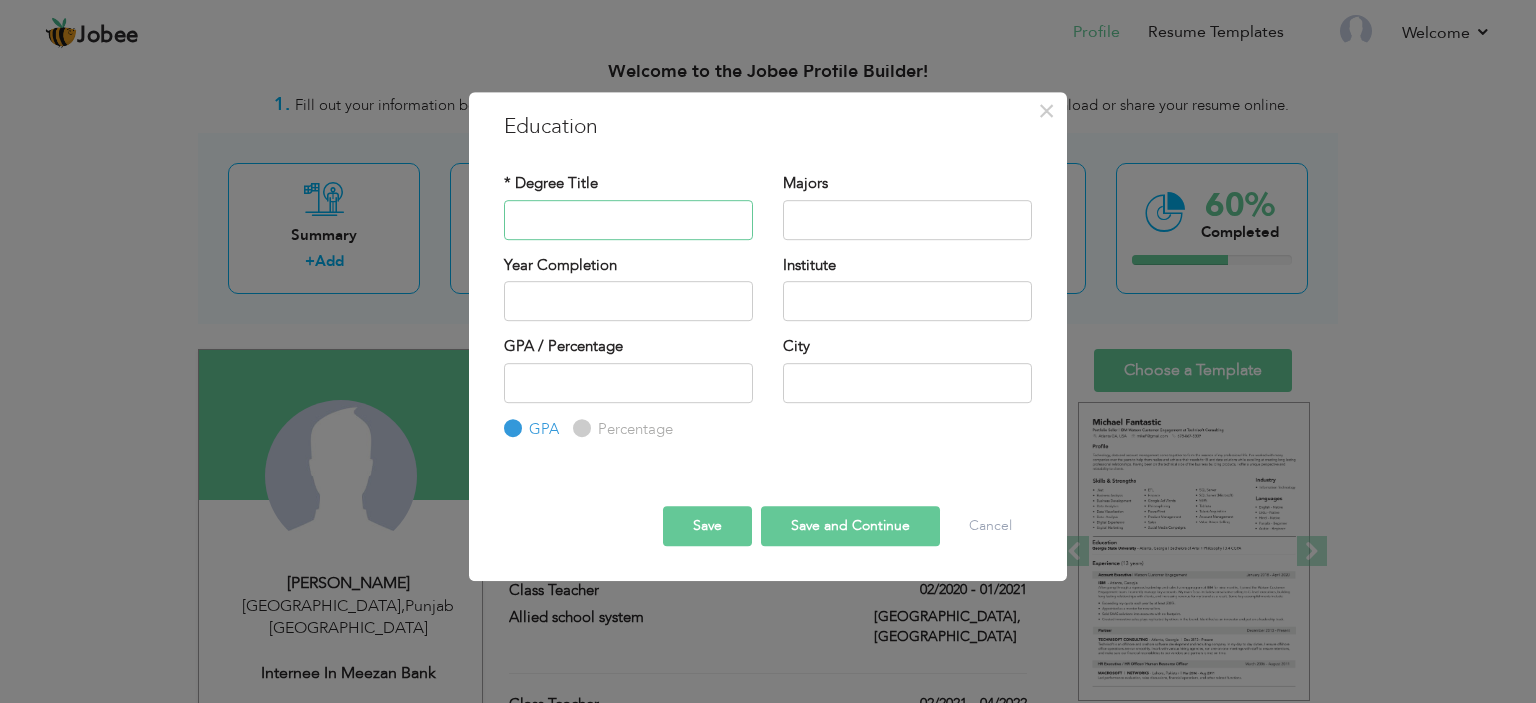 click at bounding box center [628, 220] 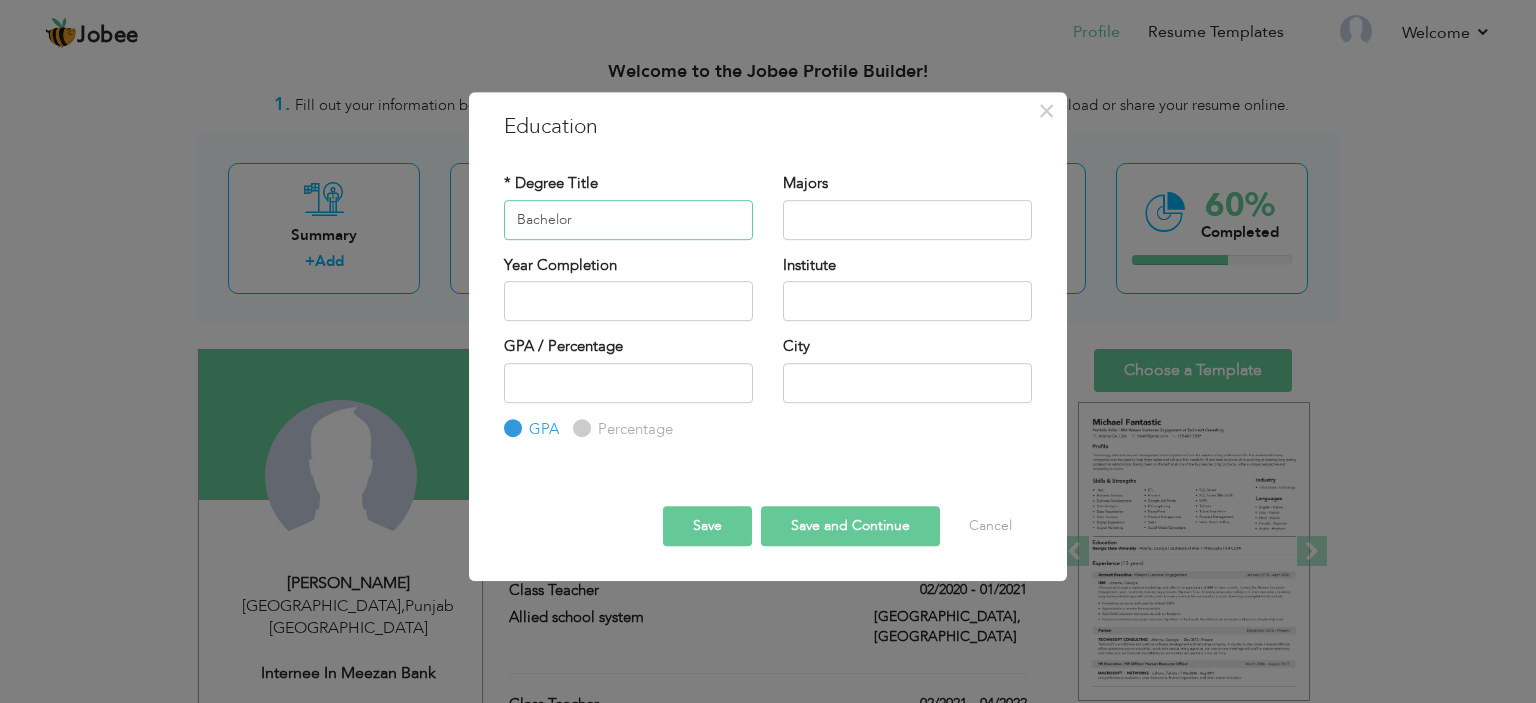 type on "Bachelor" 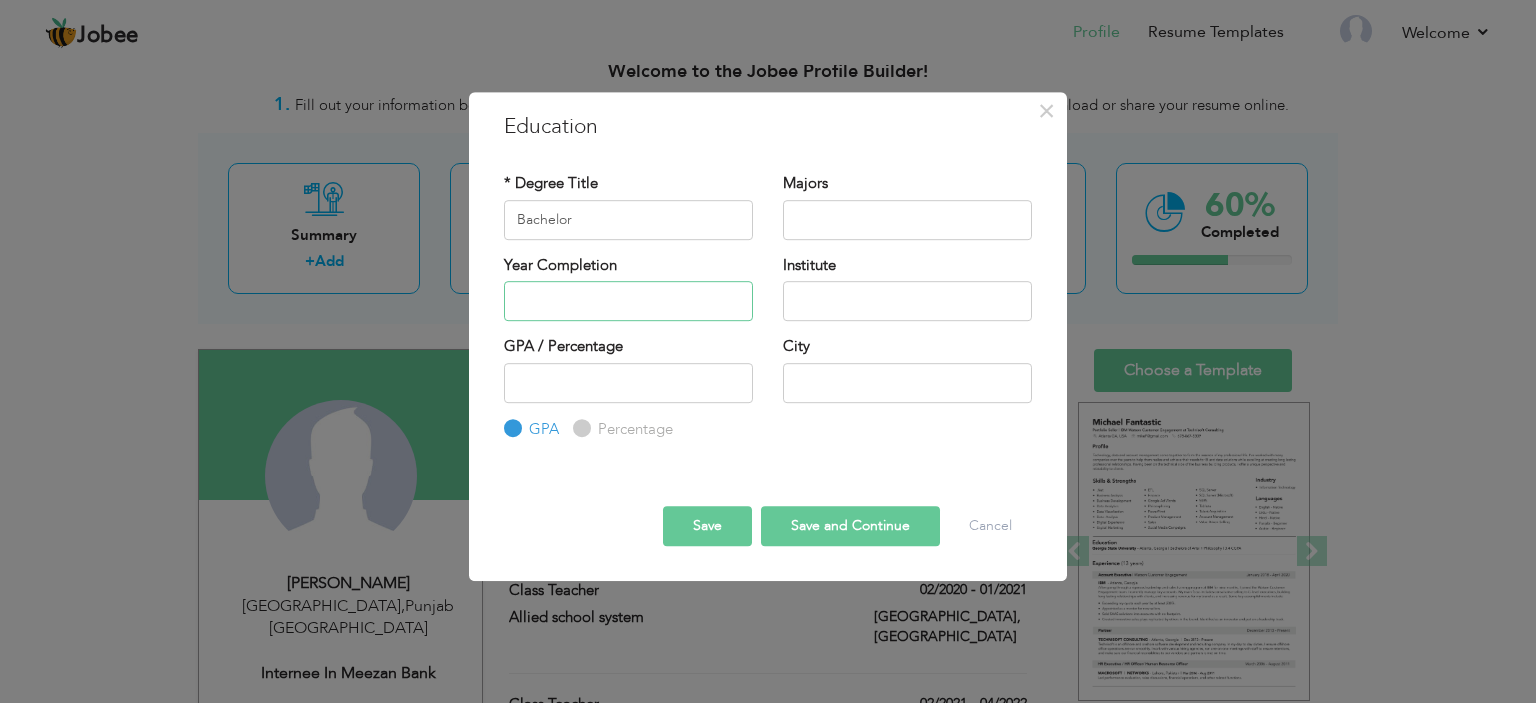 click at bounding box center (628, 301) 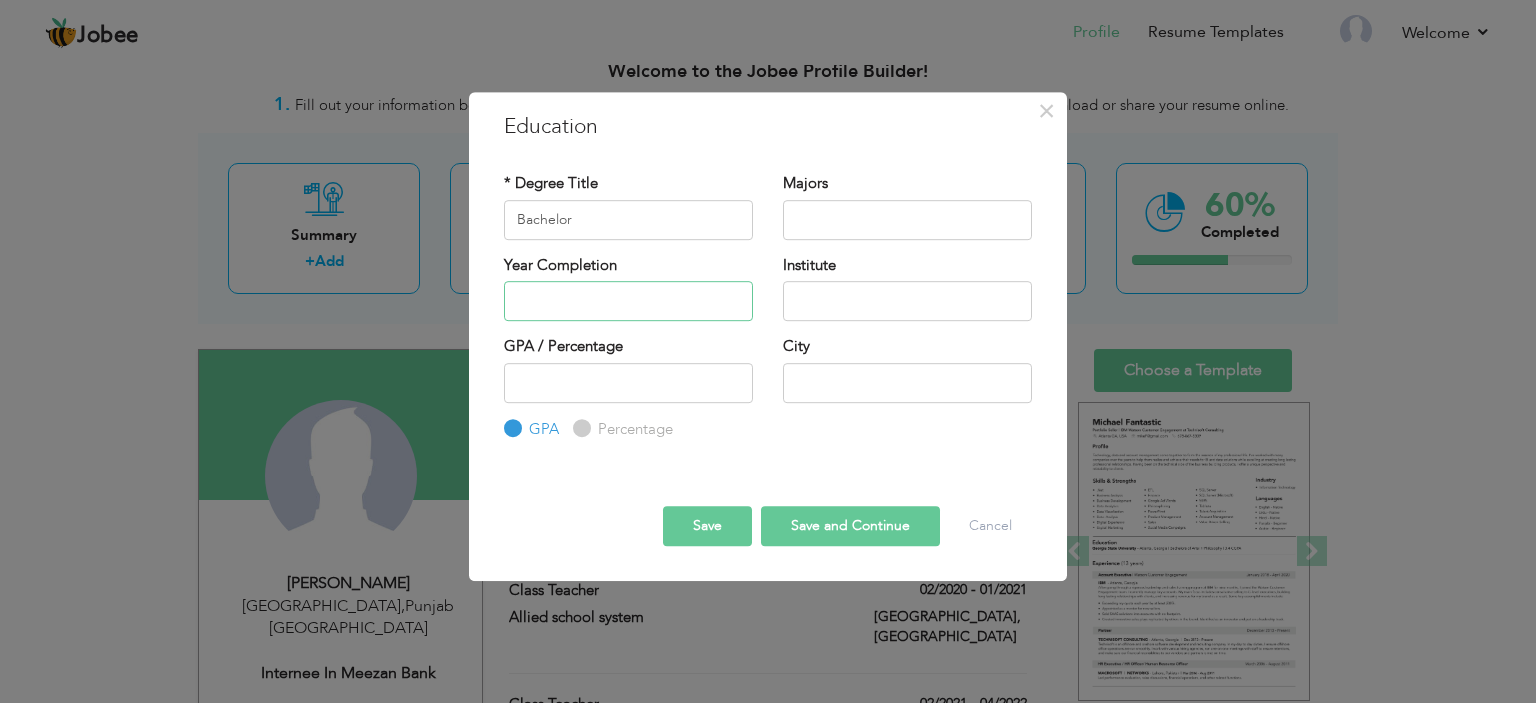click at bounding box center (628, 301) 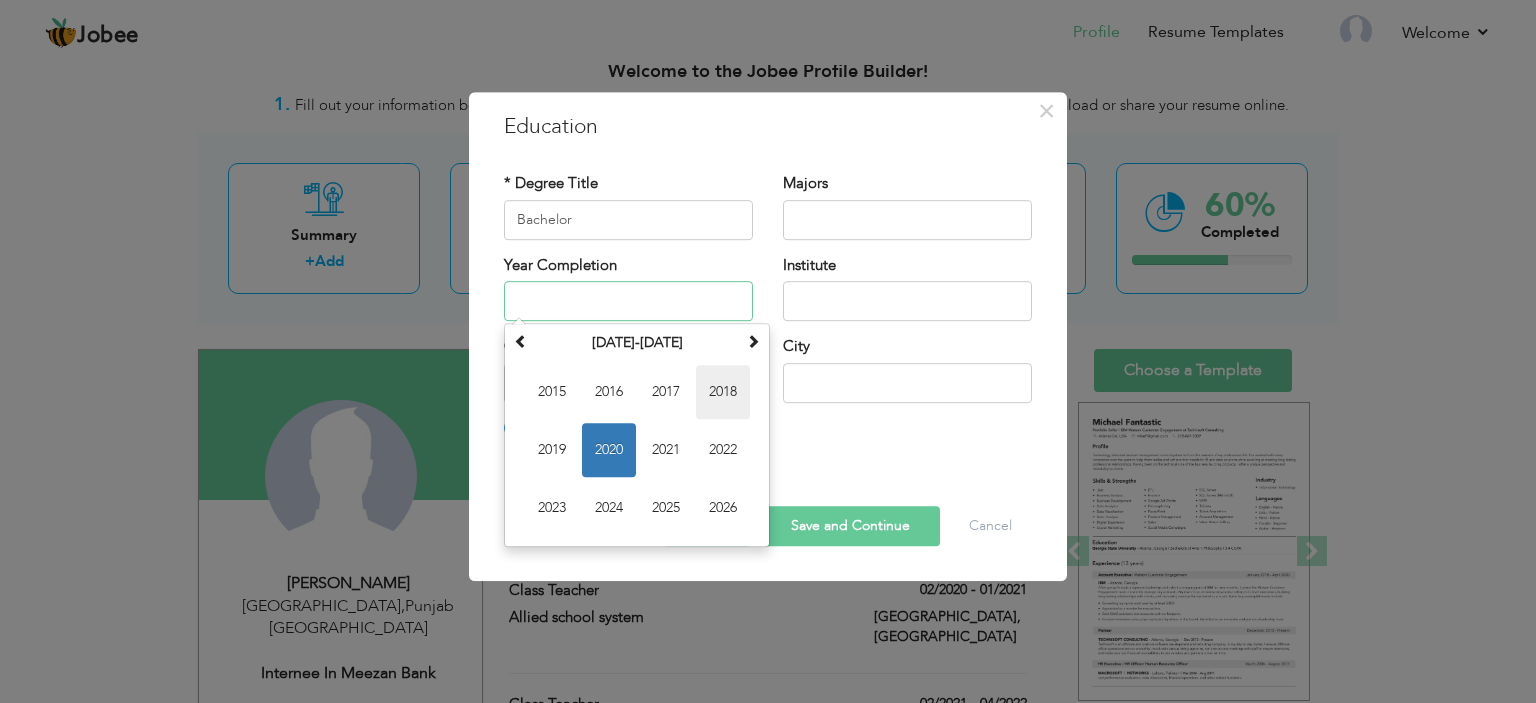 click on "2018" at bounding box center [723, 392] 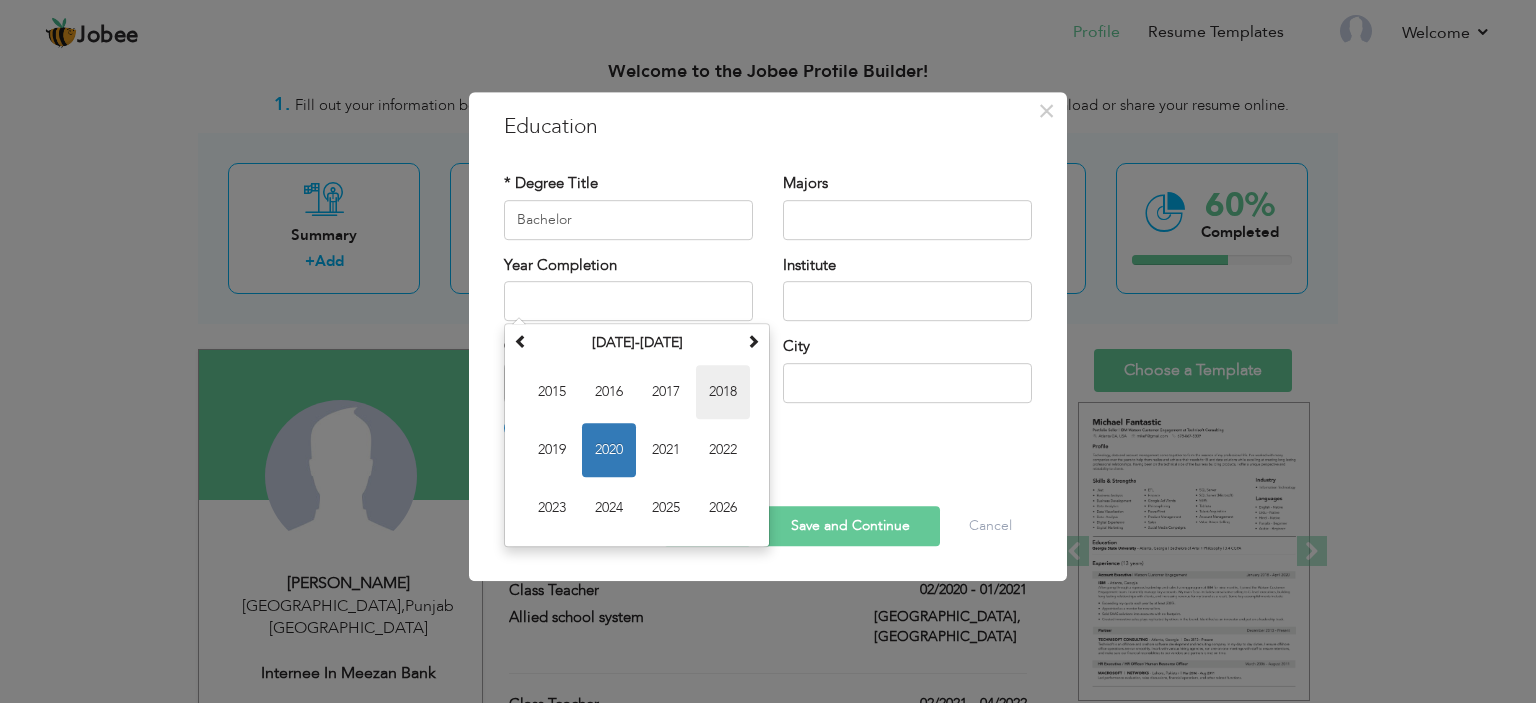 type on "2018" 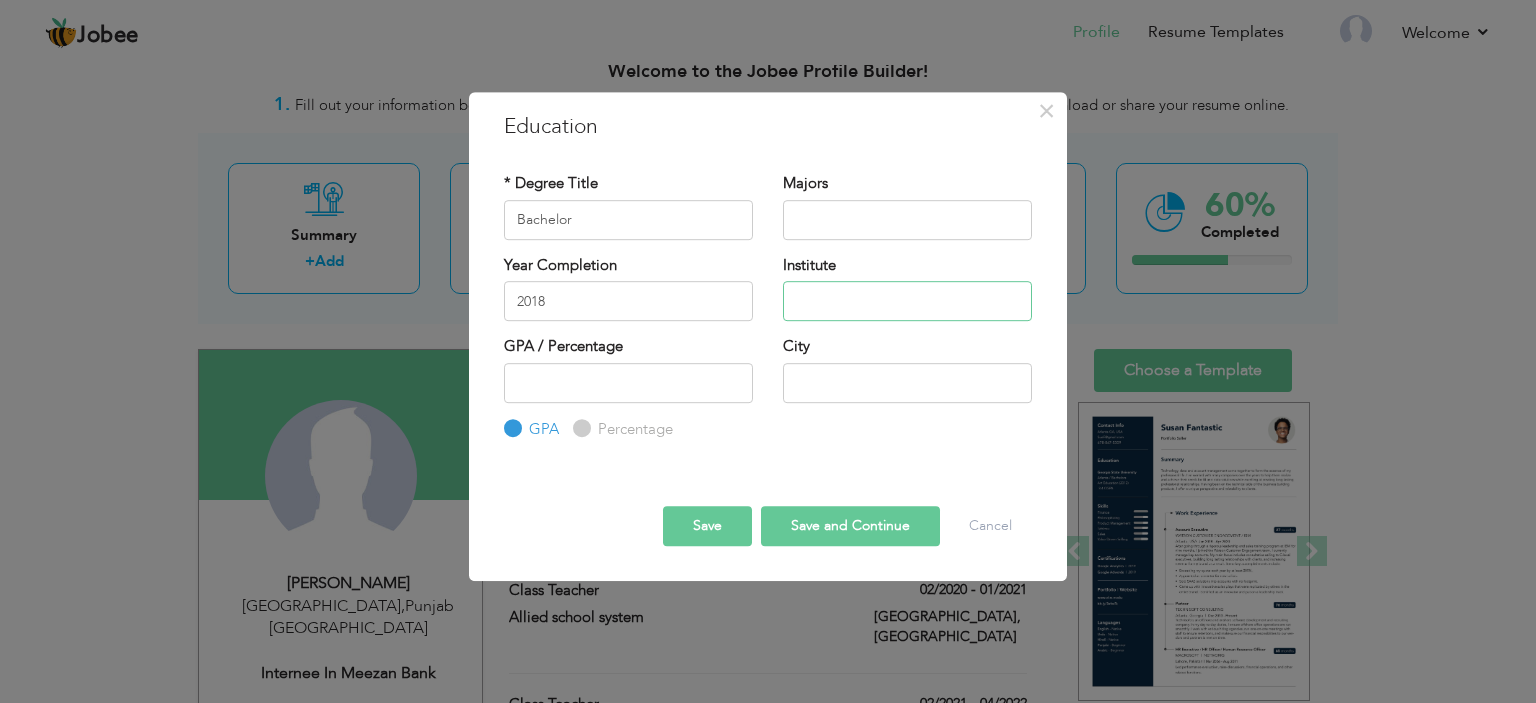 click at bounding box center [907, 301] 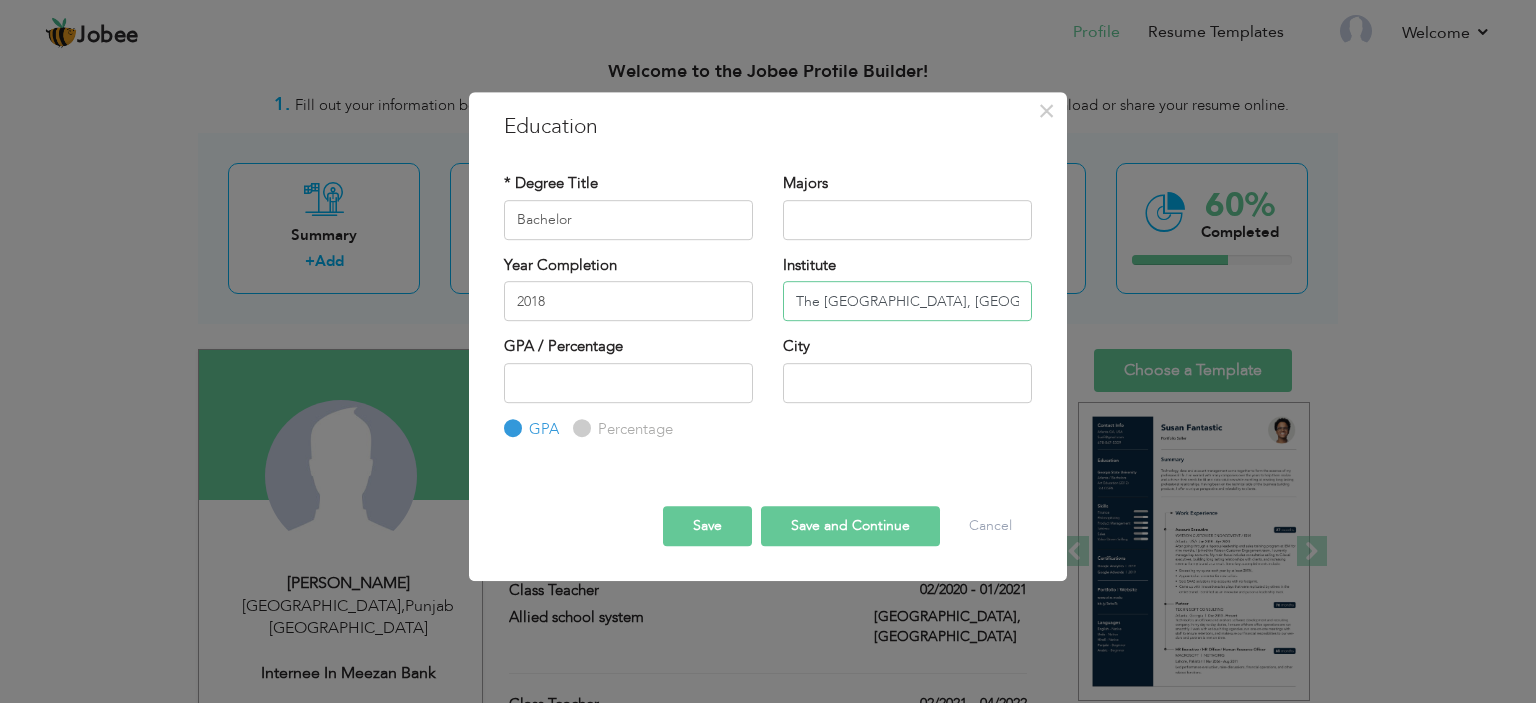 type on "The [GEOGRAPHIC_DATA], [GEOGRAPHIC_DATA]" 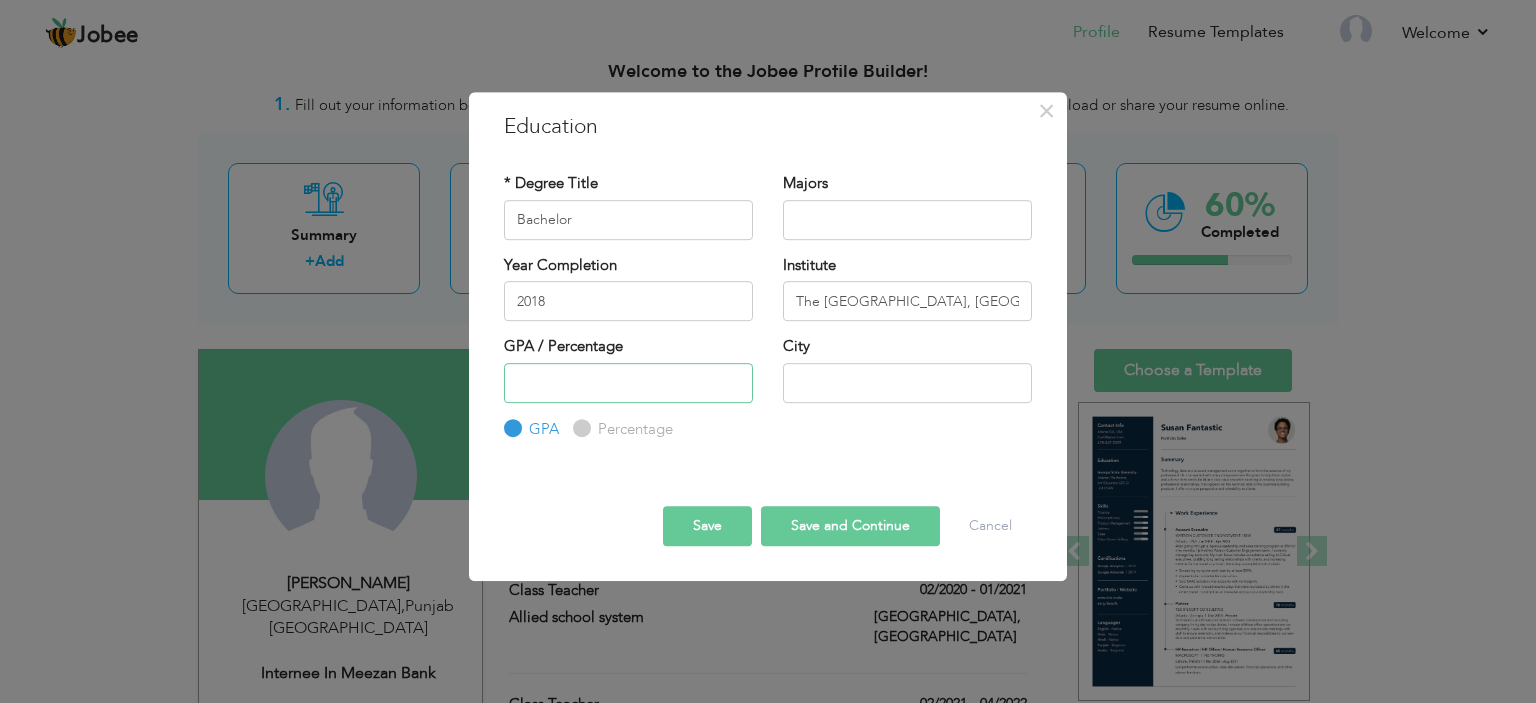 click at bounding box center [628, 383] 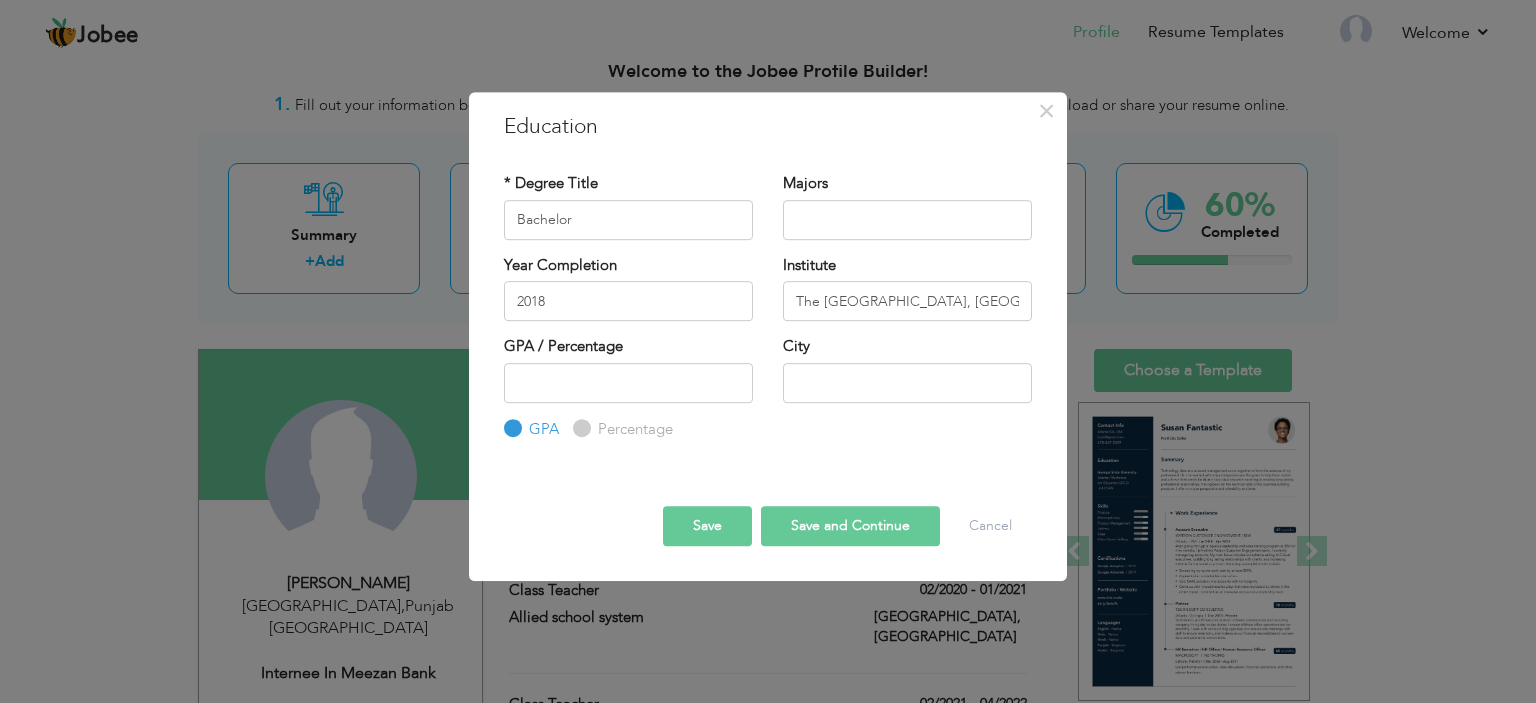 click on "Percentage" at bounding box center [579, 428] 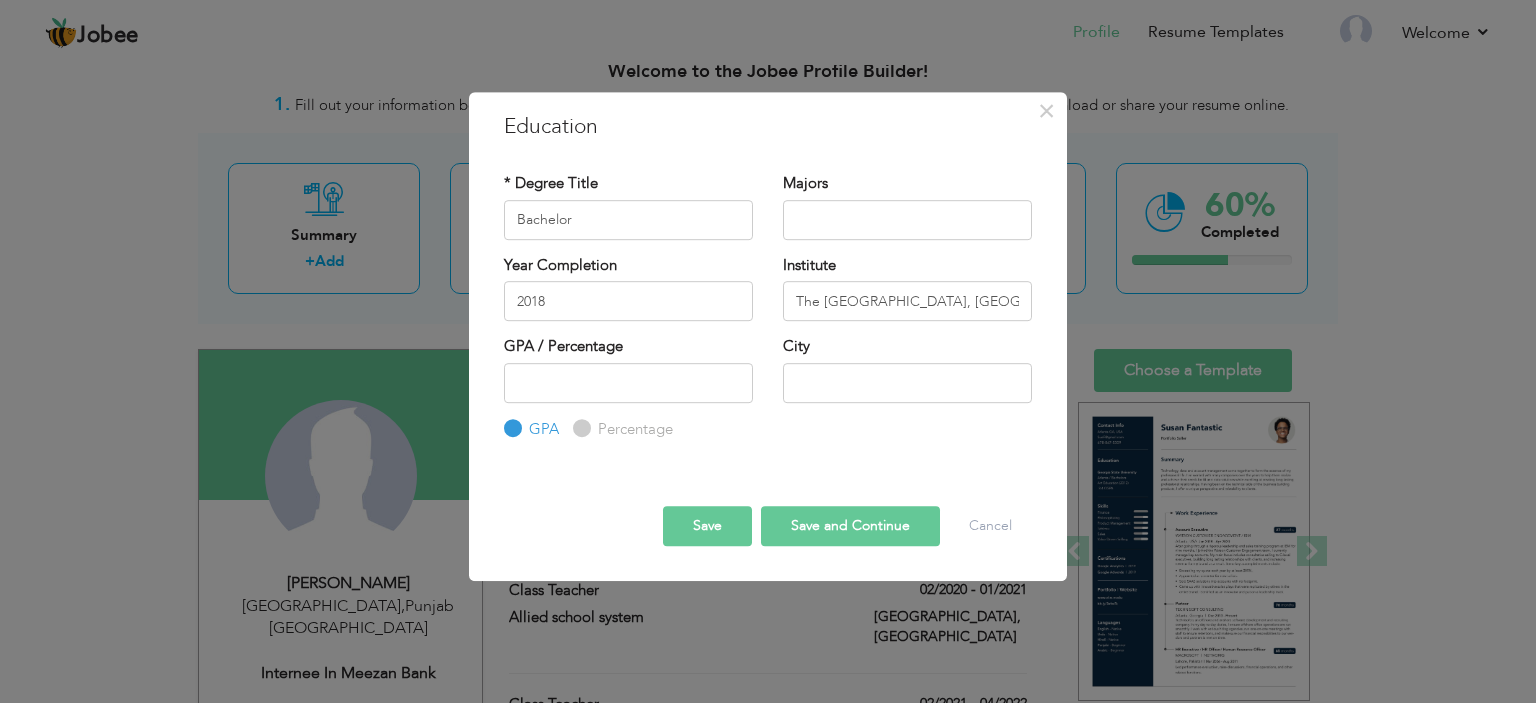 radio on "true" 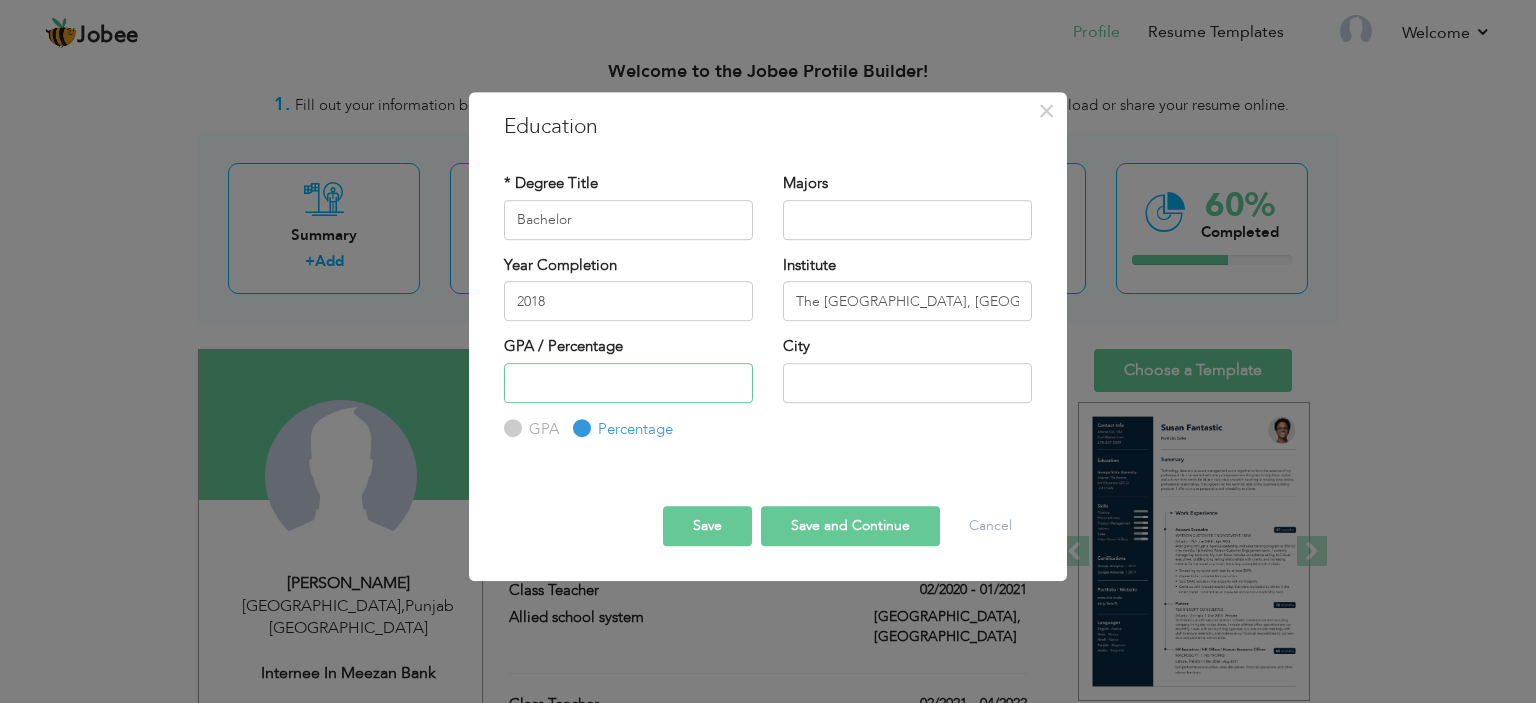 click at bounding box center (628, 383) 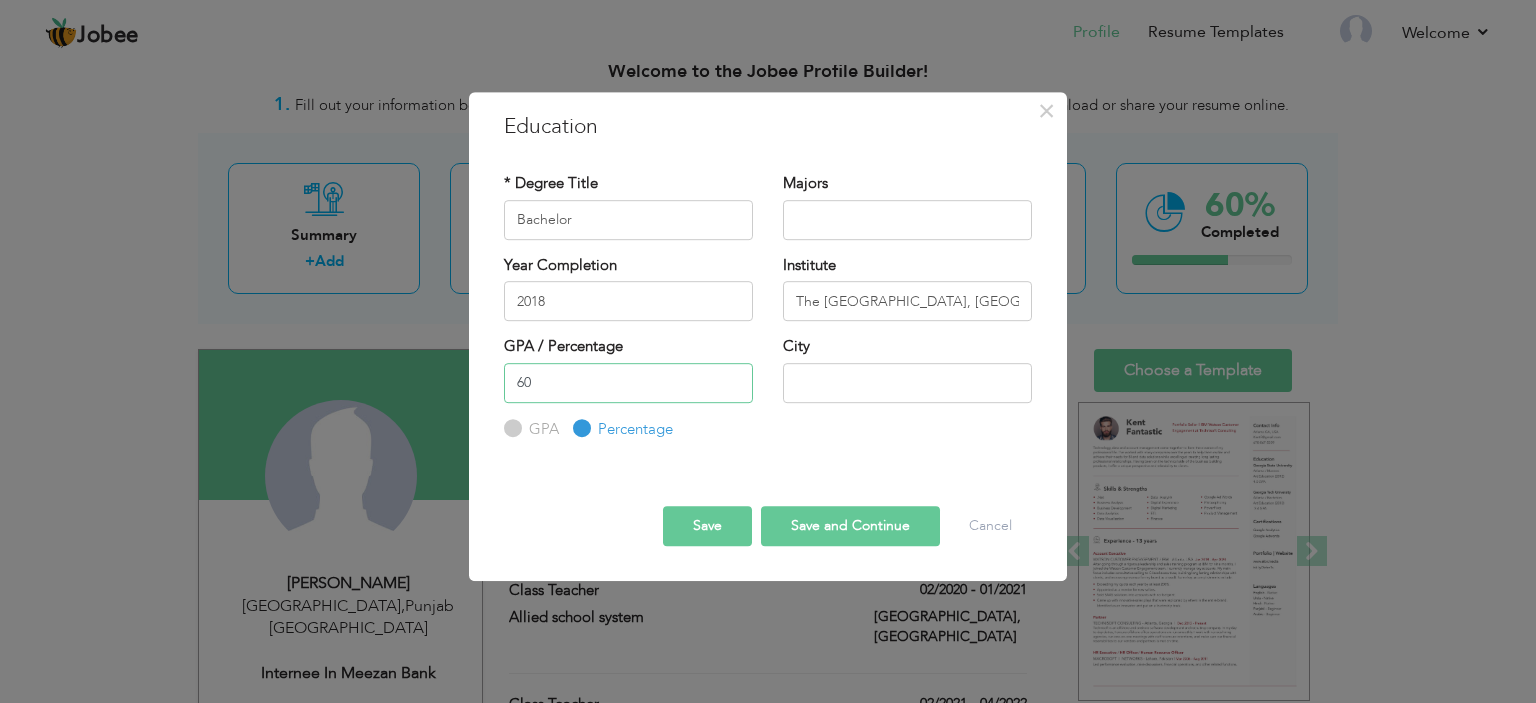 type on "60" 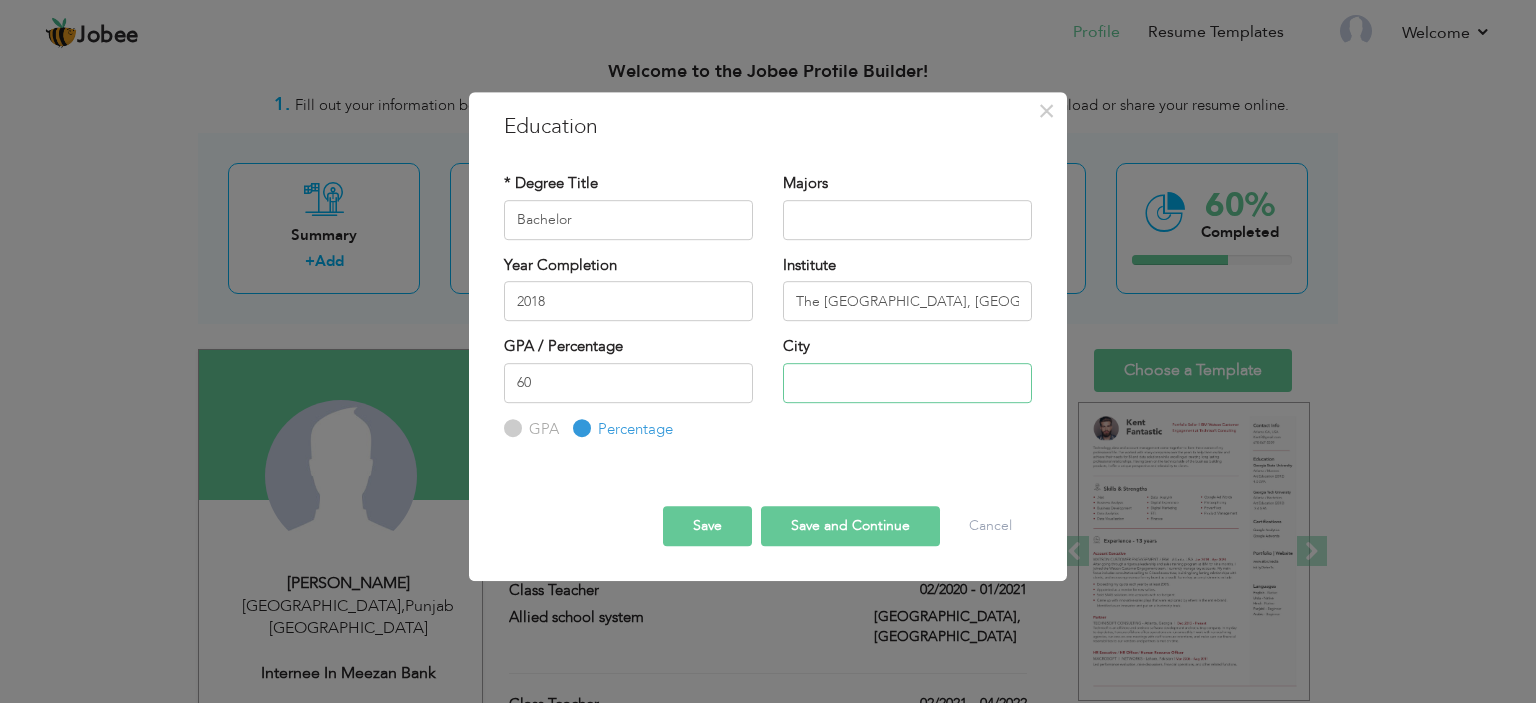 click at bounding box center (907, 383) 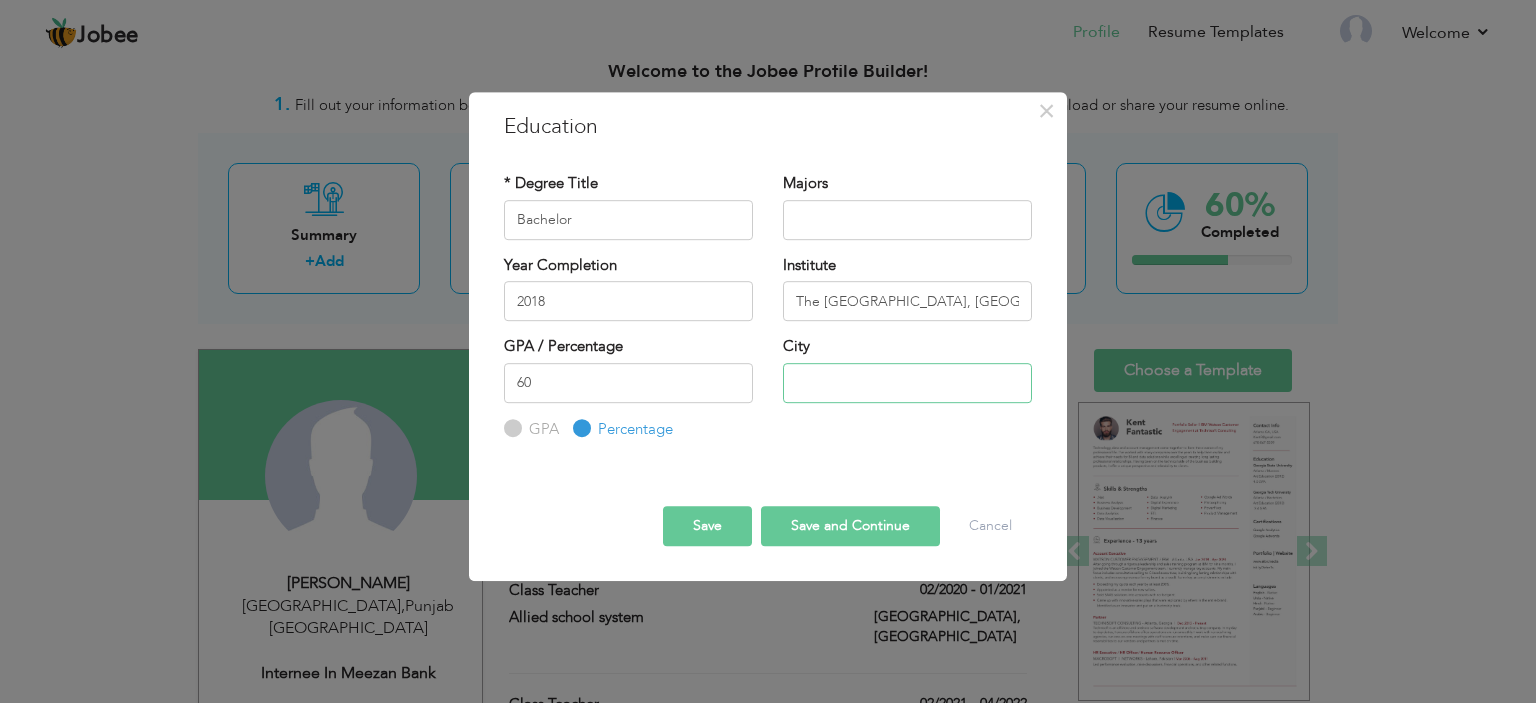 paste on "[GEOGRAPHIC_DATA]" 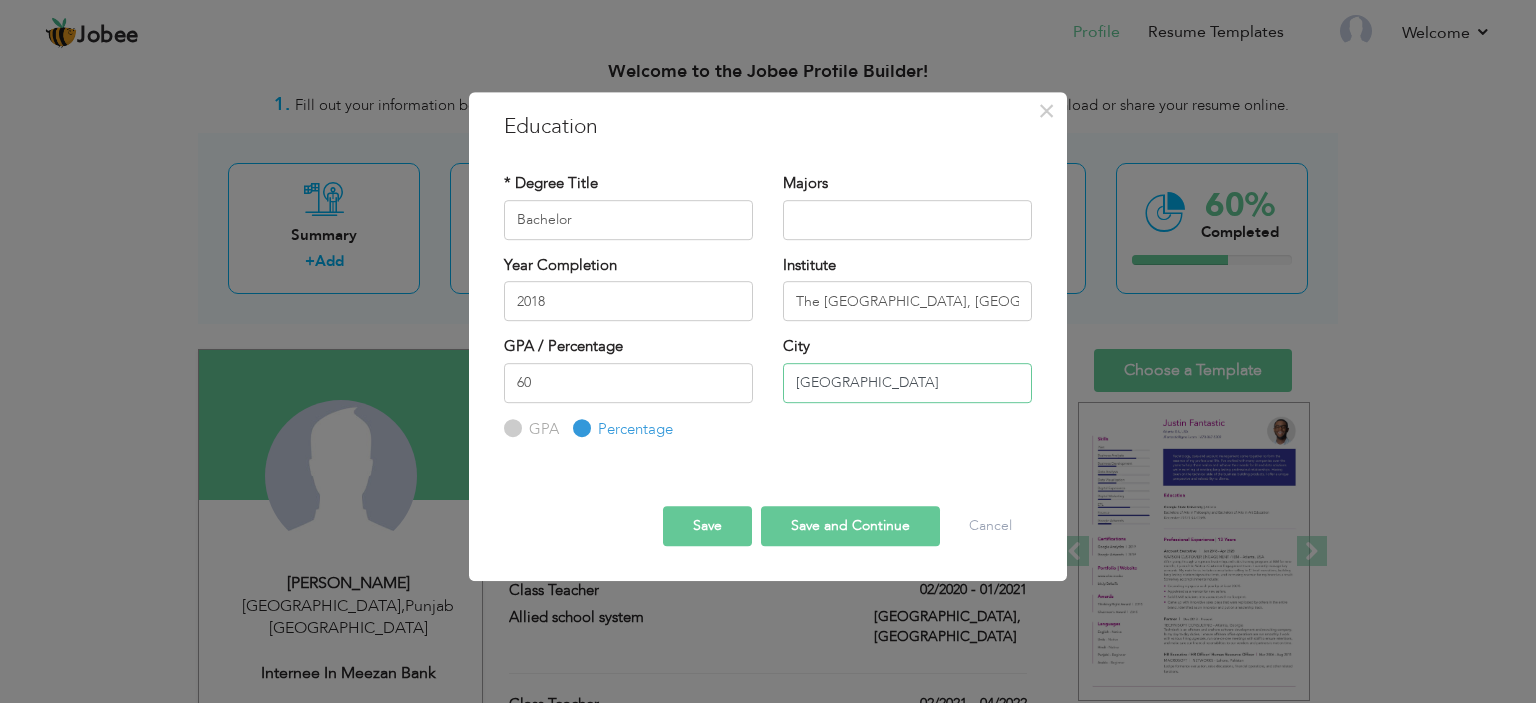 type on "[GEOGRAPHIC_DATA]" 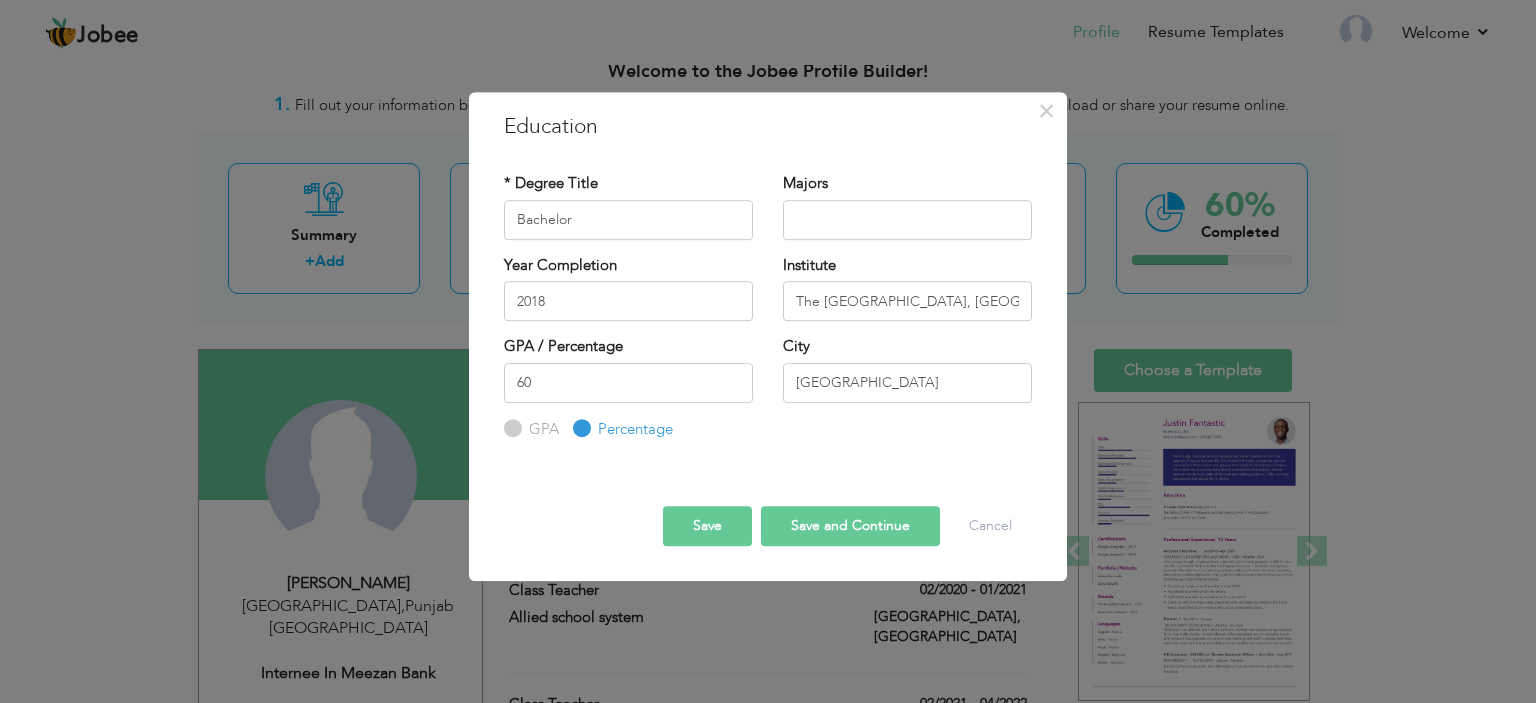 click on "Save and Continue" at bounding box center (850, 526) 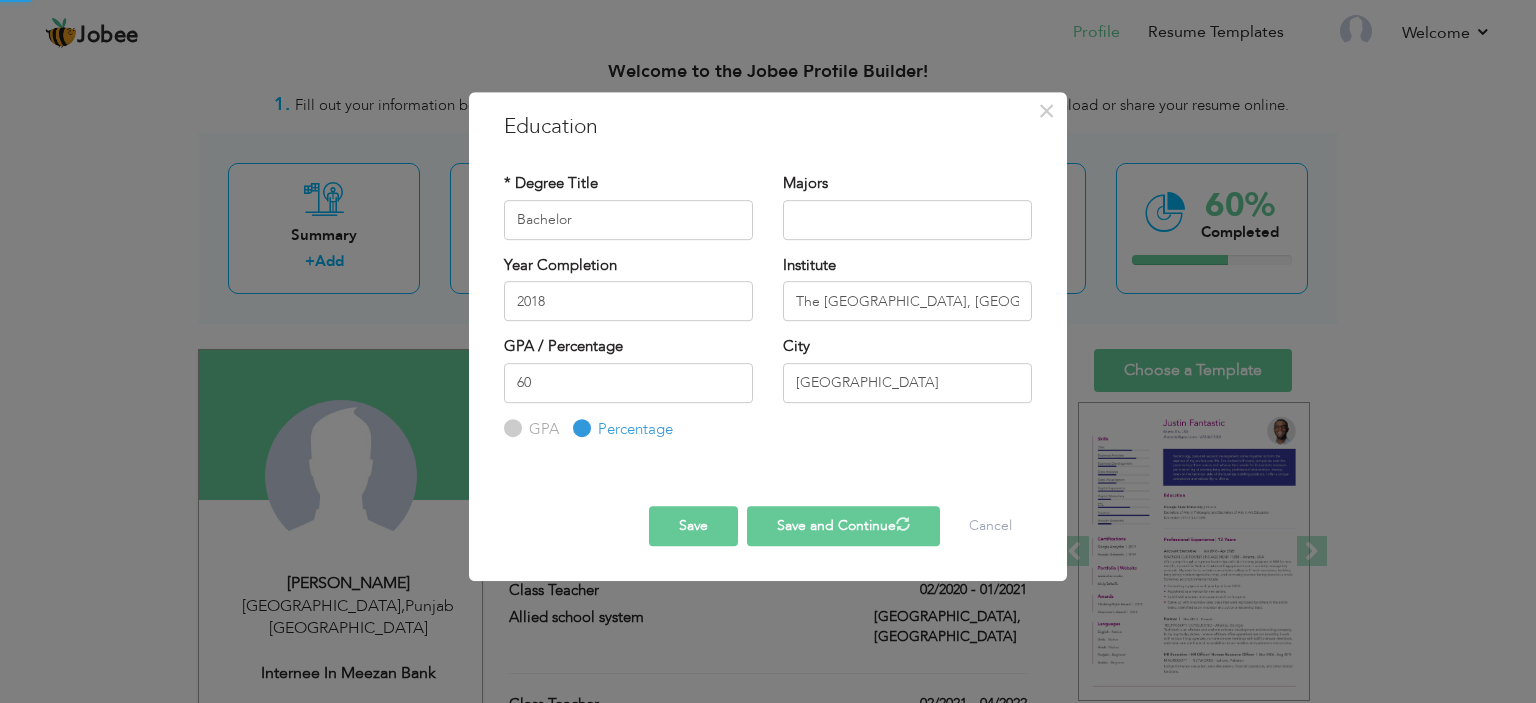 type 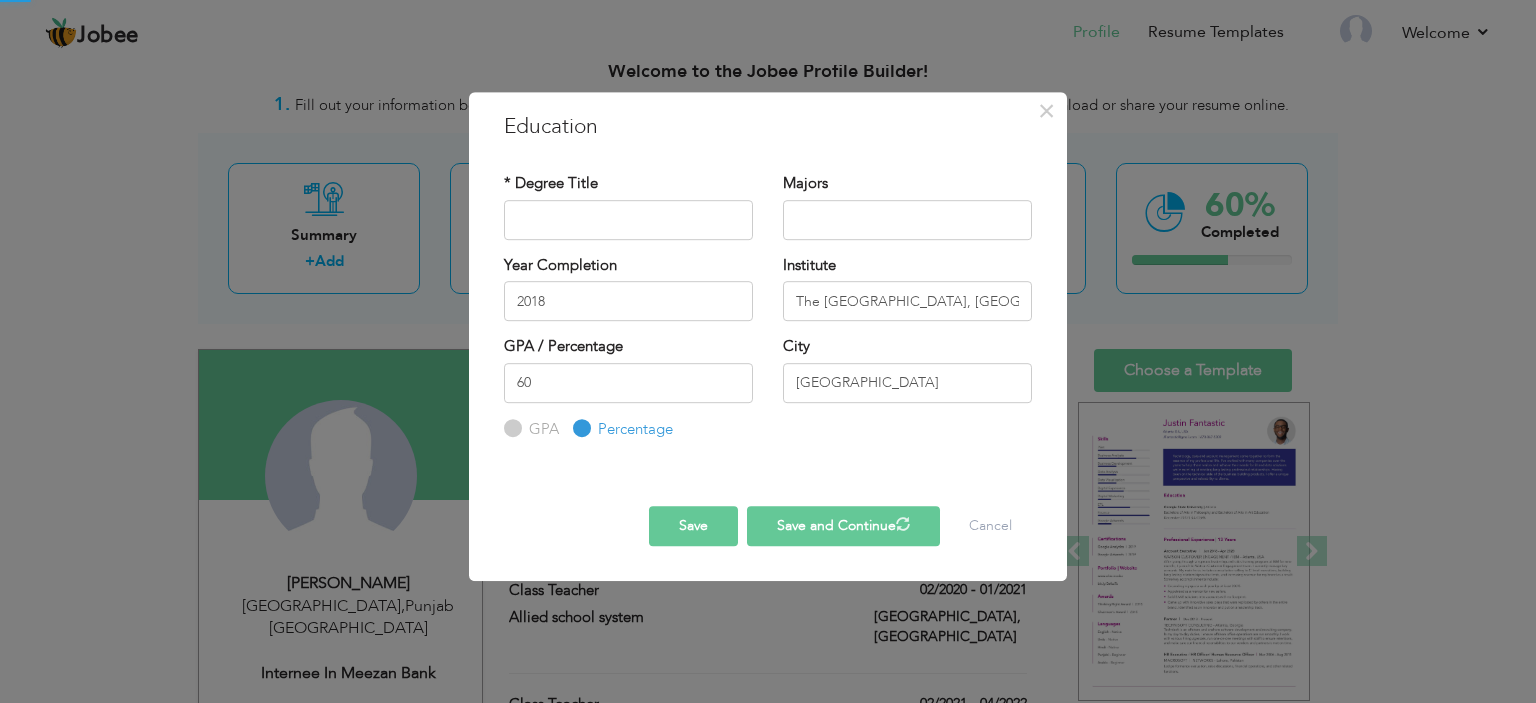 type 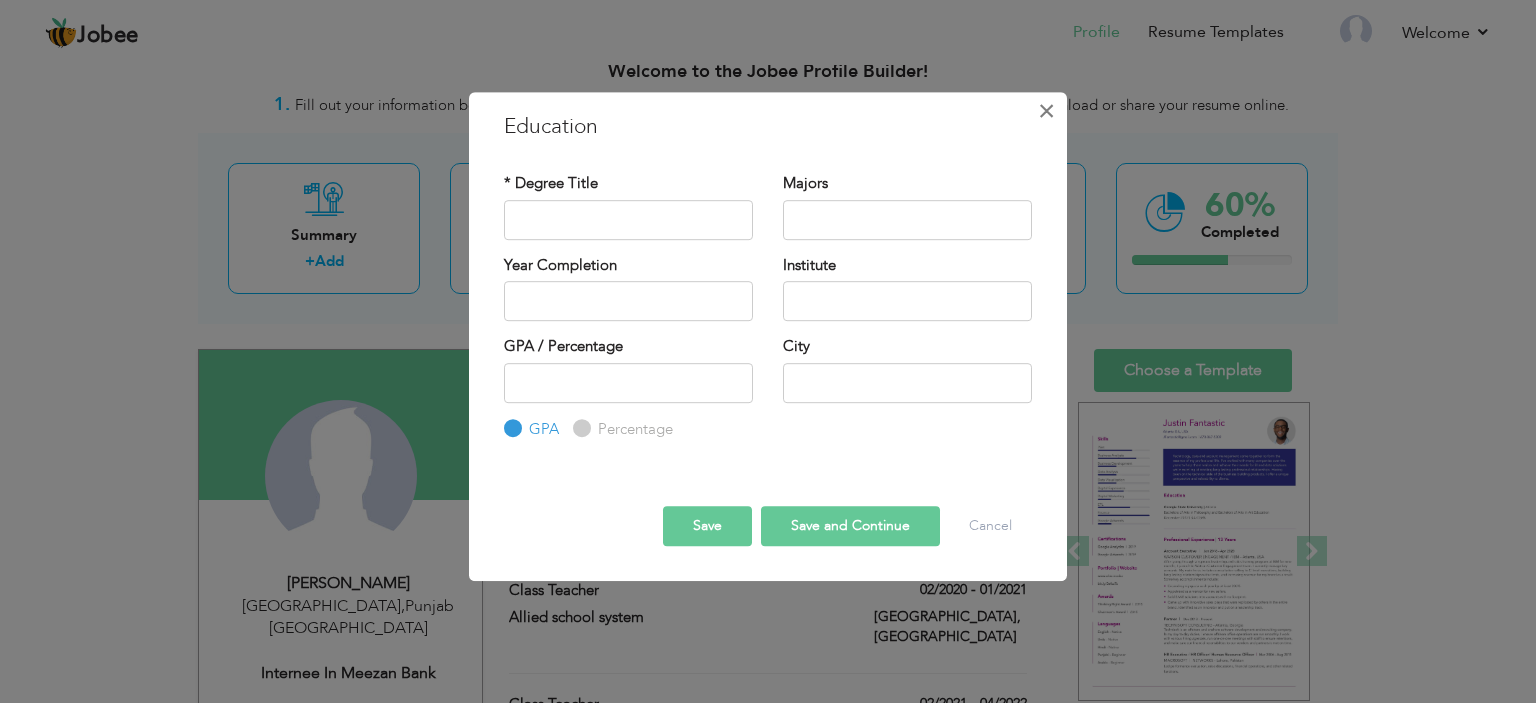 click on "×" at bounding box center [1046, 111] 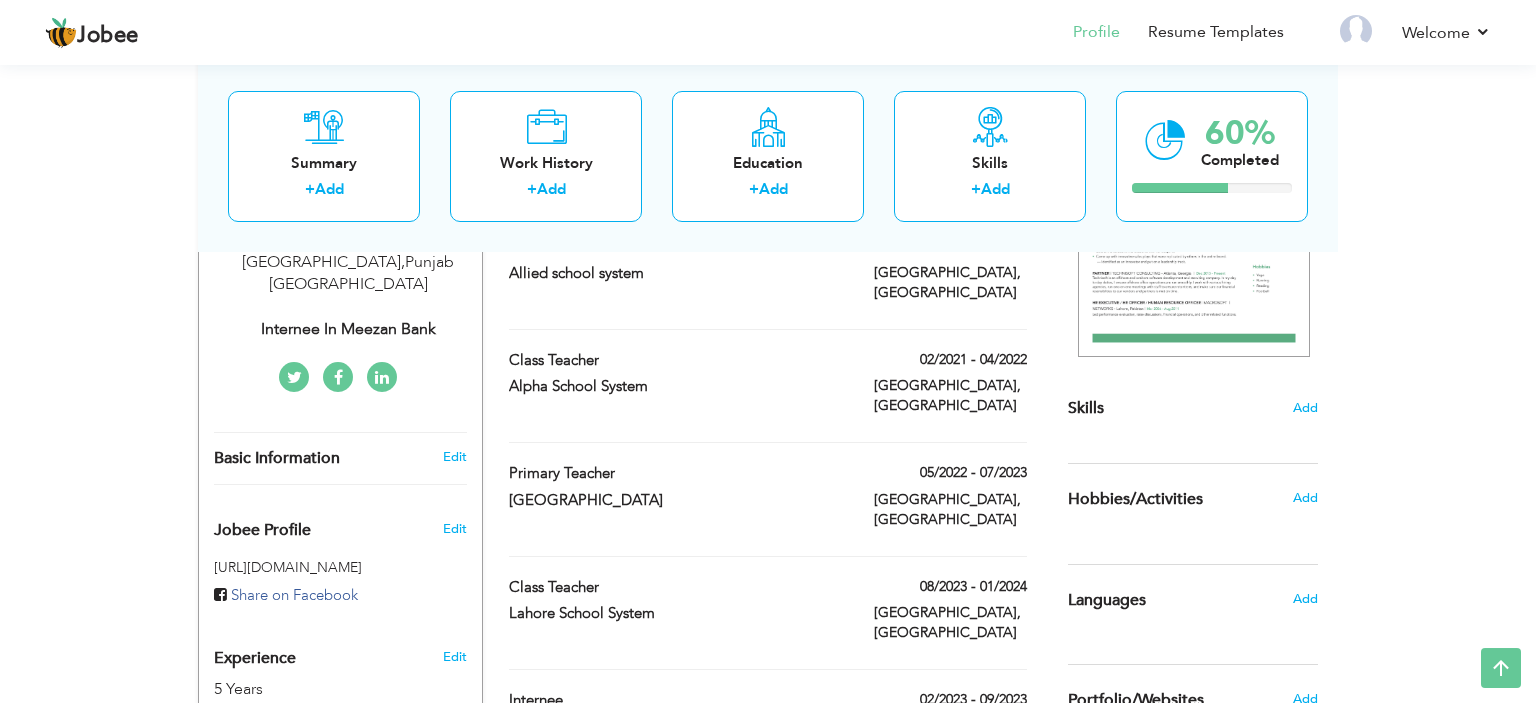 scroll, scrollTop: 345, scrollLeft: 0, axis: vertical 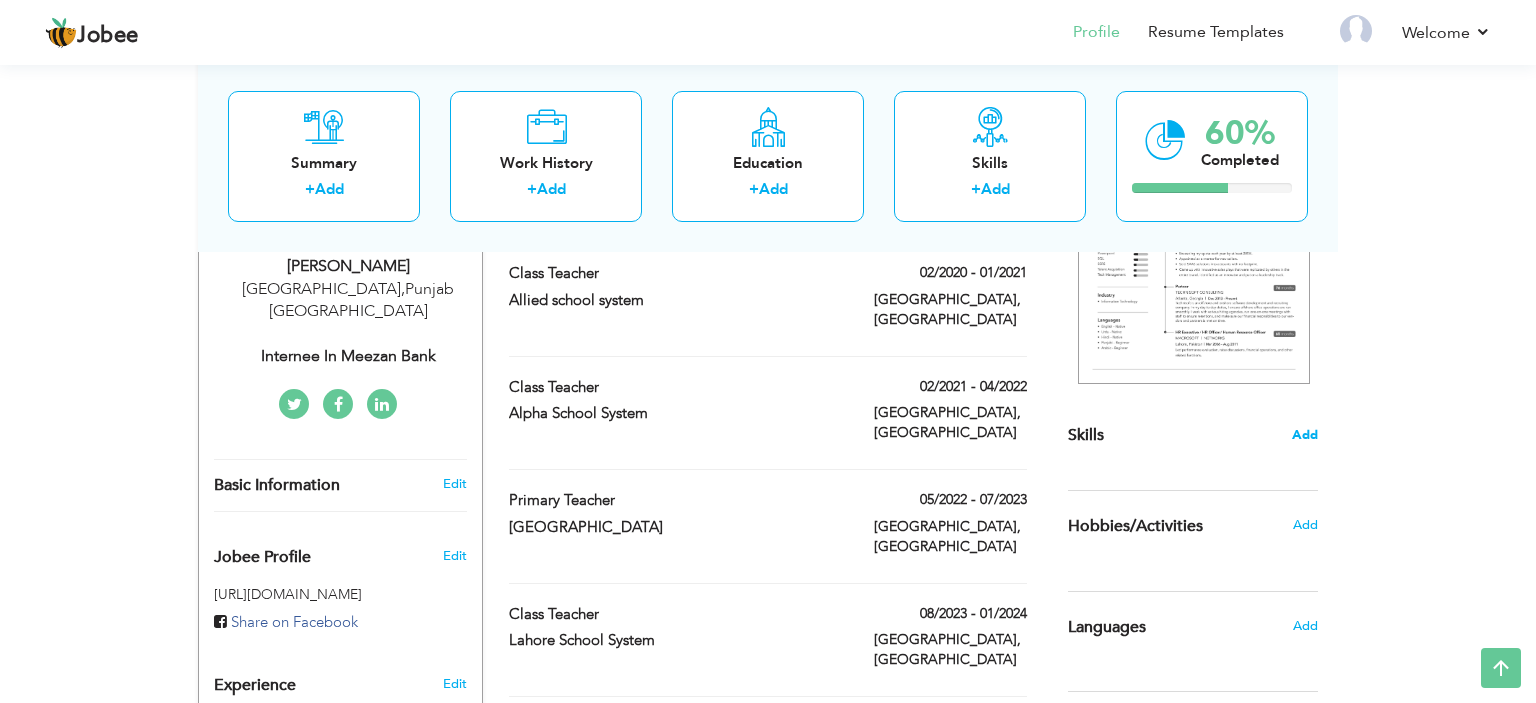 click on "Add" at bounding box center (1305, 435) 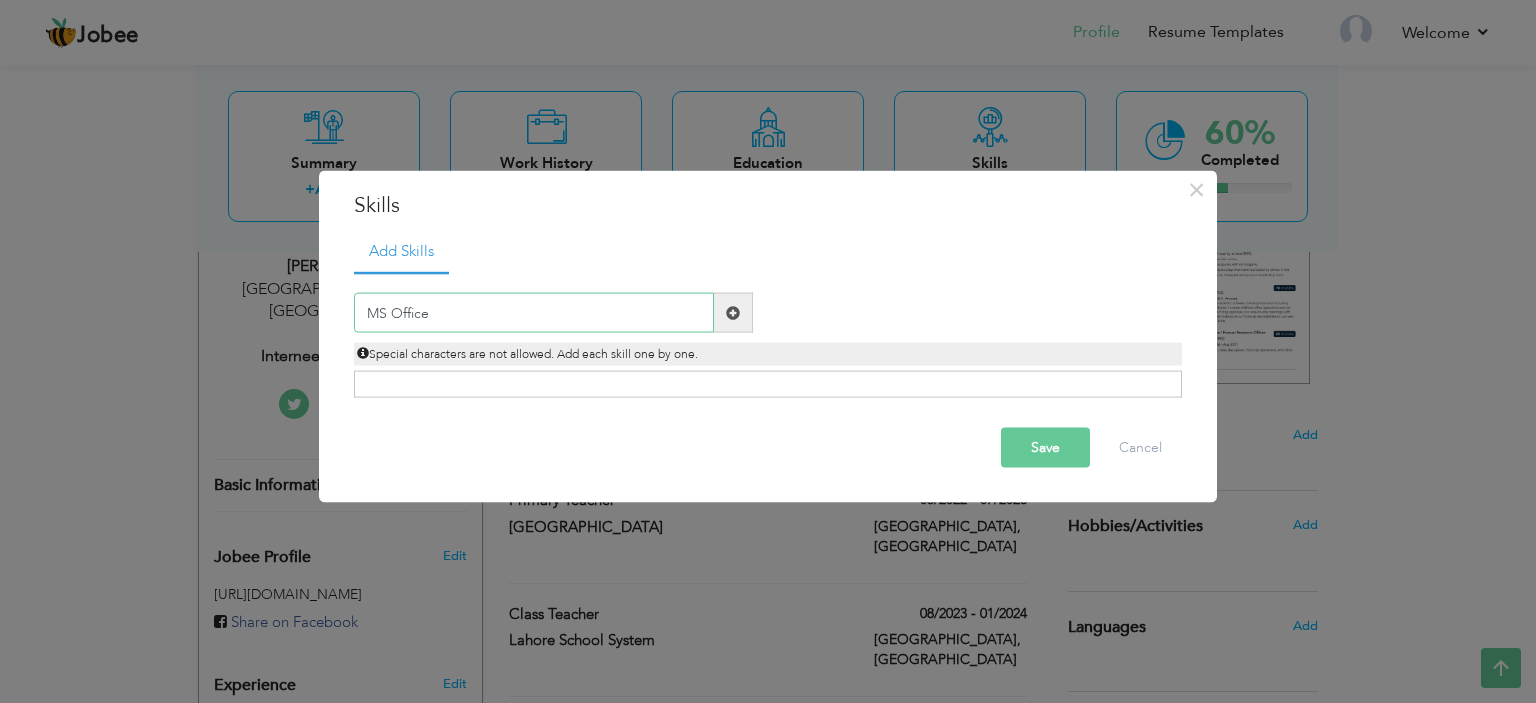 type on "MS Office" 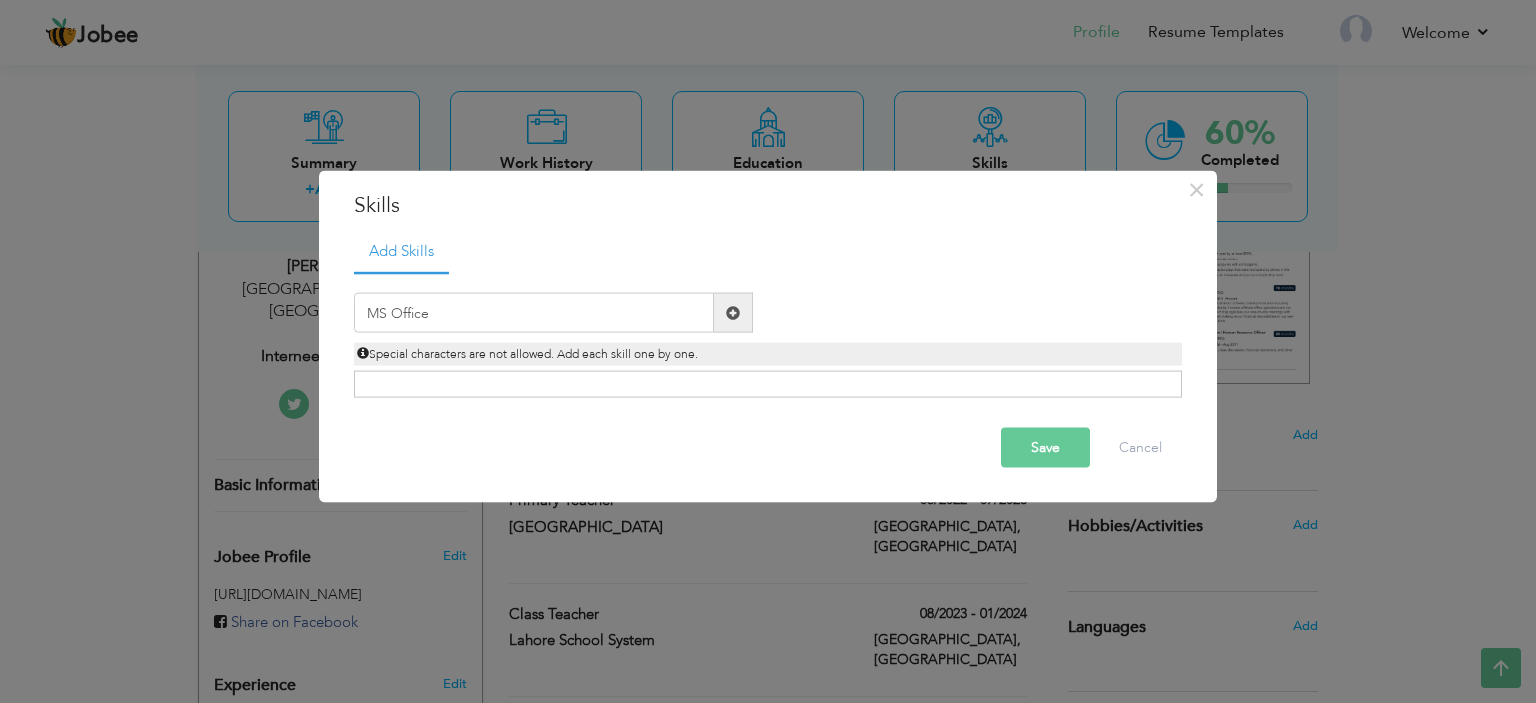 click at bounding box center (733, 313) 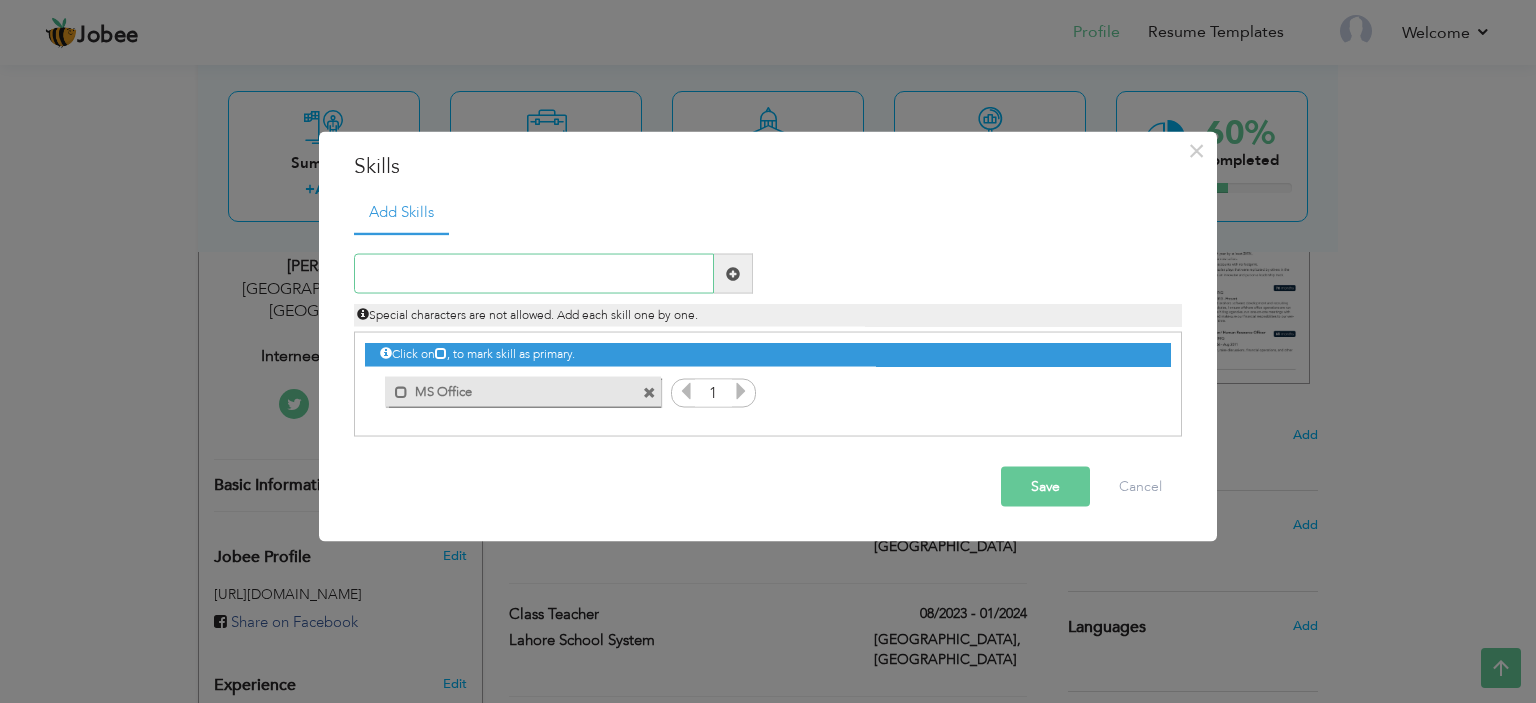click at bounding box center (534, 274) 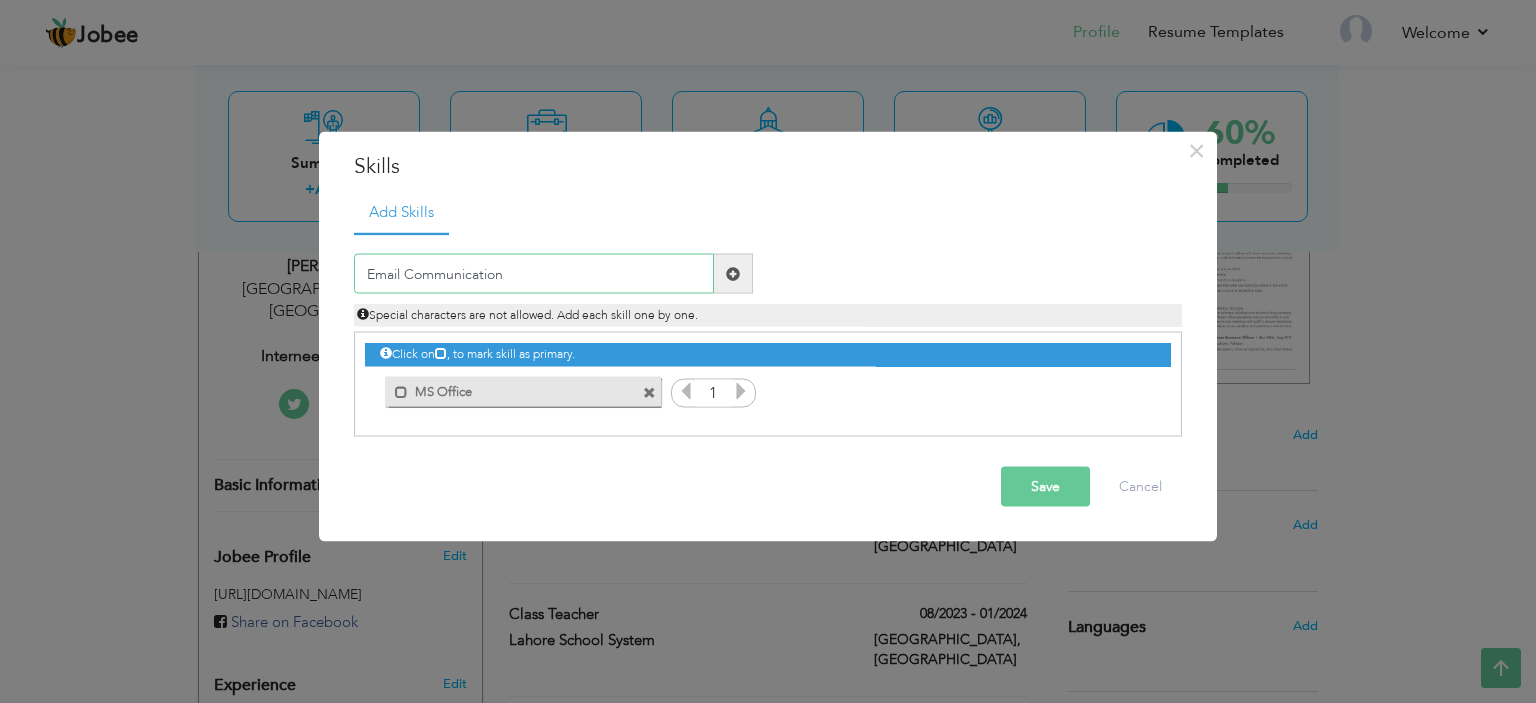 type on "Email Communication" 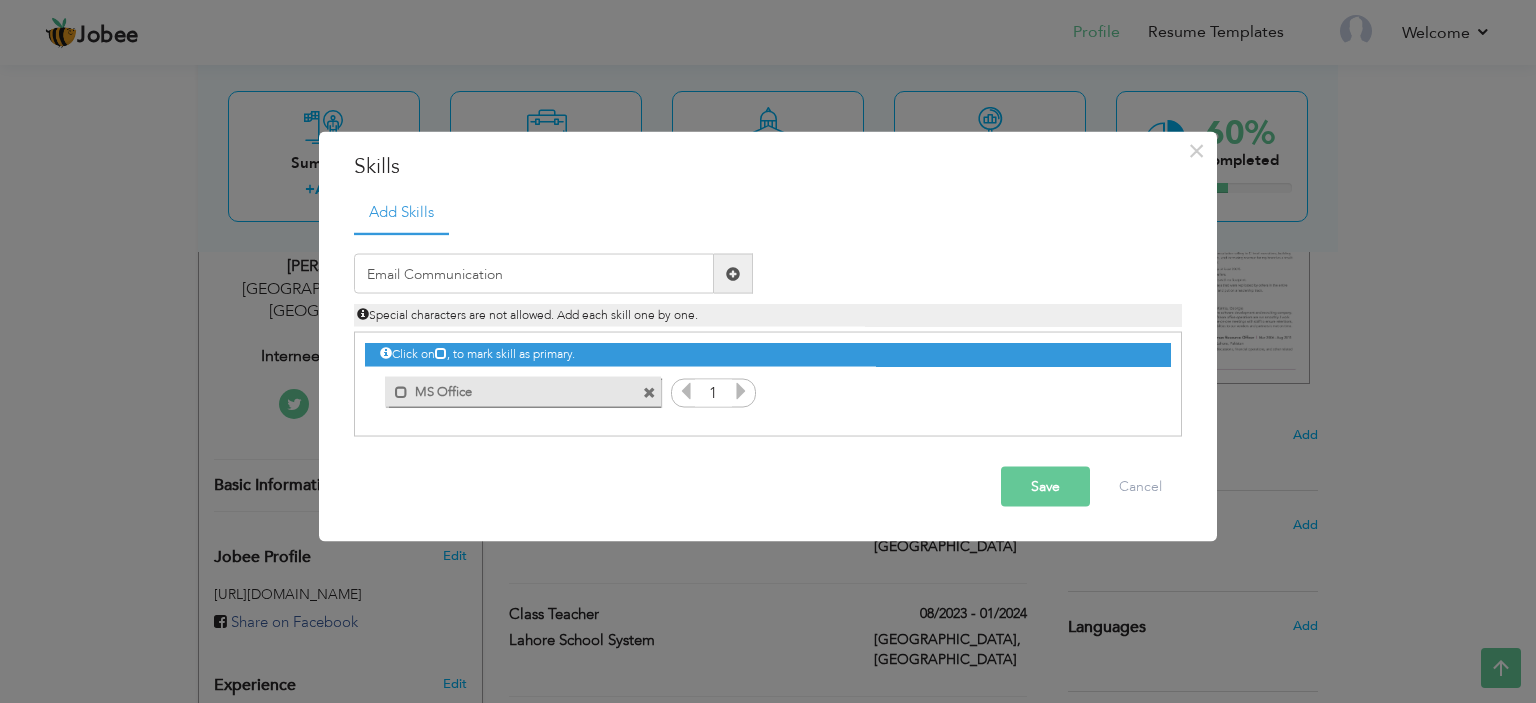 click at bounding box center [741, 391] 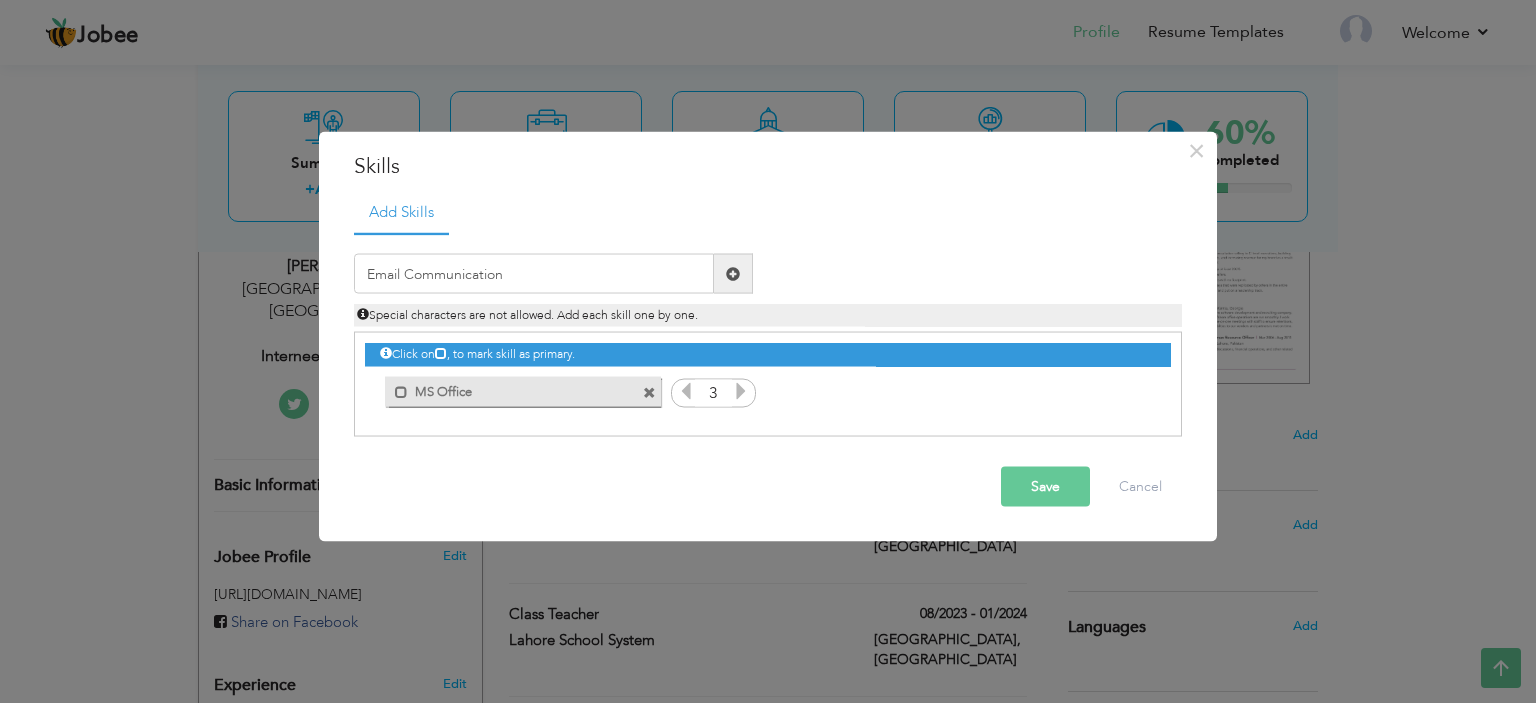 click at bounding box center (741, 391) 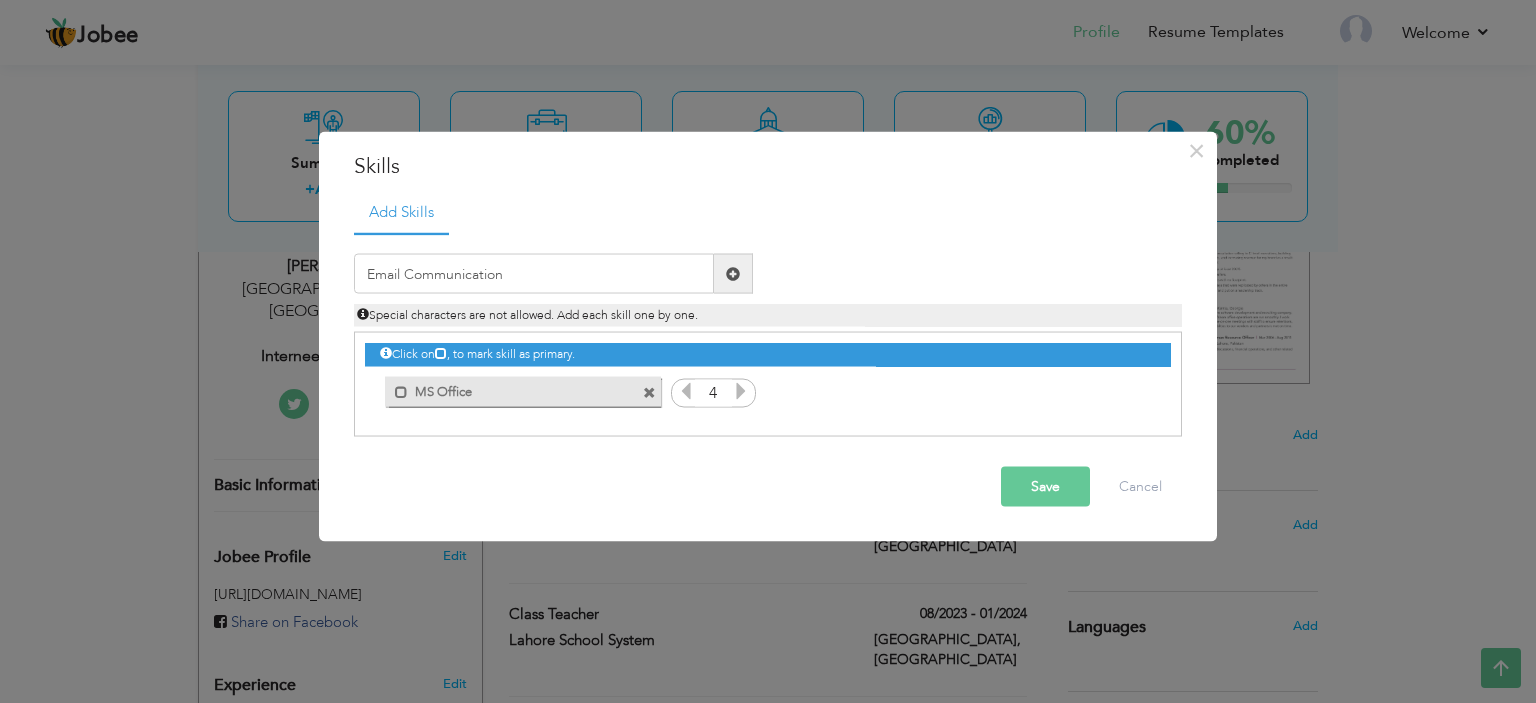 click at bounding box center [741, 391] 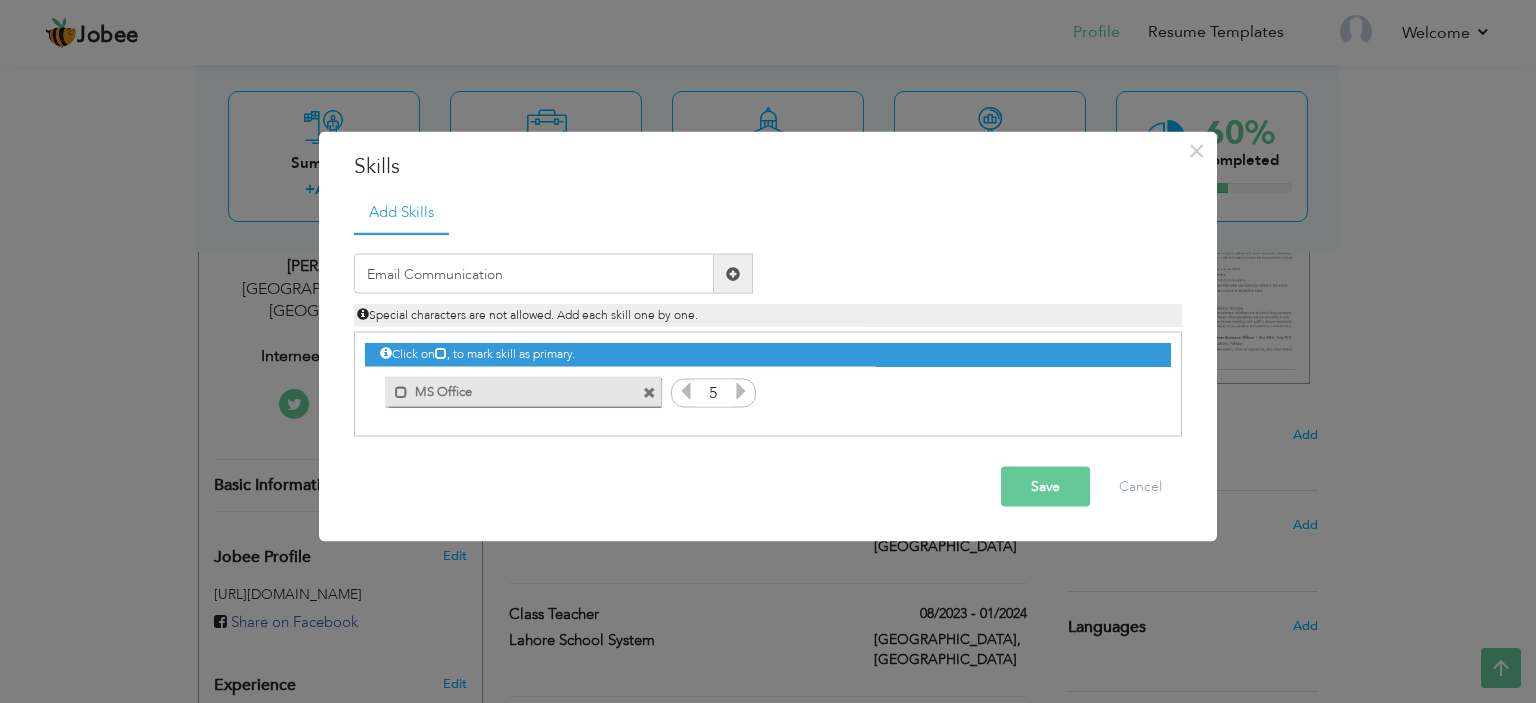click at bounding box center (733, 273) 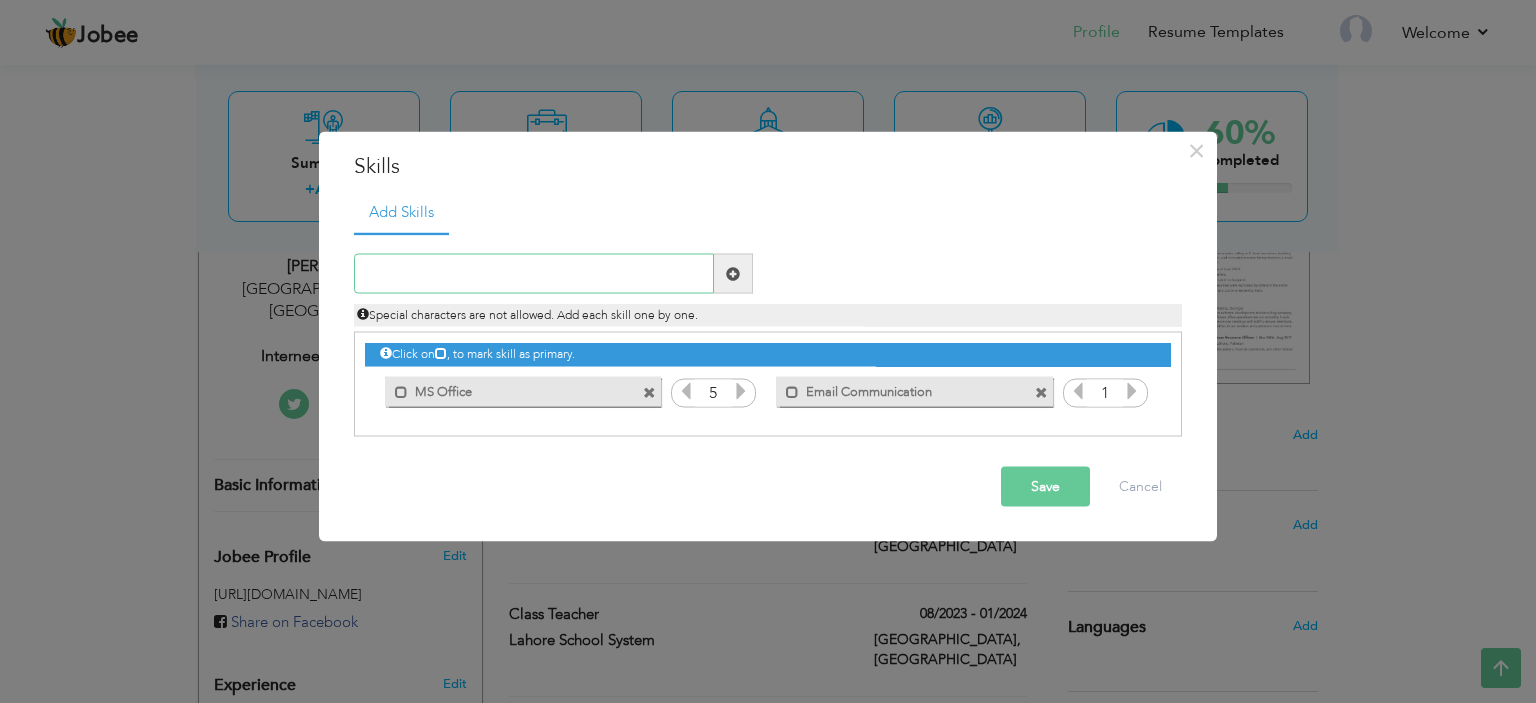 click at bounding box center (534, 274) 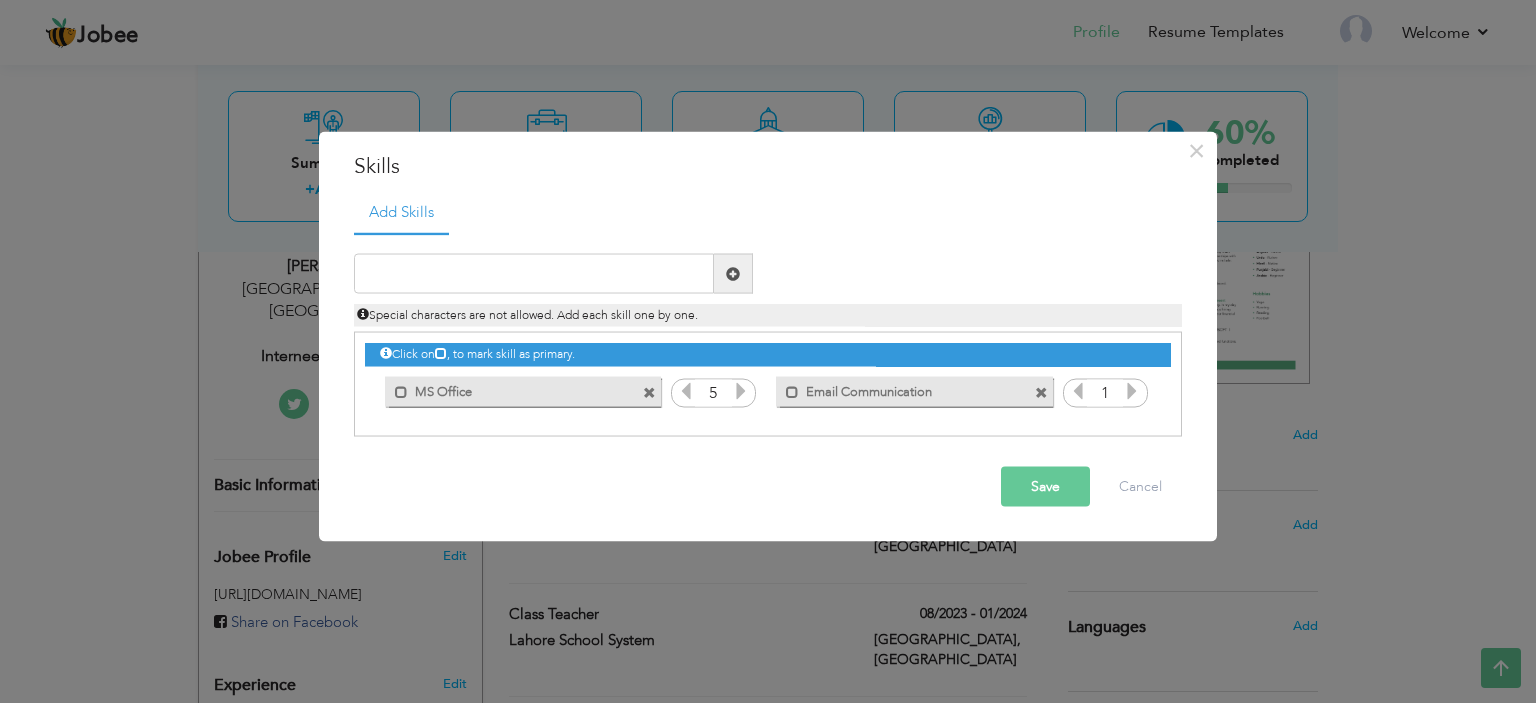 click at bounding box center (1132, 391) 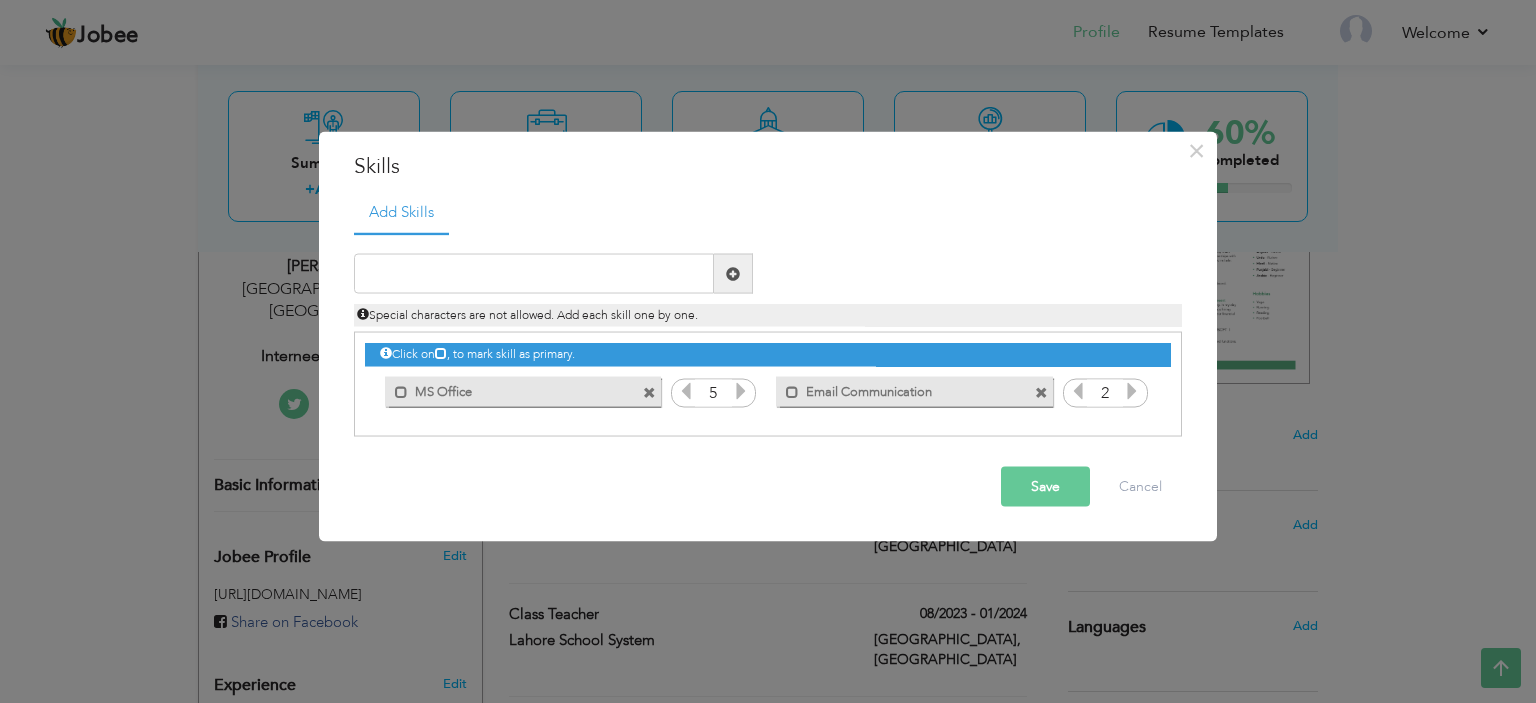 click at bounding box center (1132, 391) 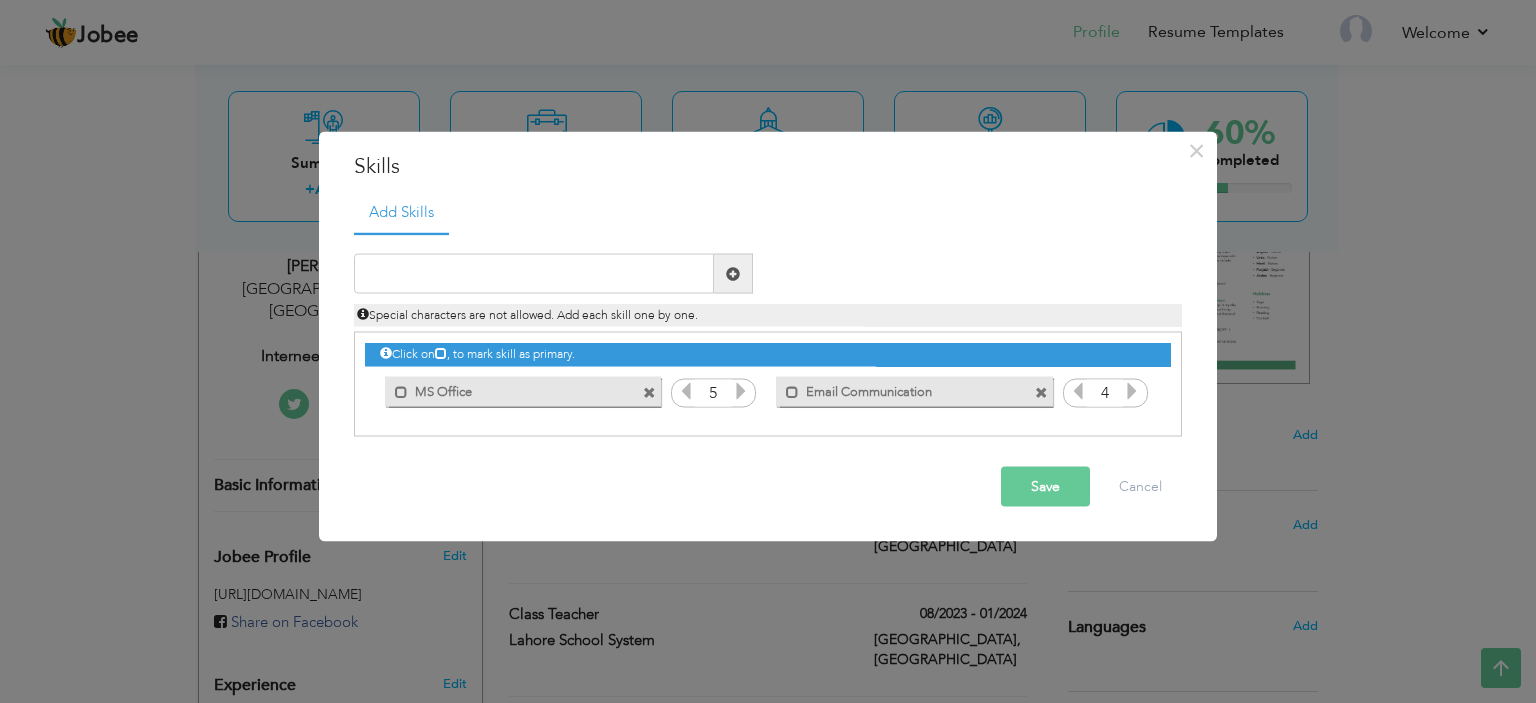 click at bounding box center [1132, 391] 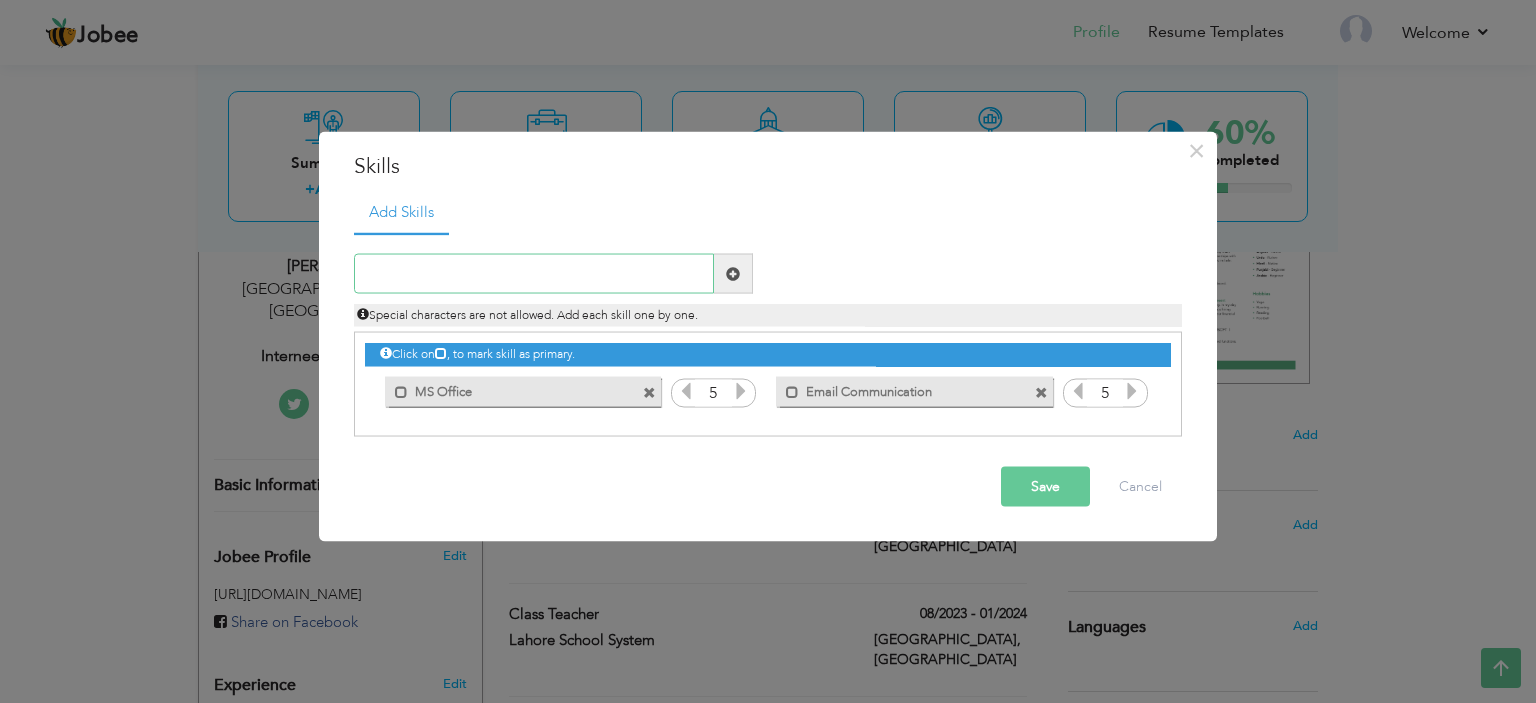 click at bounding box center (534, 274) 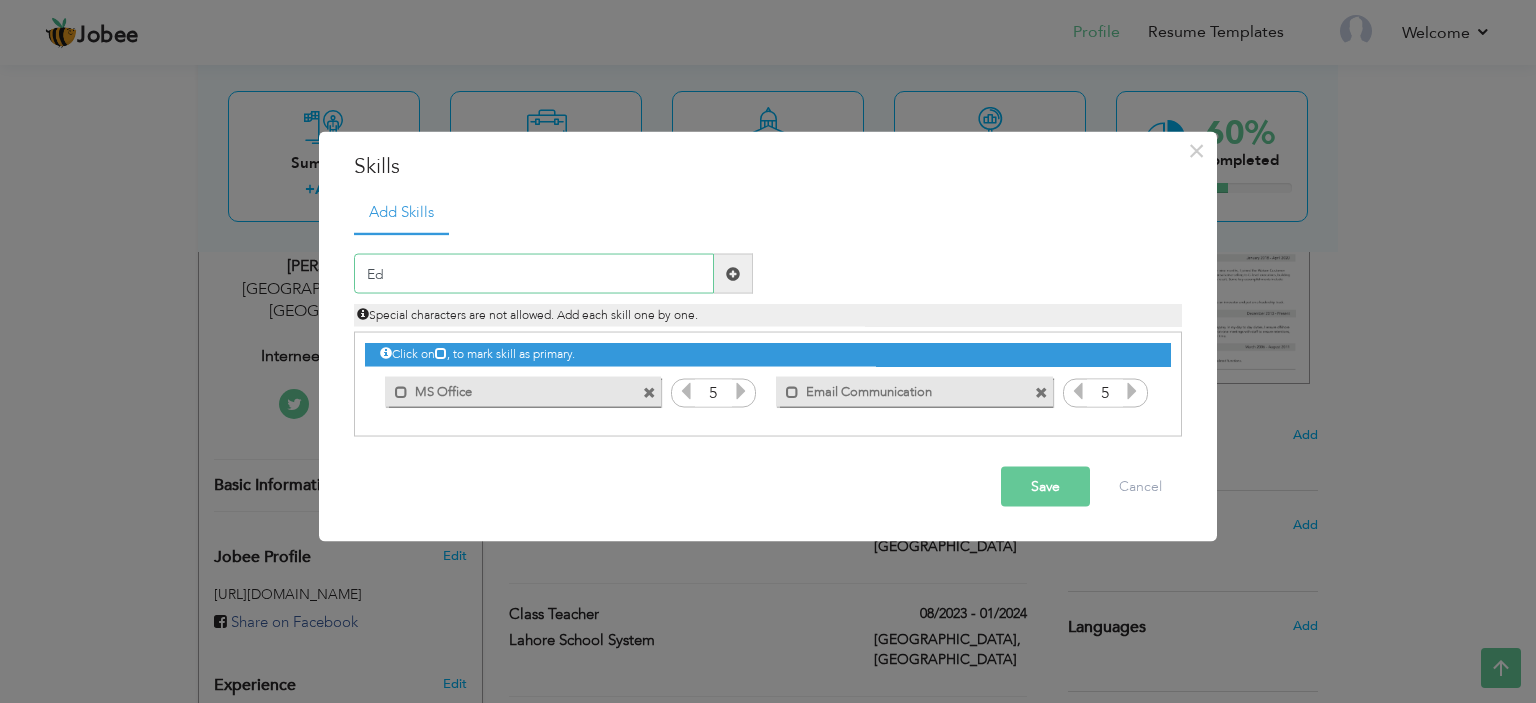 type on "E" 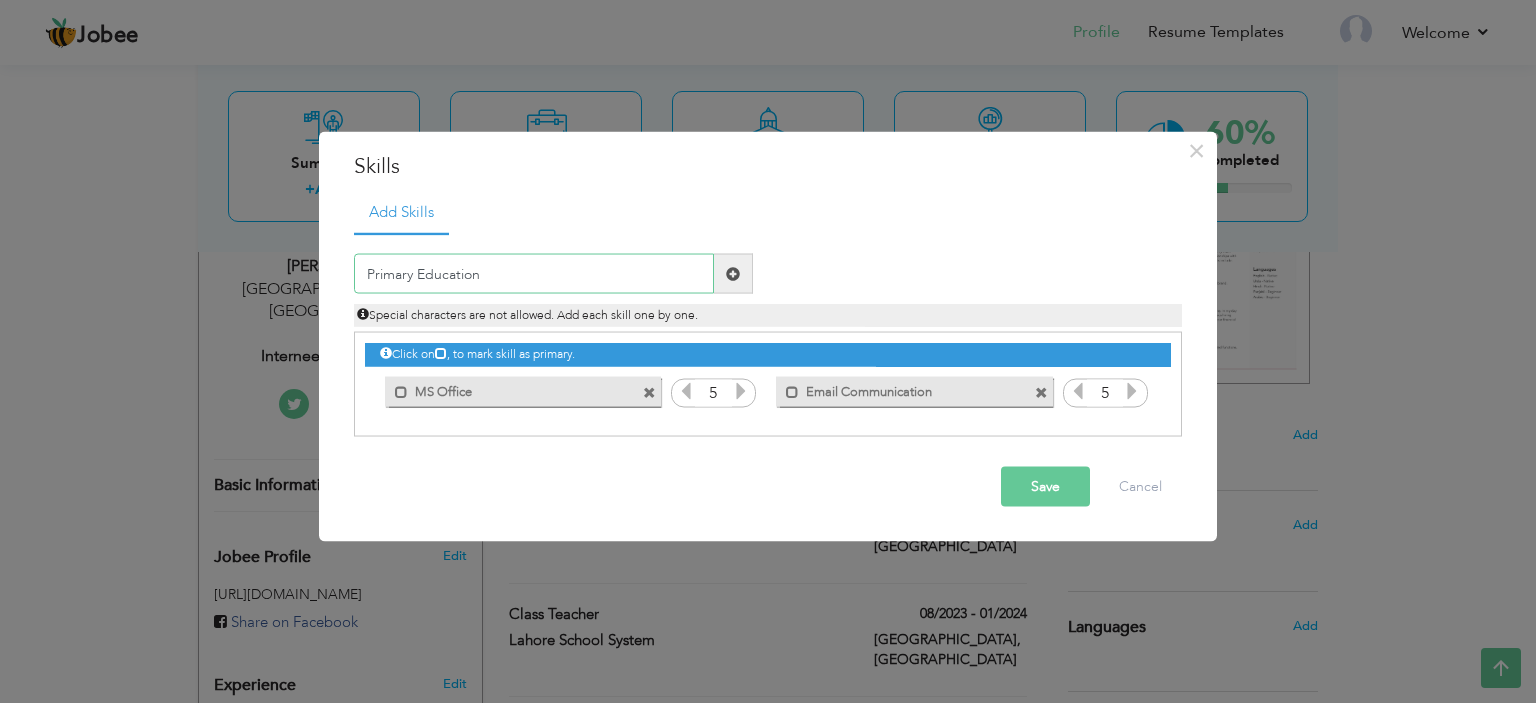 click on "Primary Education" at bounding box center (534, 274) 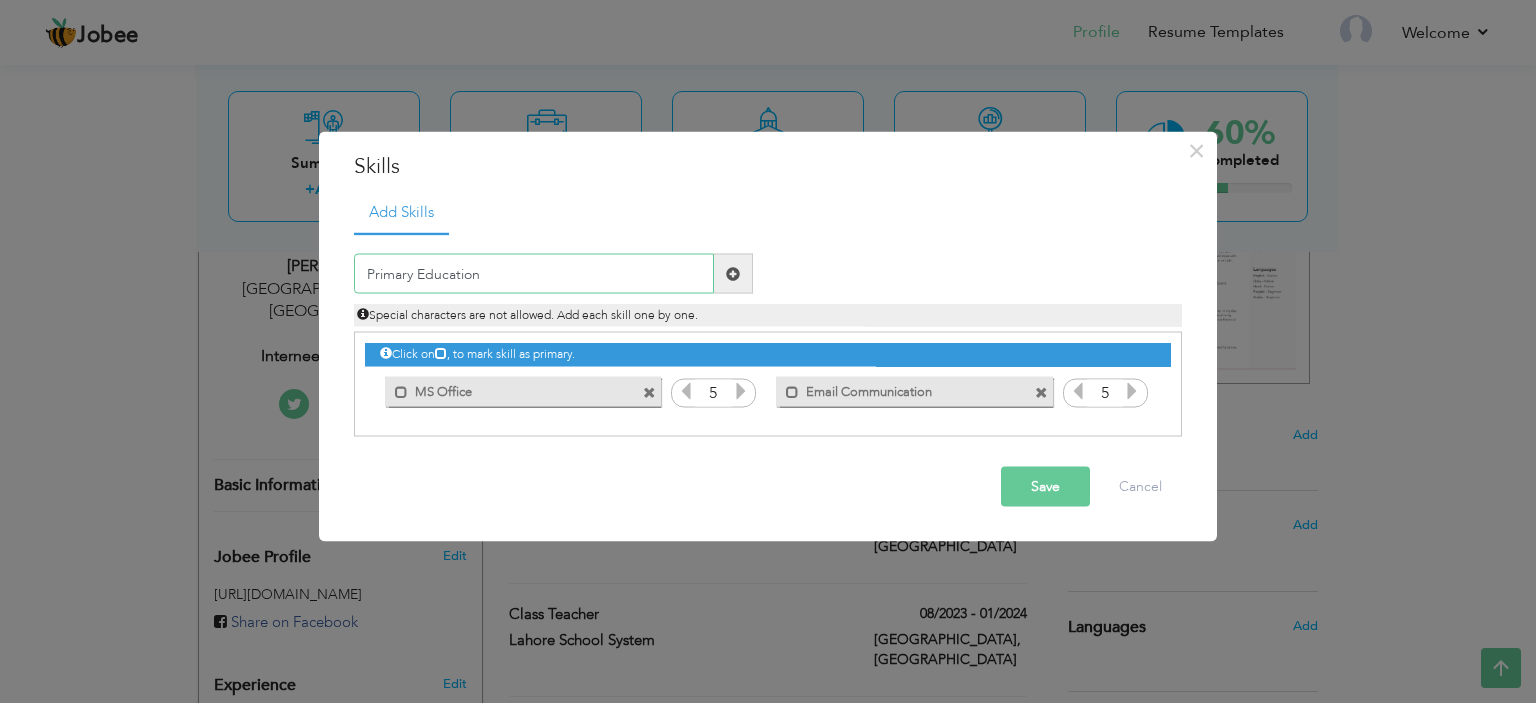 type on "Primary Education" 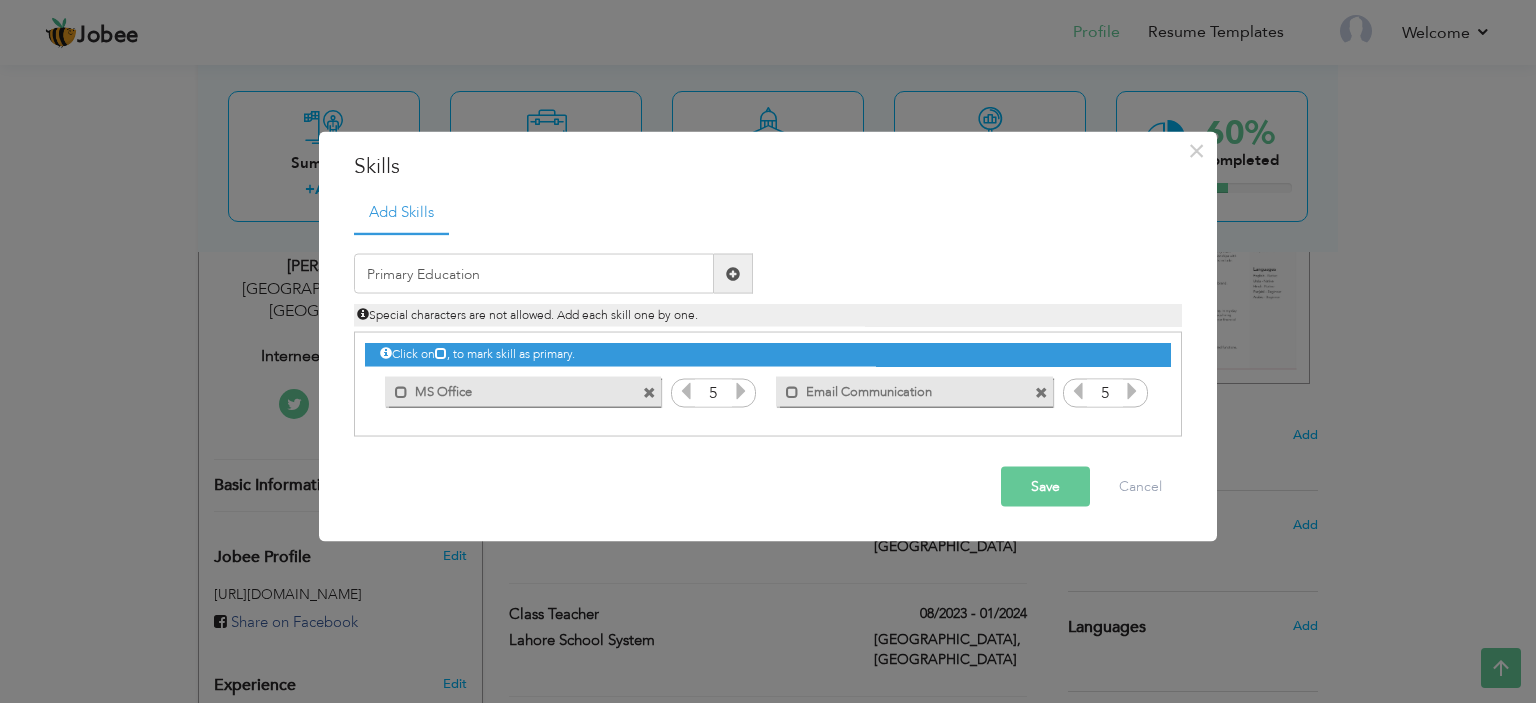 click at bounding box center (733, 273) 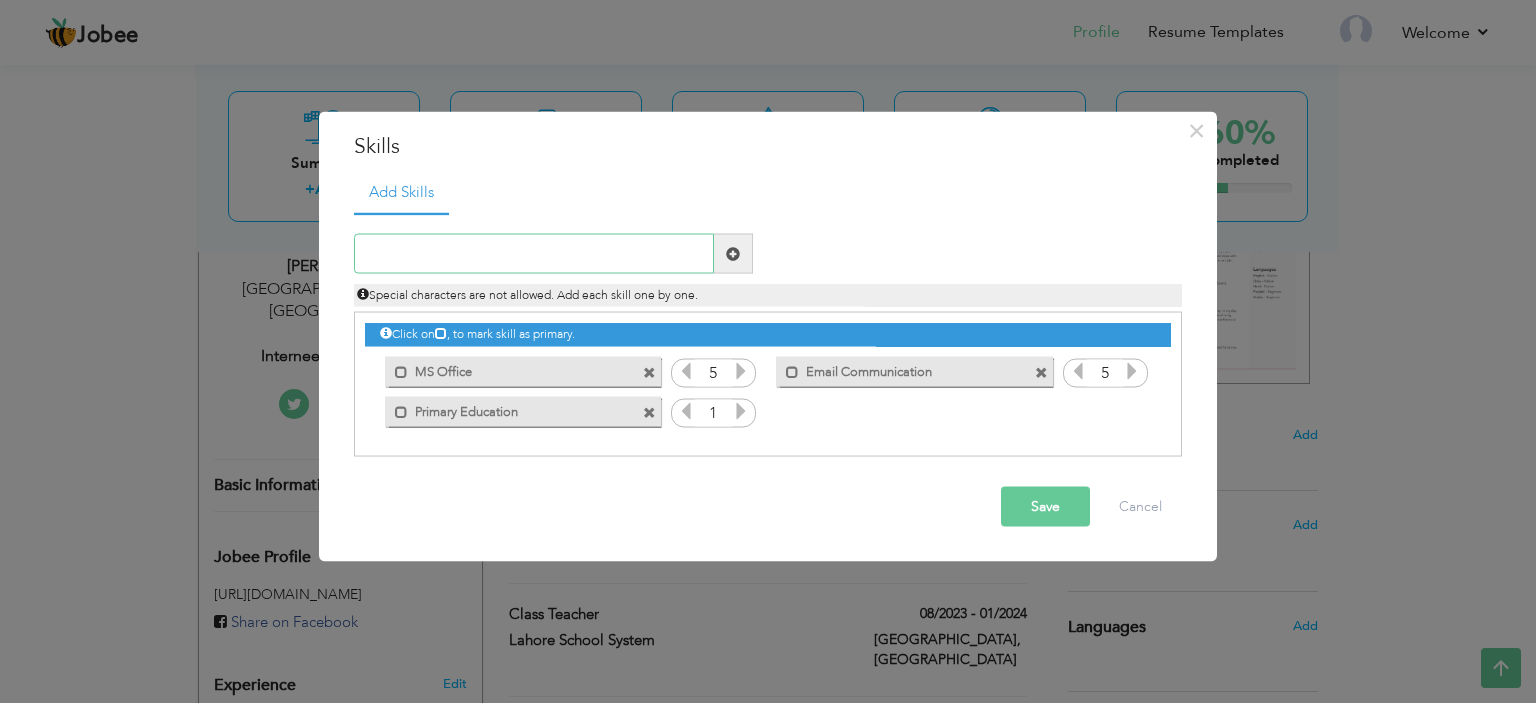 click at bounding box center (534, 254) 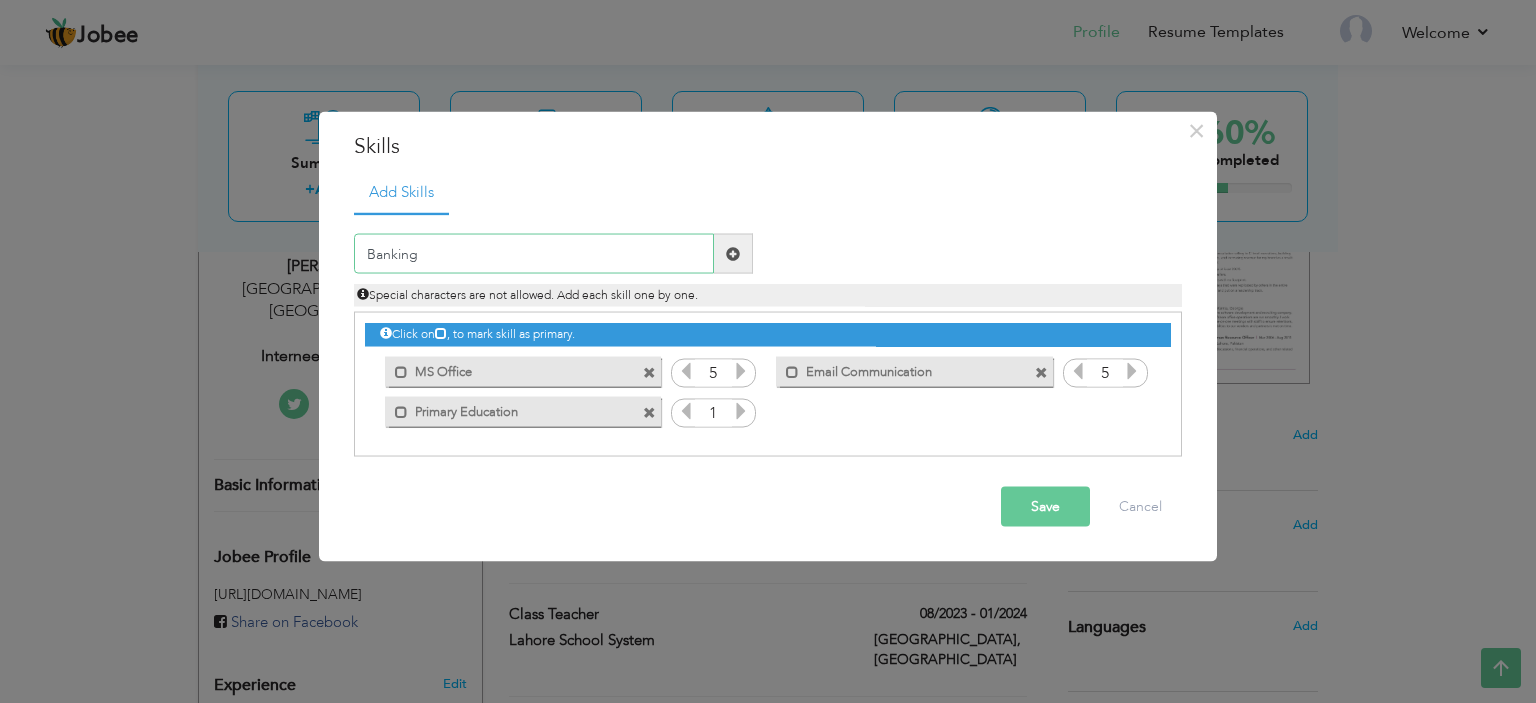 type on "Banking" 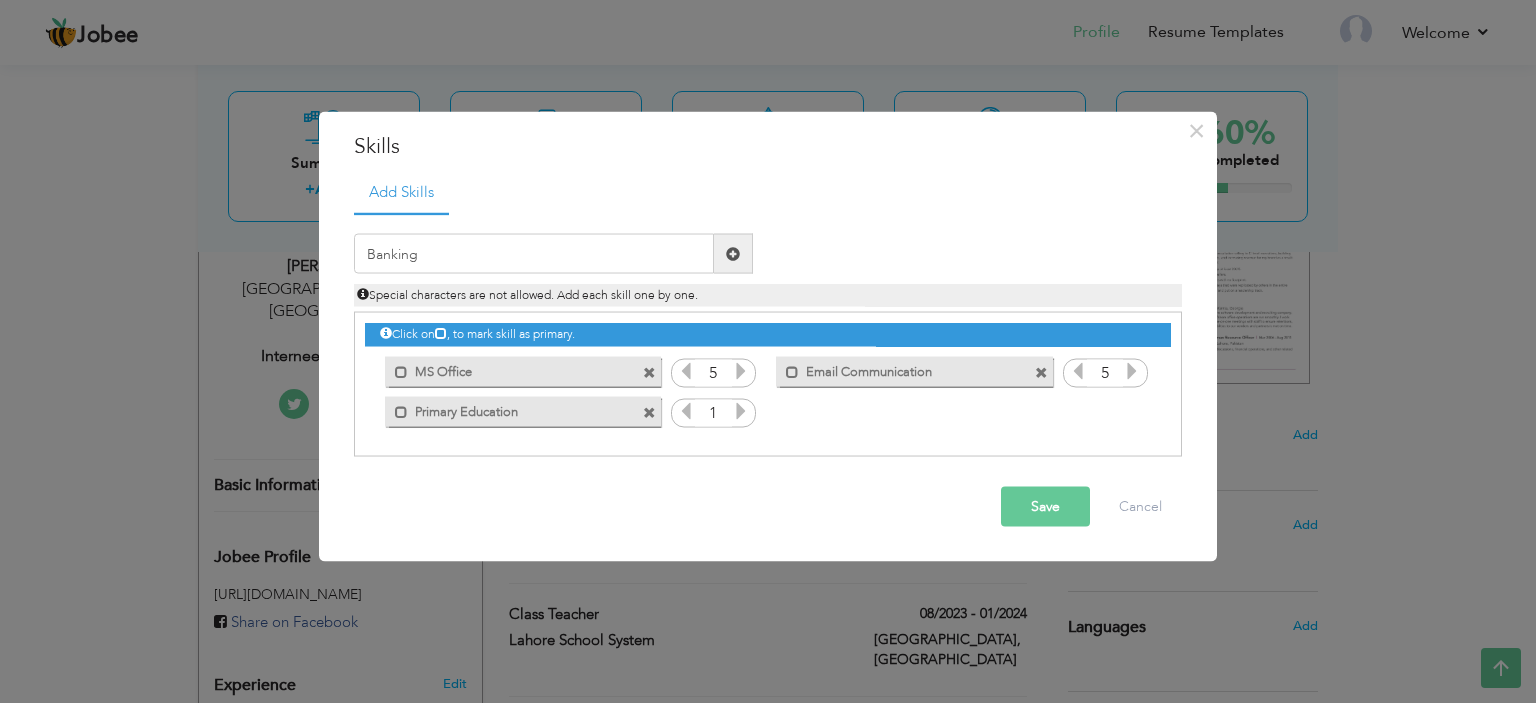 click at bounding box center [733, 253] 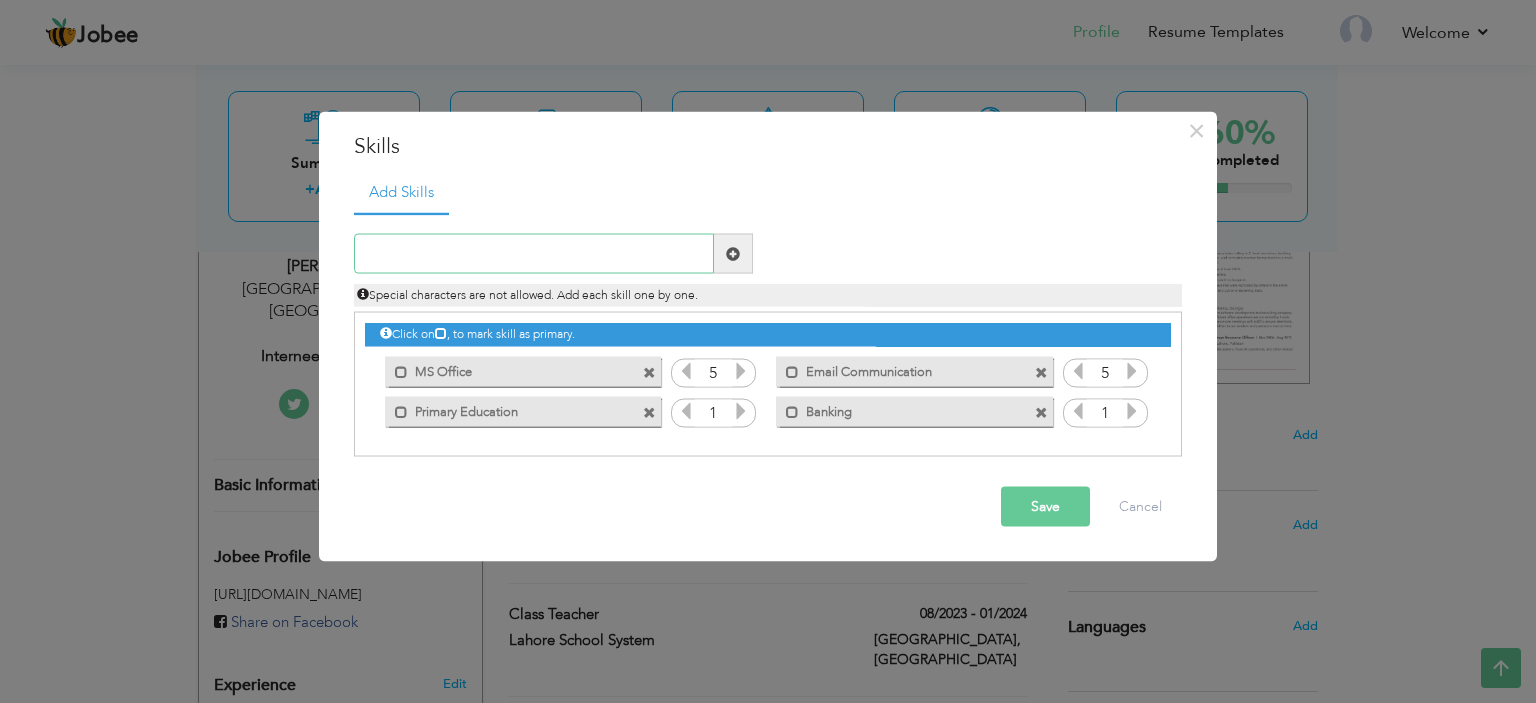 click at bounding box center (534, 254) 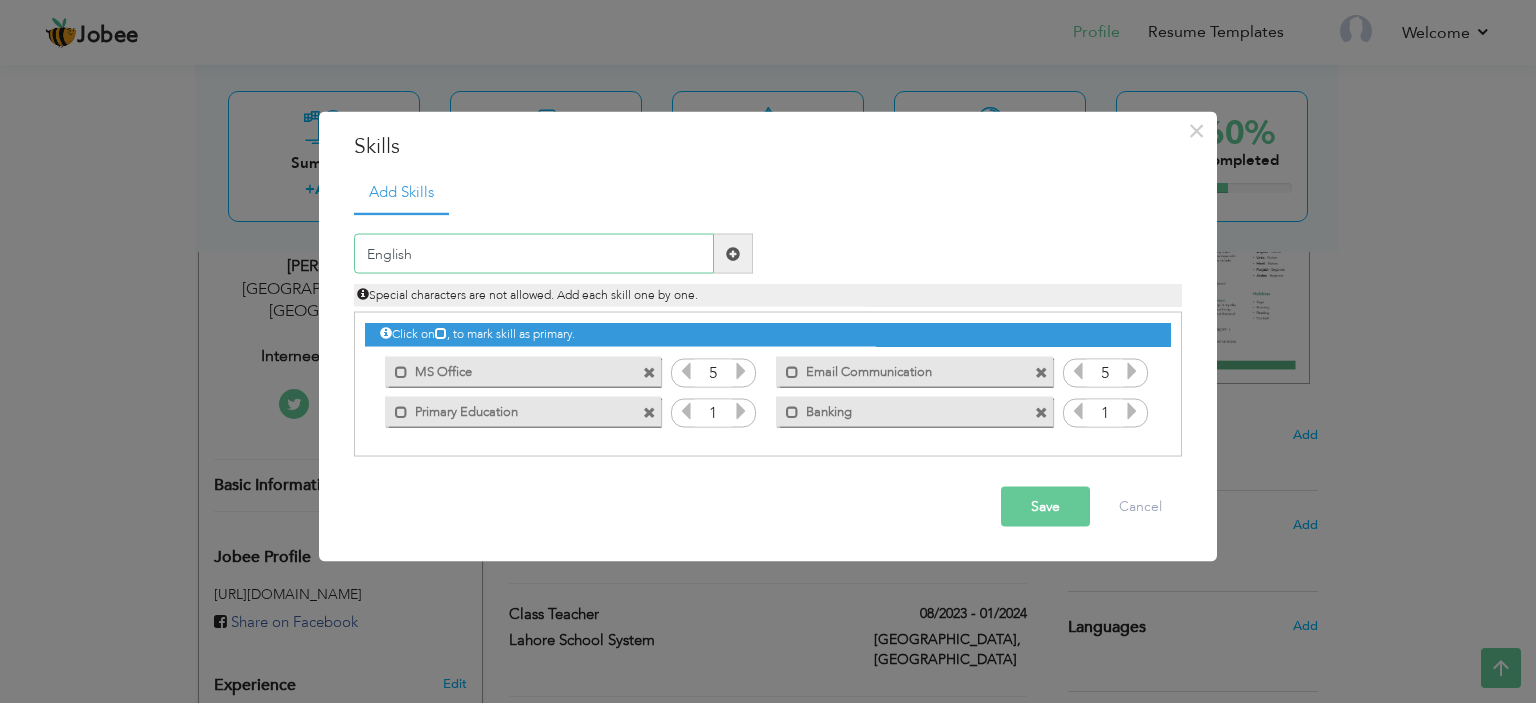 type on "English" 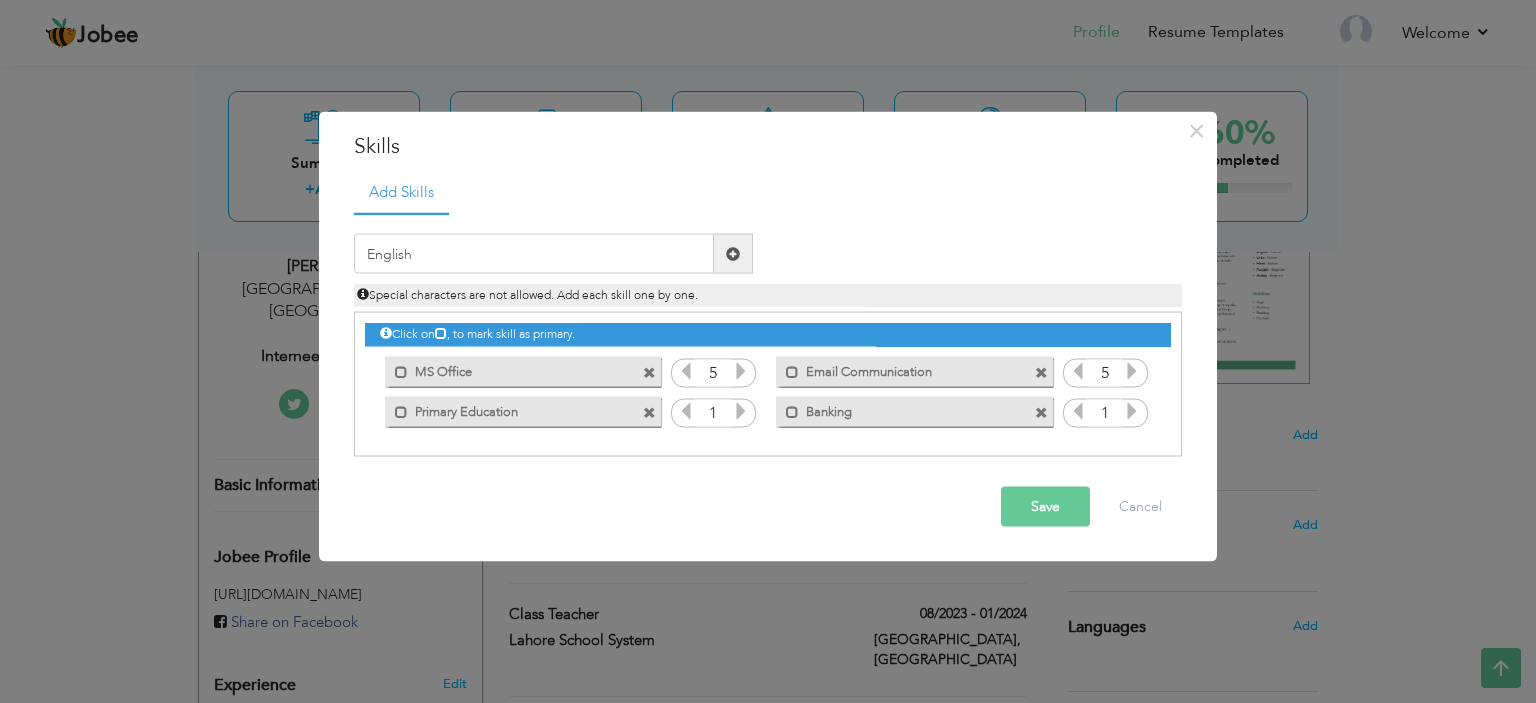 click at bounding box center [733, 253] 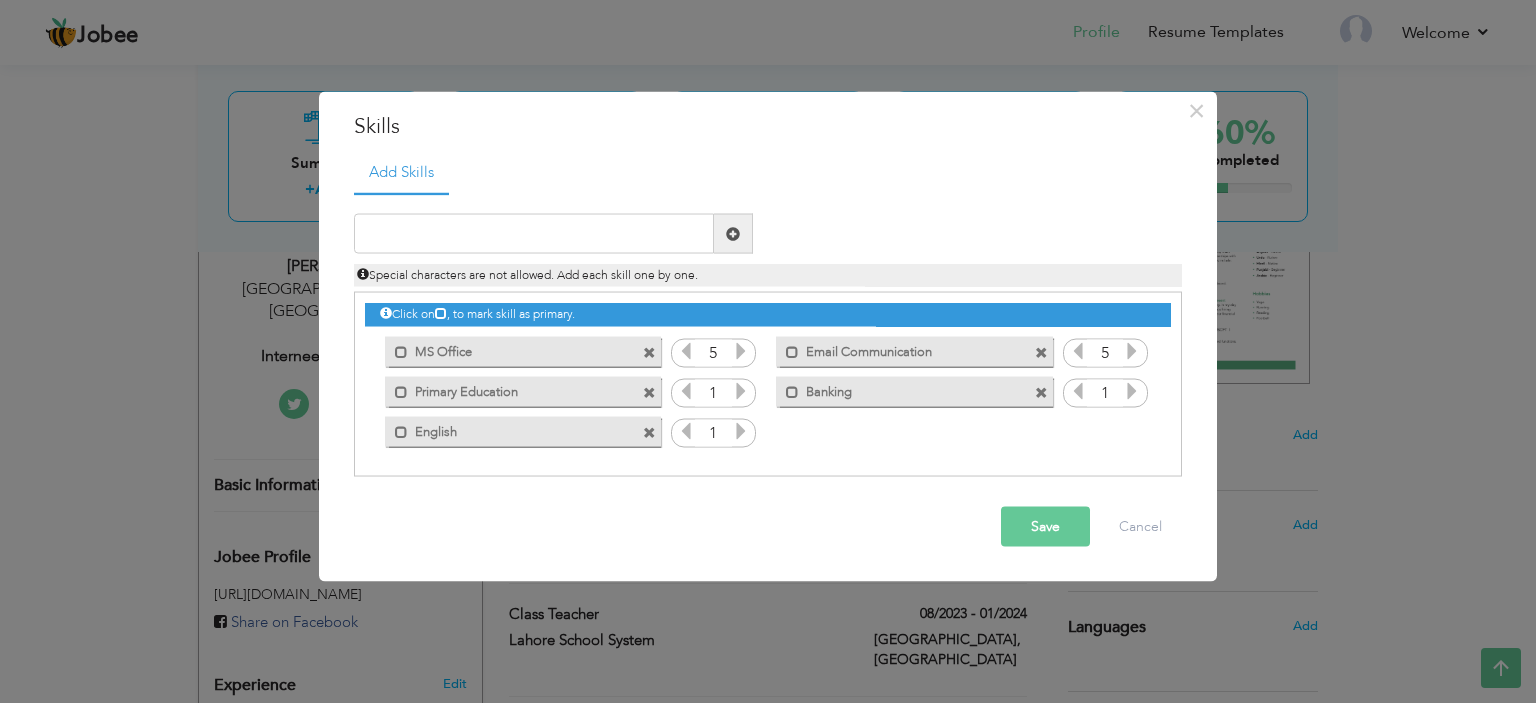 click at bounding box center [741, 431] 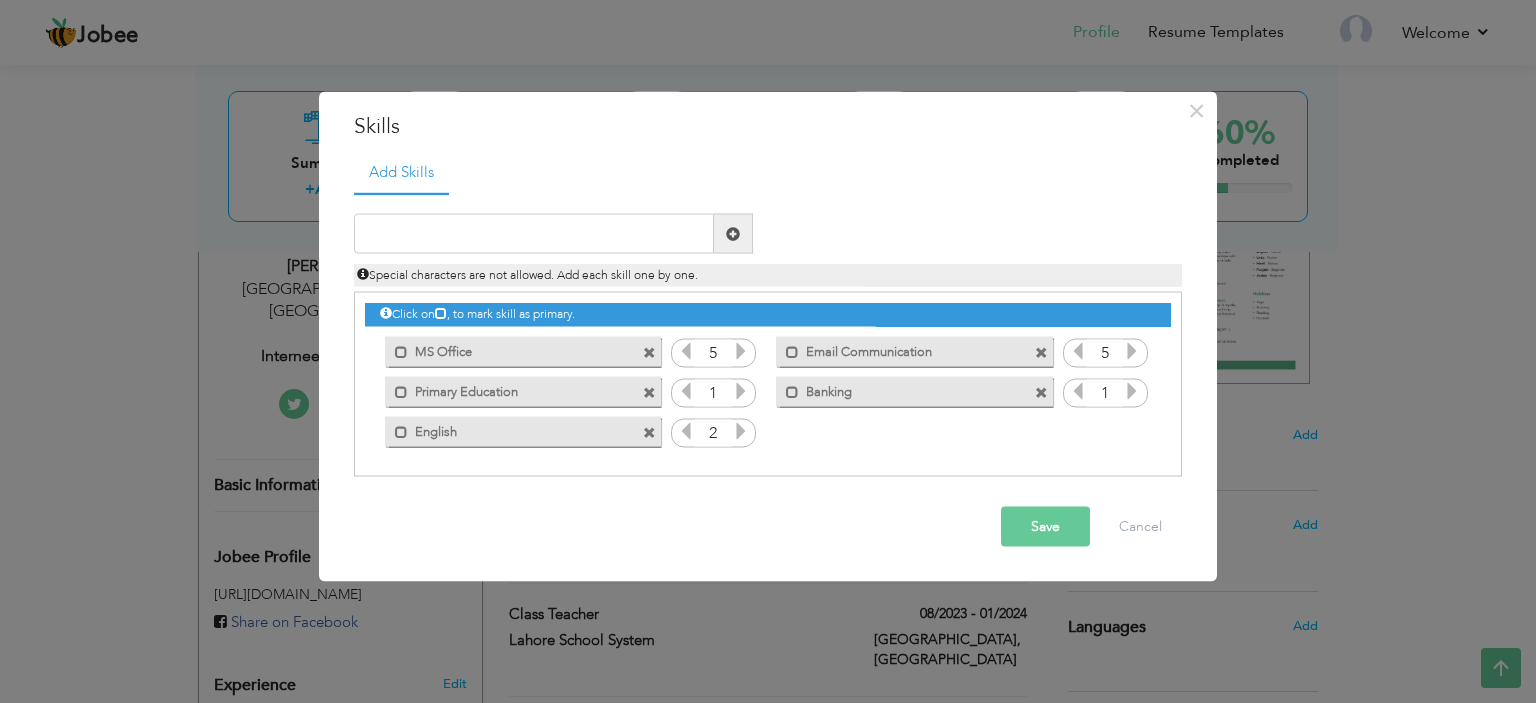 click at bounding box center [741, 431] 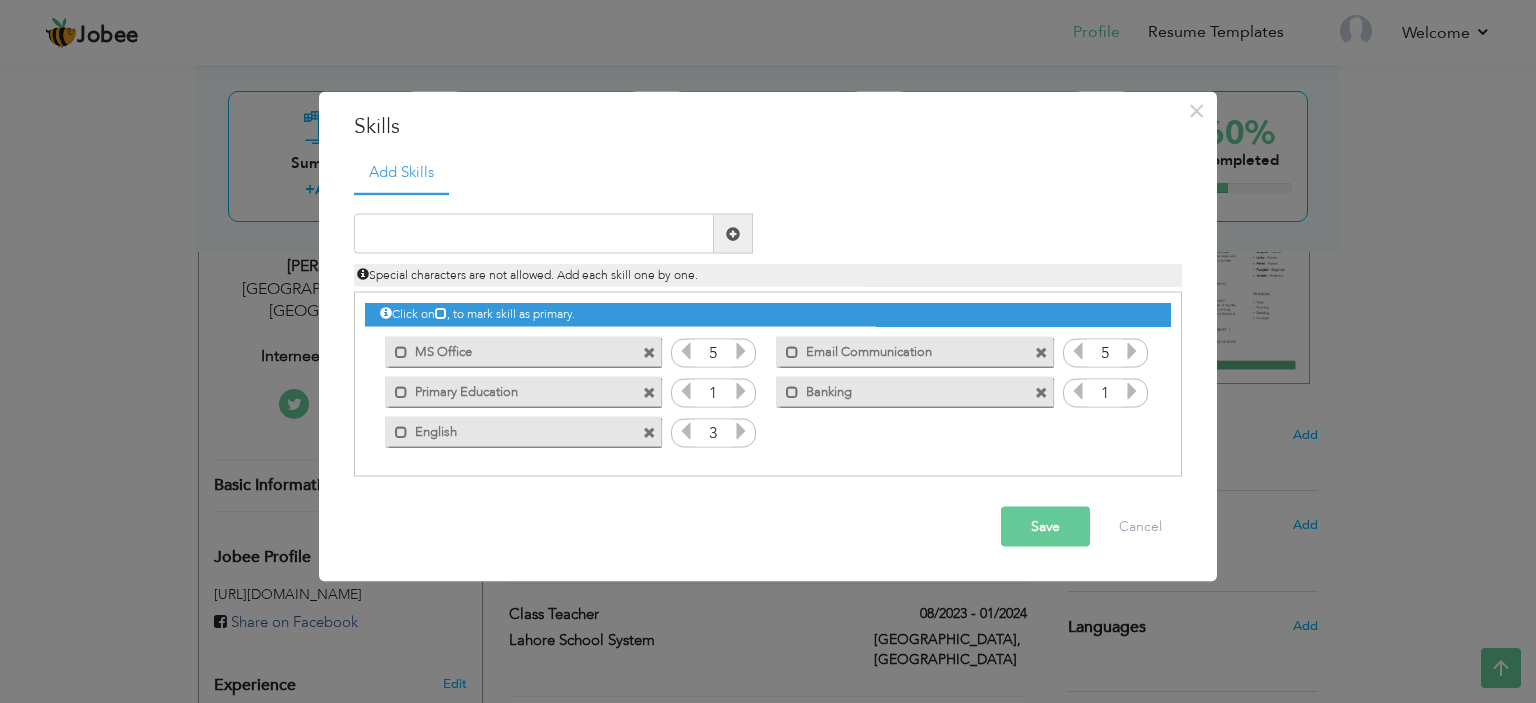click at bounding box center [741, 431] 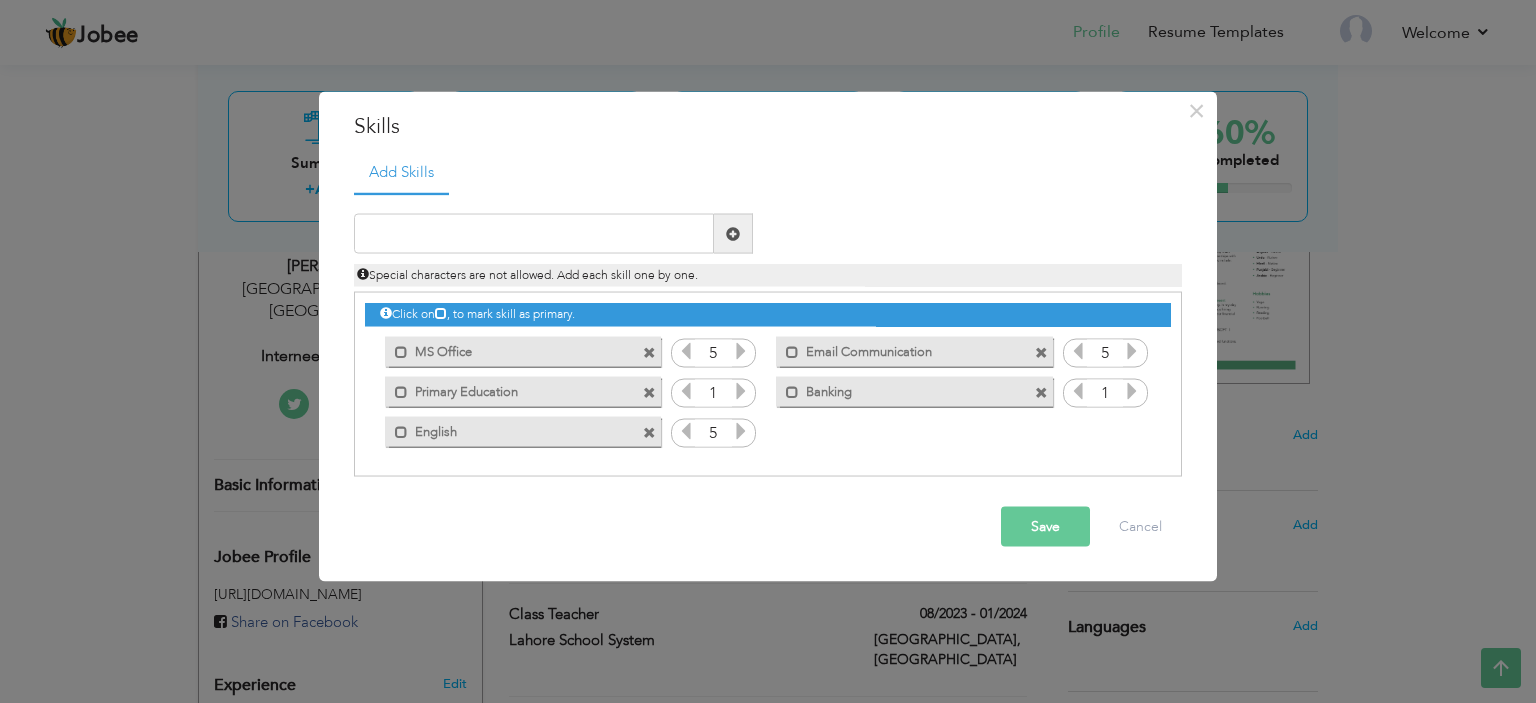 click at bounding box center (741, 431) 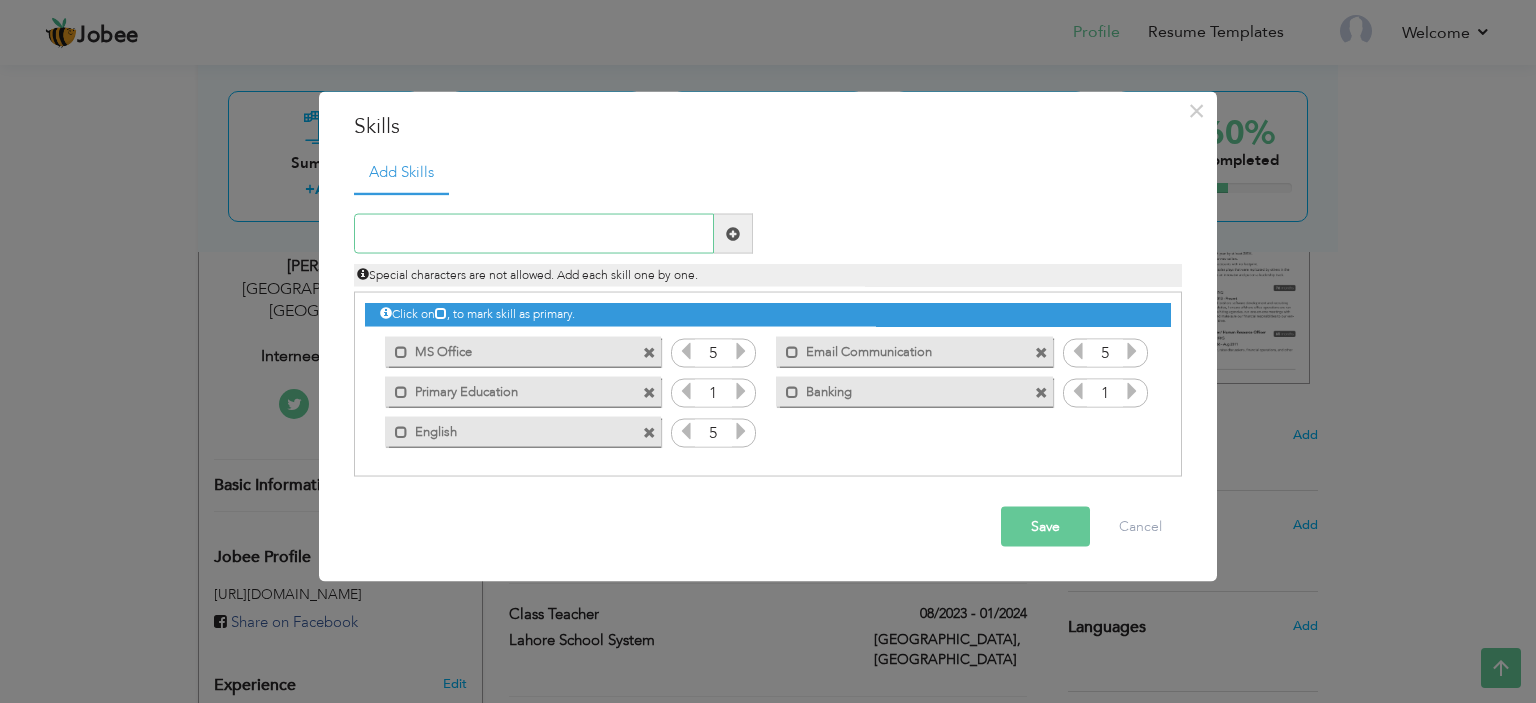 click at bounding box center (534, 234) 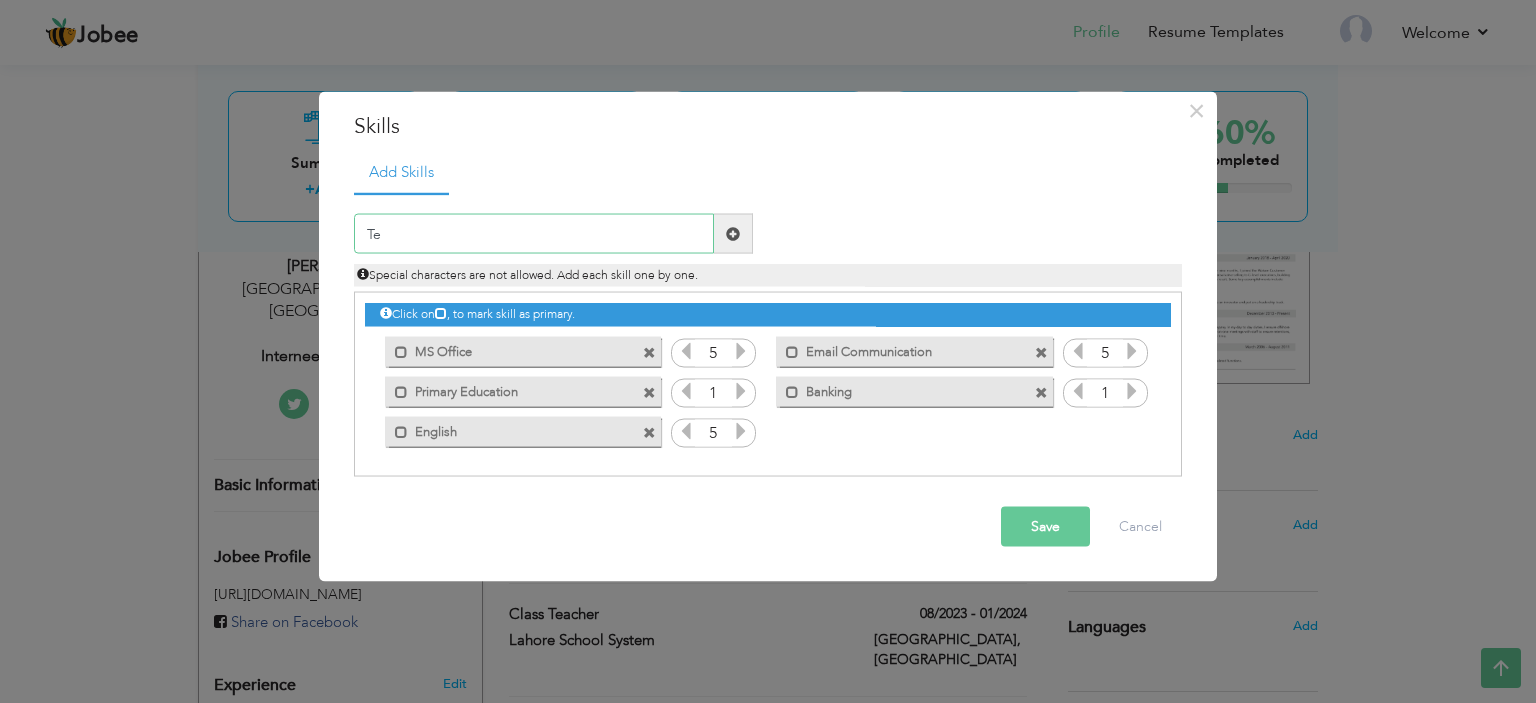 type on "T" 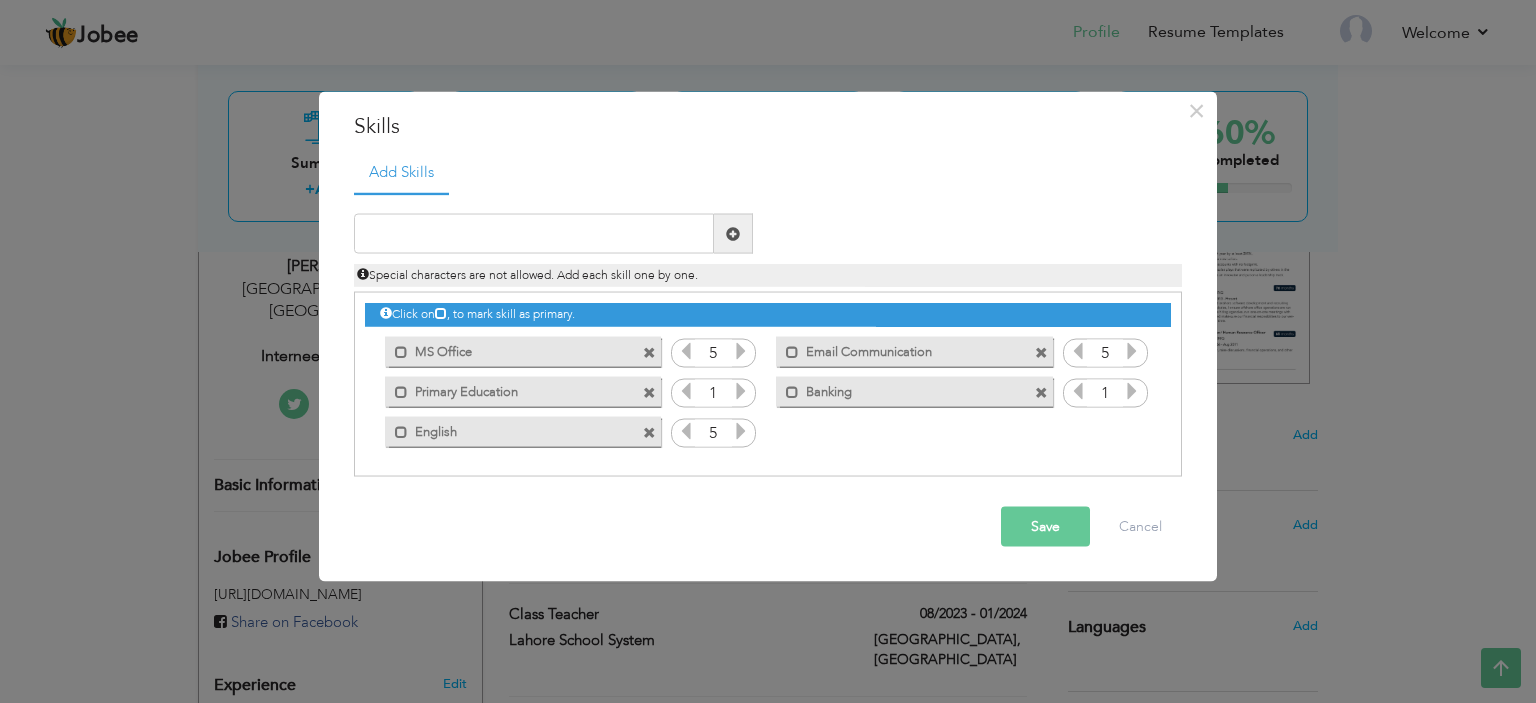 click on "1" at bounding box center (713, 393) 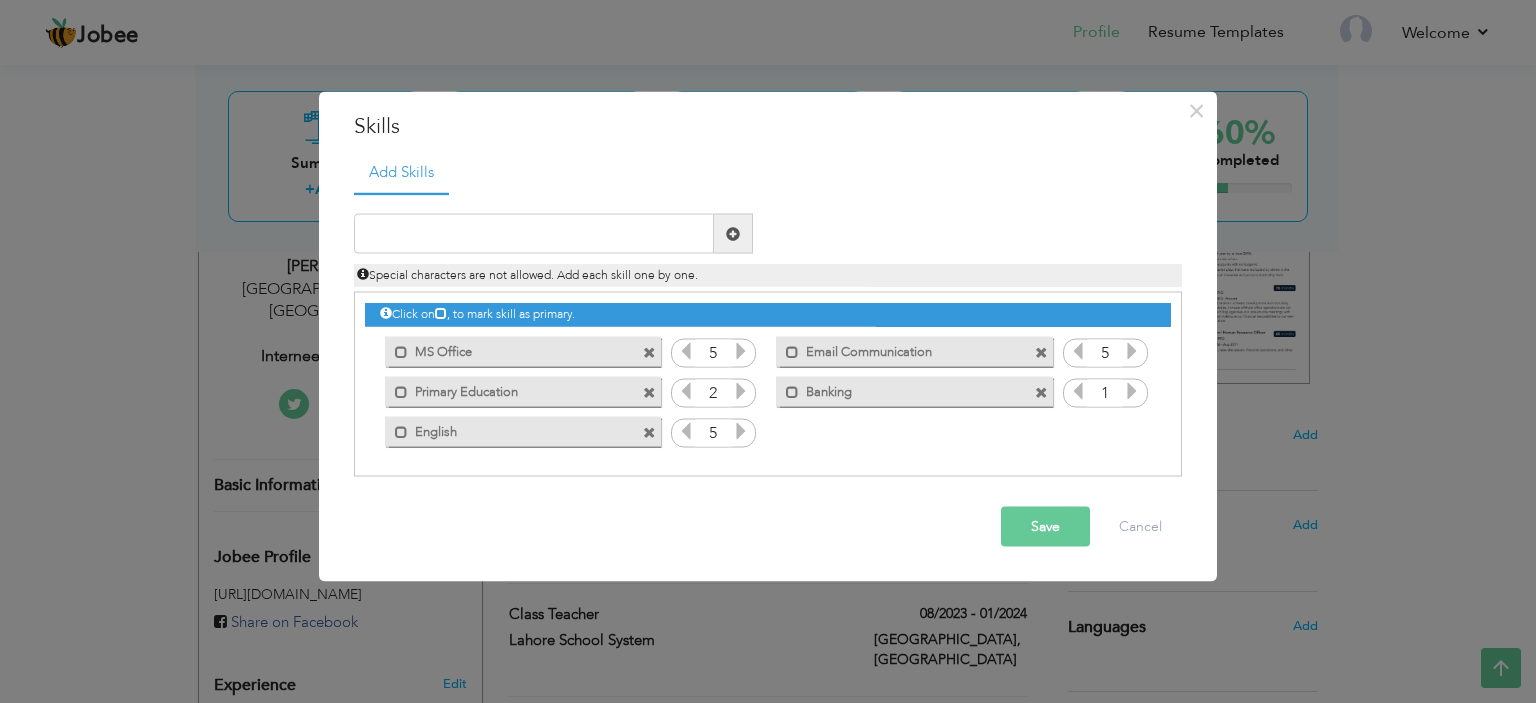 click at bounding box center (741, 391) 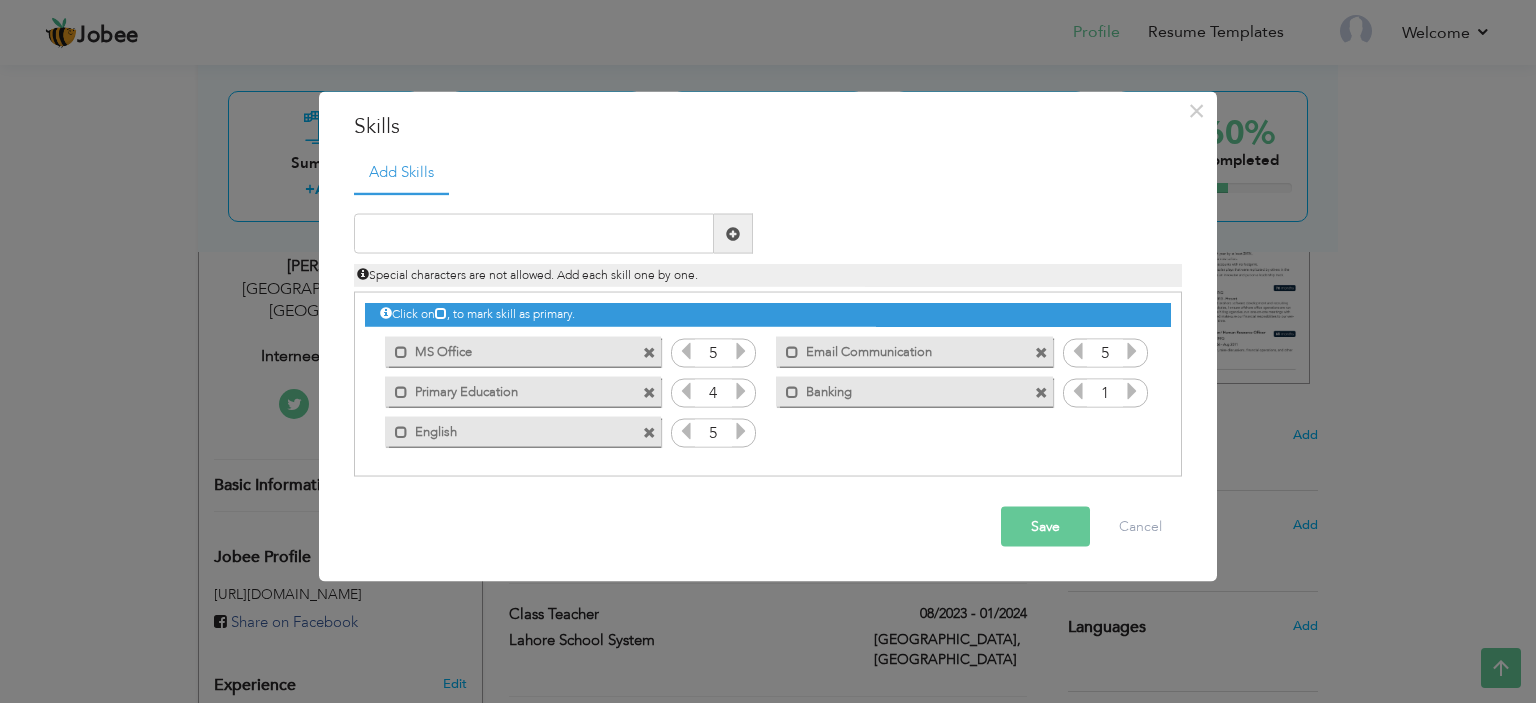 click at bounding box center (741, 391) 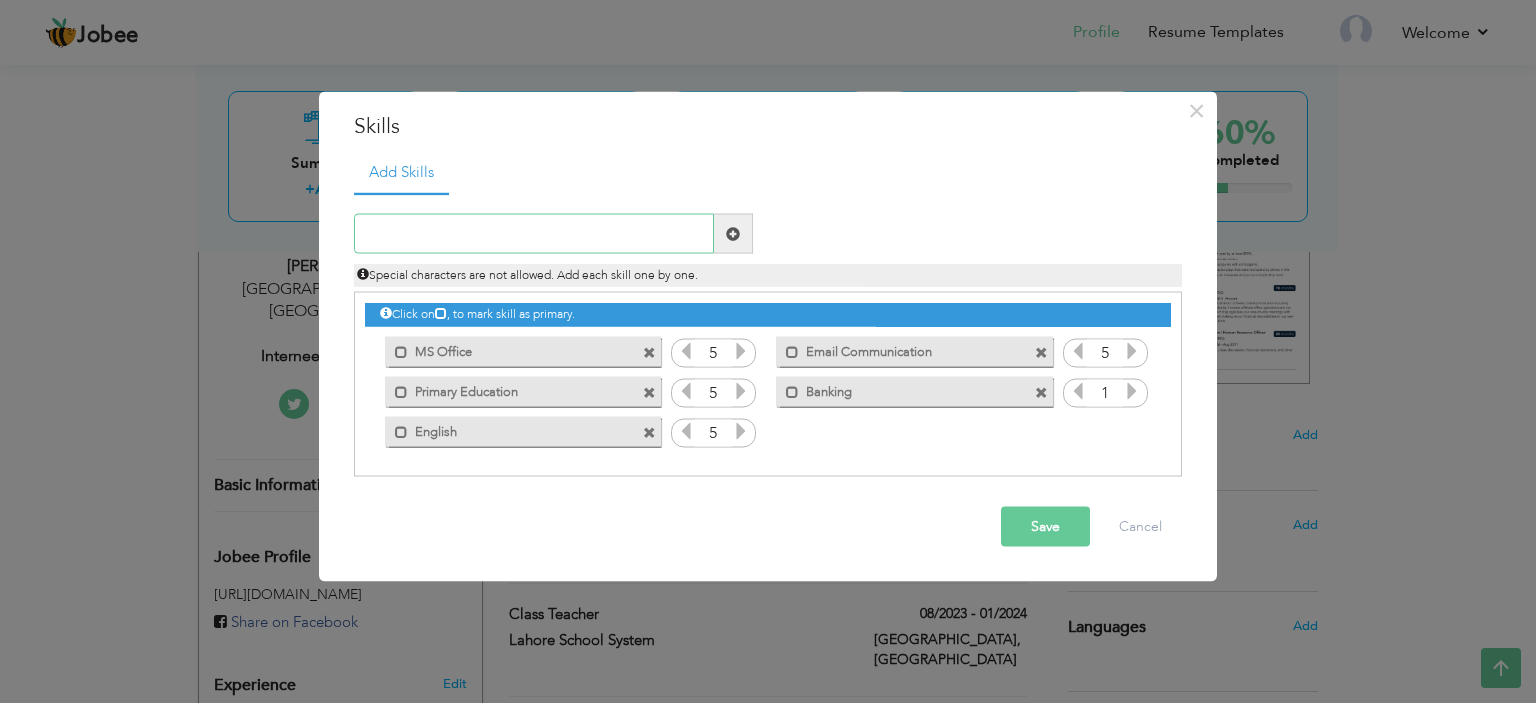 click at bounding box center [534, 234] 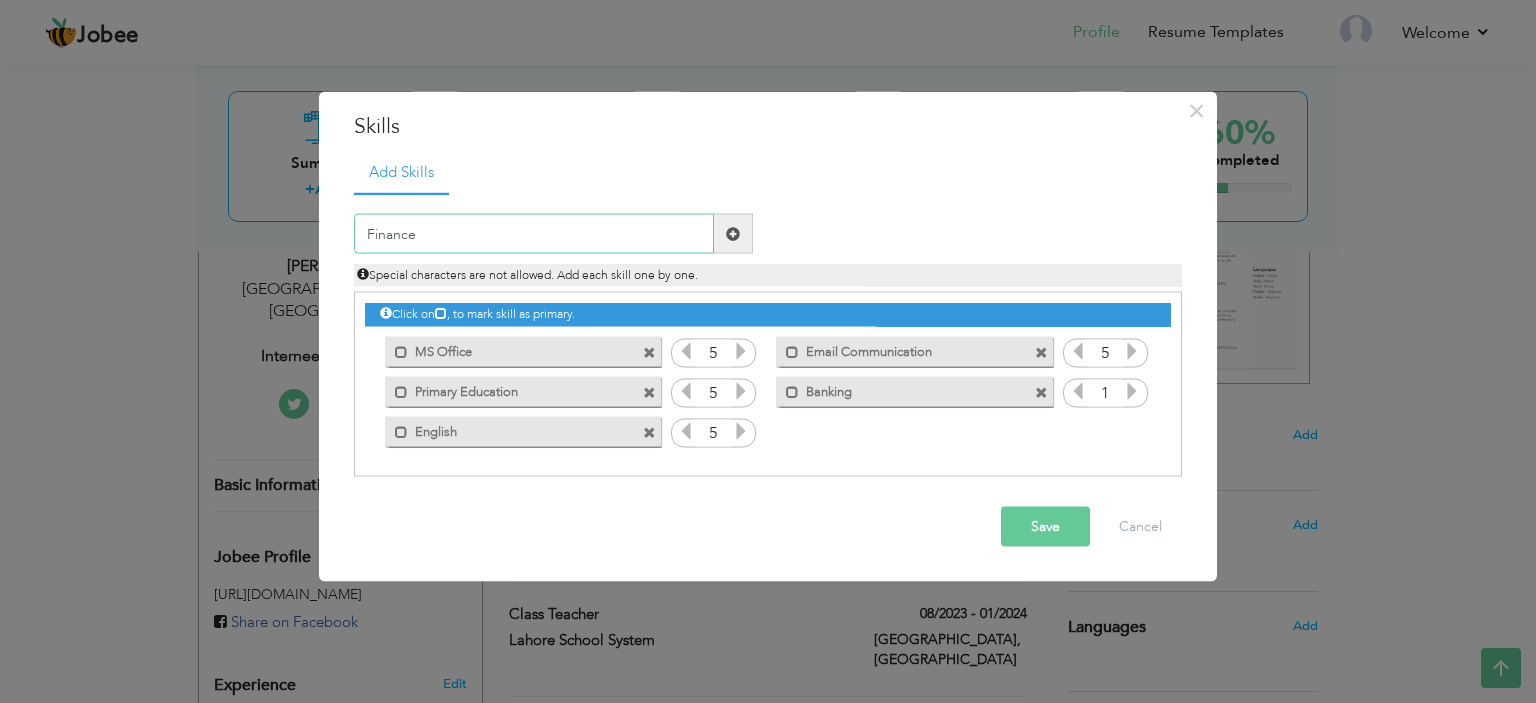 type on "Finance" 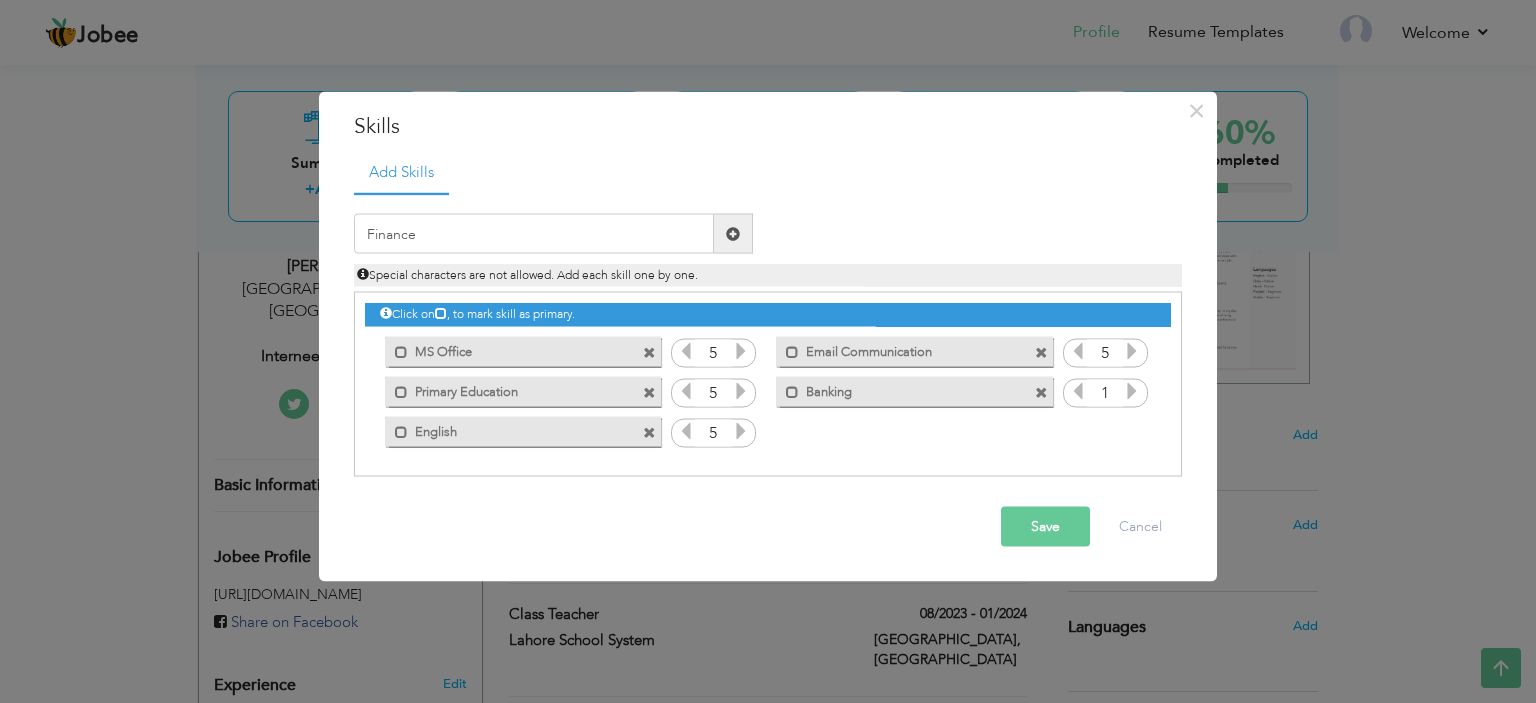 click on "Skills" at bounding box center [768, 126] 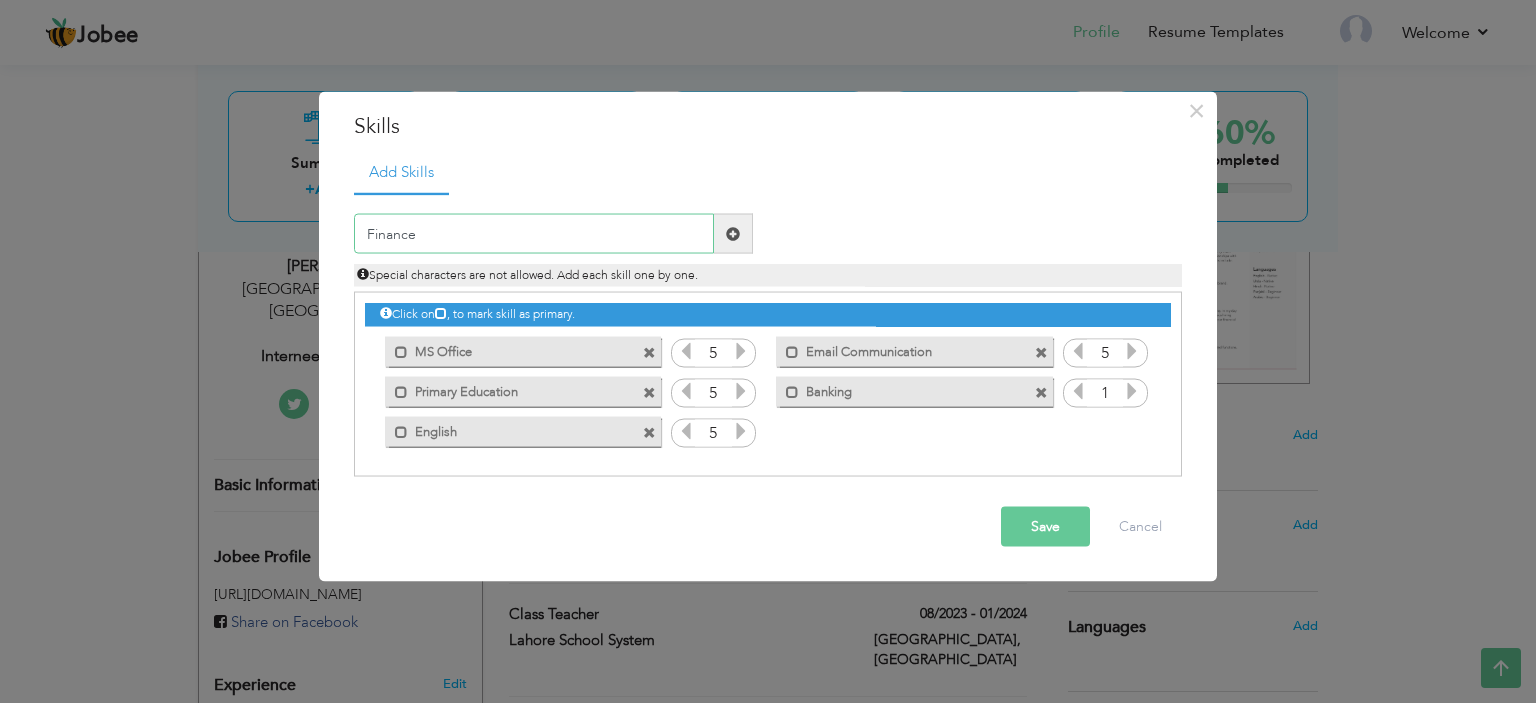 click on "Finance" at bounding box center [534, 234] 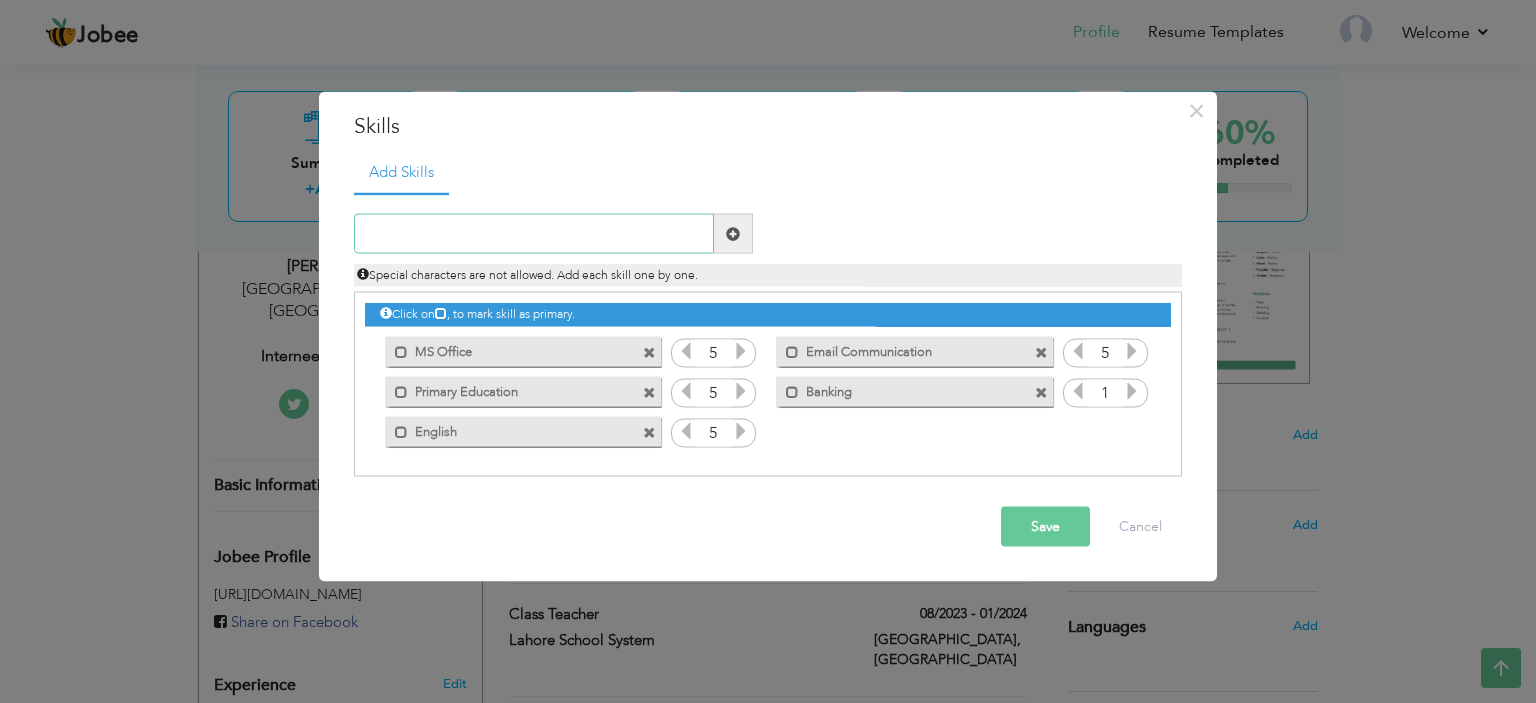click at bounding box center [534, 234] 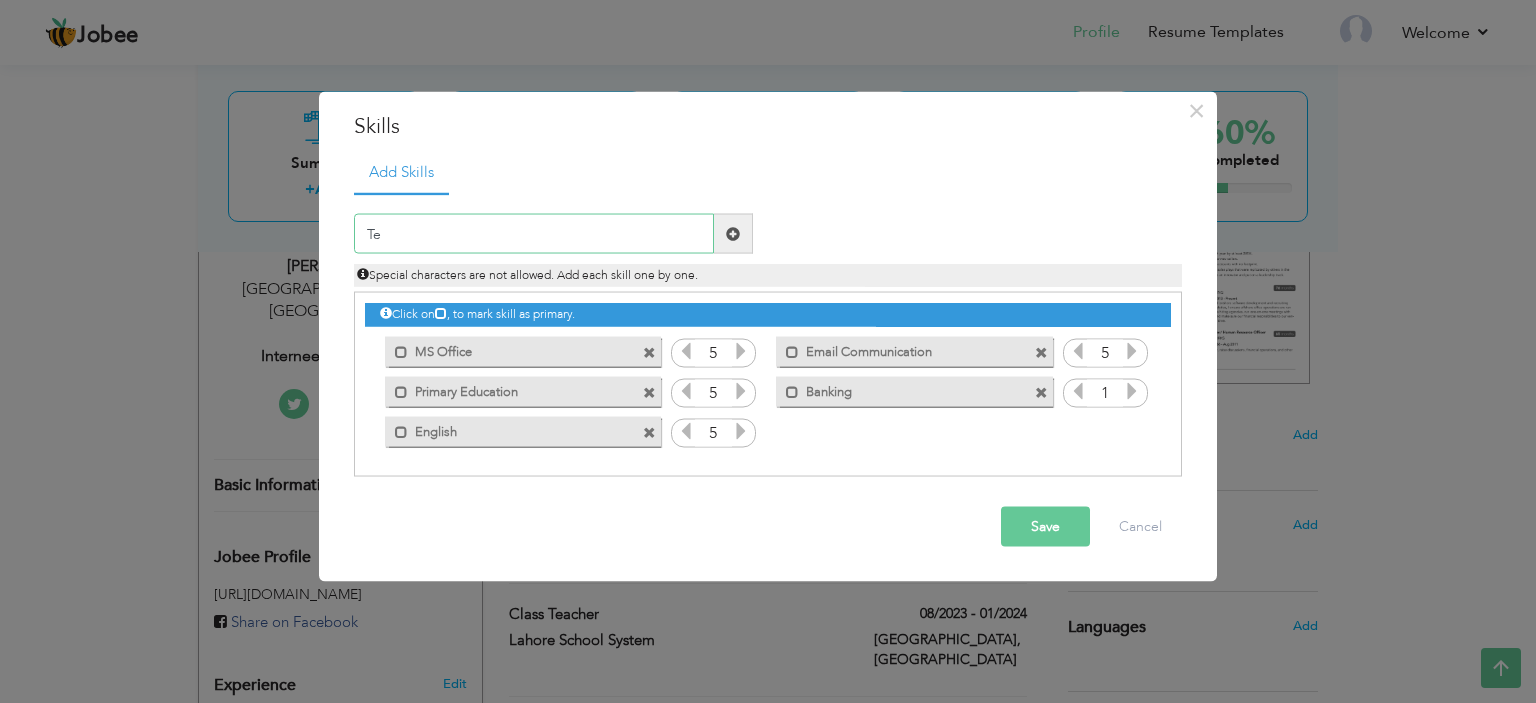 type on "T" 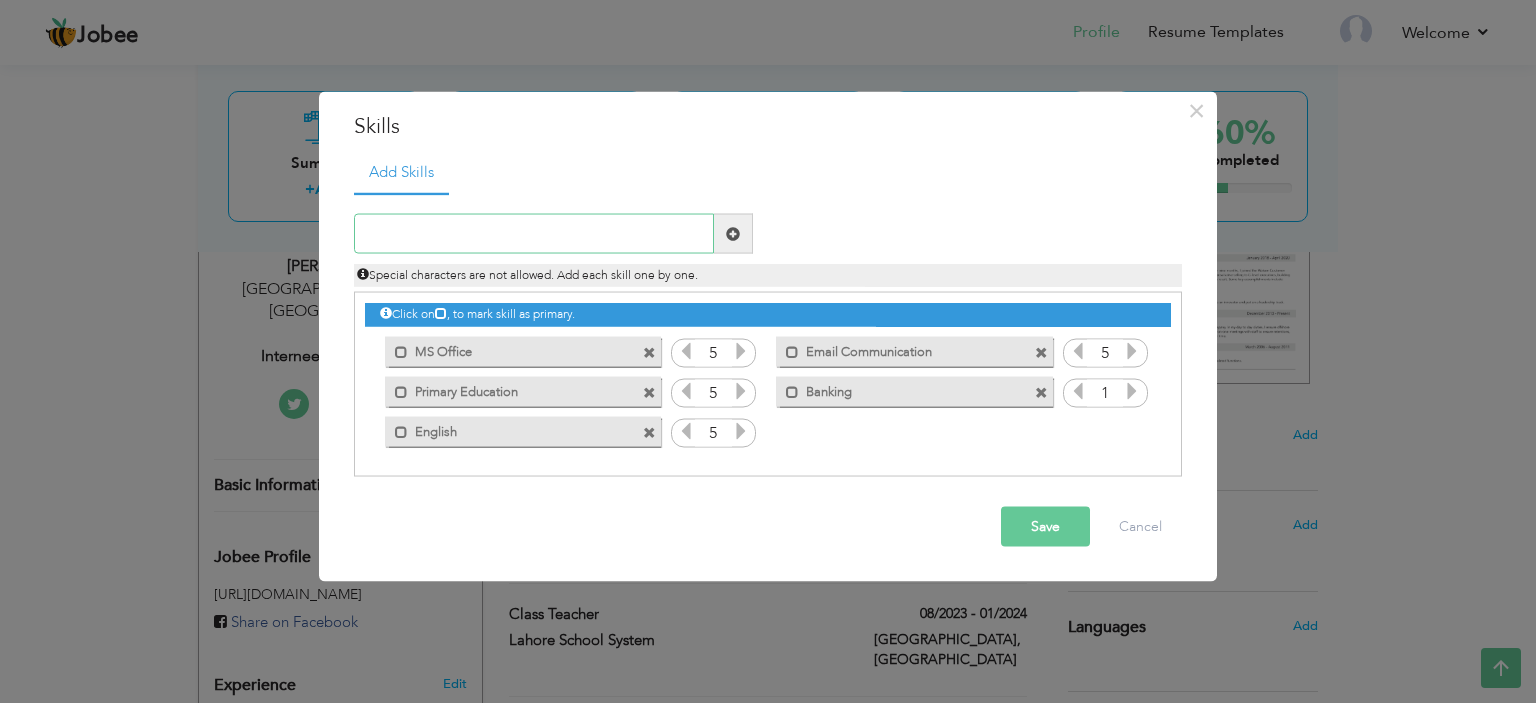 type on "j" 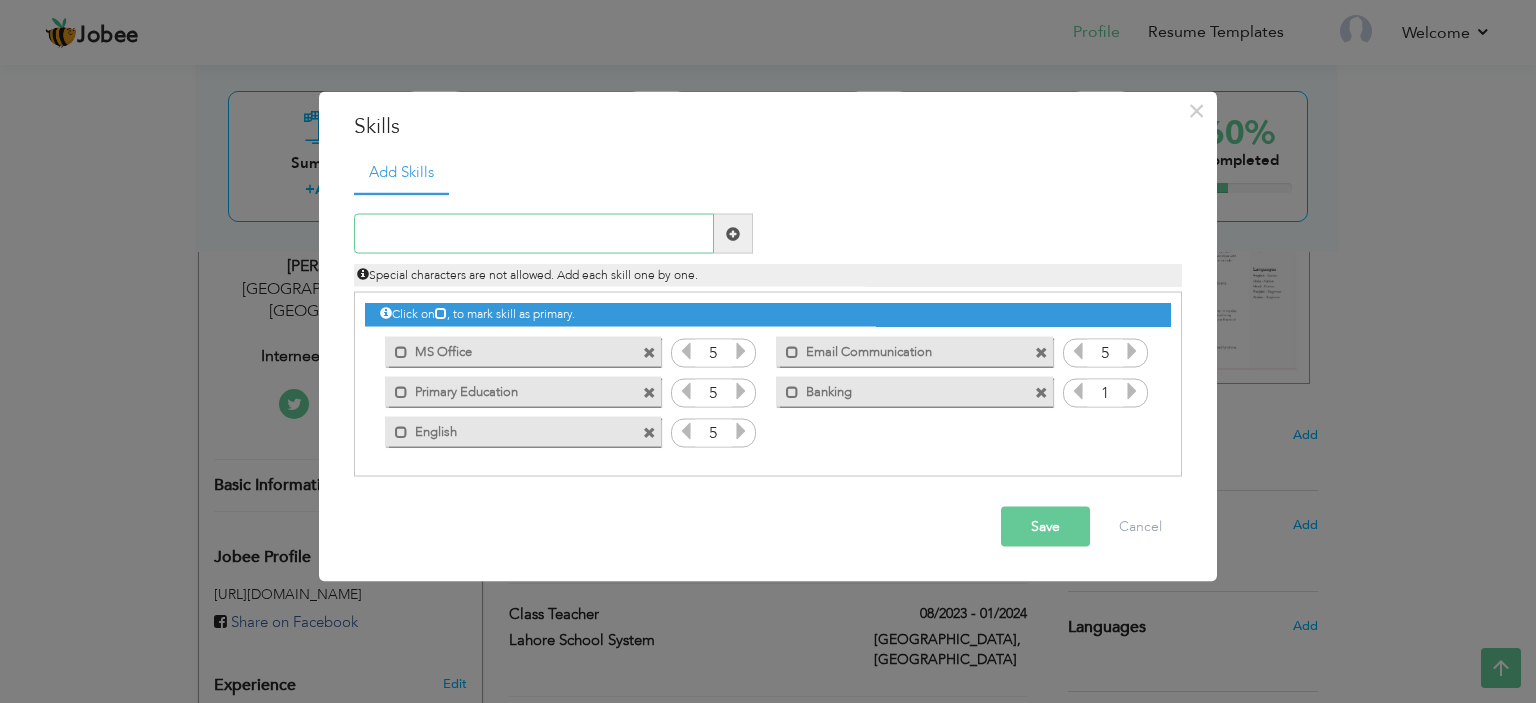 click at bounding box center [534, 234] 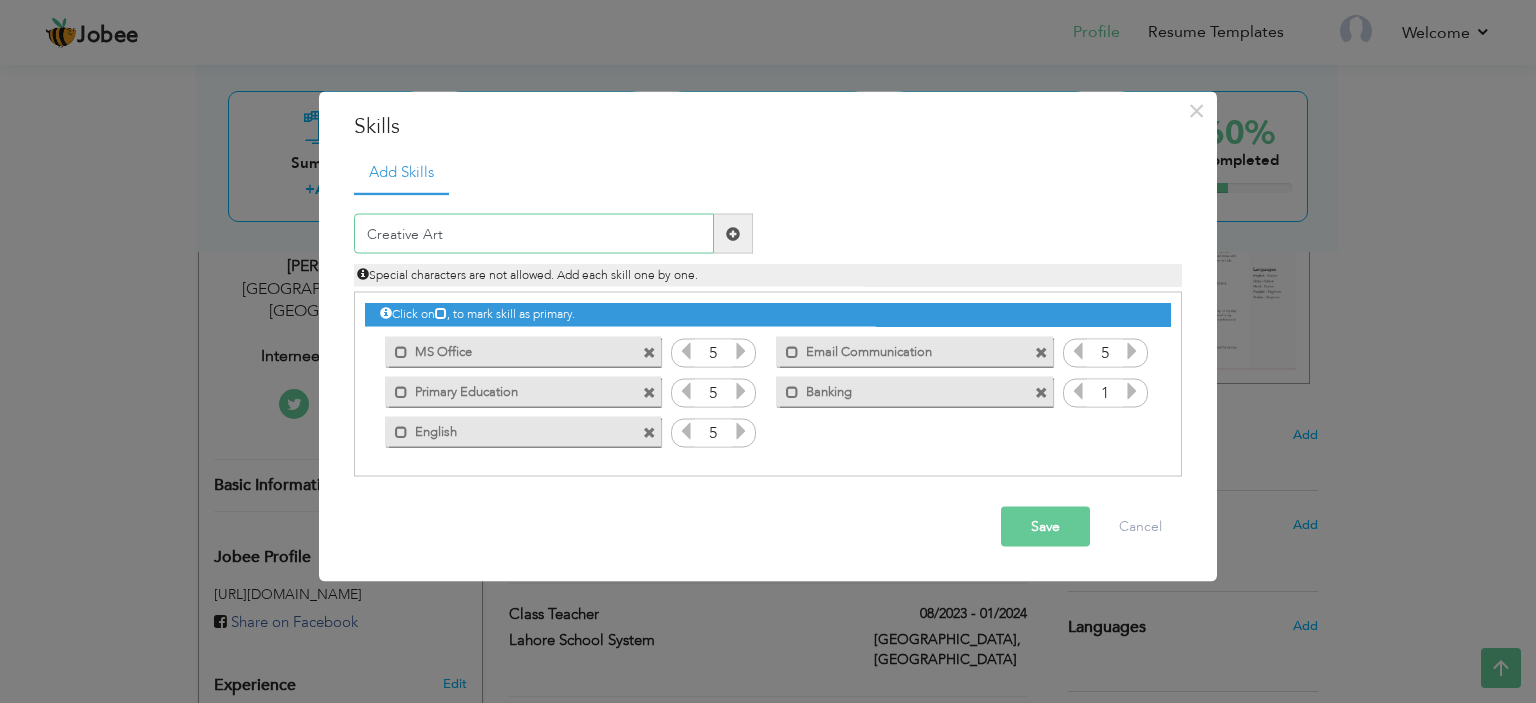 type on "Creative Art" 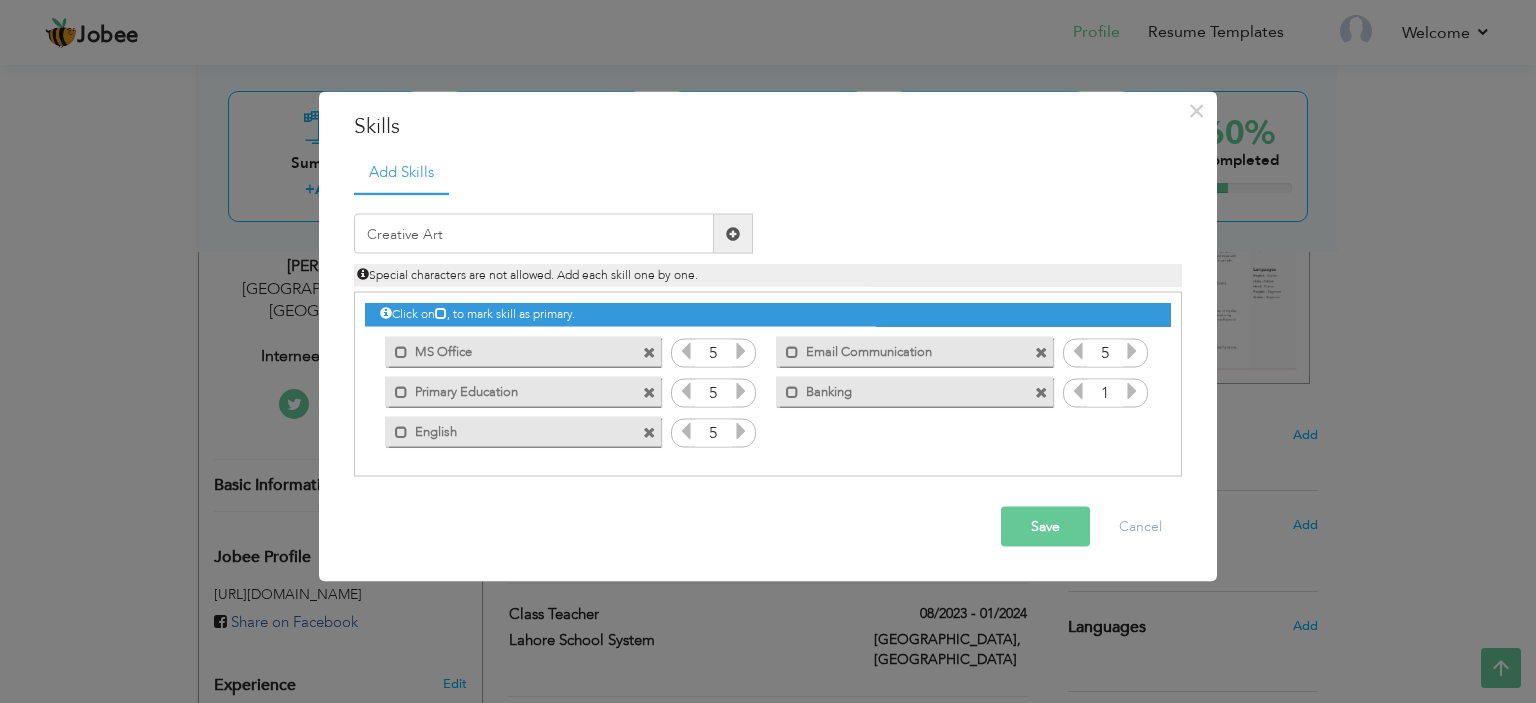 click at bounding box center [733, 233] 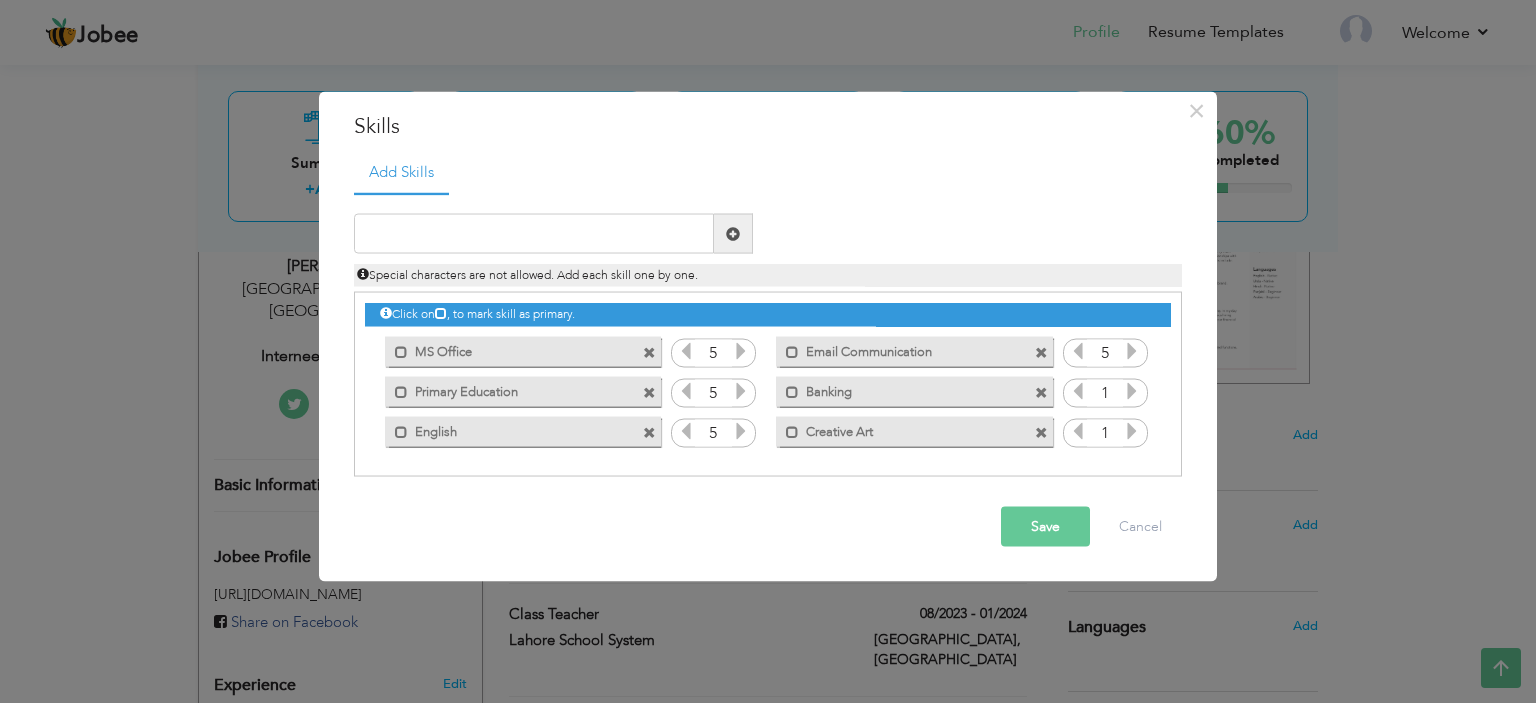 click at bounding box center (1132, 431) 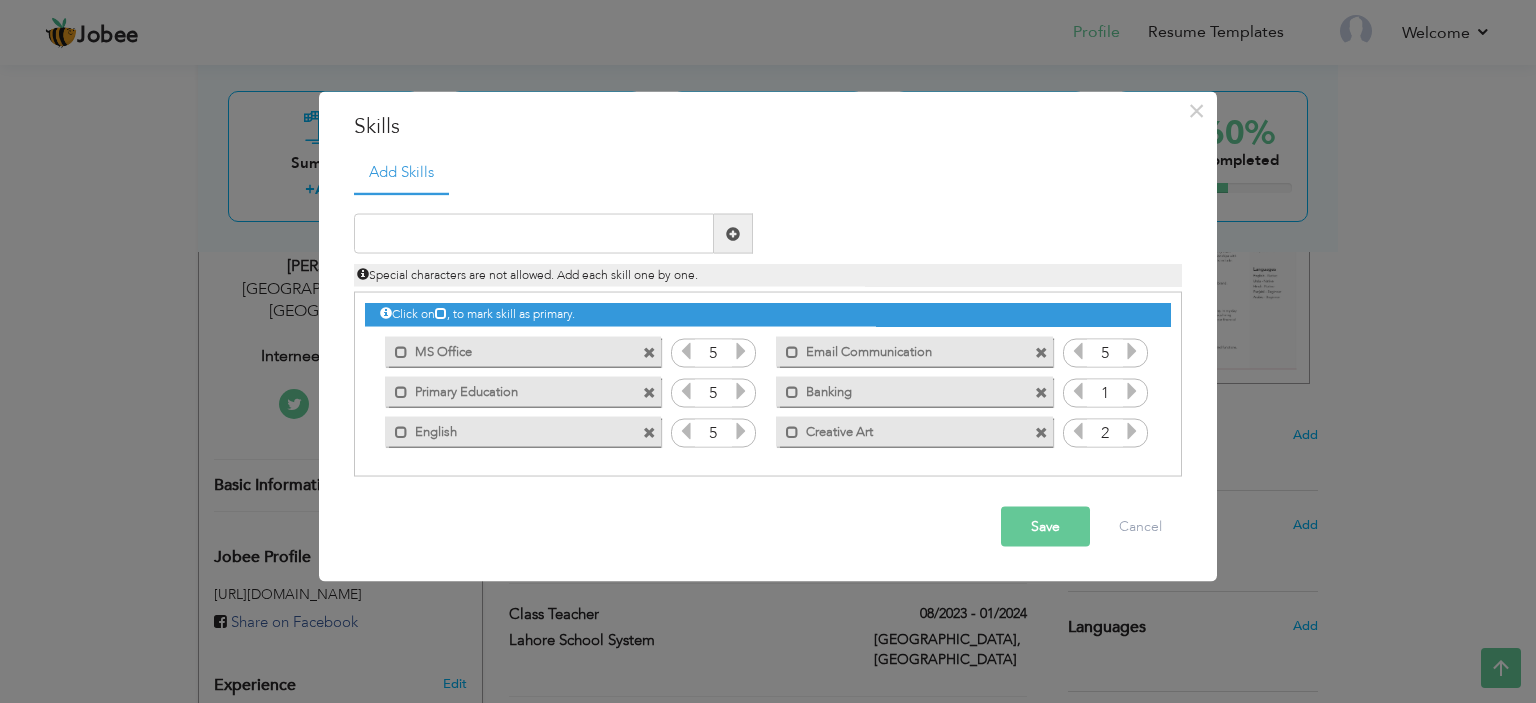 click at bounding box center (1132, 431) 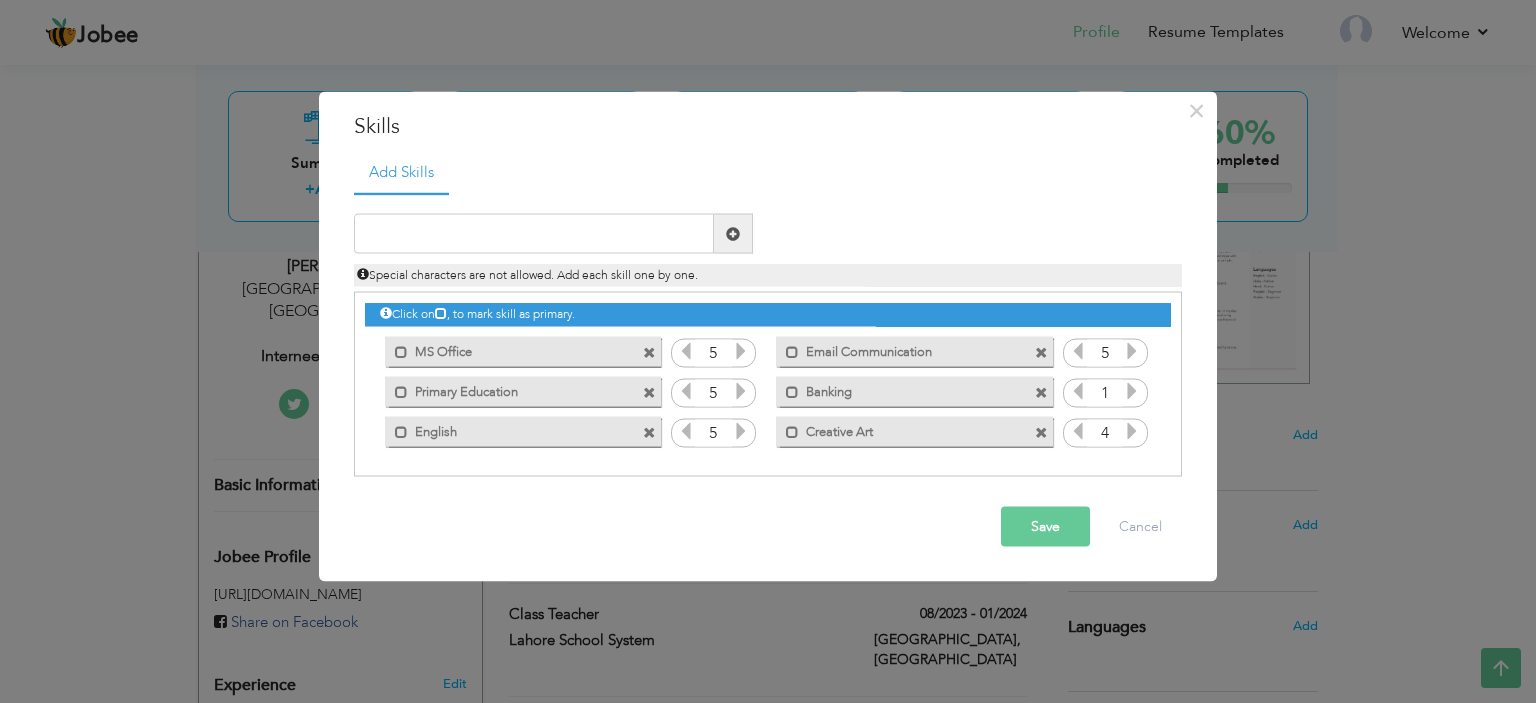 click at bounding box center (1132, 431) 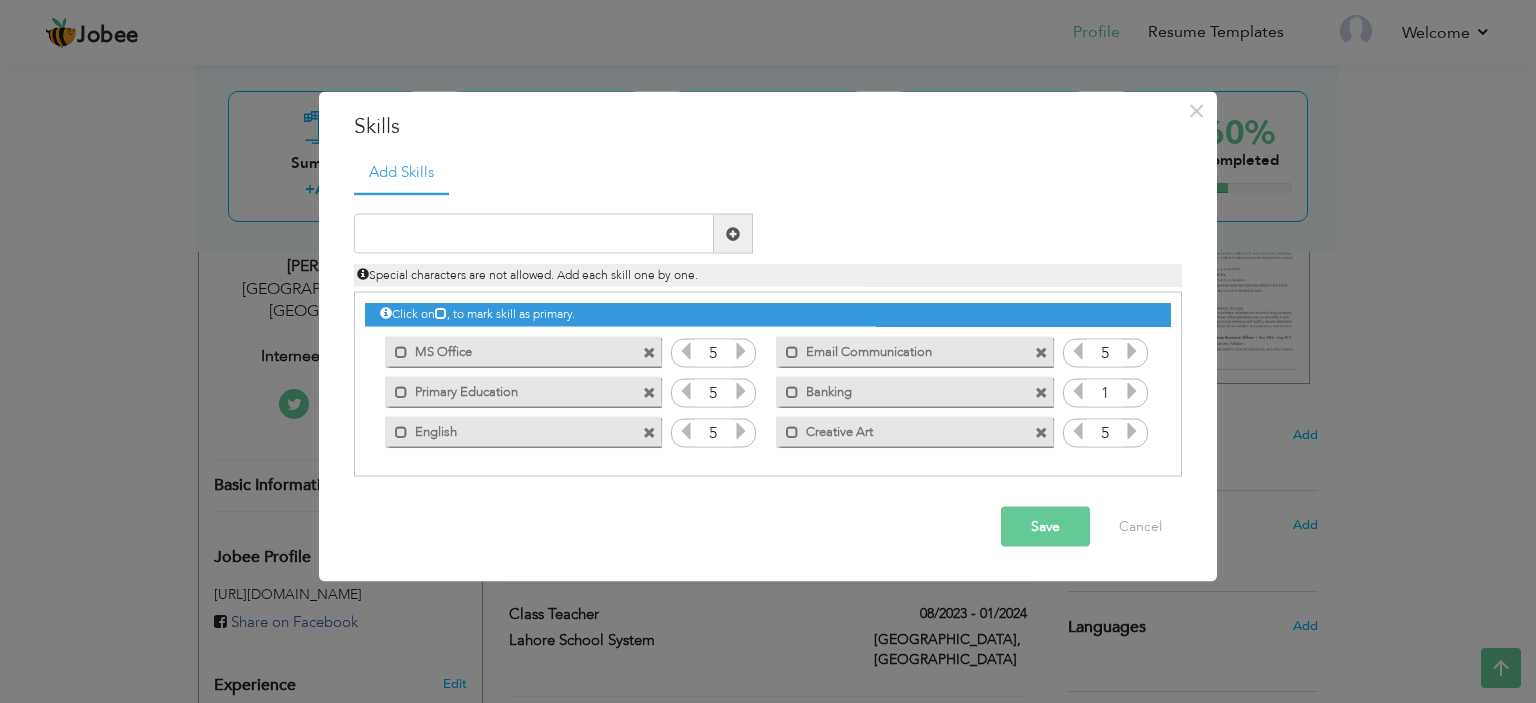 click at bounding box center (1132, 391) 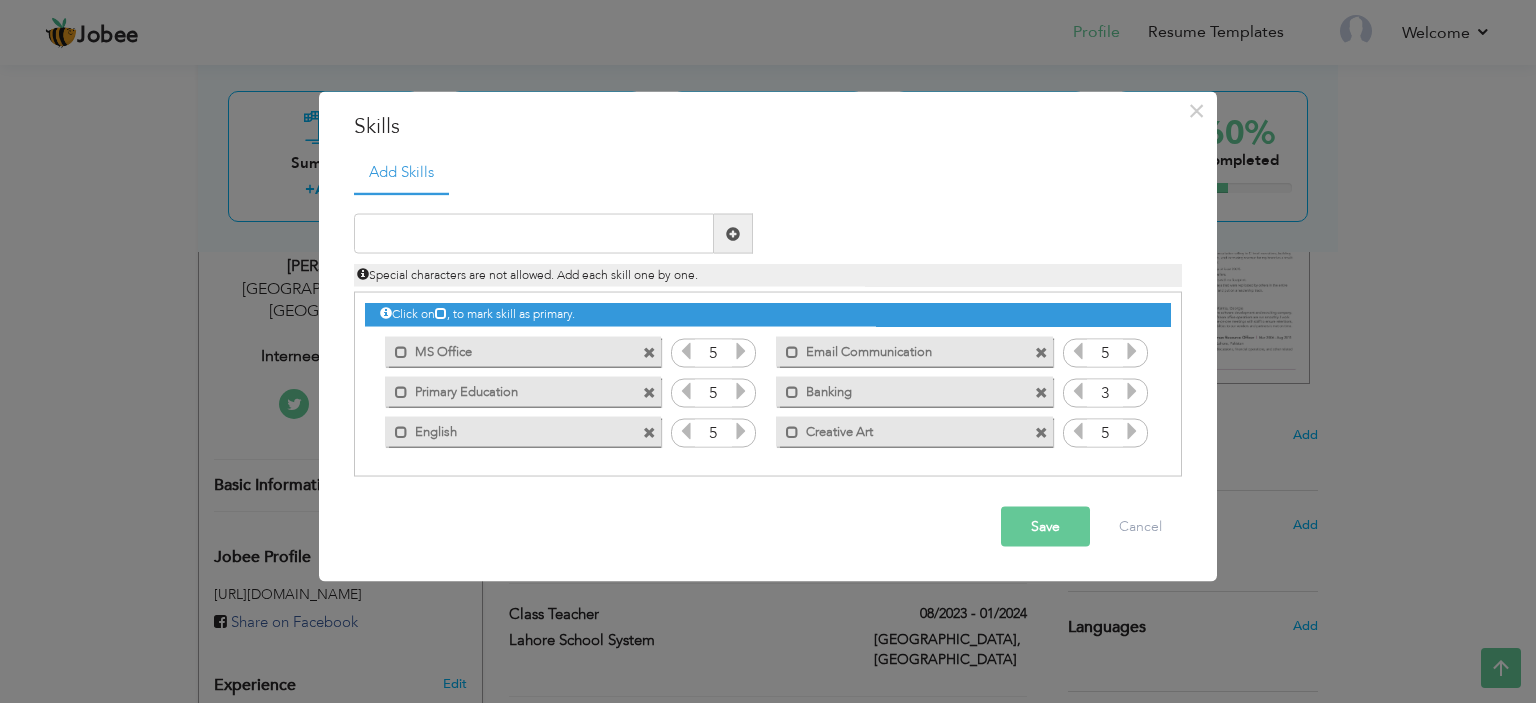click at bounding box center (1132, 391) 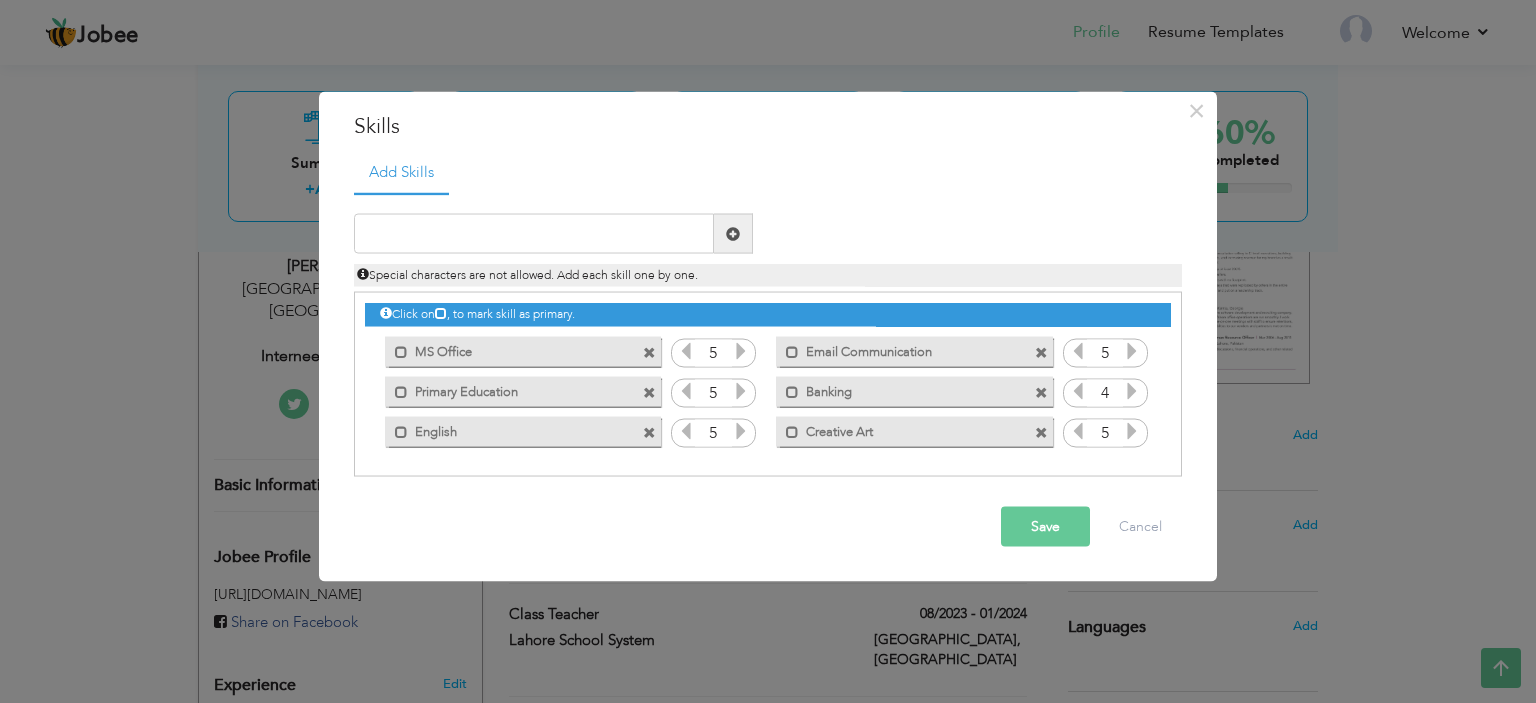 click at bounding box center [1132, 391] 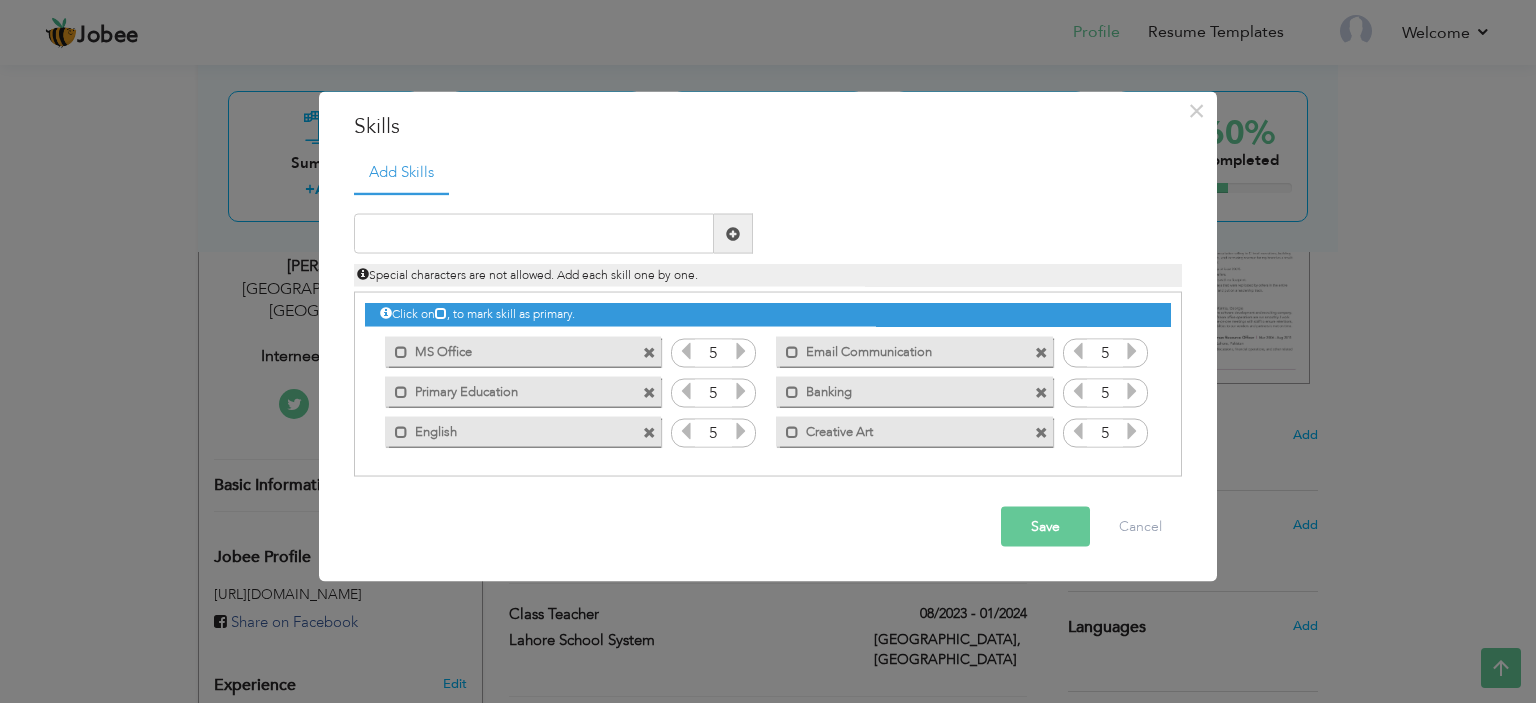 click on "Save" at bounding box center (1045, 527) 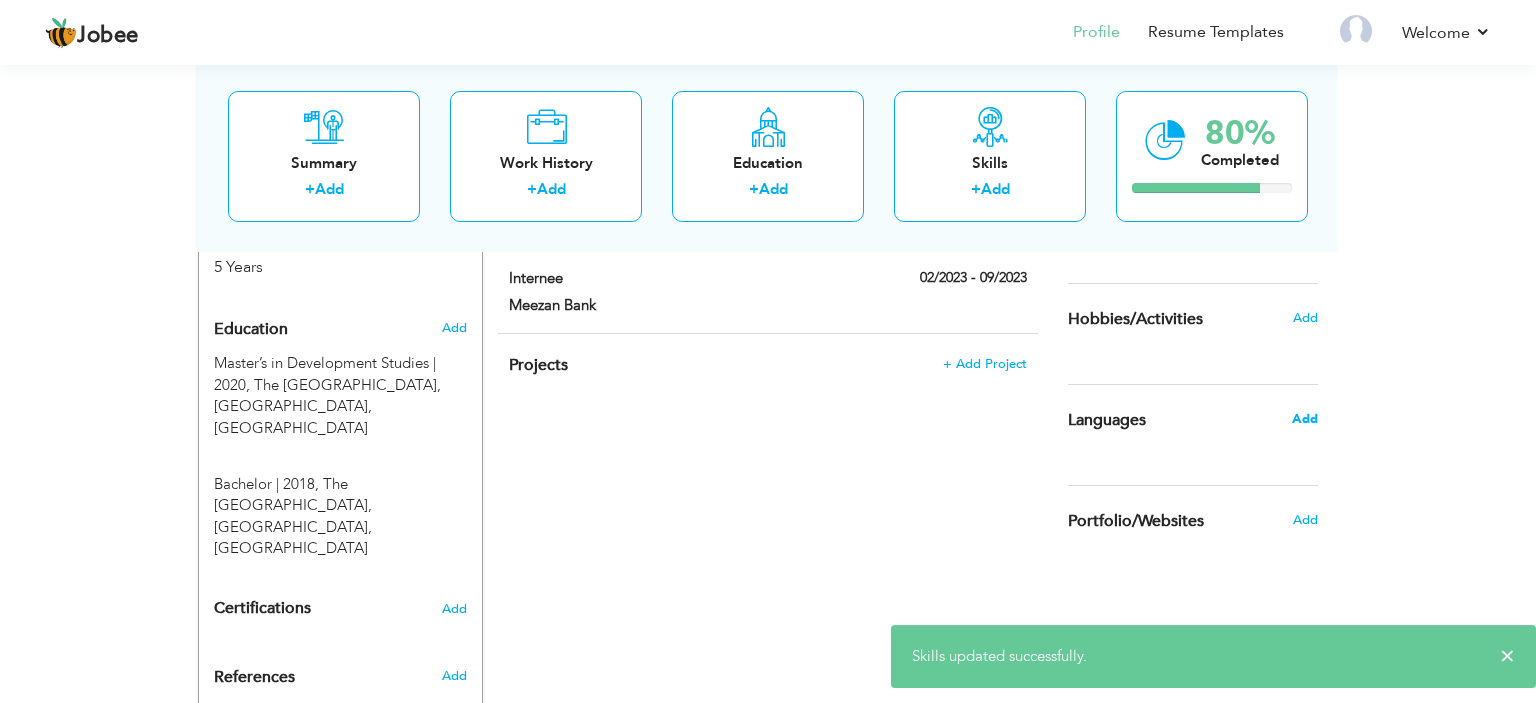 scroll, scrollTop: 698, scrollLeft: 0, axis: vertical 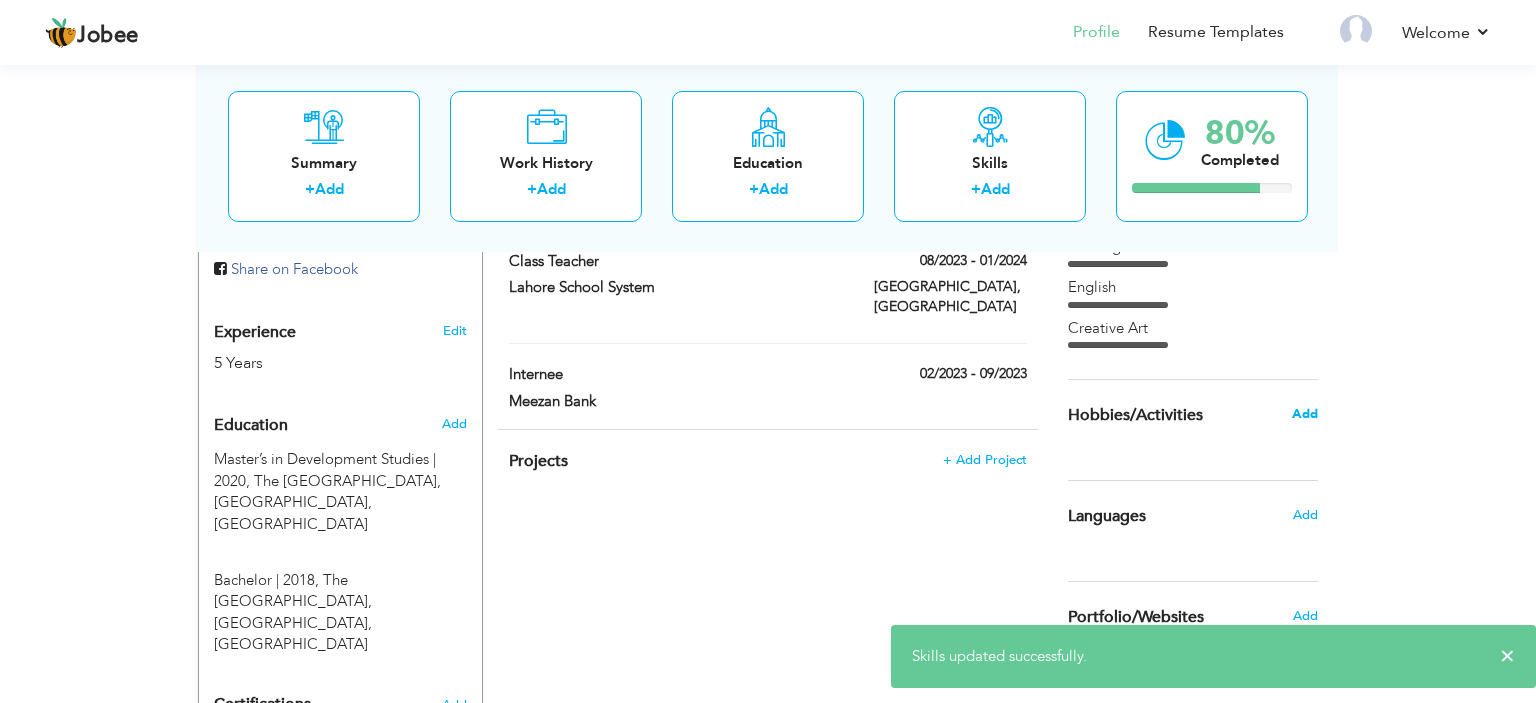 click on "Add" at bounding box center (1305, 414) 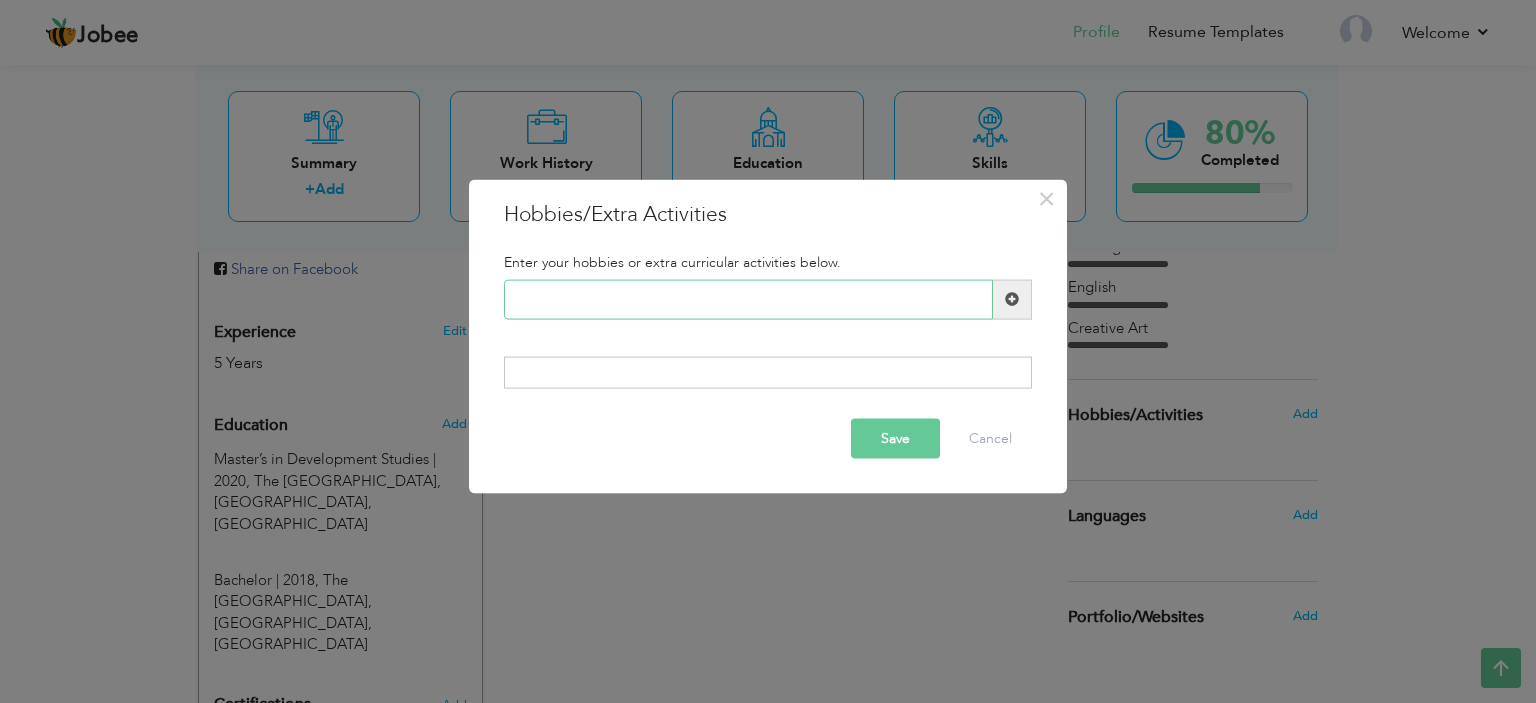 click at bounding box center (748, 299) 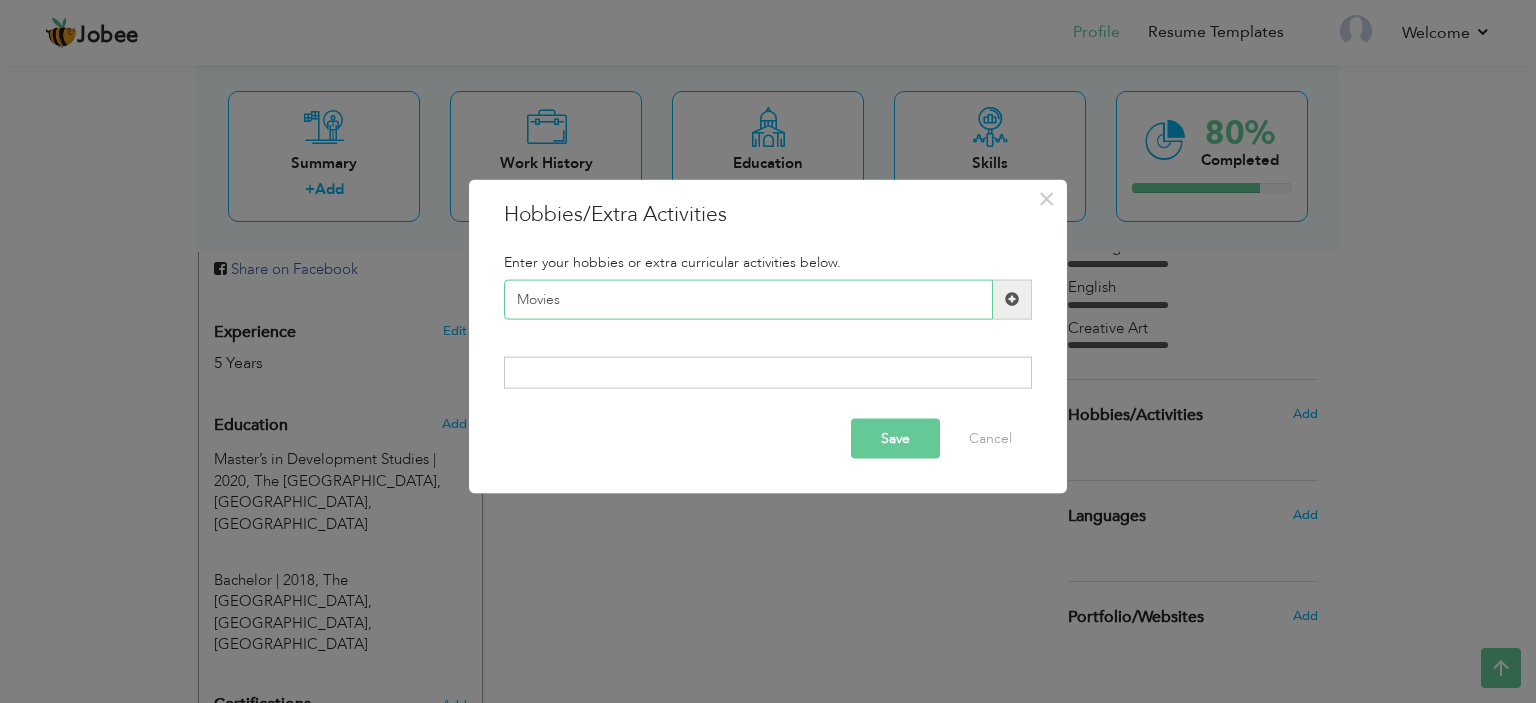 type on "Movies" 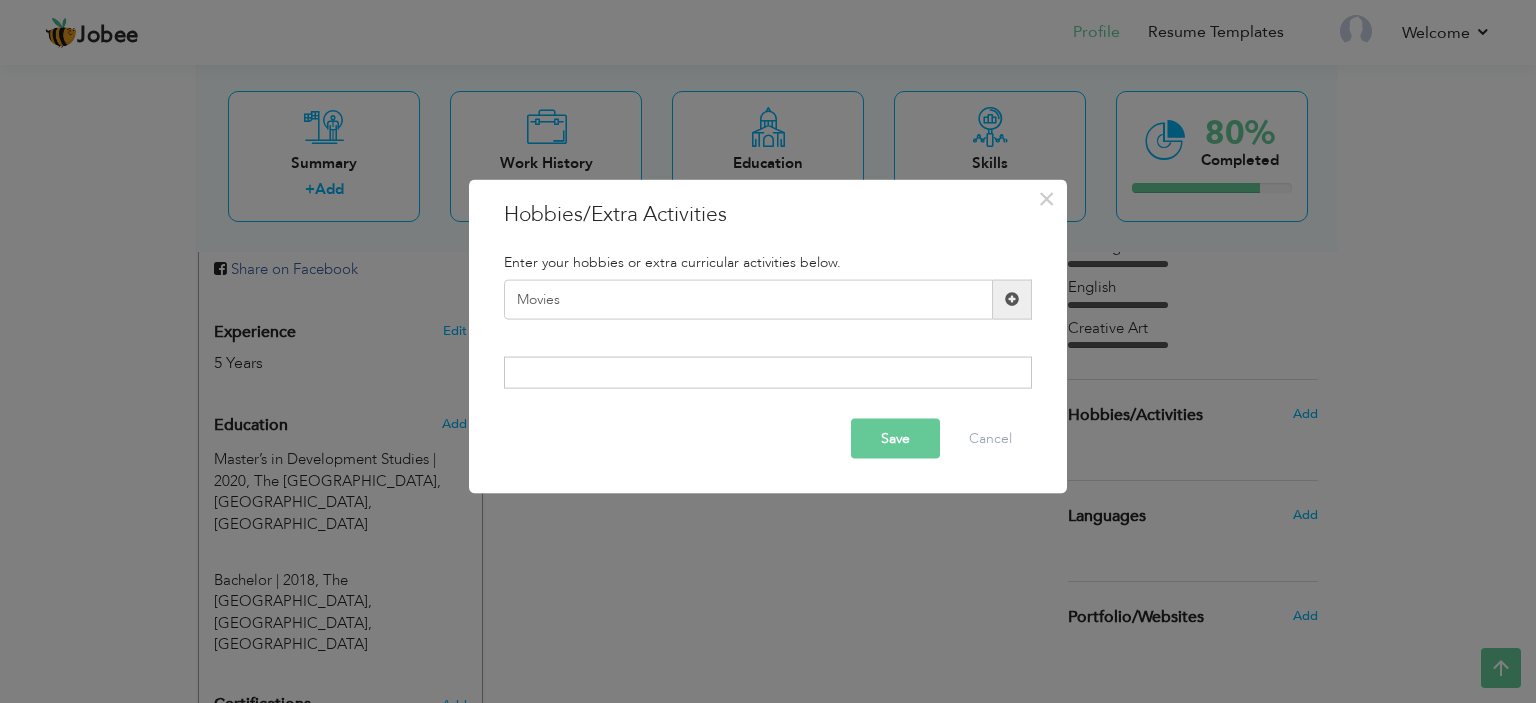 click at bounding box center [1012, 299] 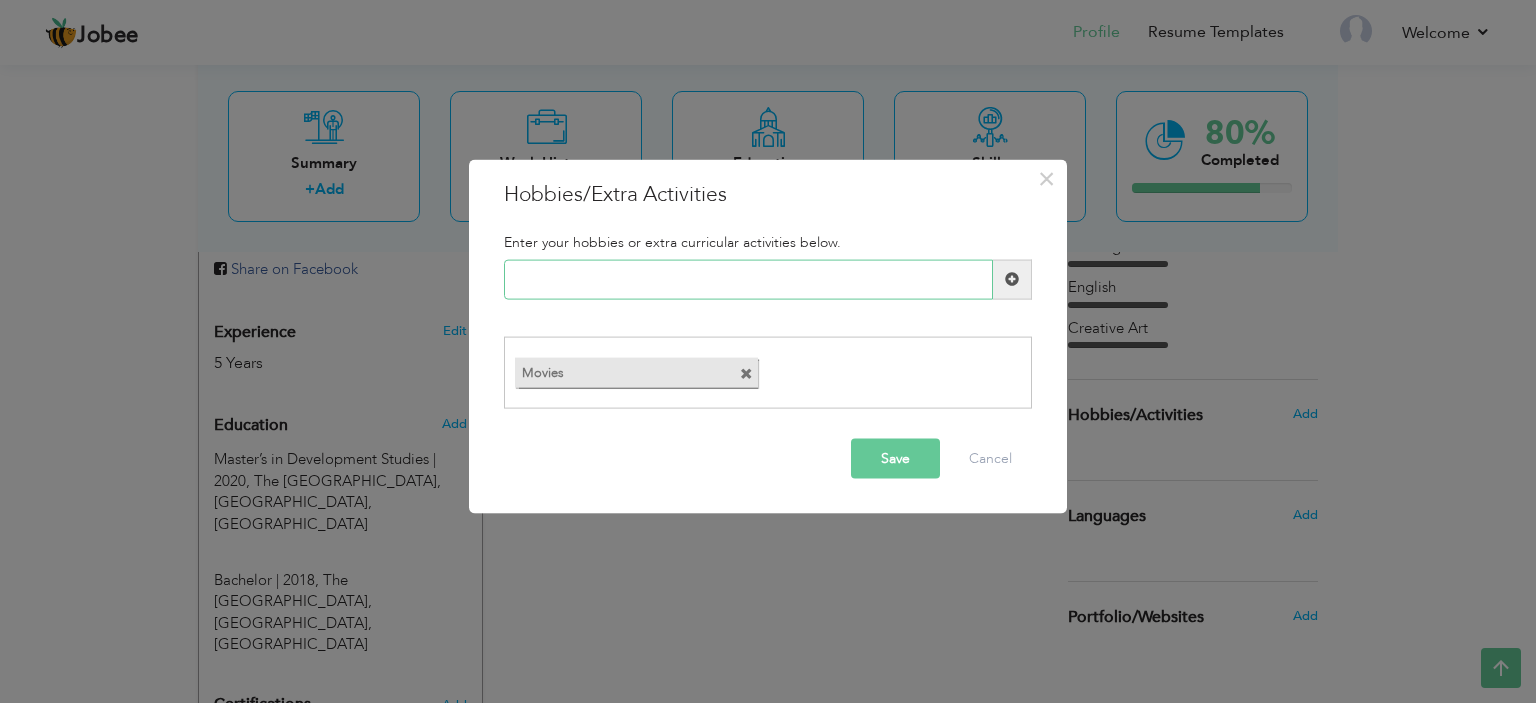 click at bounding box center (748, 279) 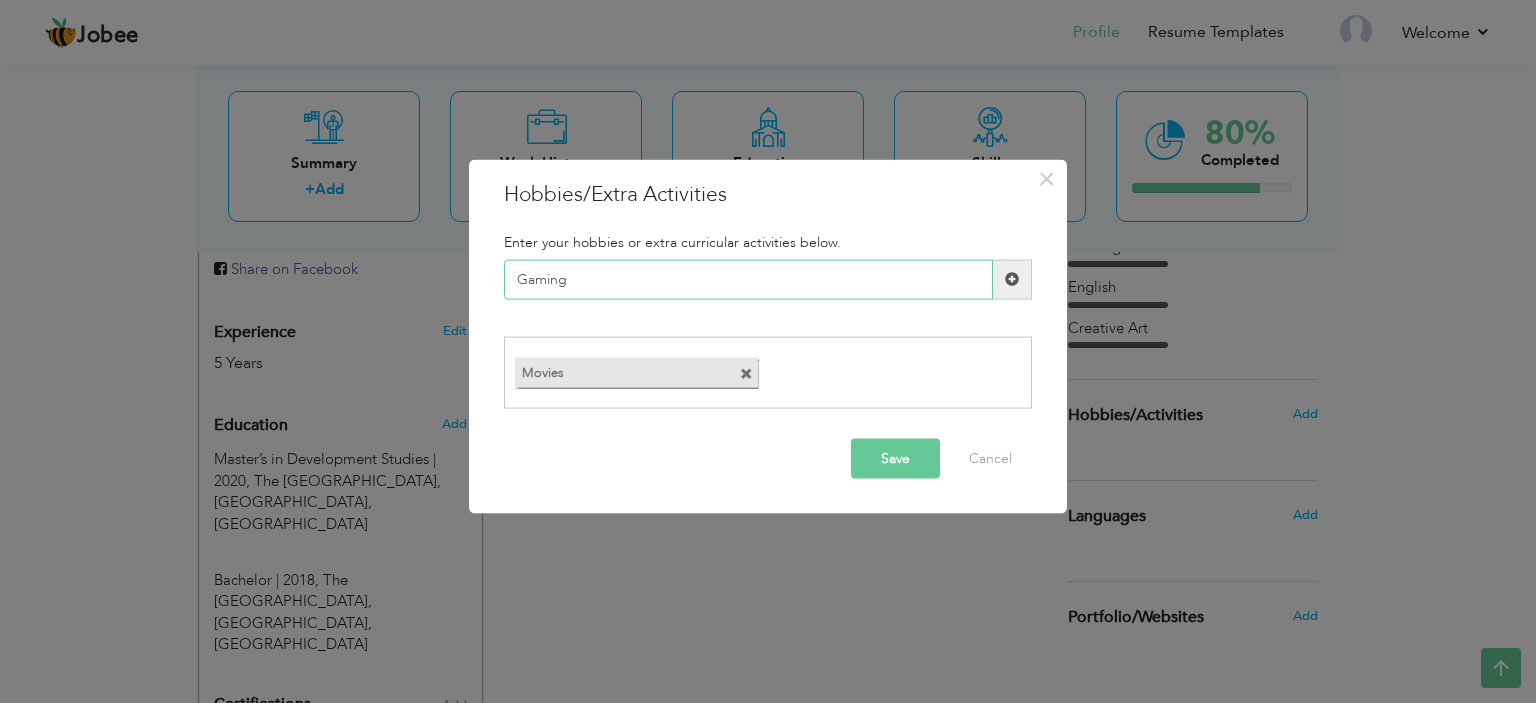 type on "Gaming" 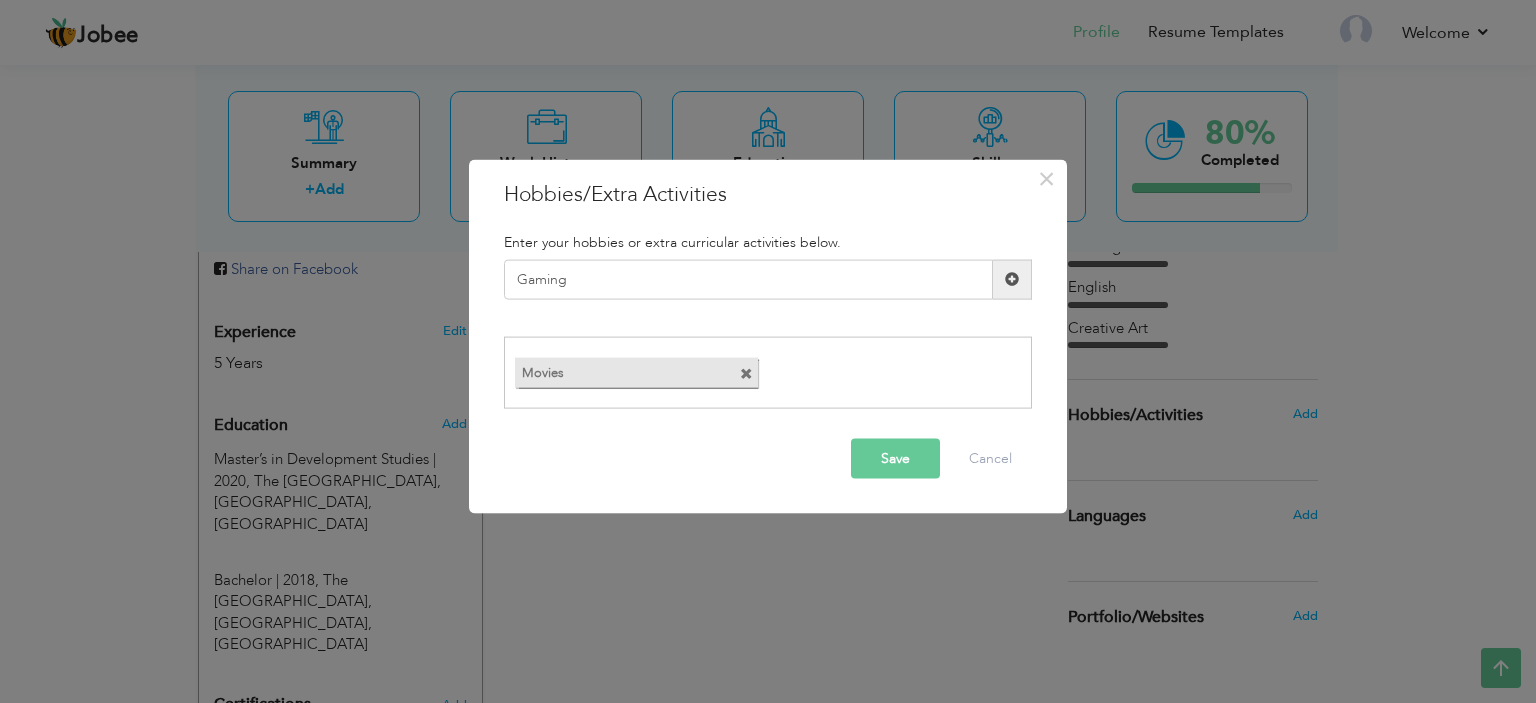 click at bounding box center (1012, 279) 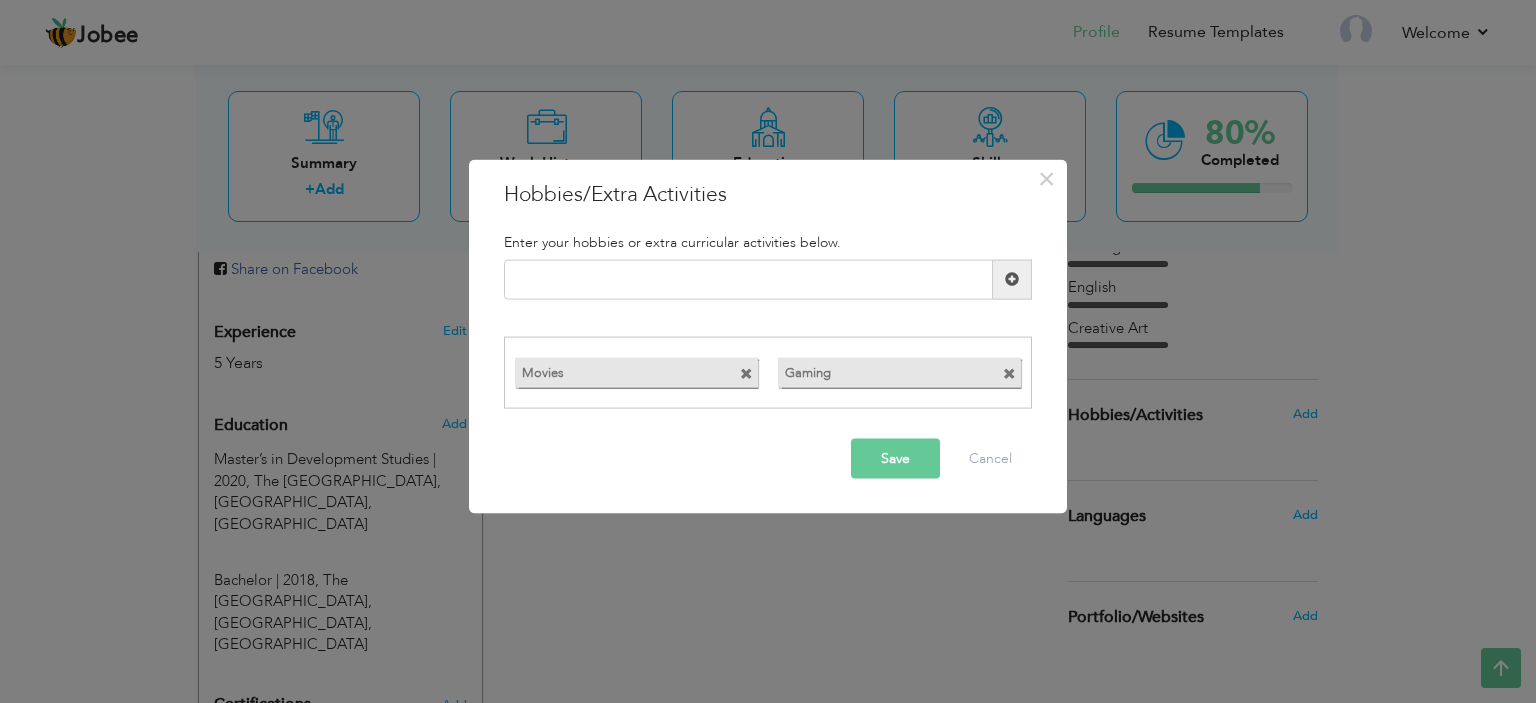click on "Save" at bounding box center [895, 459] 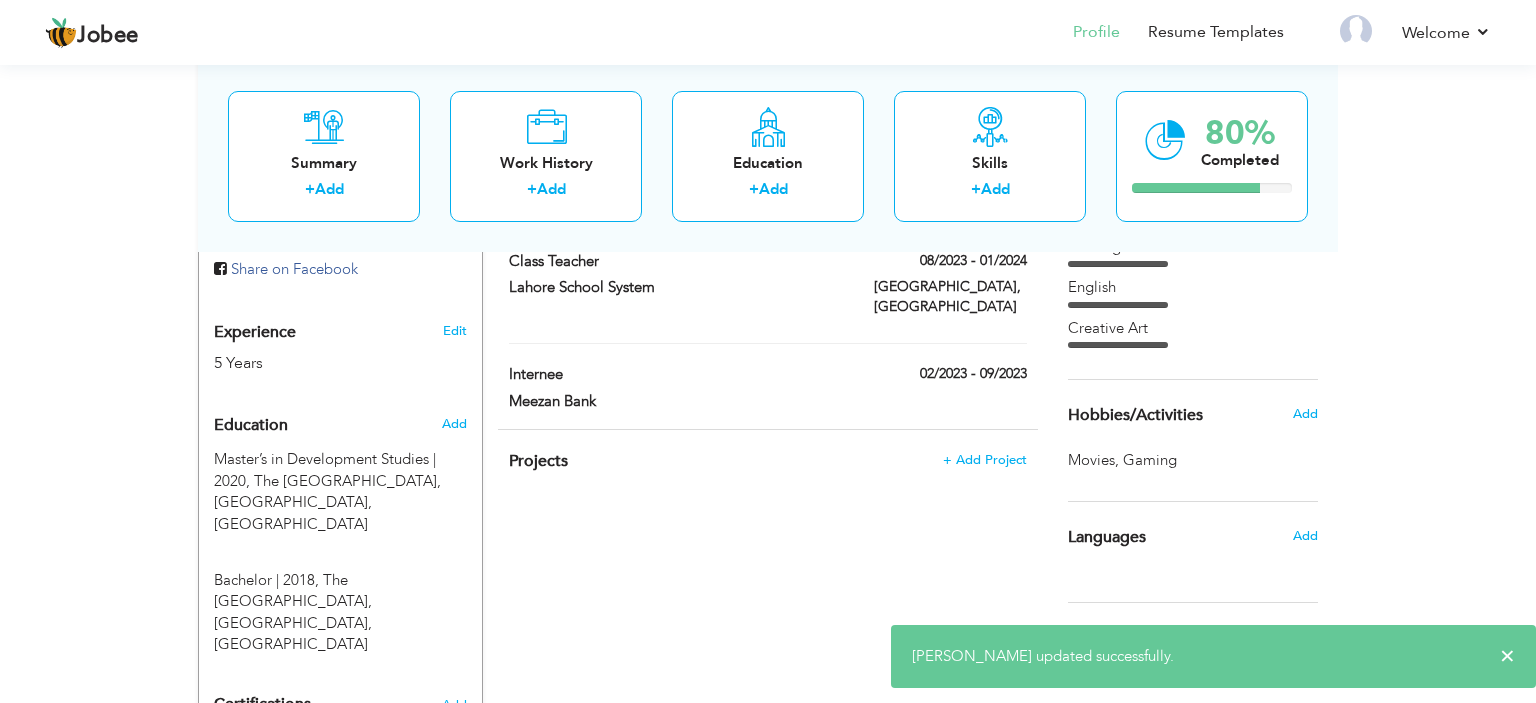 scroll, scrollTop: 804, scrollLeft: 0, axis: vertical 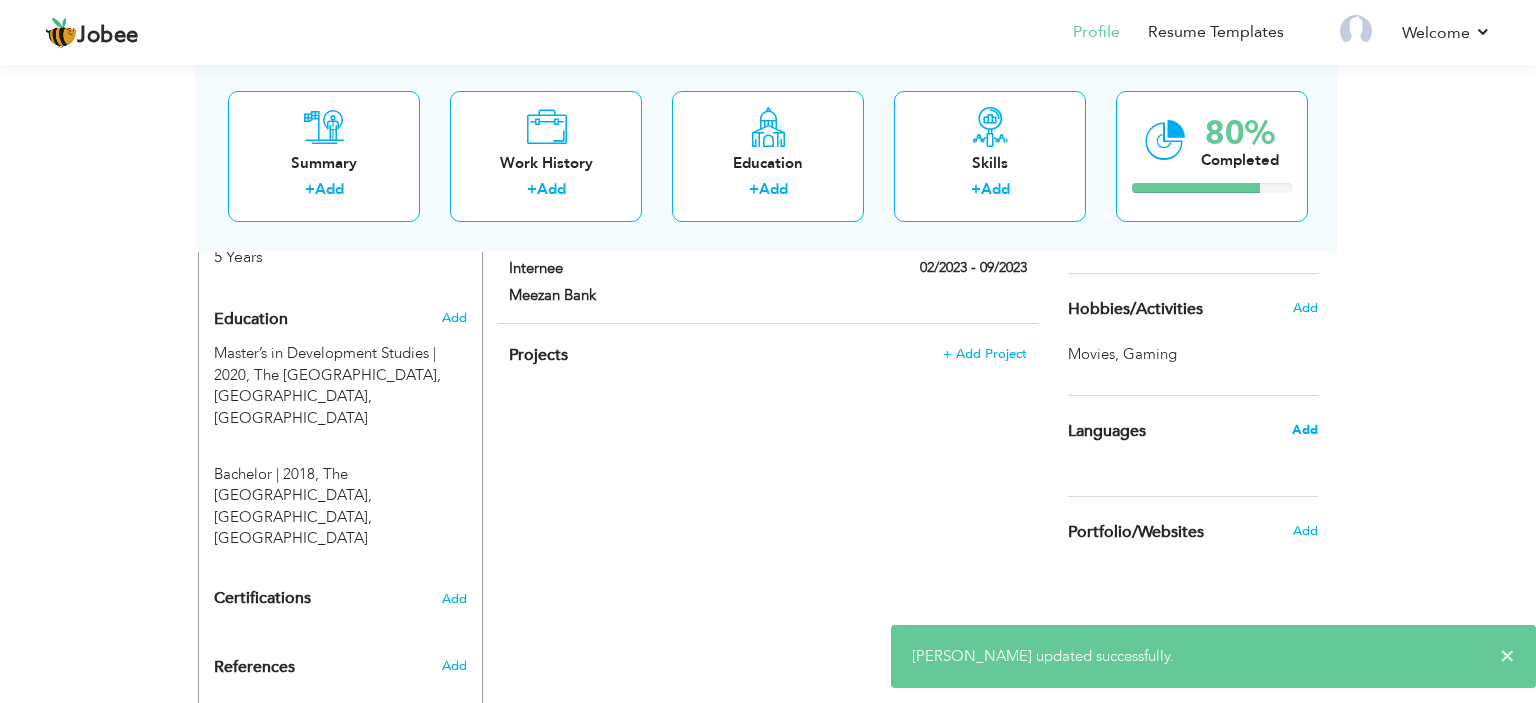 click on "Add" at bounding box center (1305, 430) 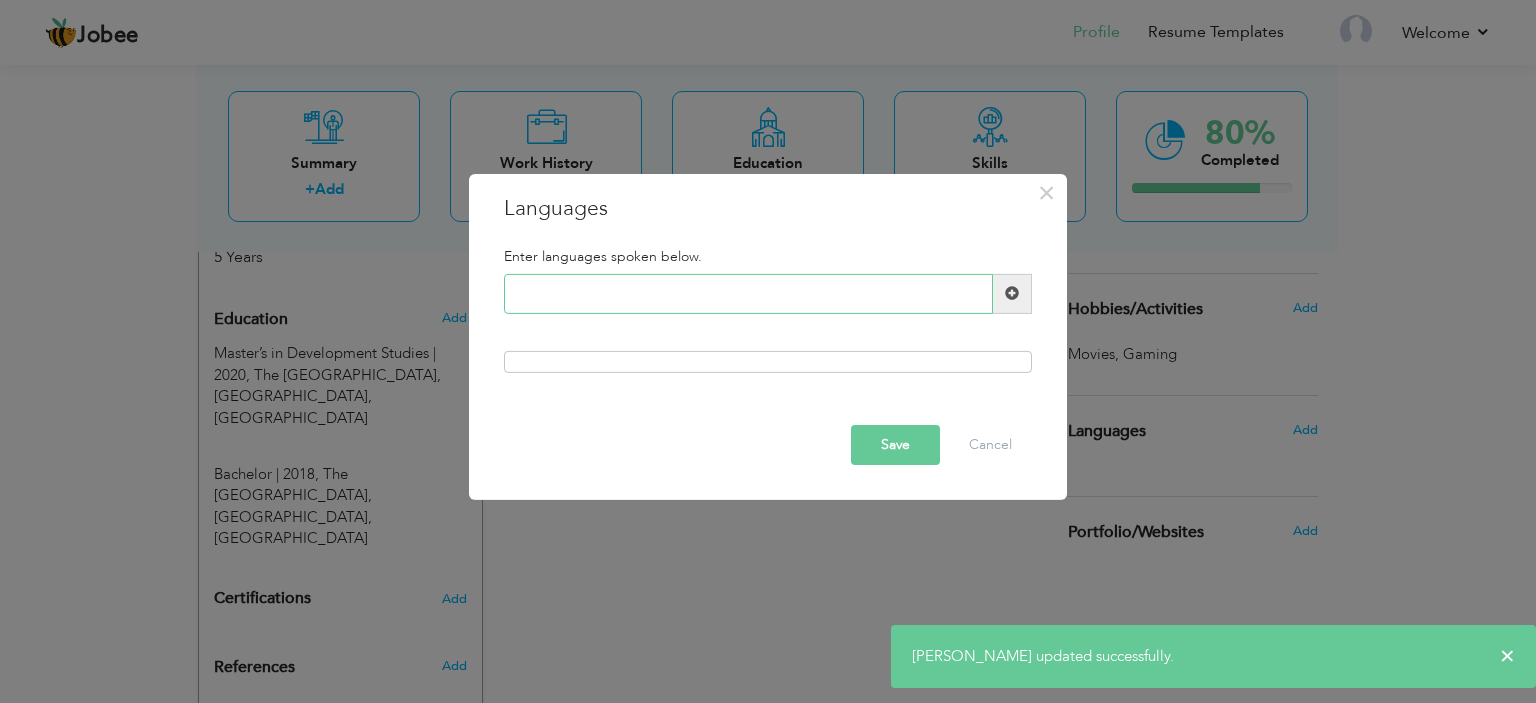click at bounding box center [748, 294] 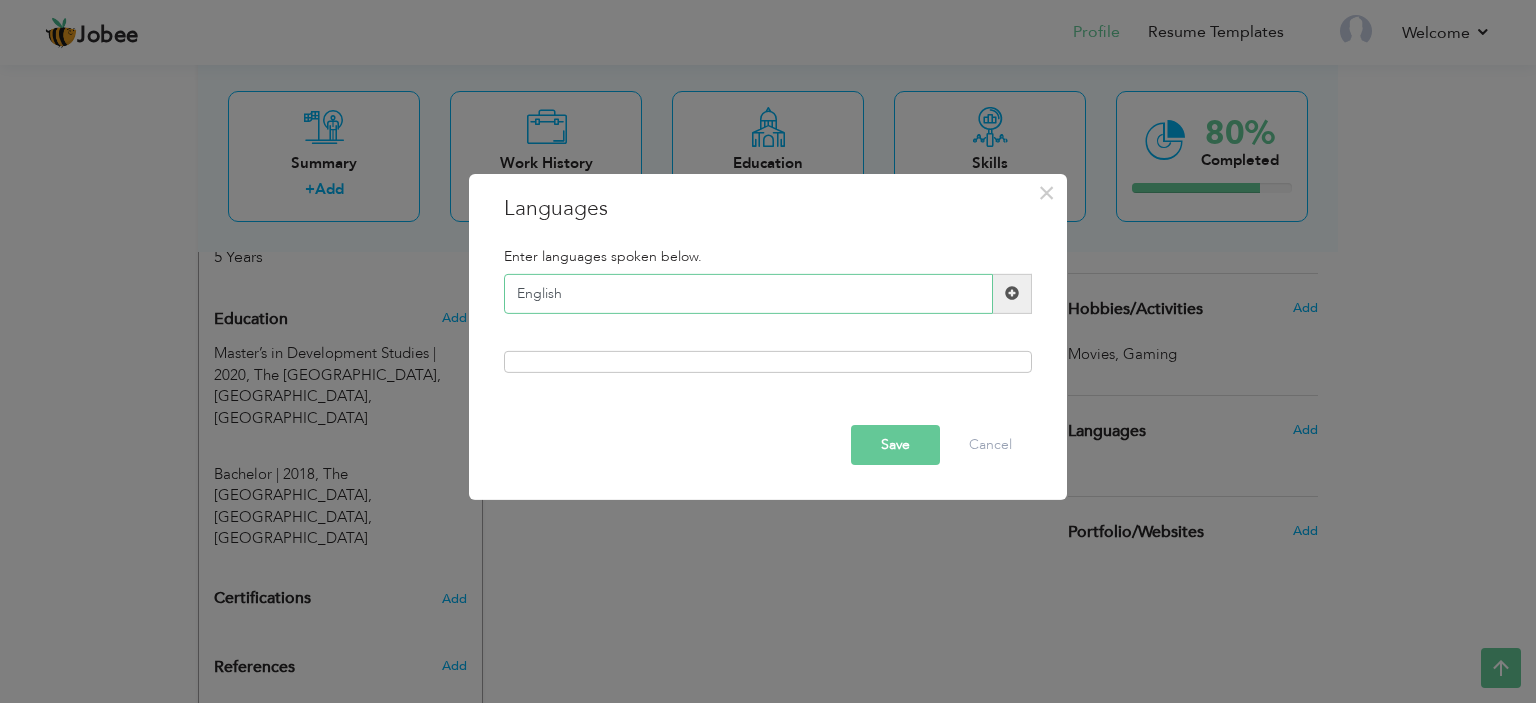 type on "English" 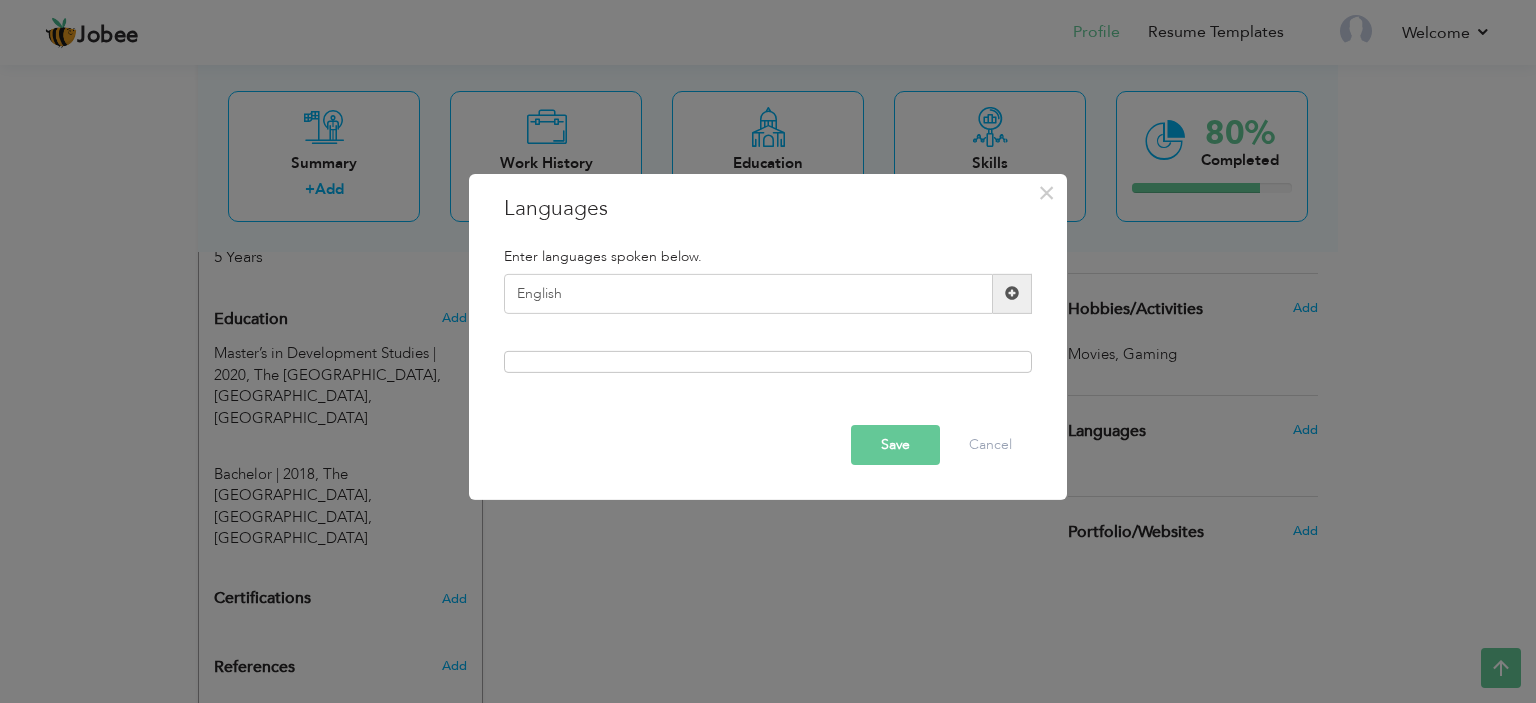 click at bounding box center (1012, 293) 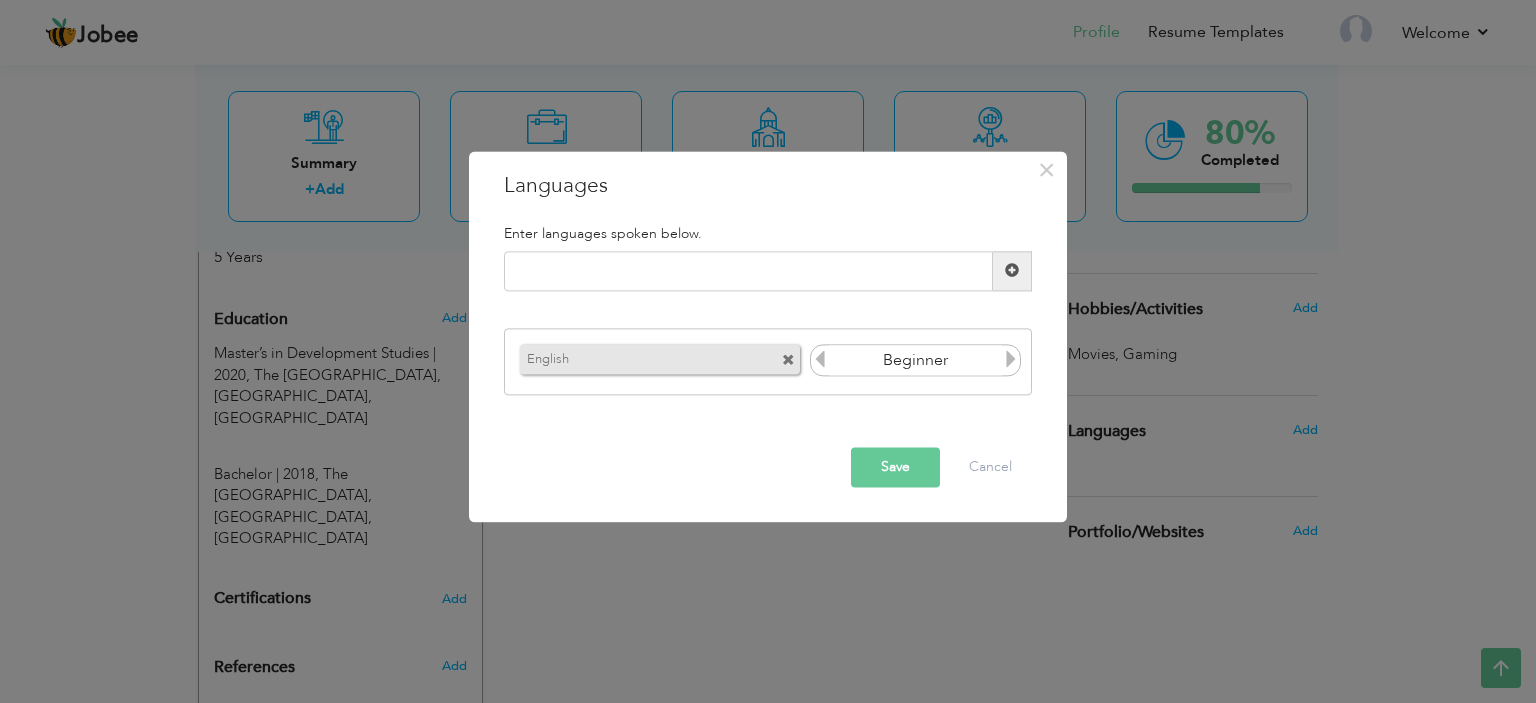 click at bounding box center (1011, 360) 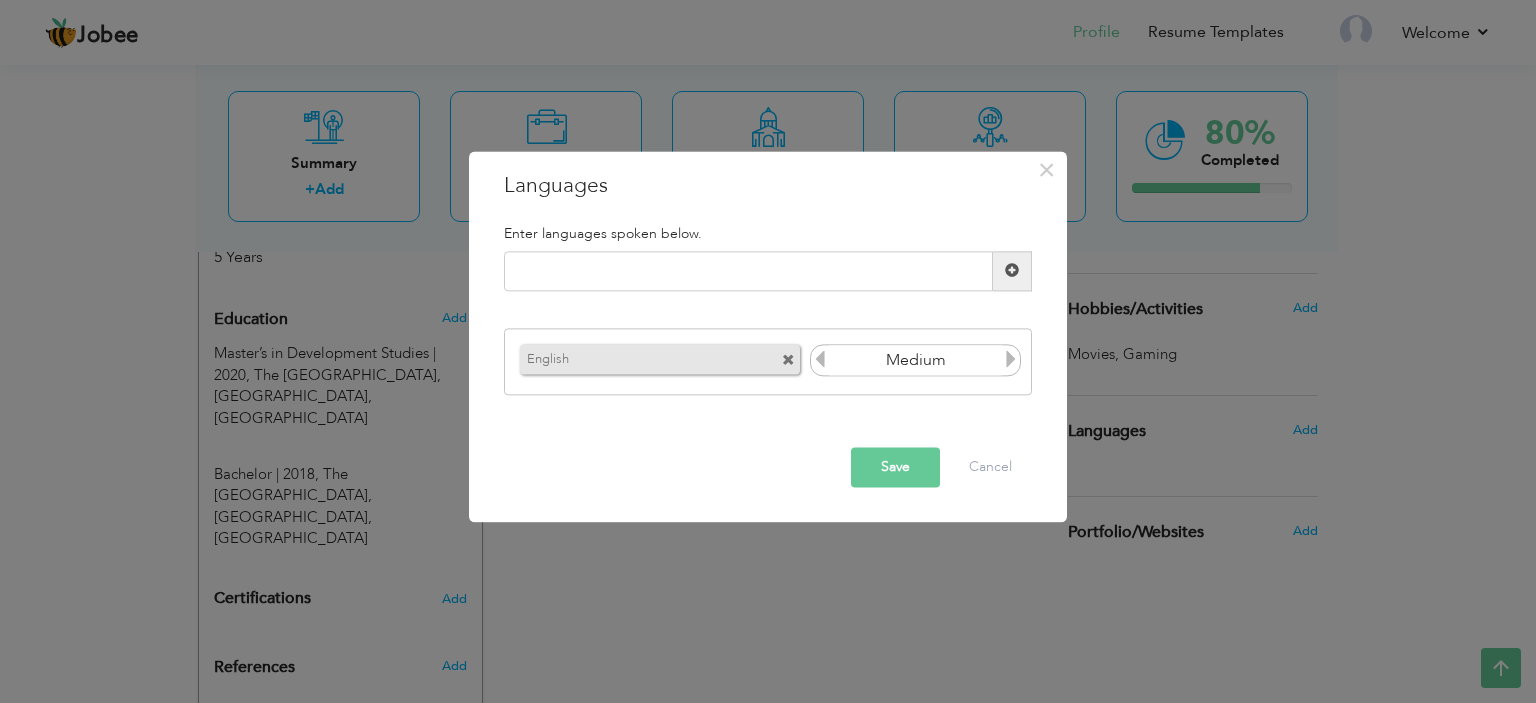click at bounding box center [1011, 360] 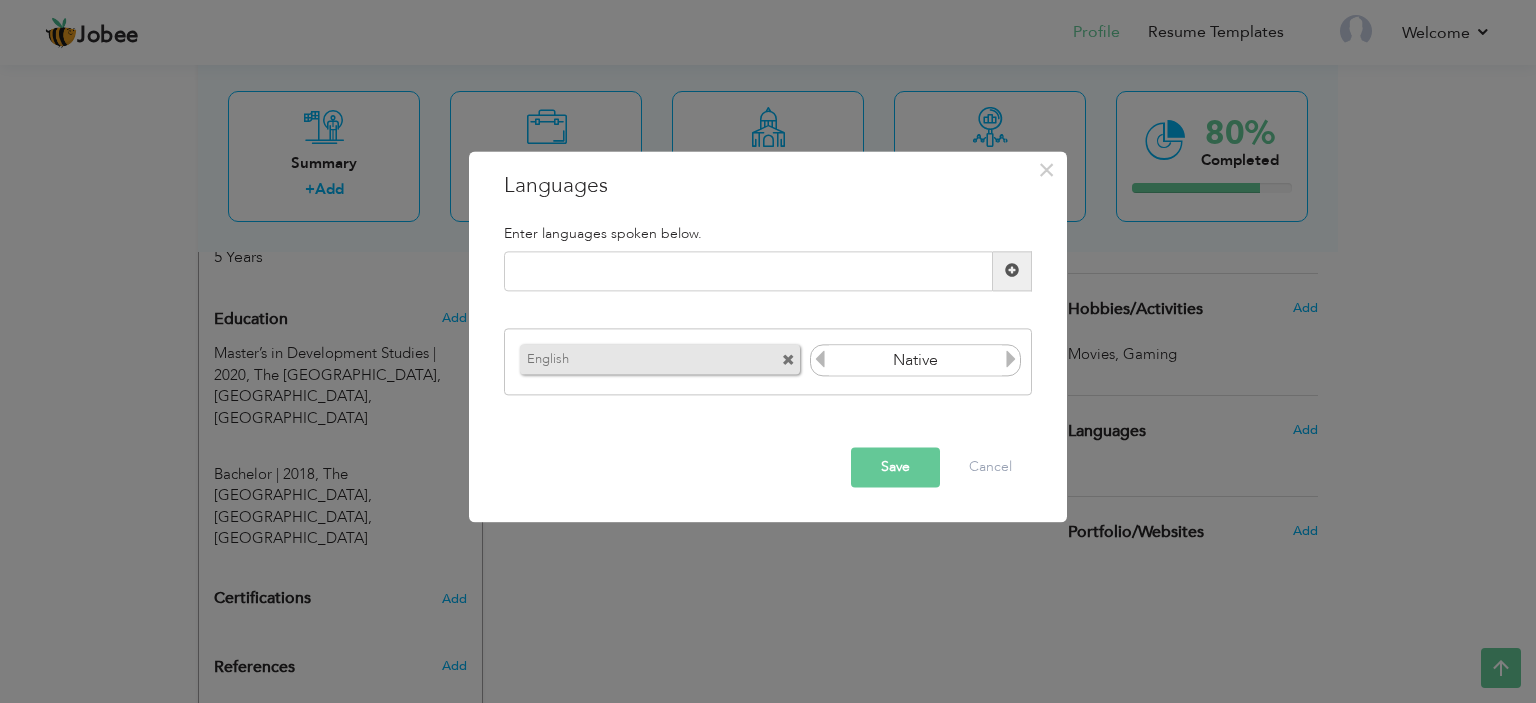 click at bounding box center [1011, 360] 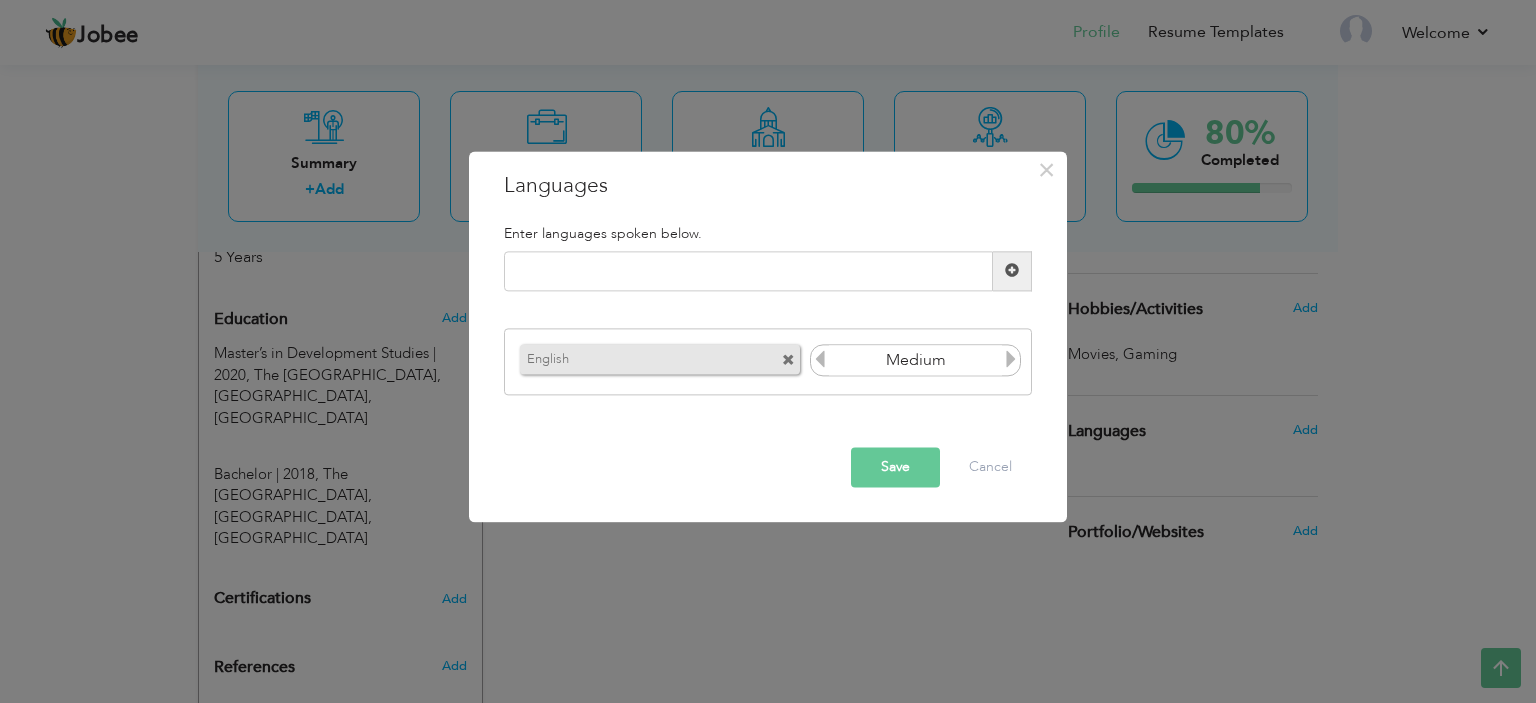 click at bounding box center (820, 360) 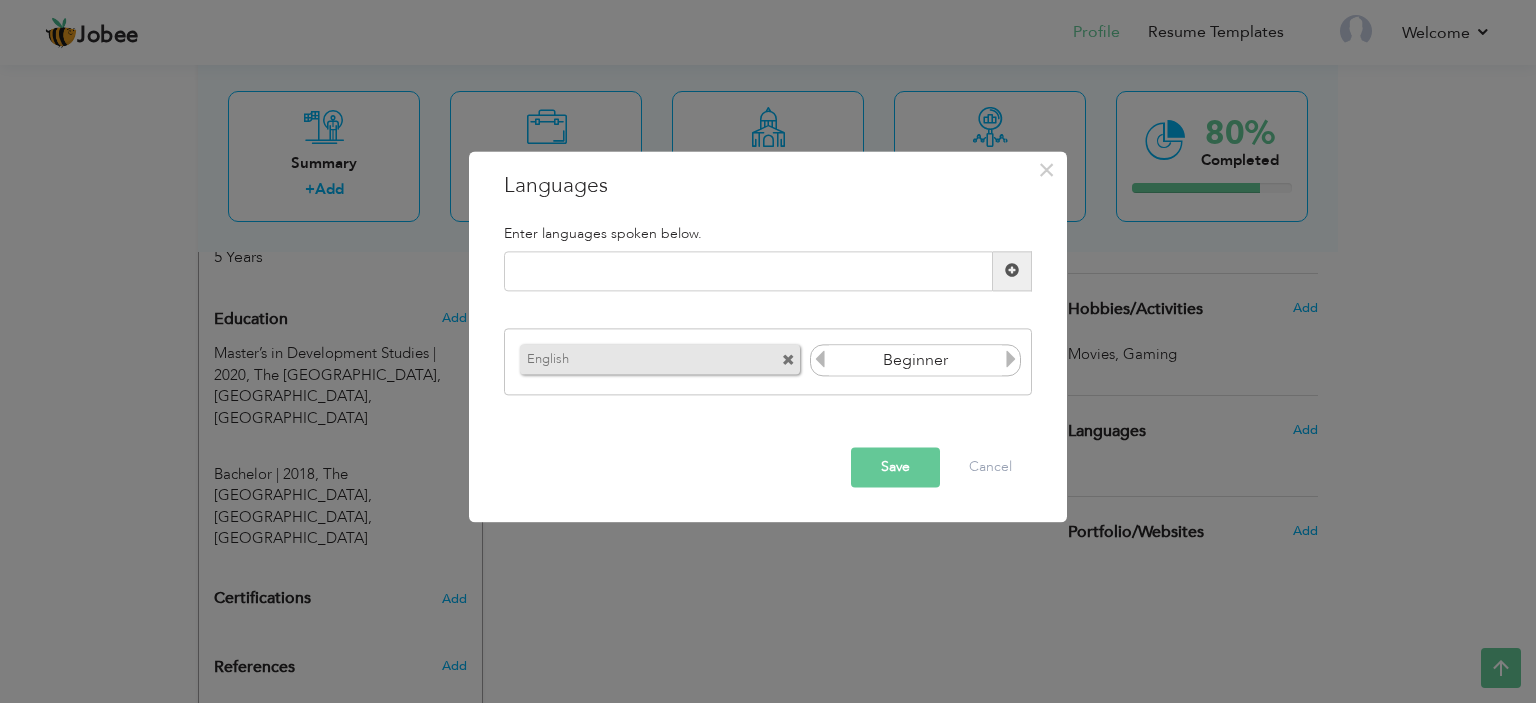 click at bounding box center [1011, 360] 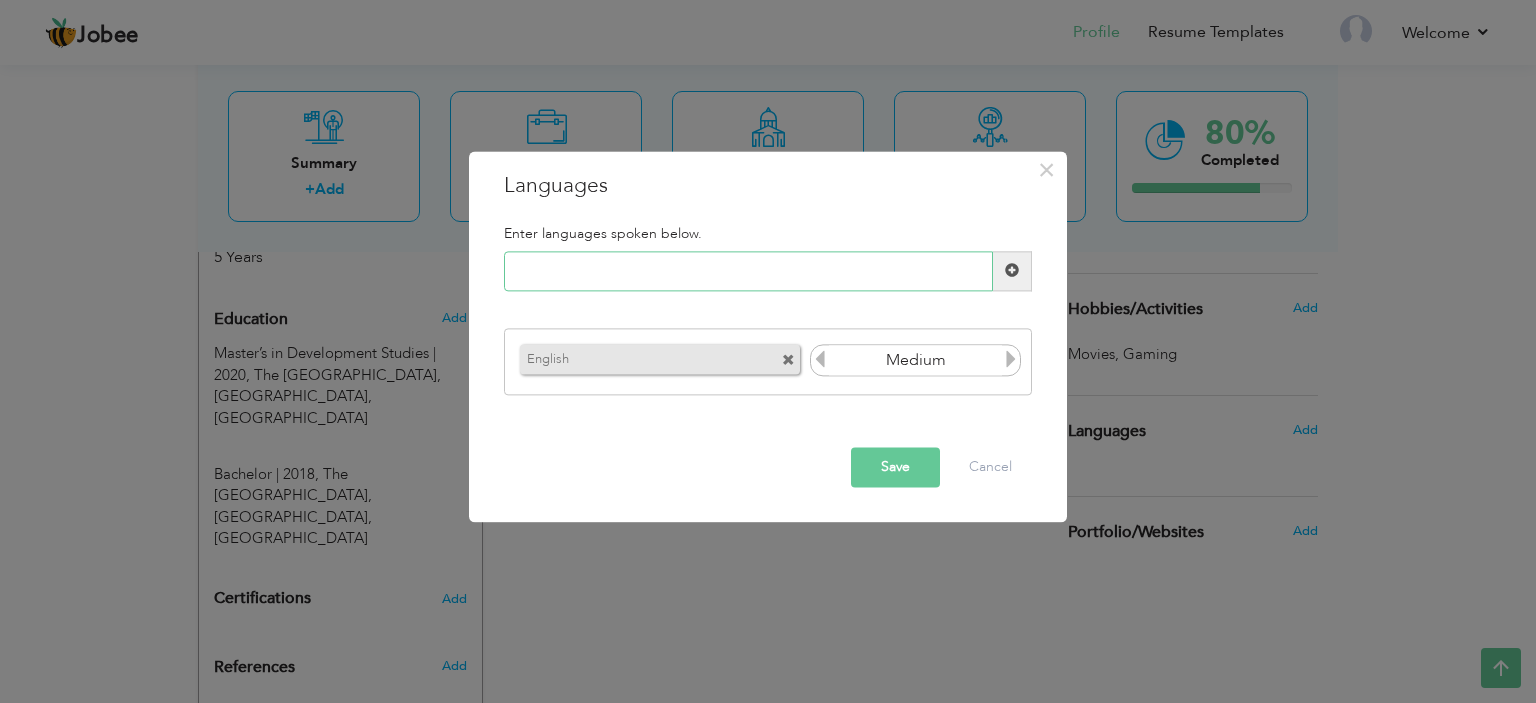 click at bounding box center [748, 271] 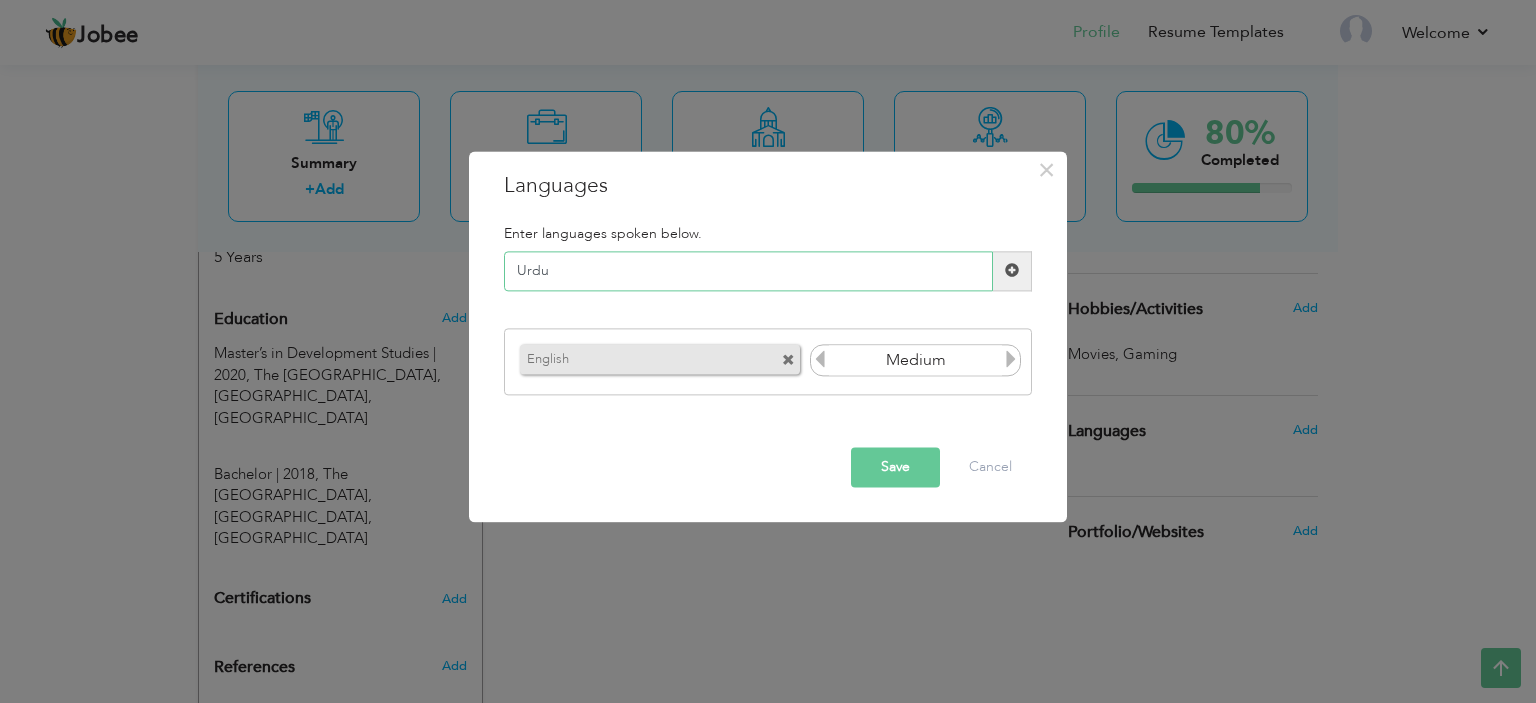 type on "Urdu" 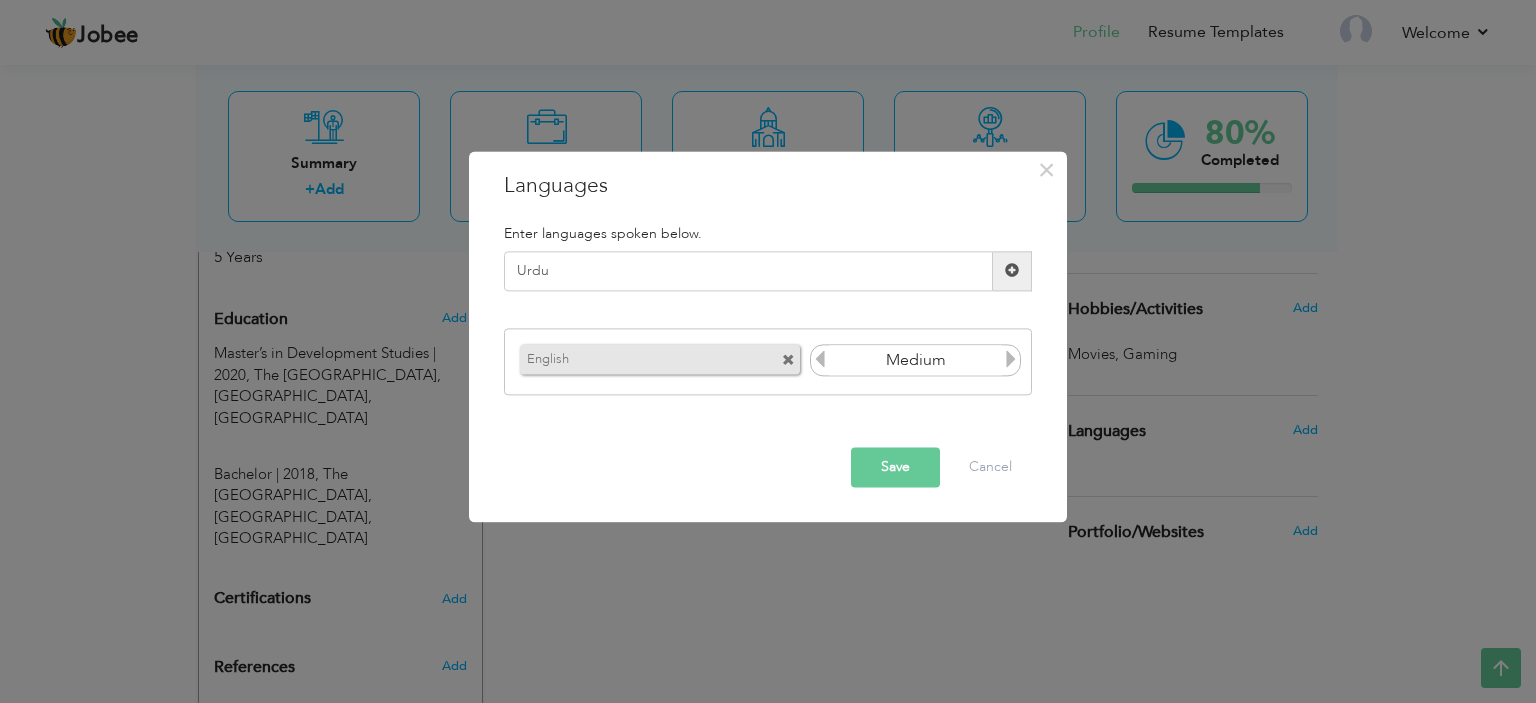 click at bounding box center [1012, 271] 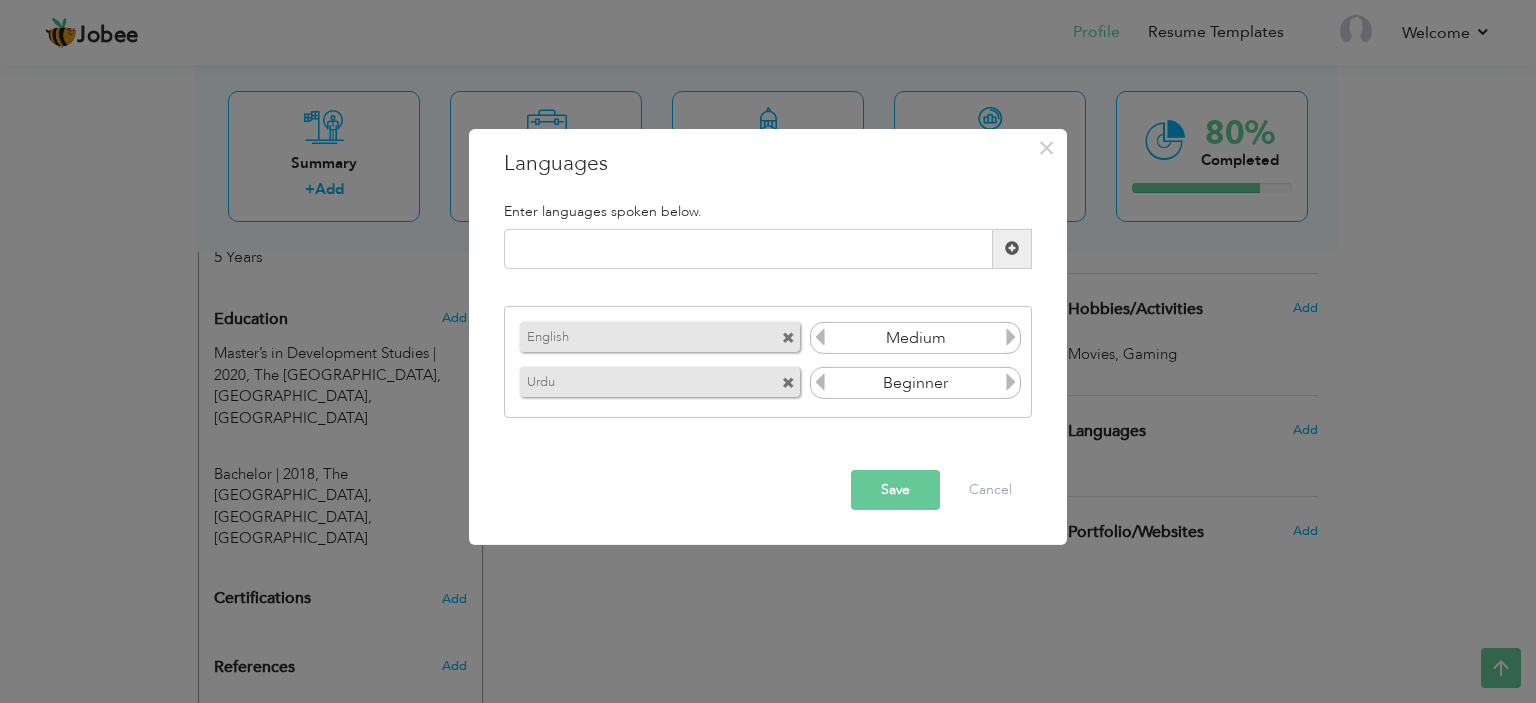click at bounding box center [1011, 382] 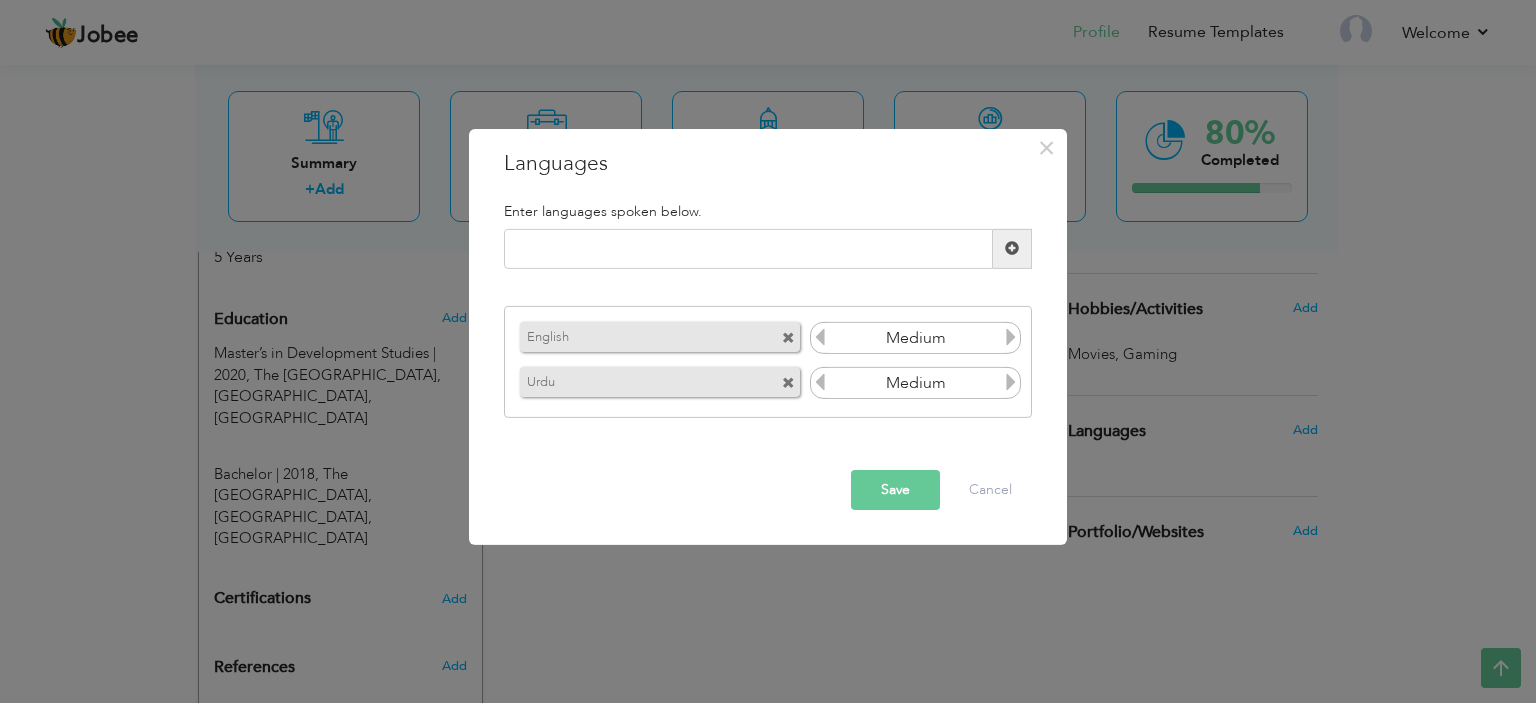 click at bounding box center (1011, 382) 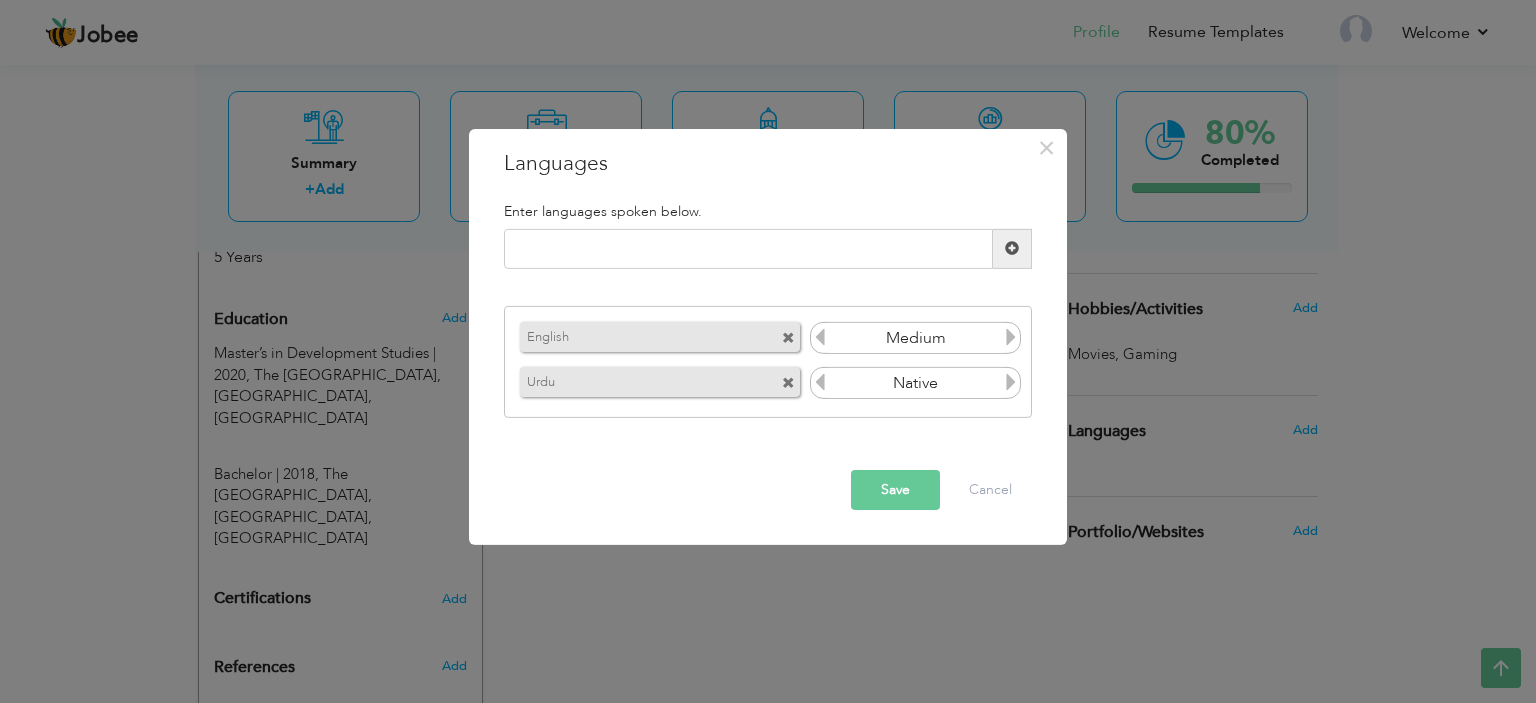 click on "Save" at bounding box center [895, 490] 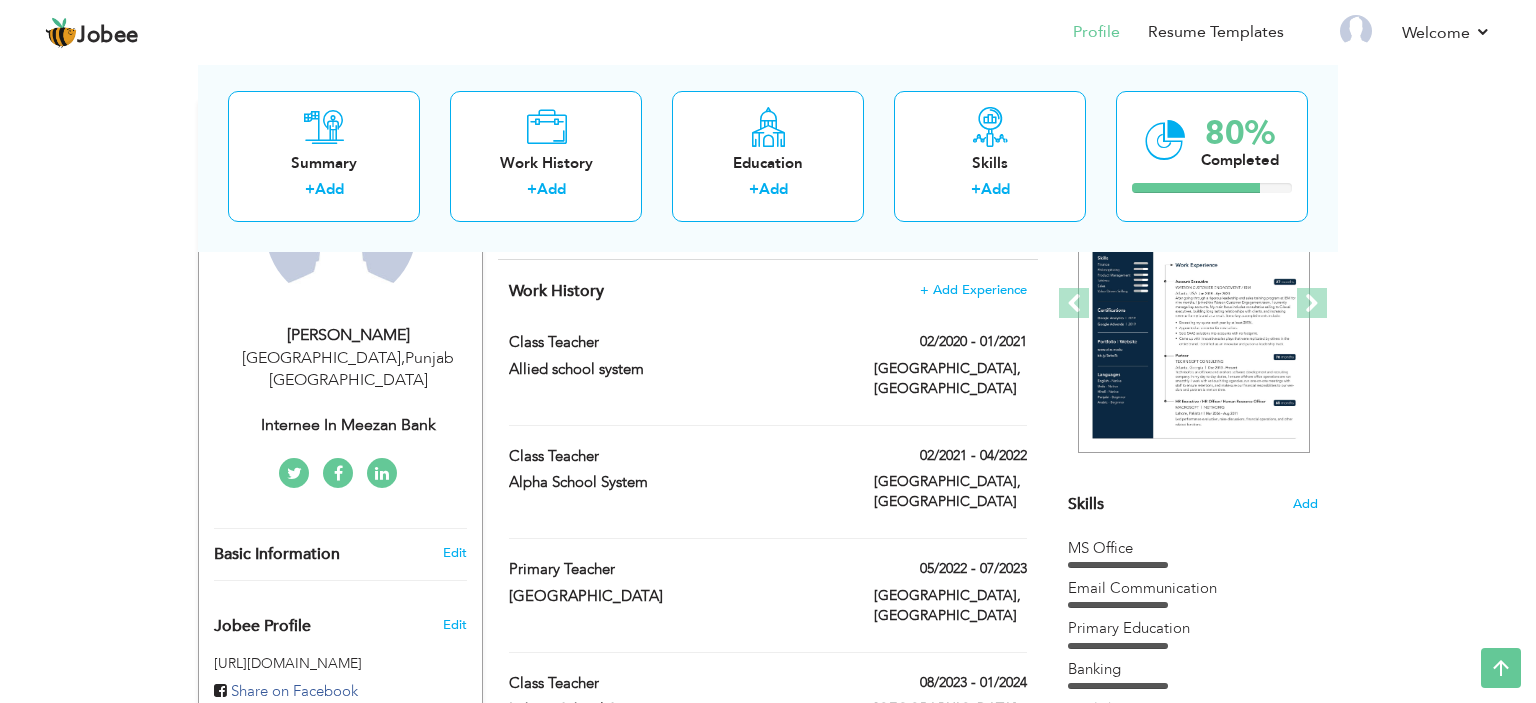 scroll, scrollTop: 0, scrollLeft: 0, axis: both 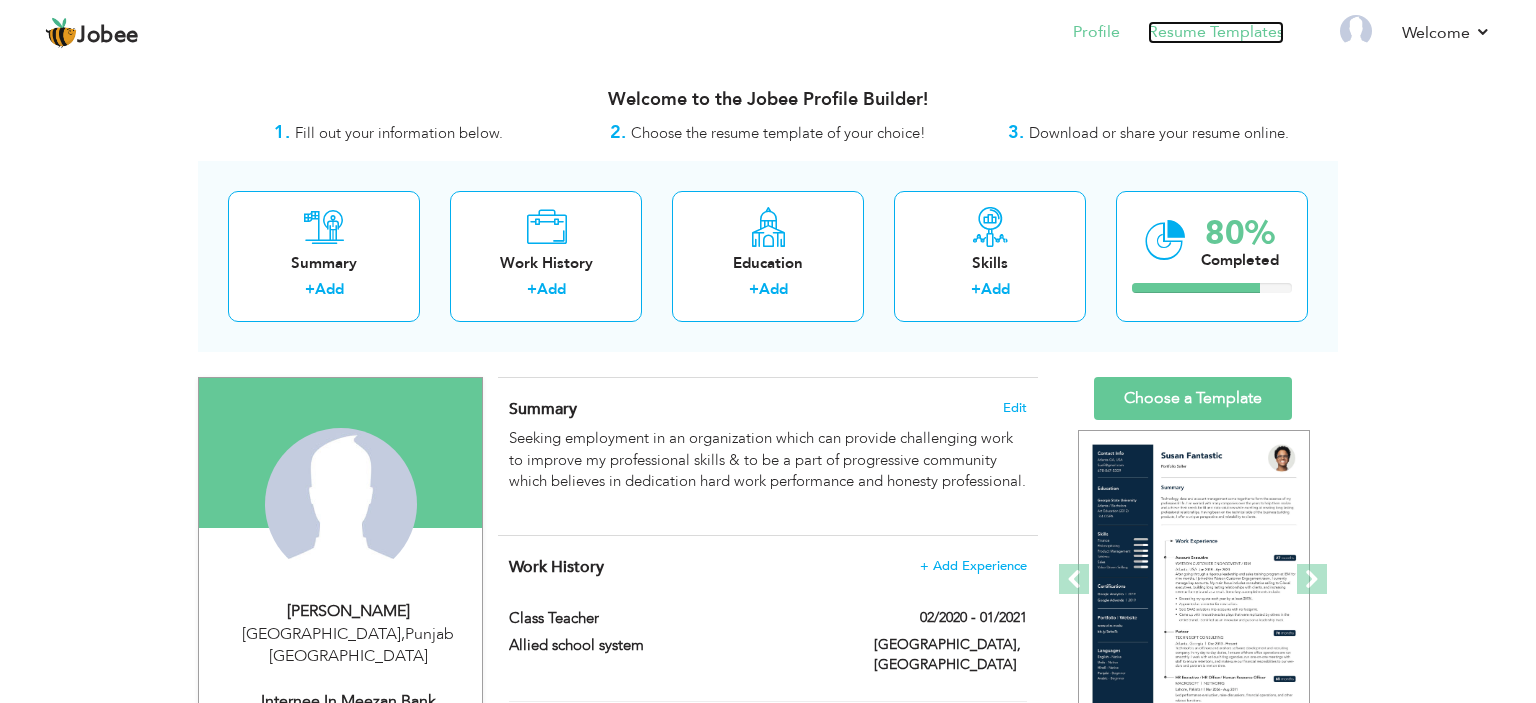 click on "Resume Templates" at bounding box center [1216, 32] 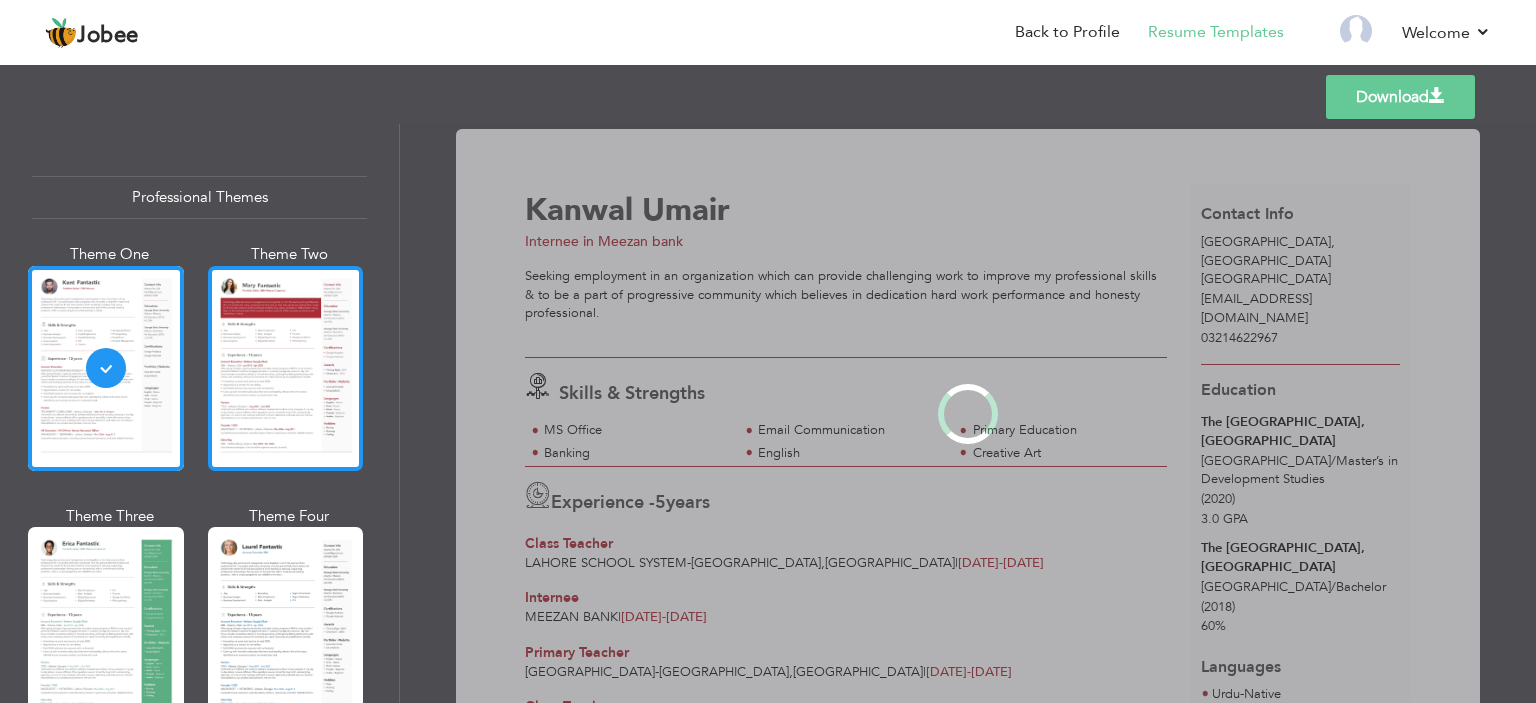 scroll, scrollTop: 0, scrollLeft: 0, axis: both 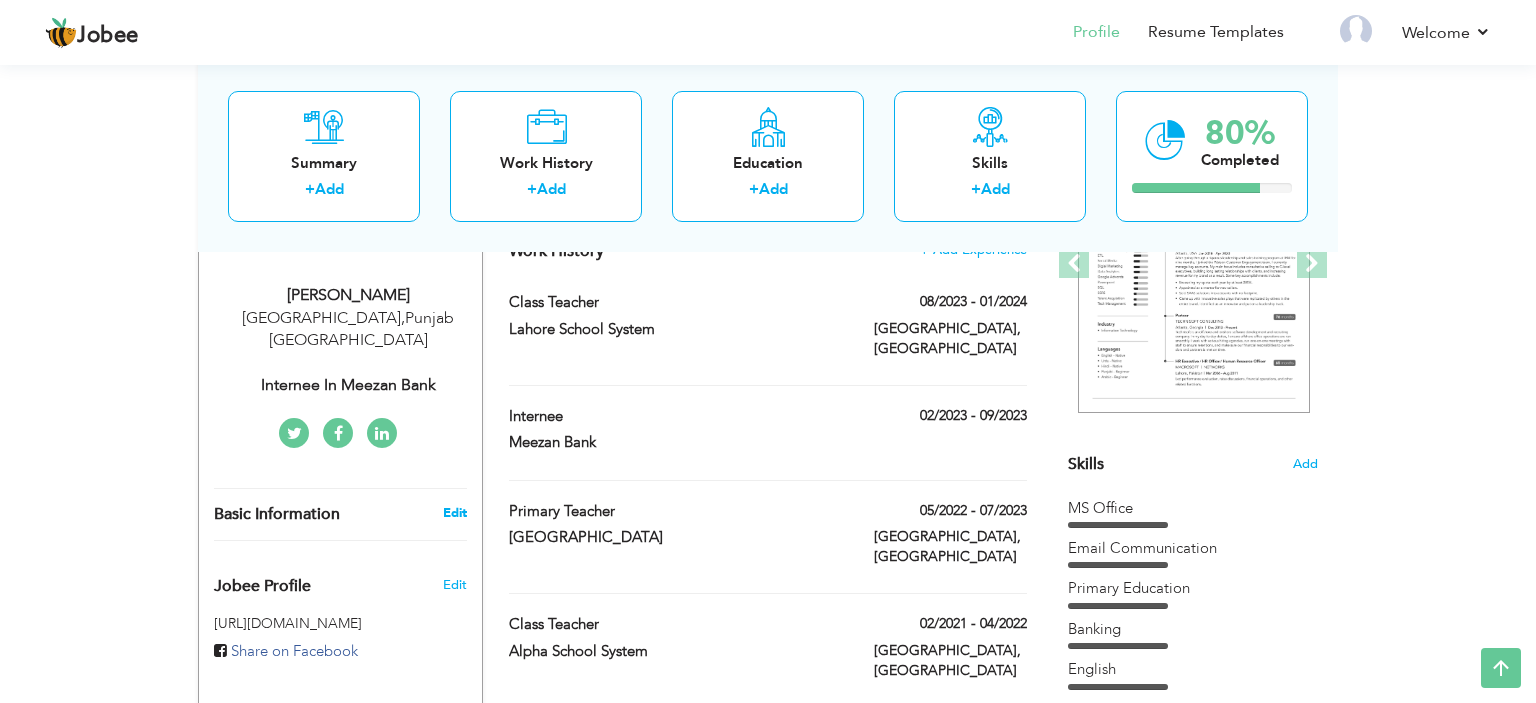 click on "Edit" at bounding box center [455, 513] 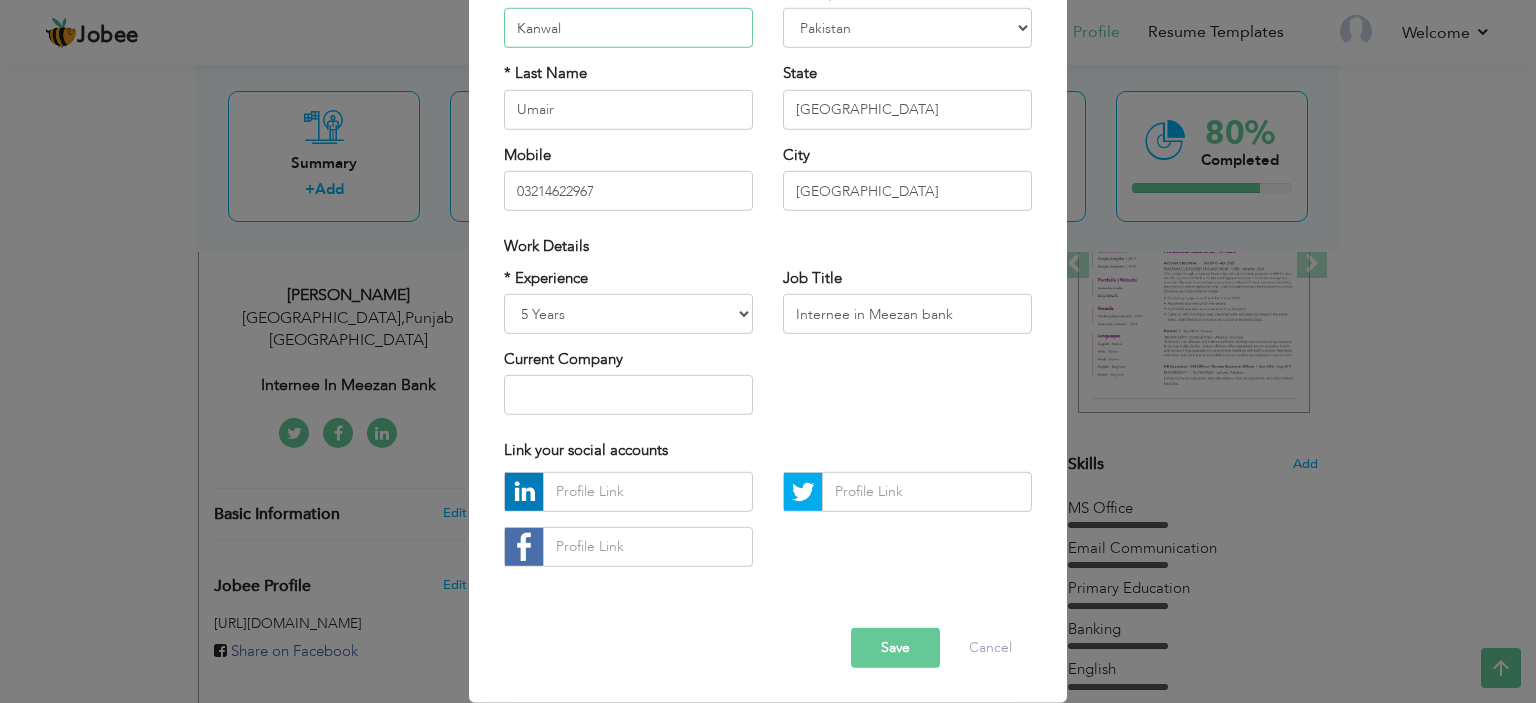 scroll, scrollTop: 0, scrollLeft: 0, axis: both 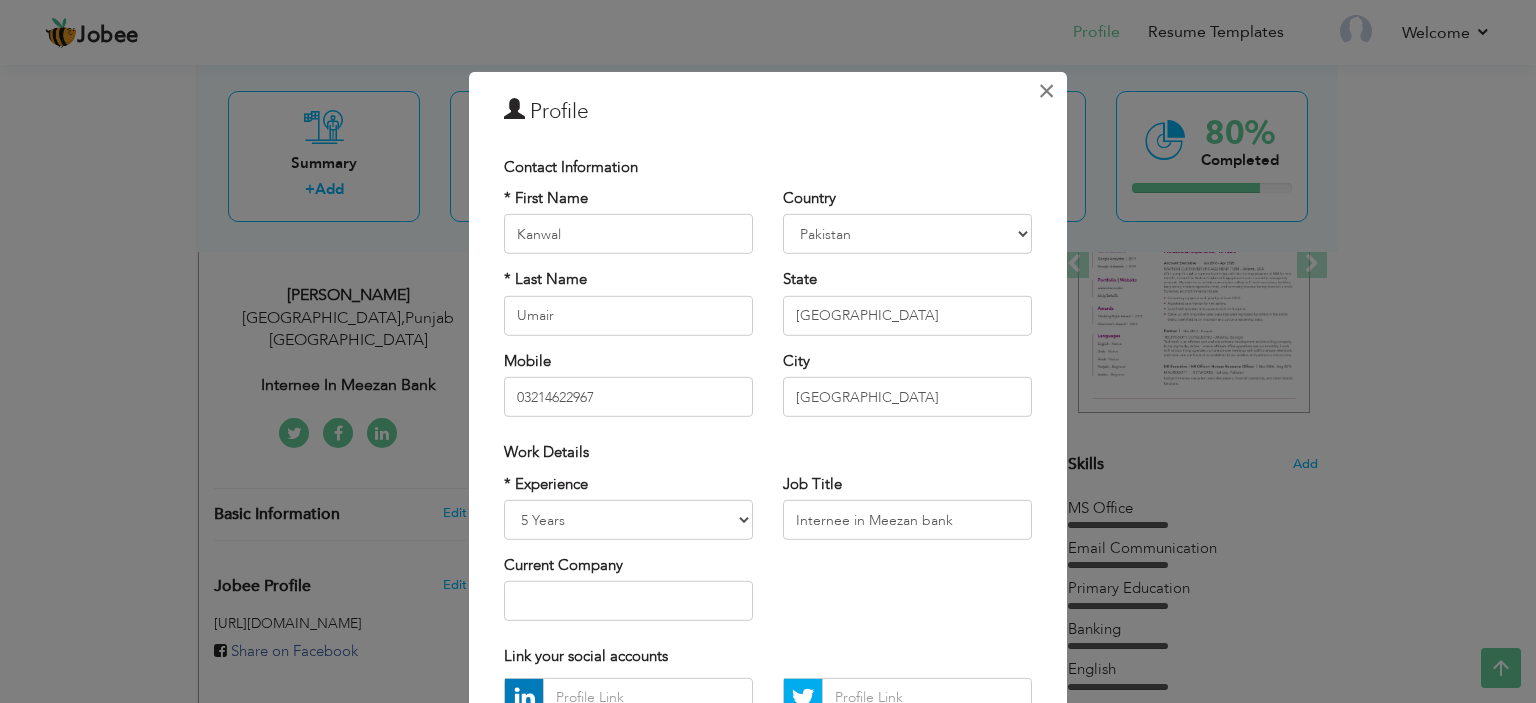 click on "×" at bounding box center (1046, 90) 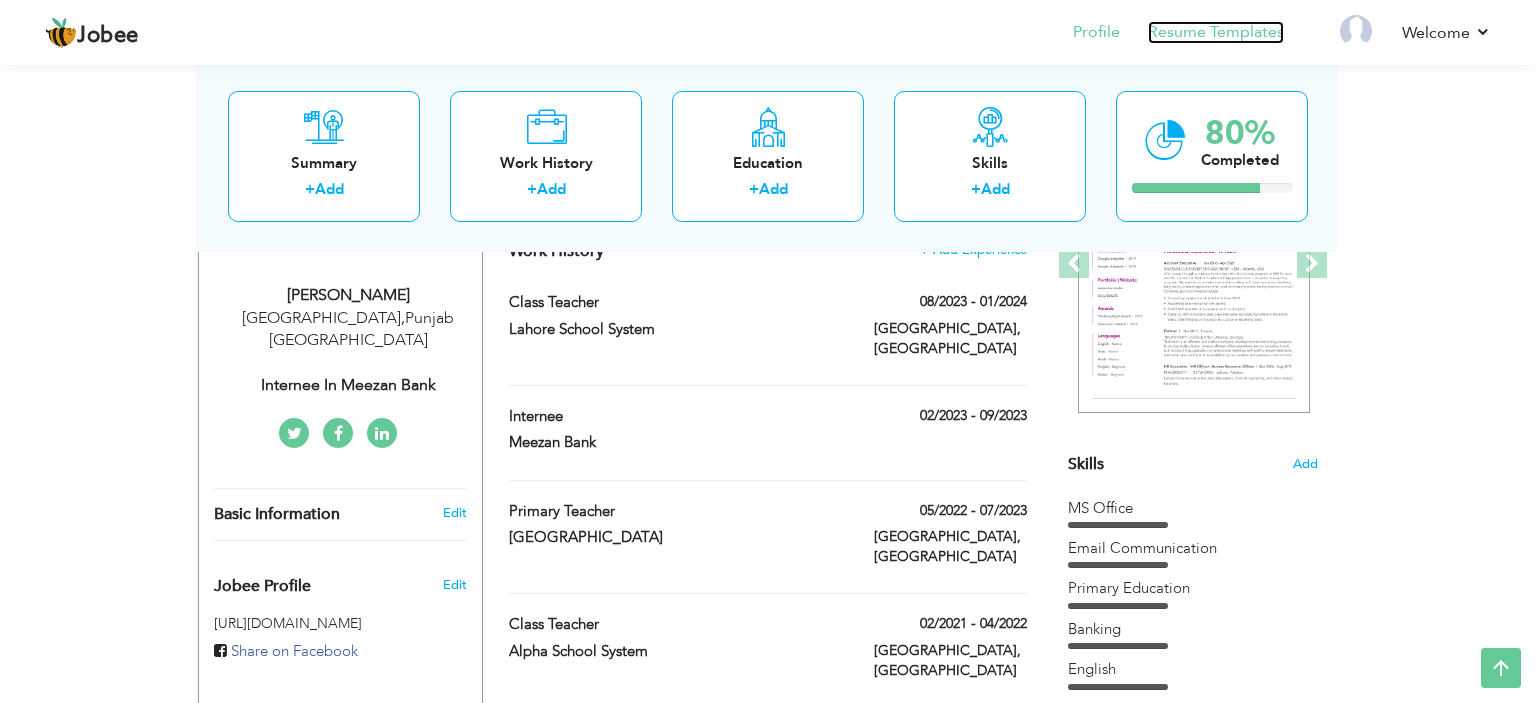 click on "Resume Templates" at bounding box center (1216, 32) 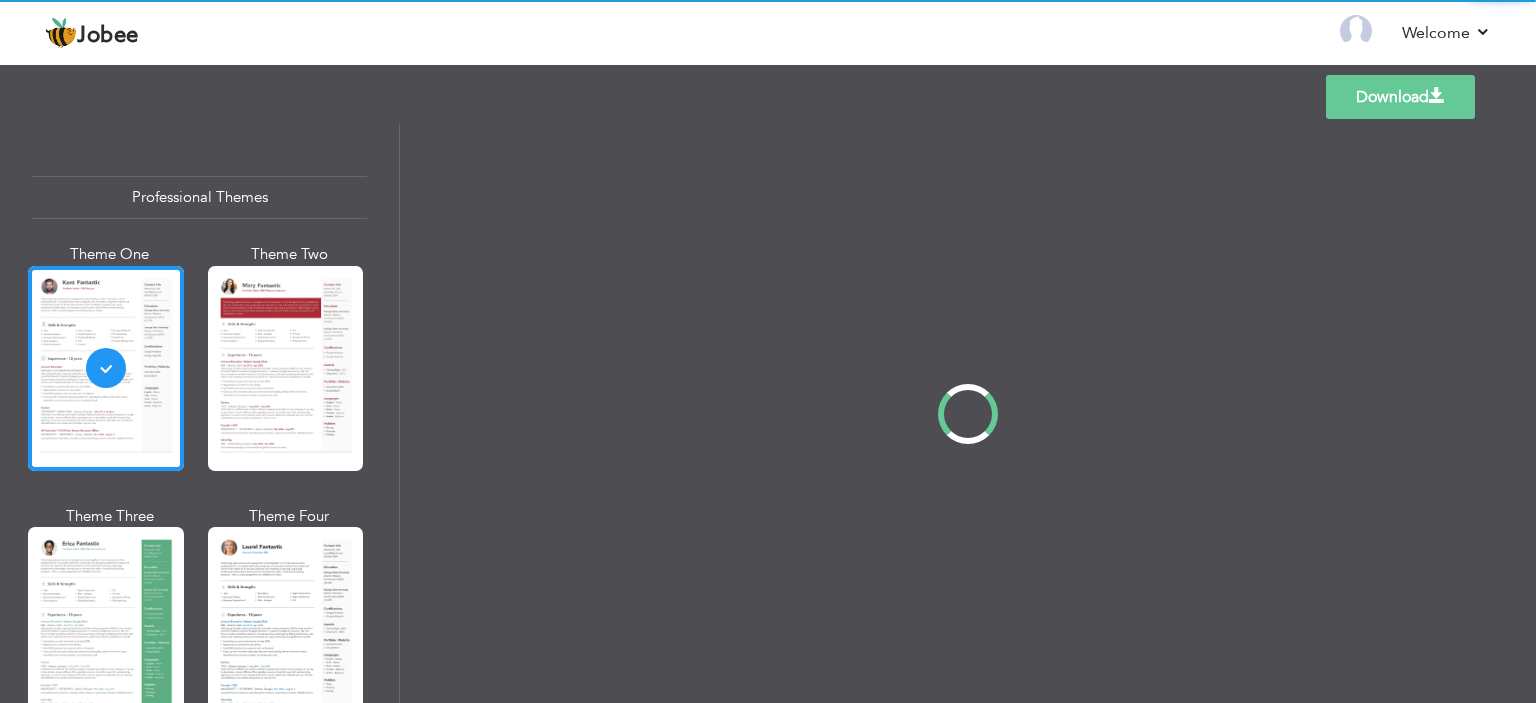 scroll, scrollTop: 0, scrollLeft: 0, axis: both 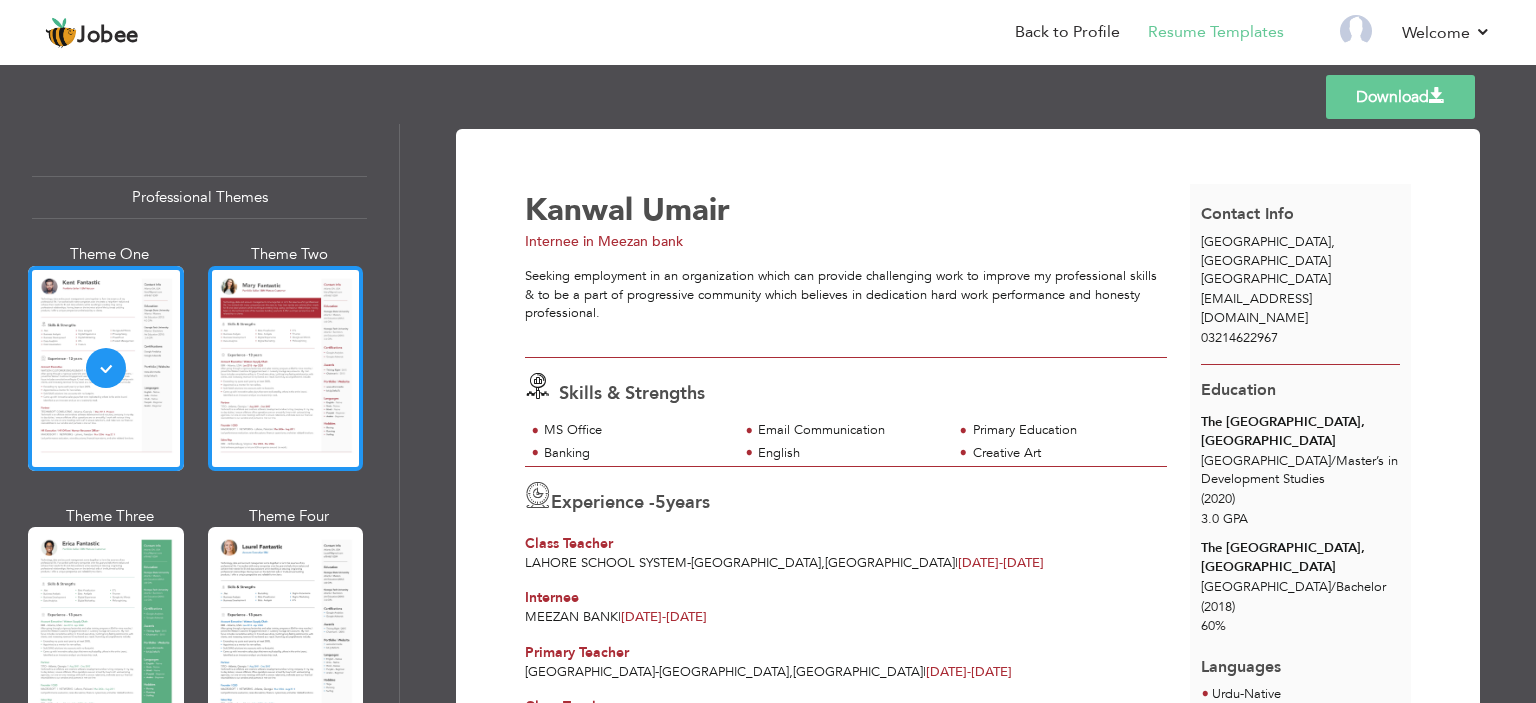 click at bounding box center [286, 368] 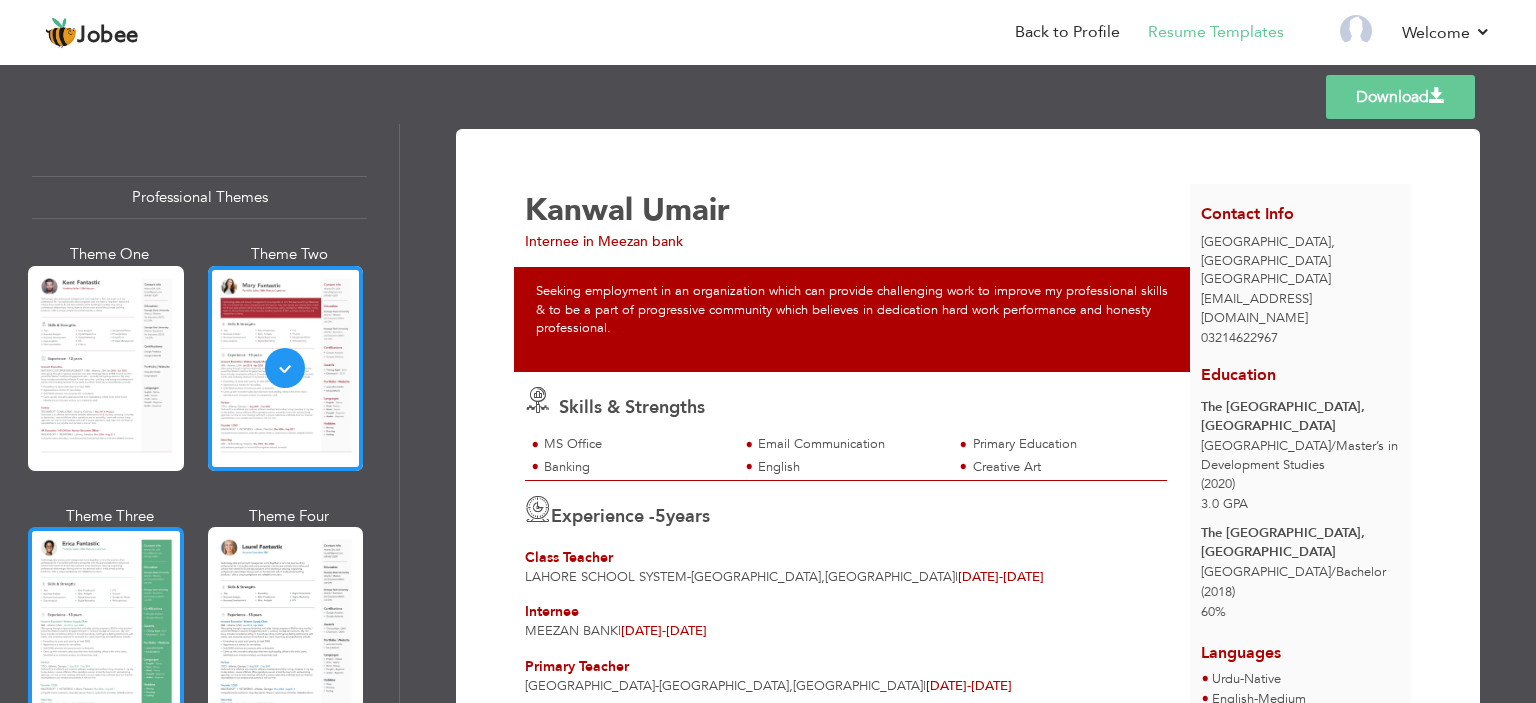 click at bounding box center [106, 629] 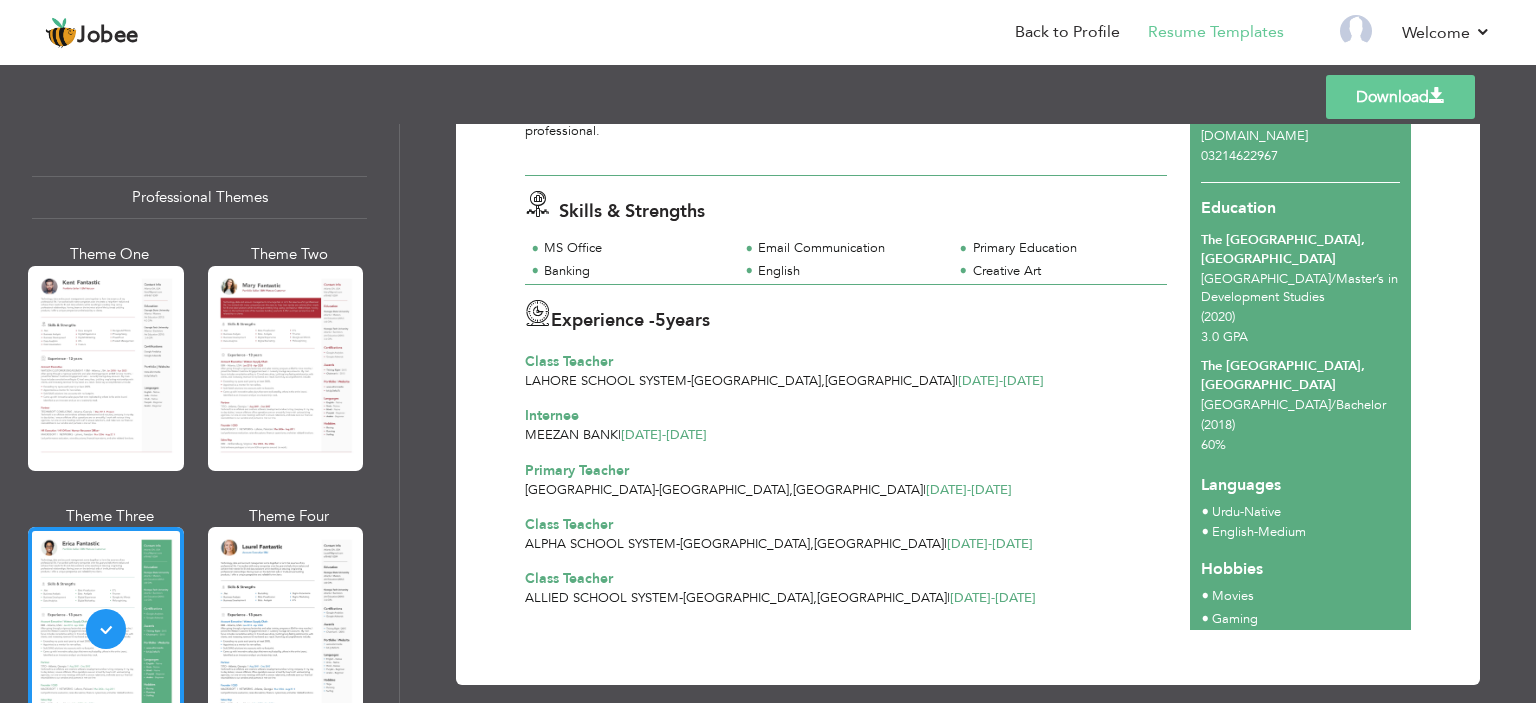 scroll, scrollTop: 0, scrollLeft: 0, axis: both 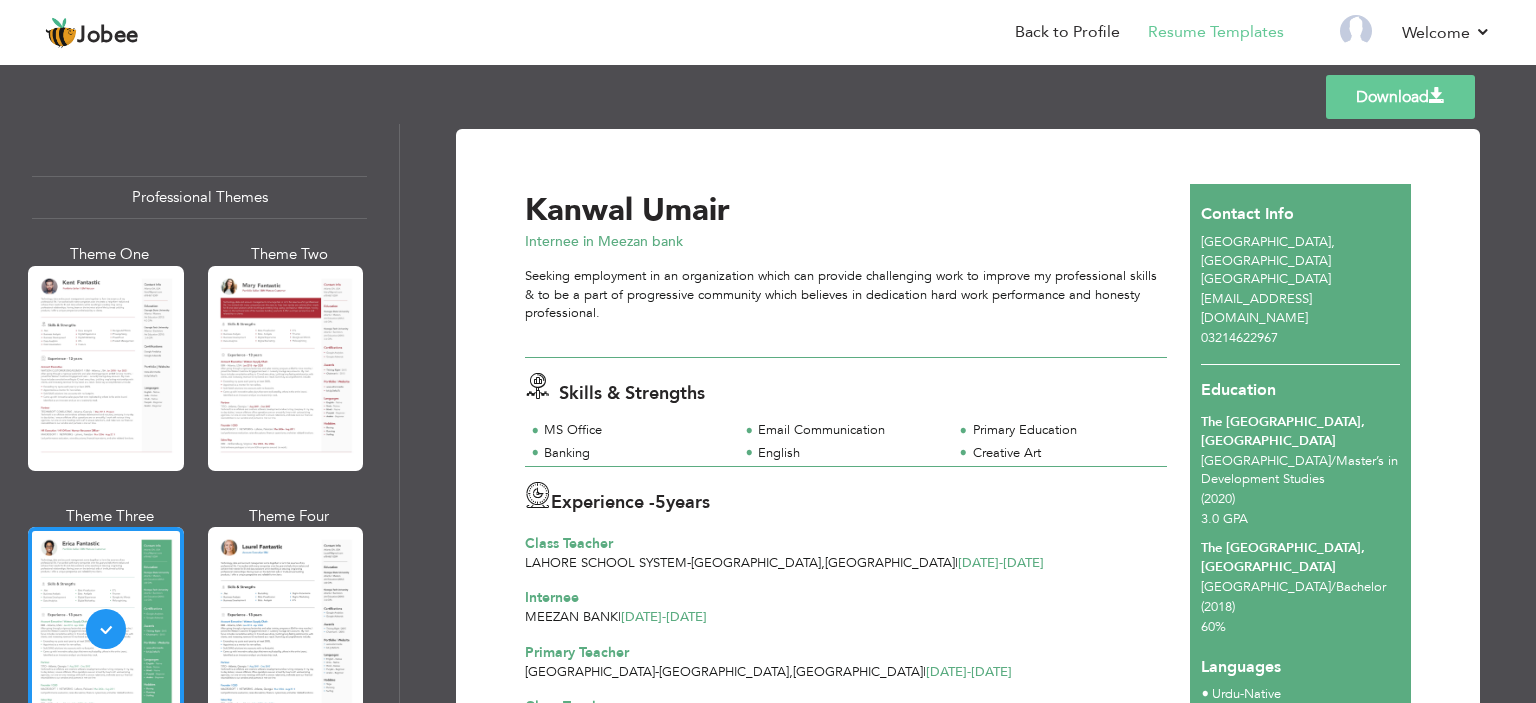 click on "Download" at bounding box center [1400, 97] 